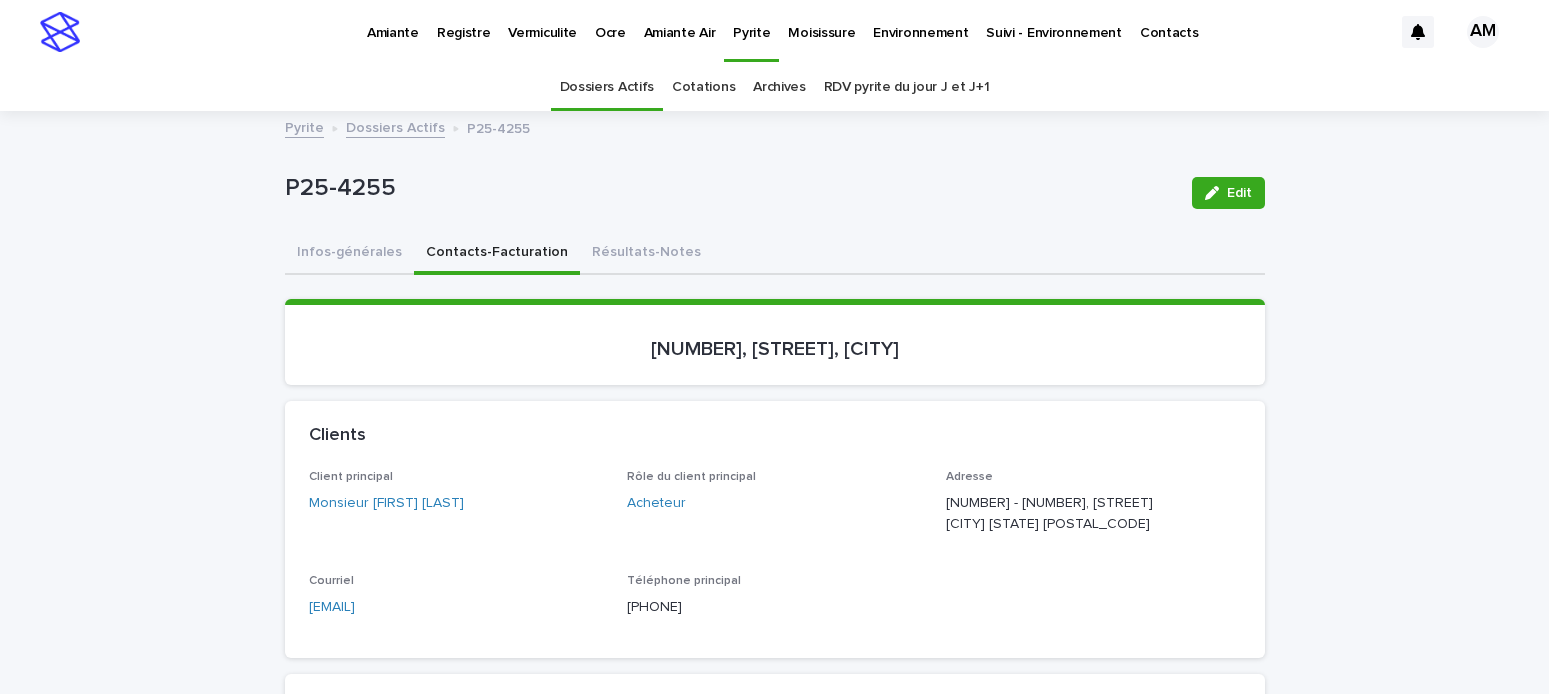 scroll, scrollTop: 0, scrollLeft: 0, axis: both 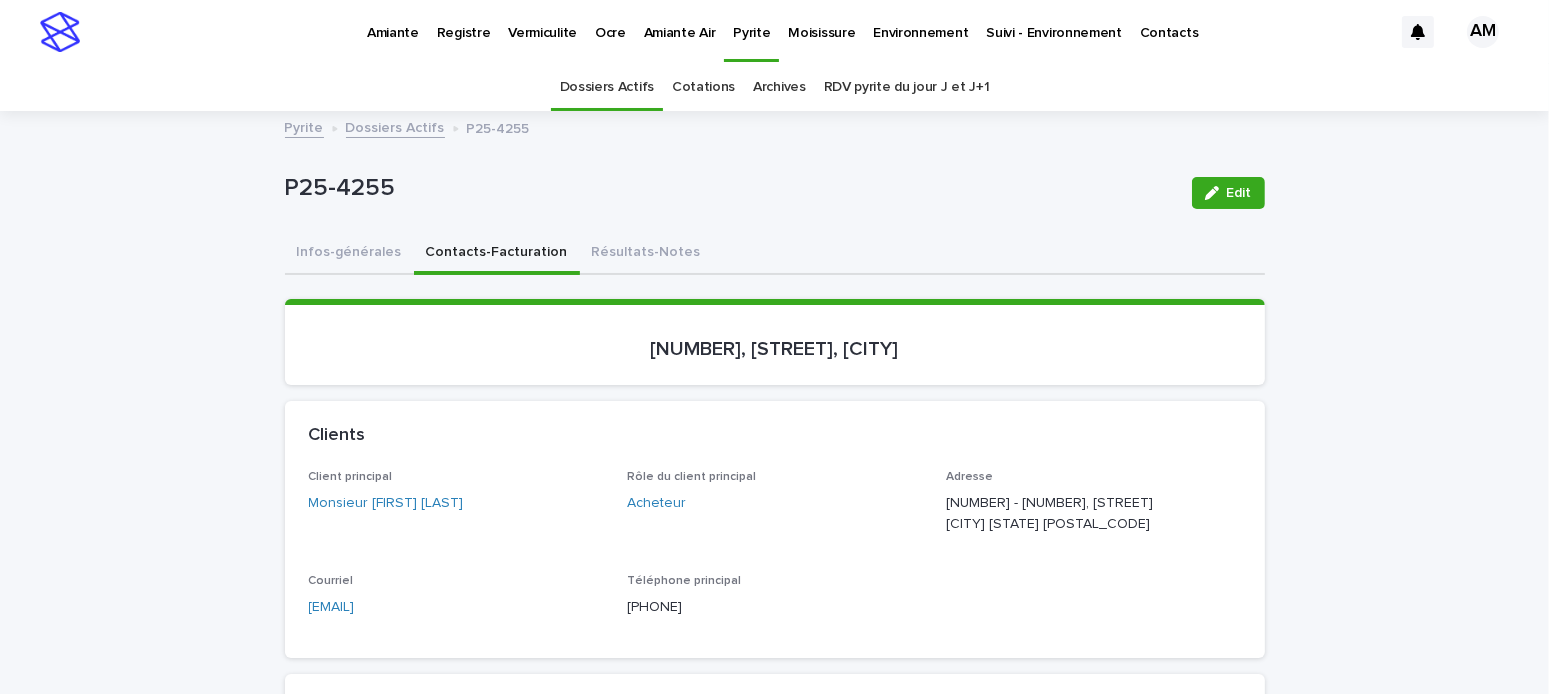 click on "Pyrite" at bounding box center [304, 126] 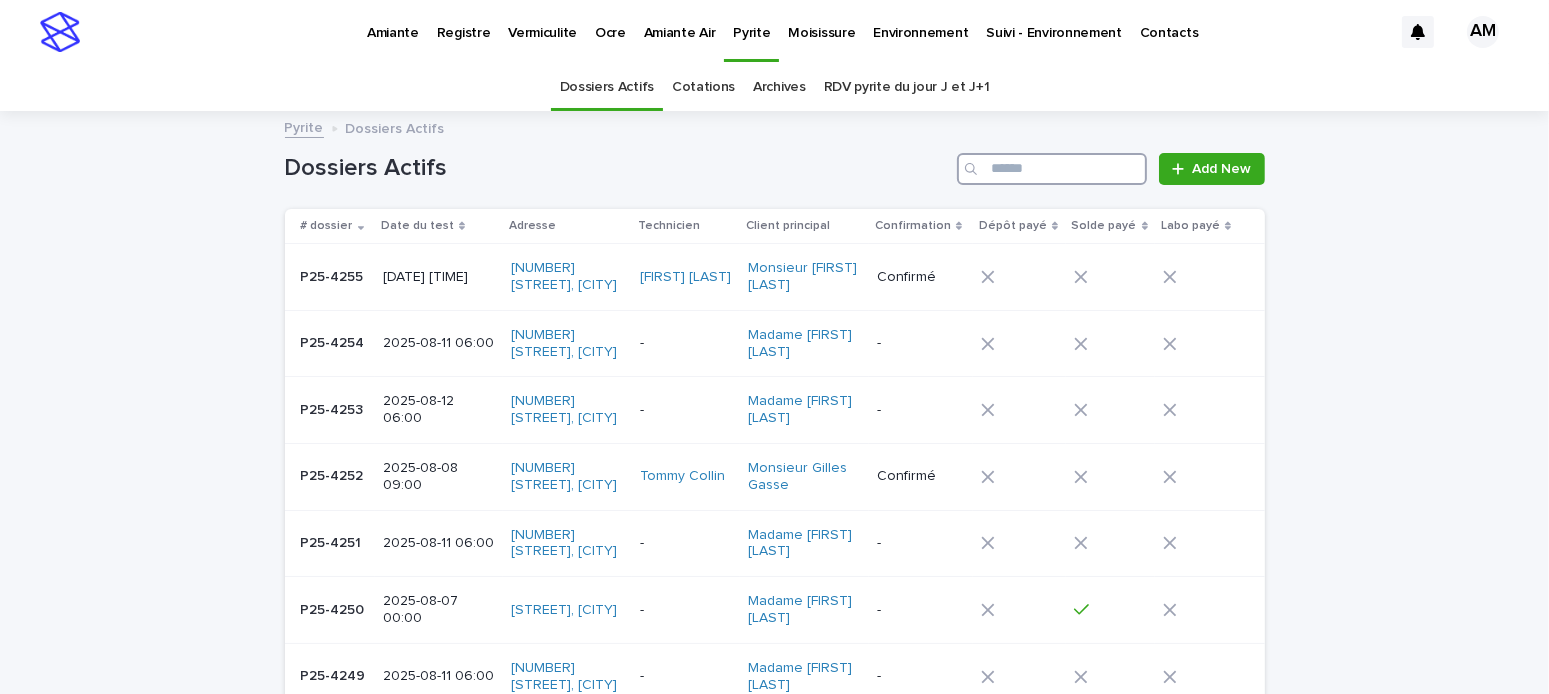 click at bounding box center [1052, 169] 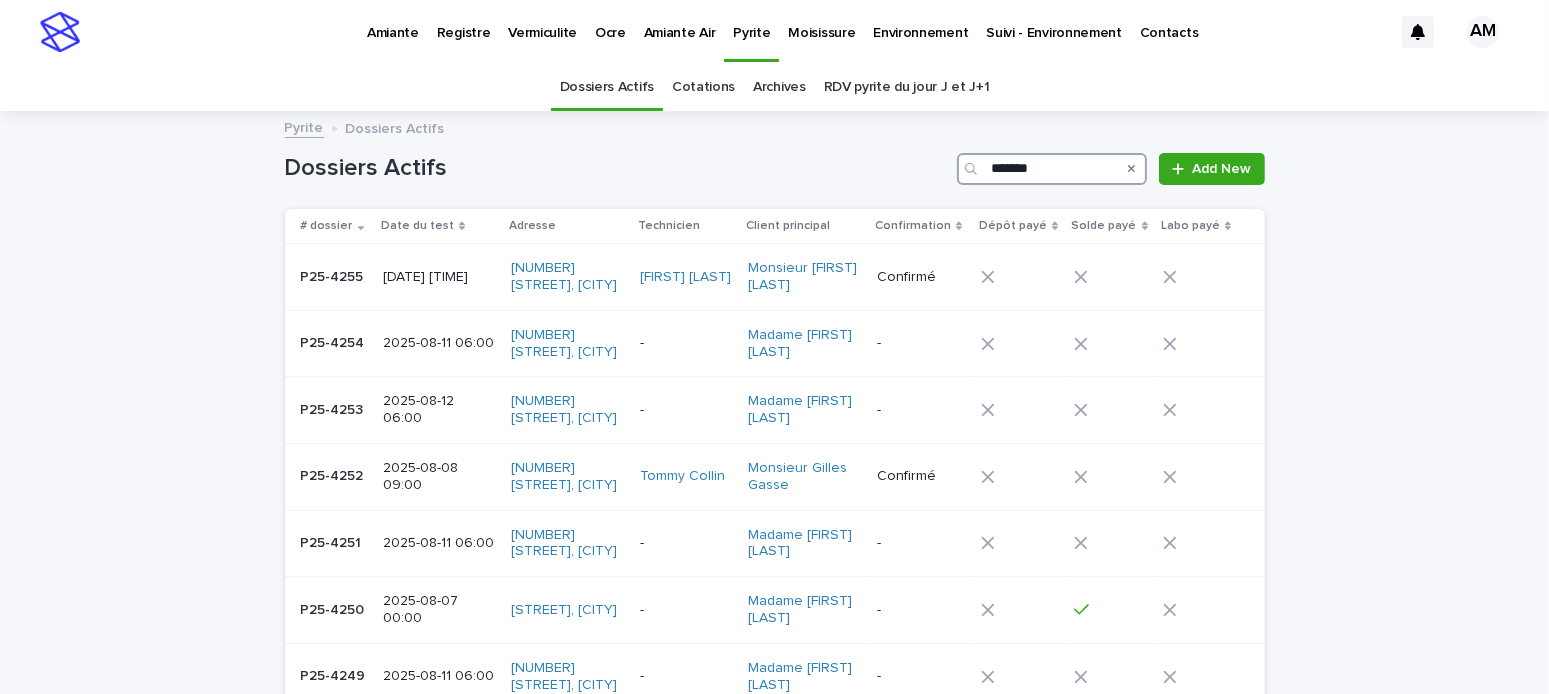 type on "*******" 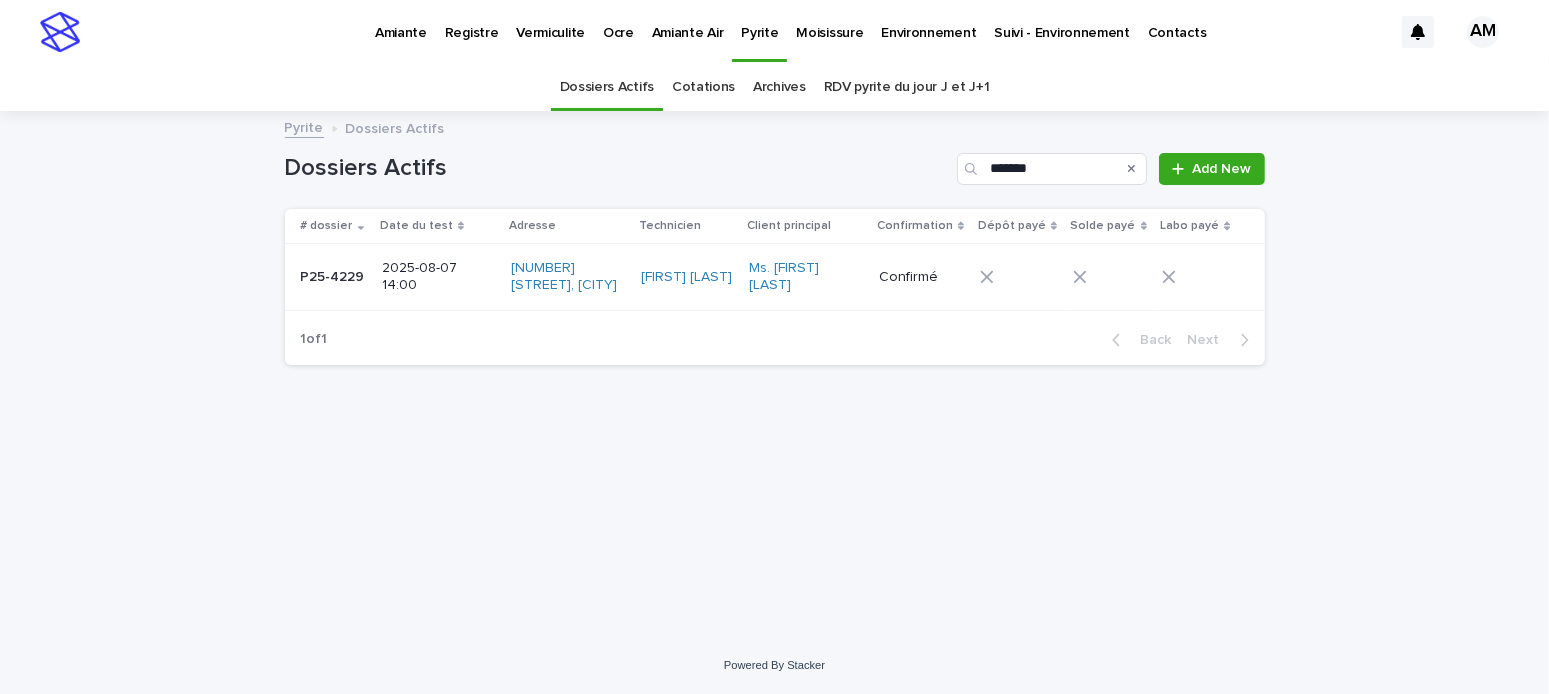 click on "2025-08-07 14:00" at bounding box center [437, 277] 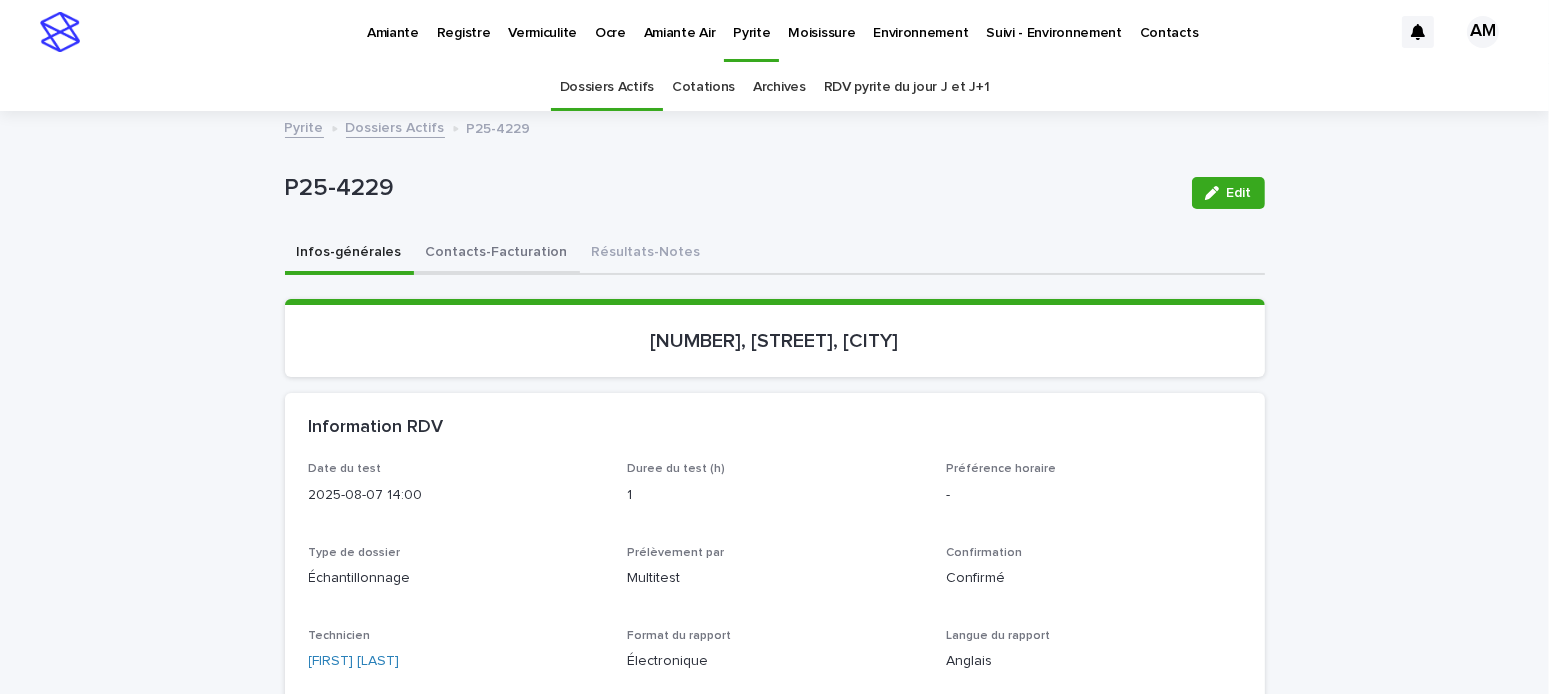 drag, startPoint x: 492, startPoint y: 251, endPoint x: 511, endPoint y: 266, distance: 24.207438 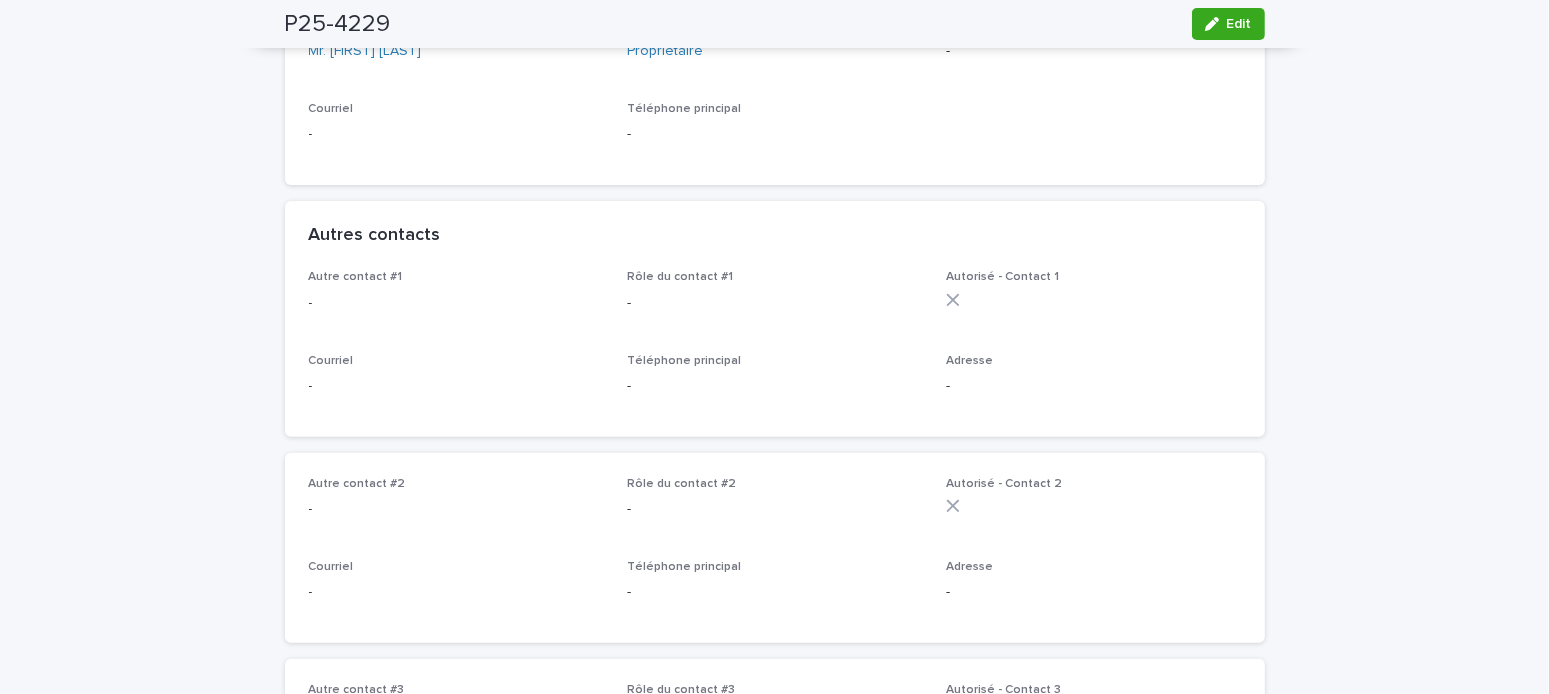 scroll, scrollTop: 0, scrollLeft: 0, axis: both 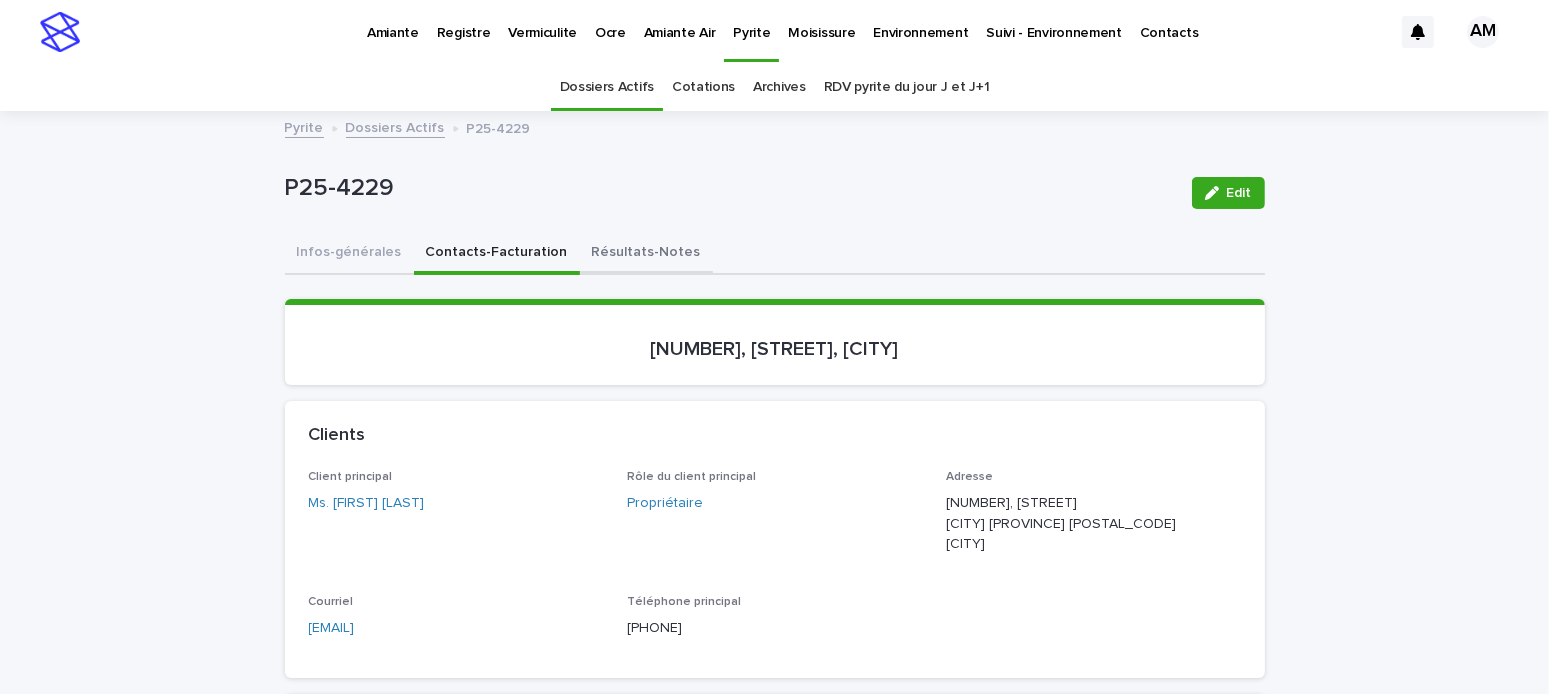click on "Résultats-Notes" at bounding box center (646, 254) 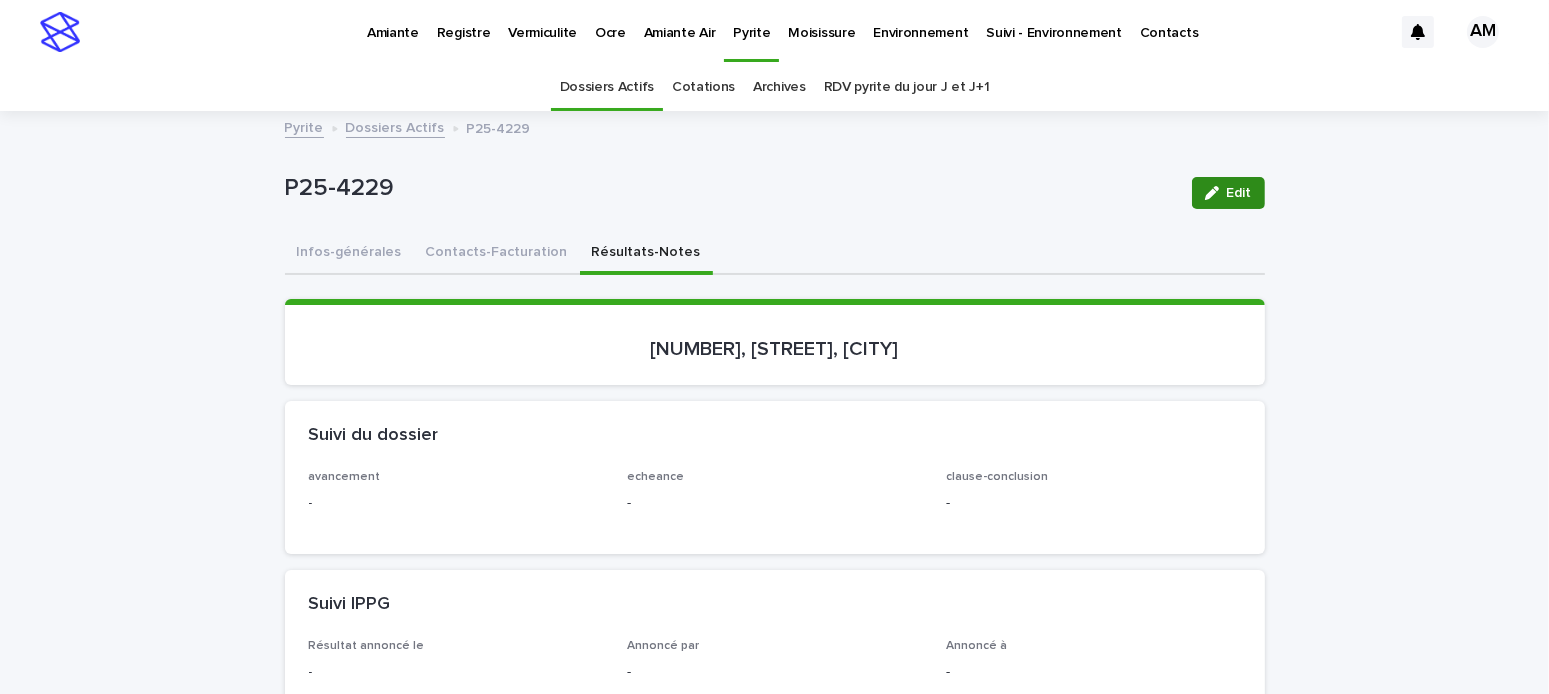 click at bounding box center [1216, 193] 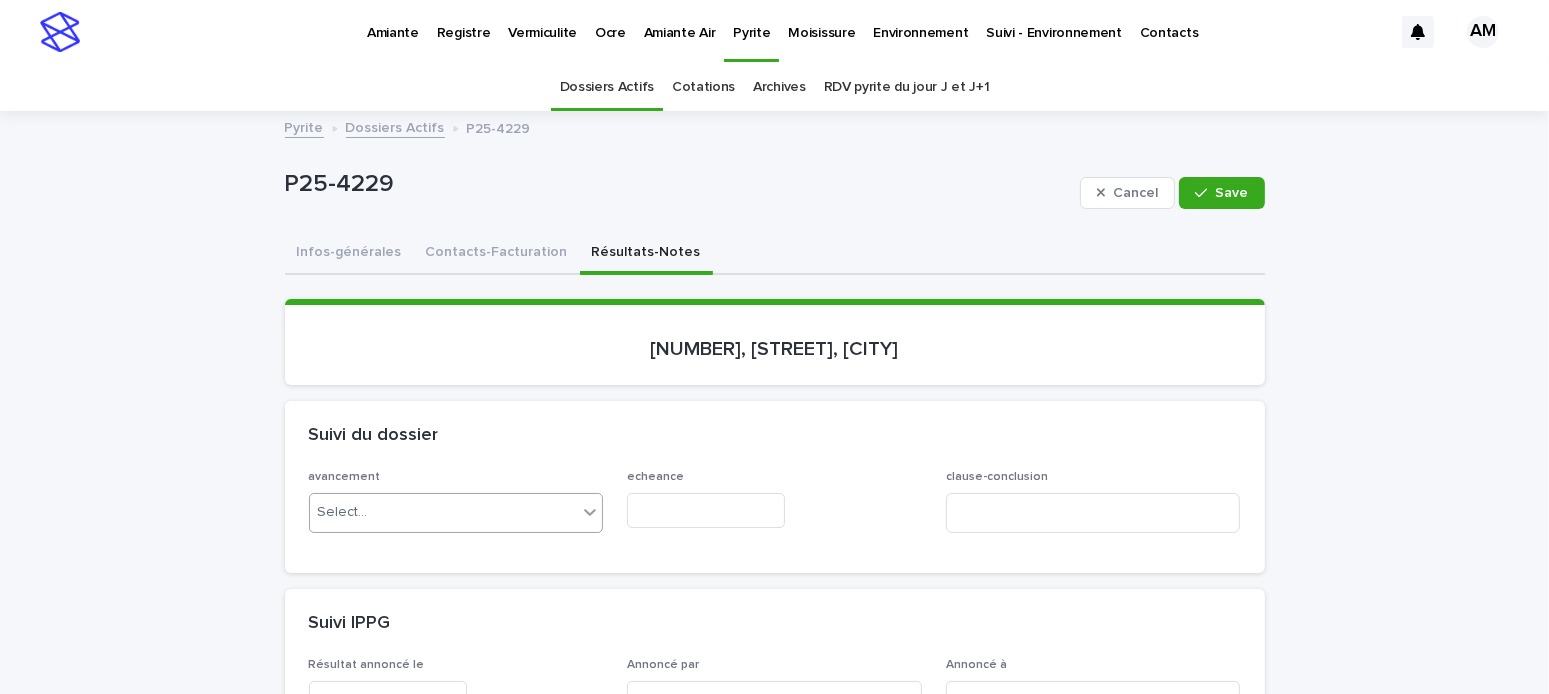 click on "Select..." at bounding box center [444, 512] 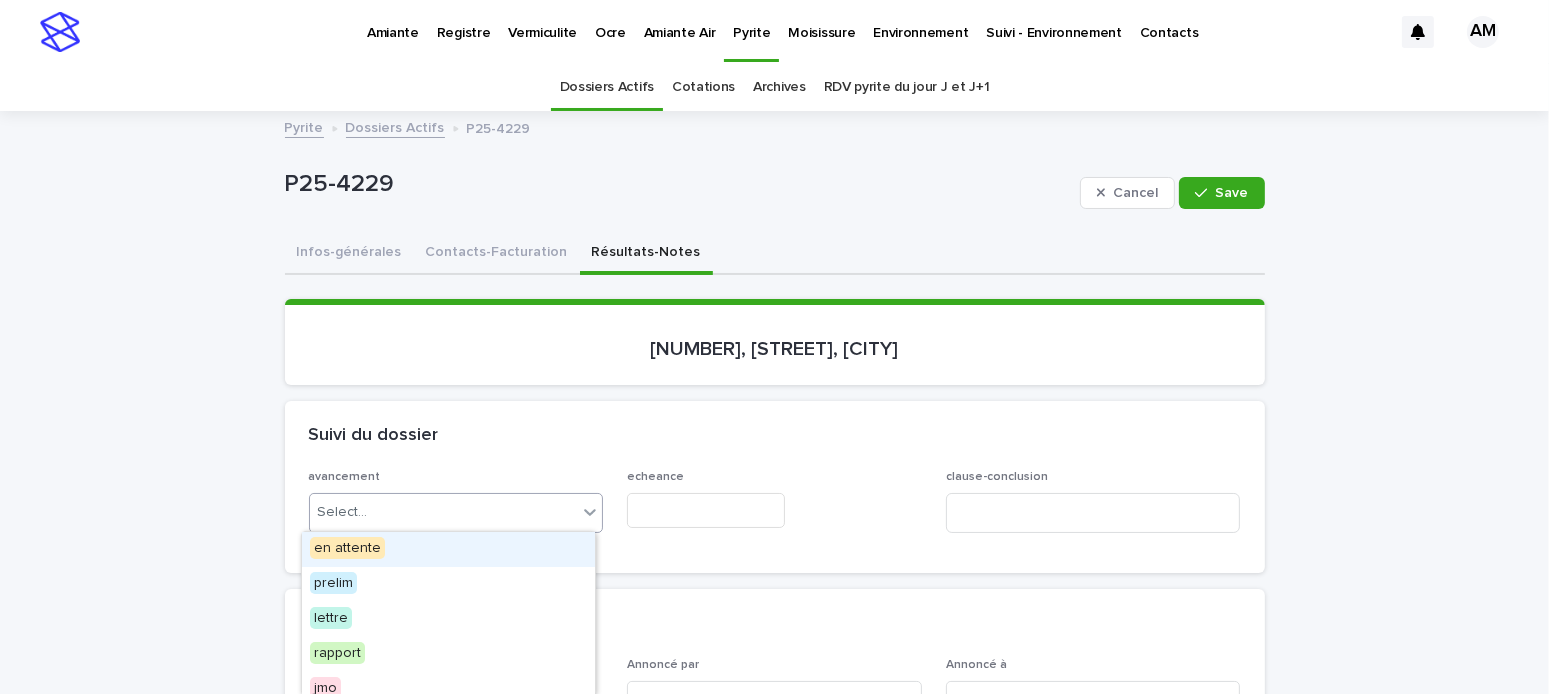 click on "en attente" at bounding box center [448, 549] 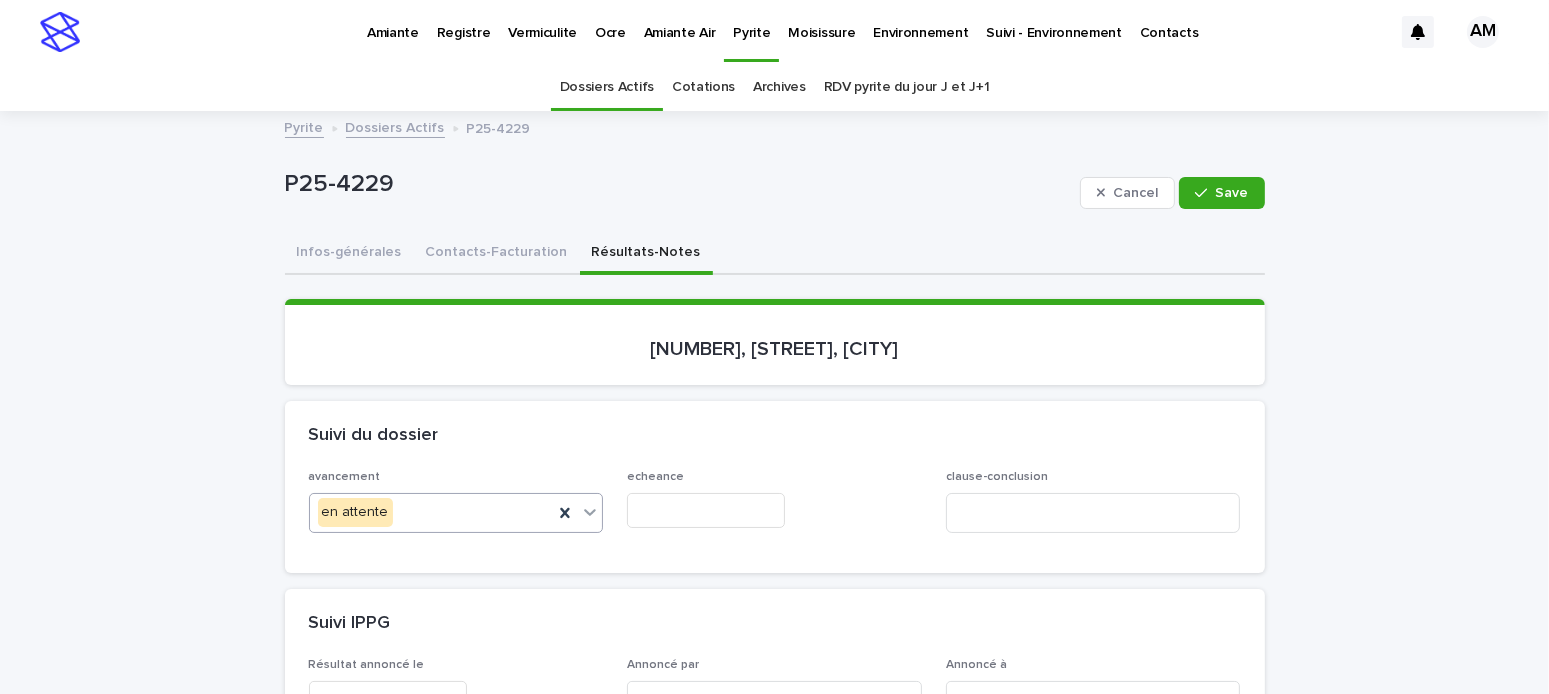 click on "echeance" at bounding box center [774, 506] 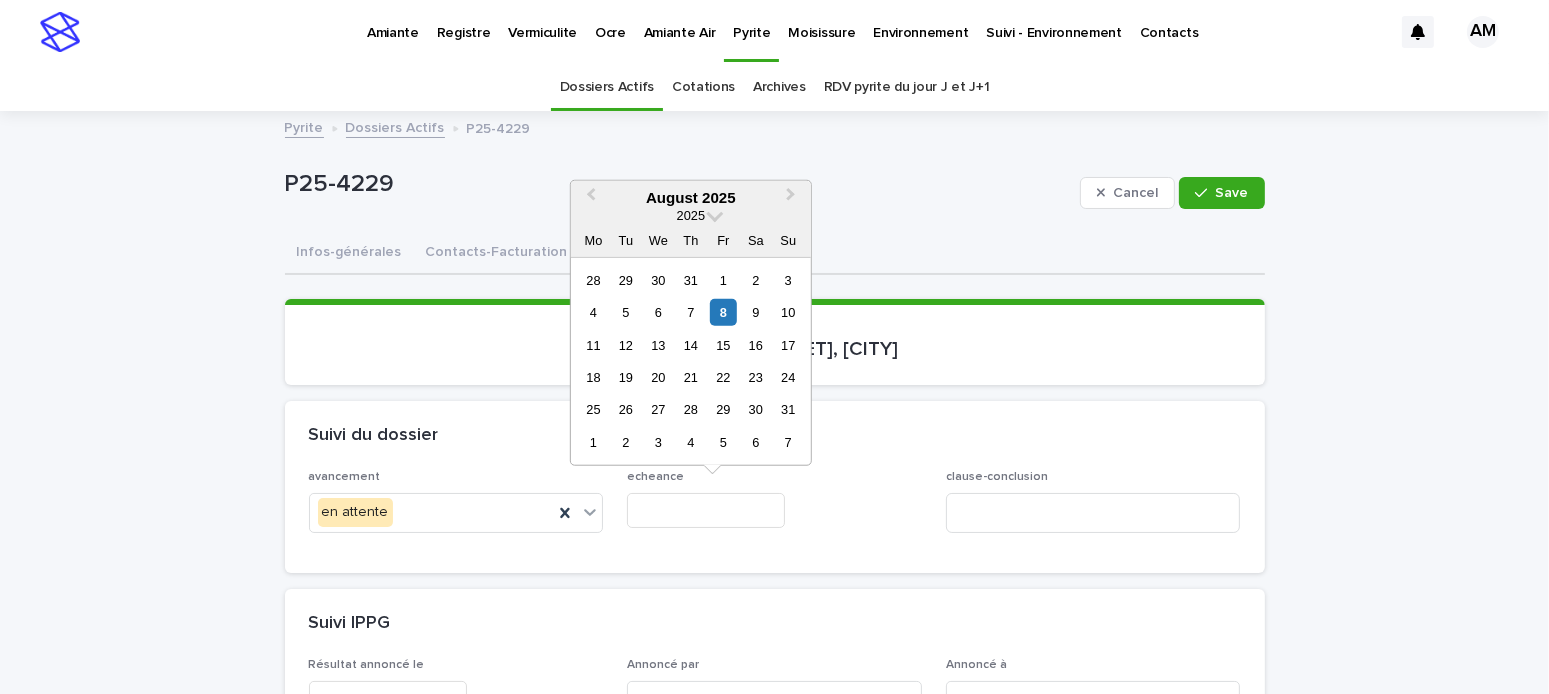 click at bounding box center (706, 510) 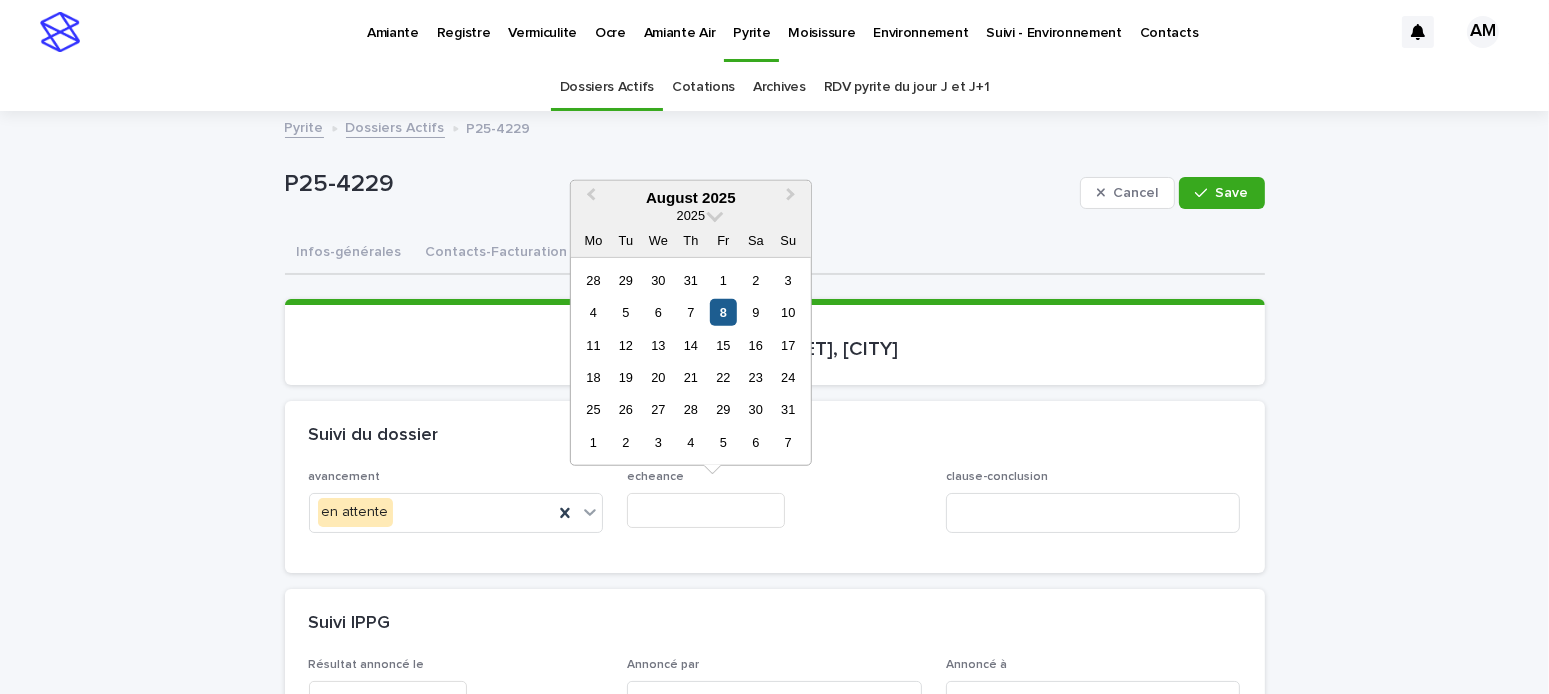 click on "8" at bounding box center (723, 312) 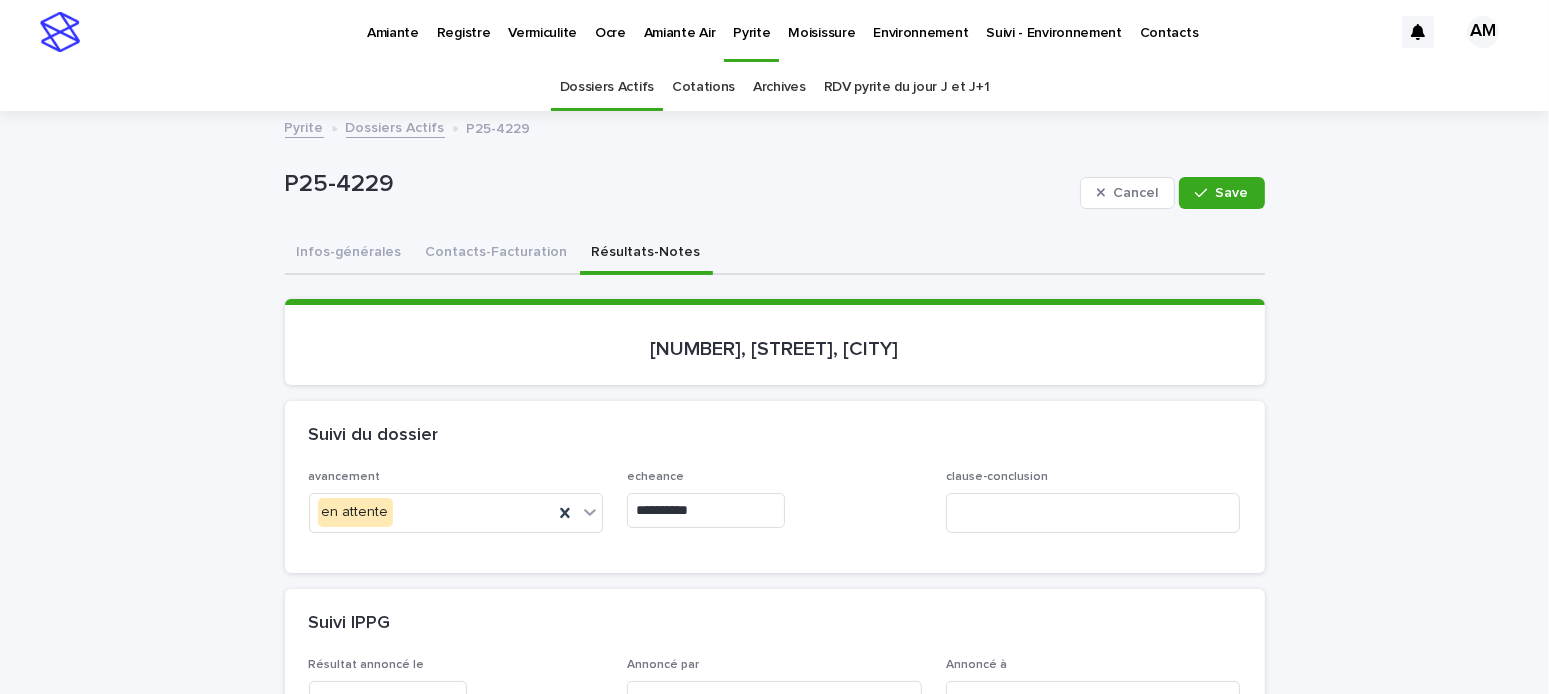 scroll, scrollTop: 400, scrollLeft: 0, axis: vertical 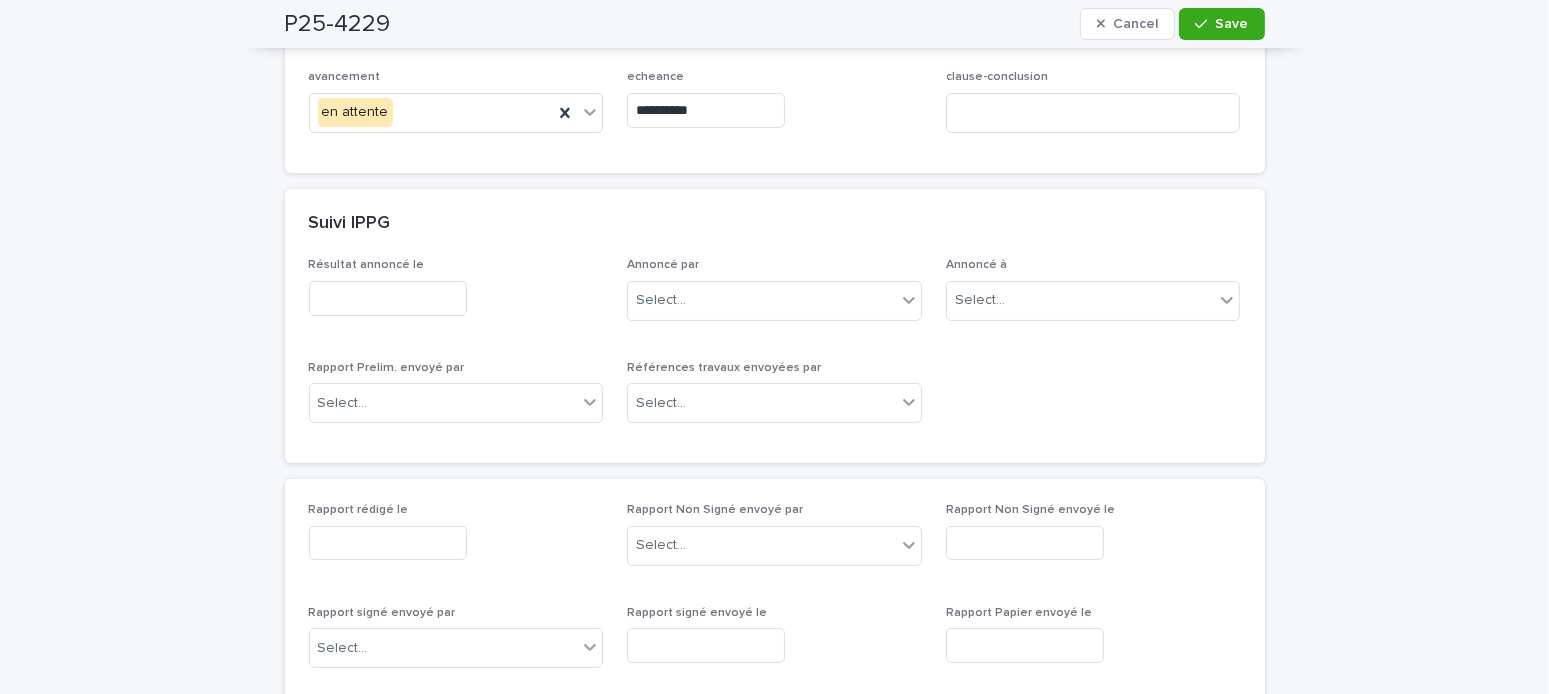 click at bounding box center (388, 543) 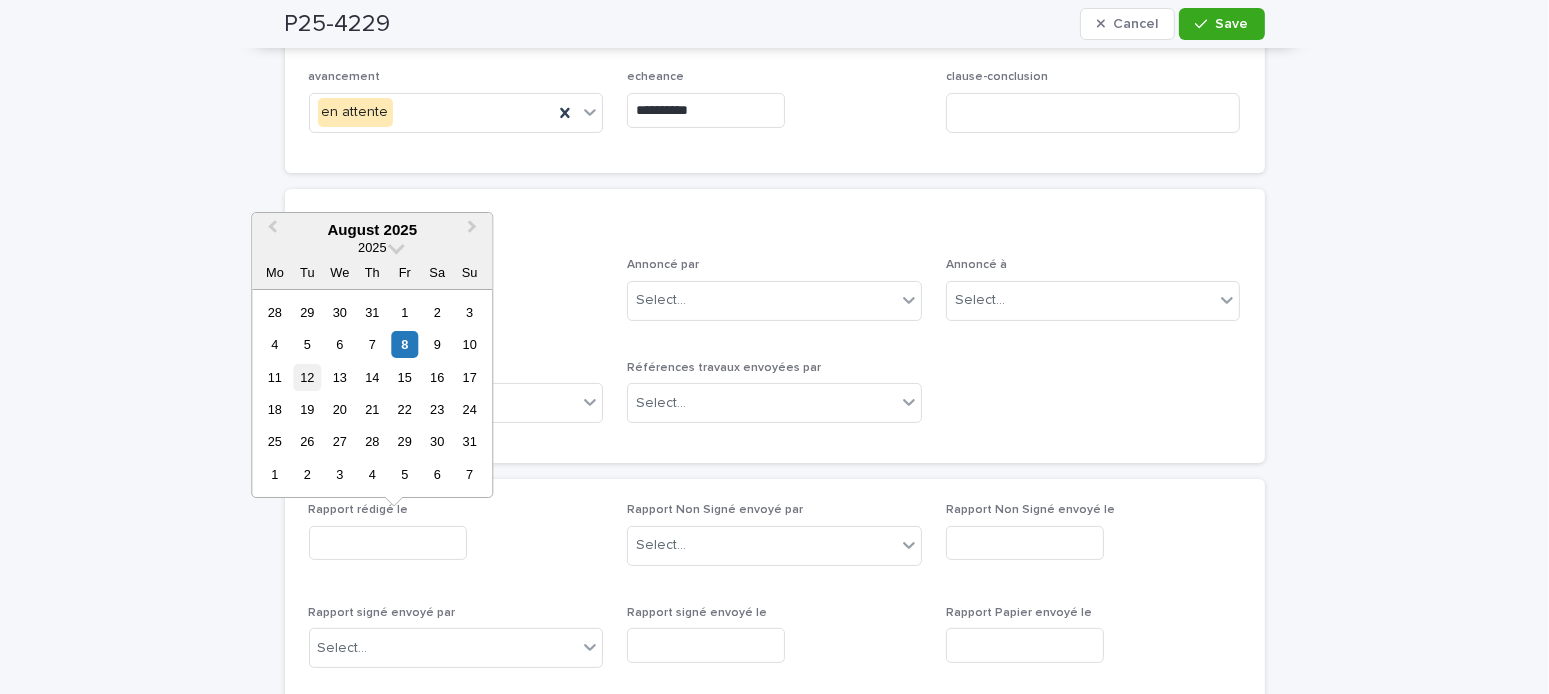 click on "12" at bounding box center [307, 377] 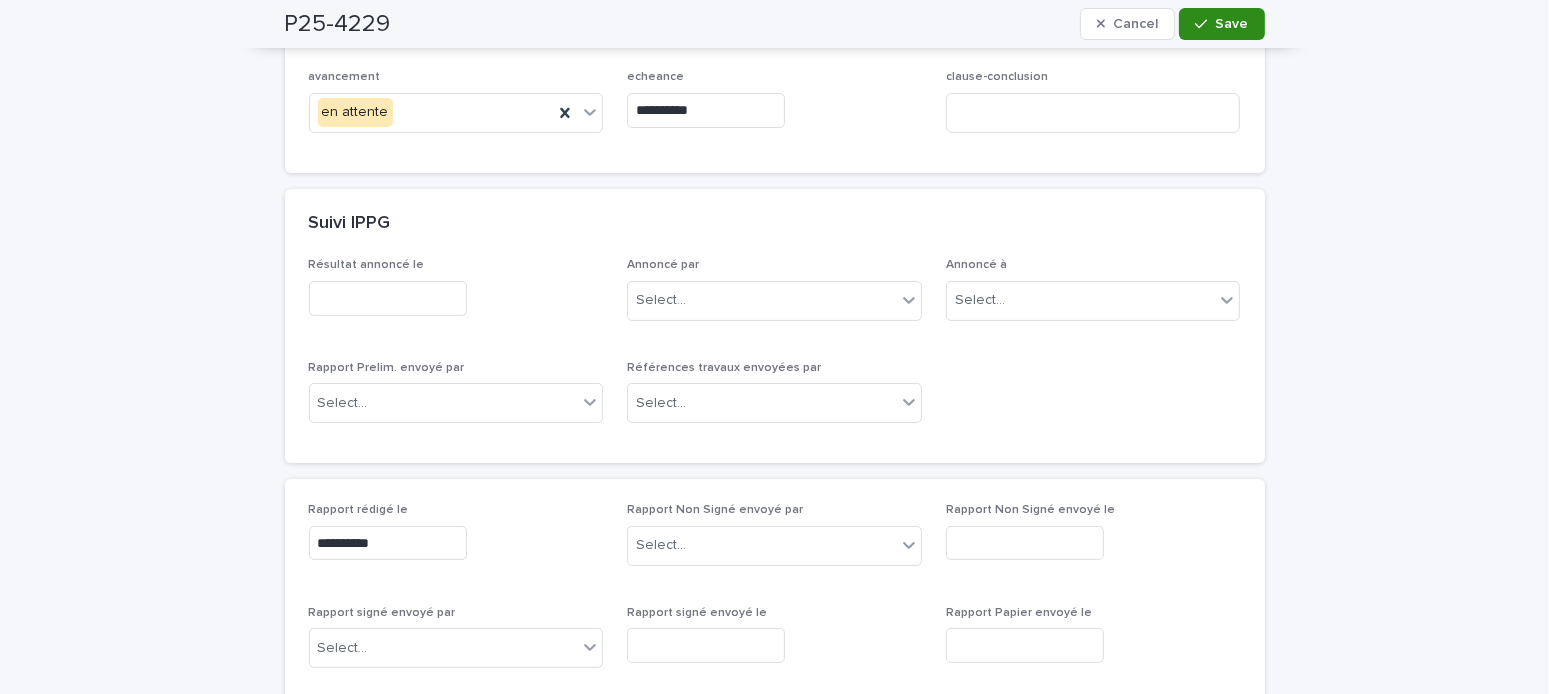 click on "Save" at bounding box center [1232, 24] 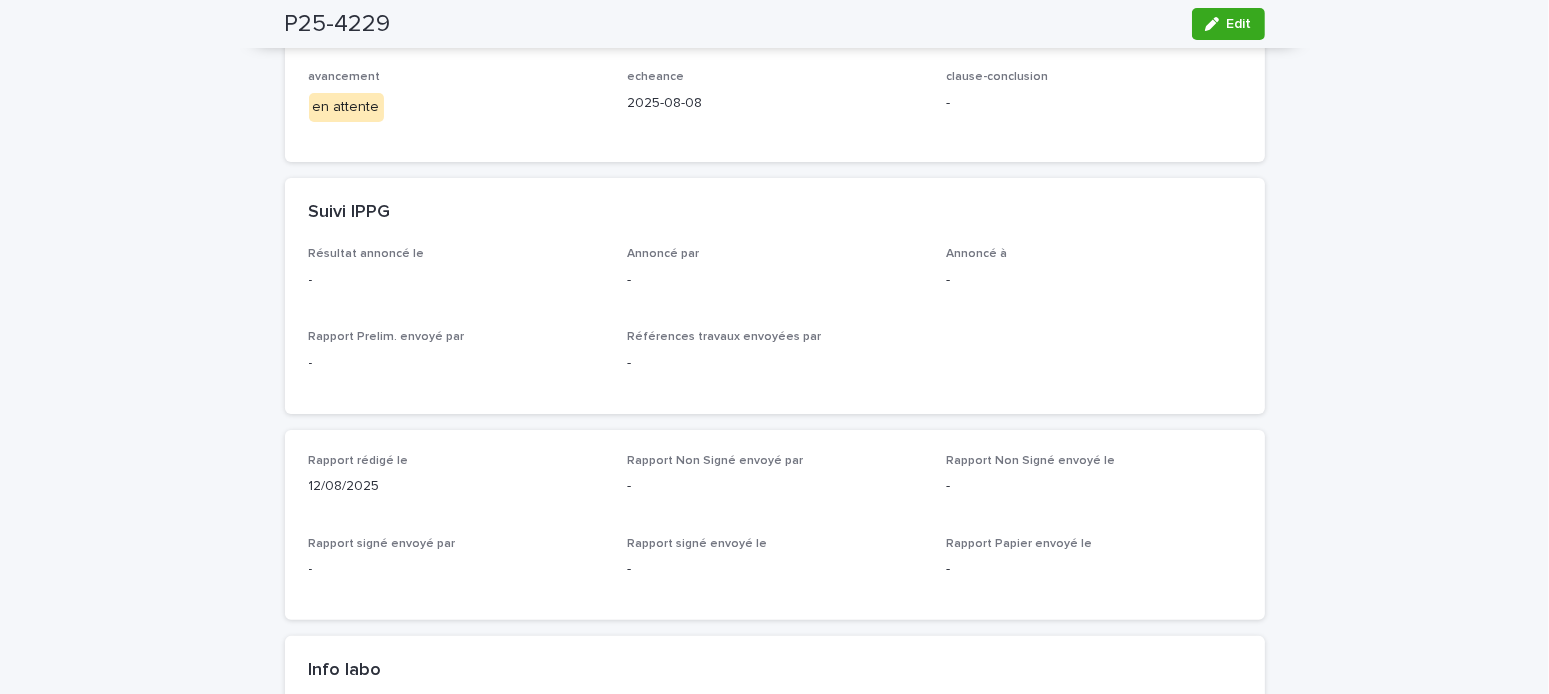 scroll, scrollTop: 0, scrollLeft: 0, axis: both 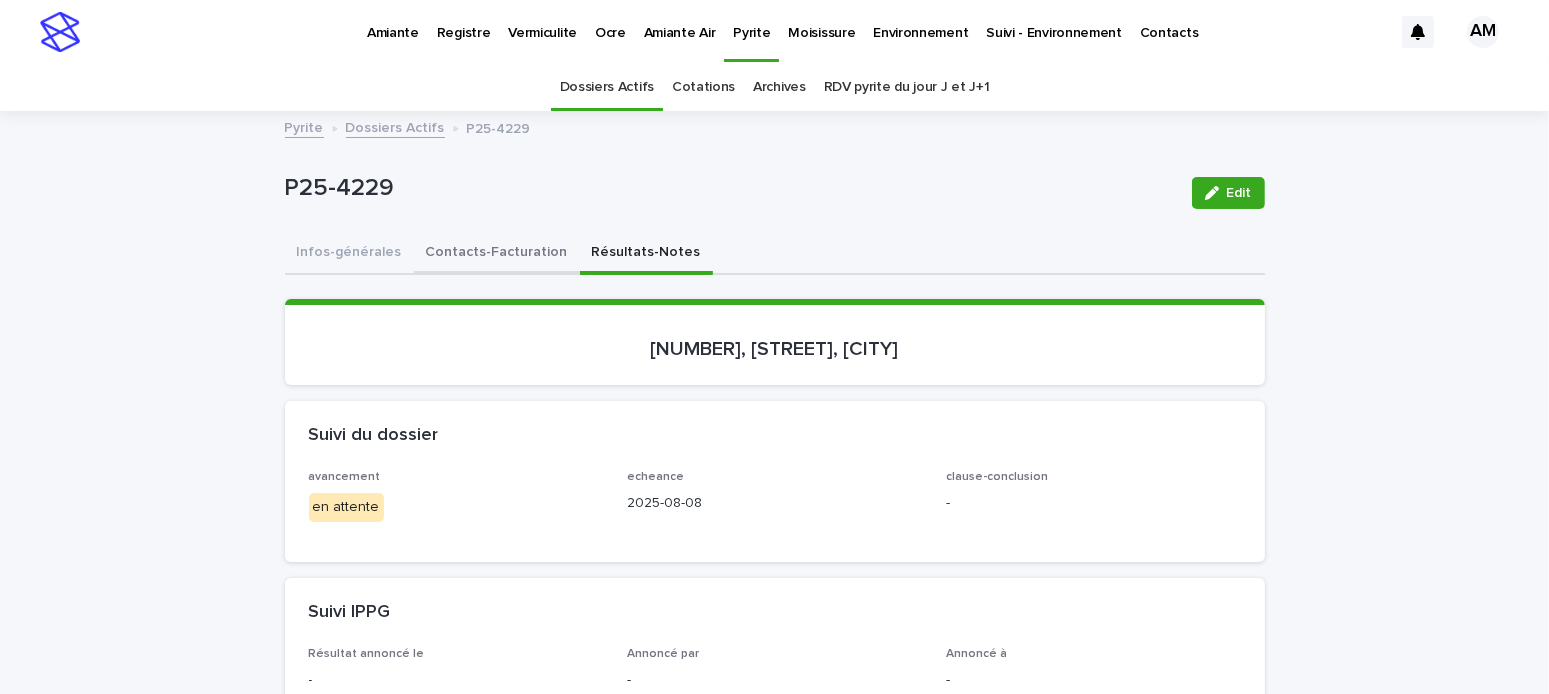 click on "Contacts-Facturation" at bounding box center (497, 254) 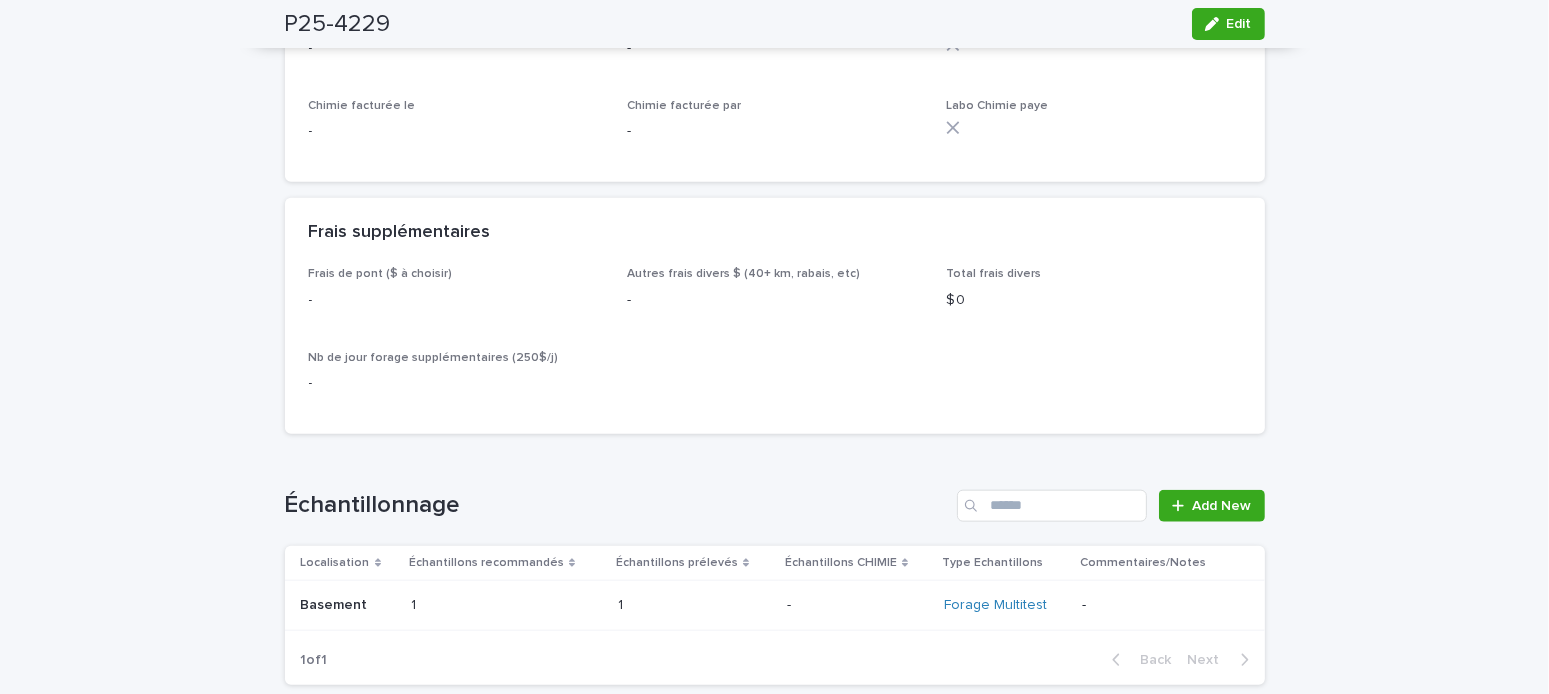 scroll, scrollTop: 2500, scrollLeft: 0, axis: vertical 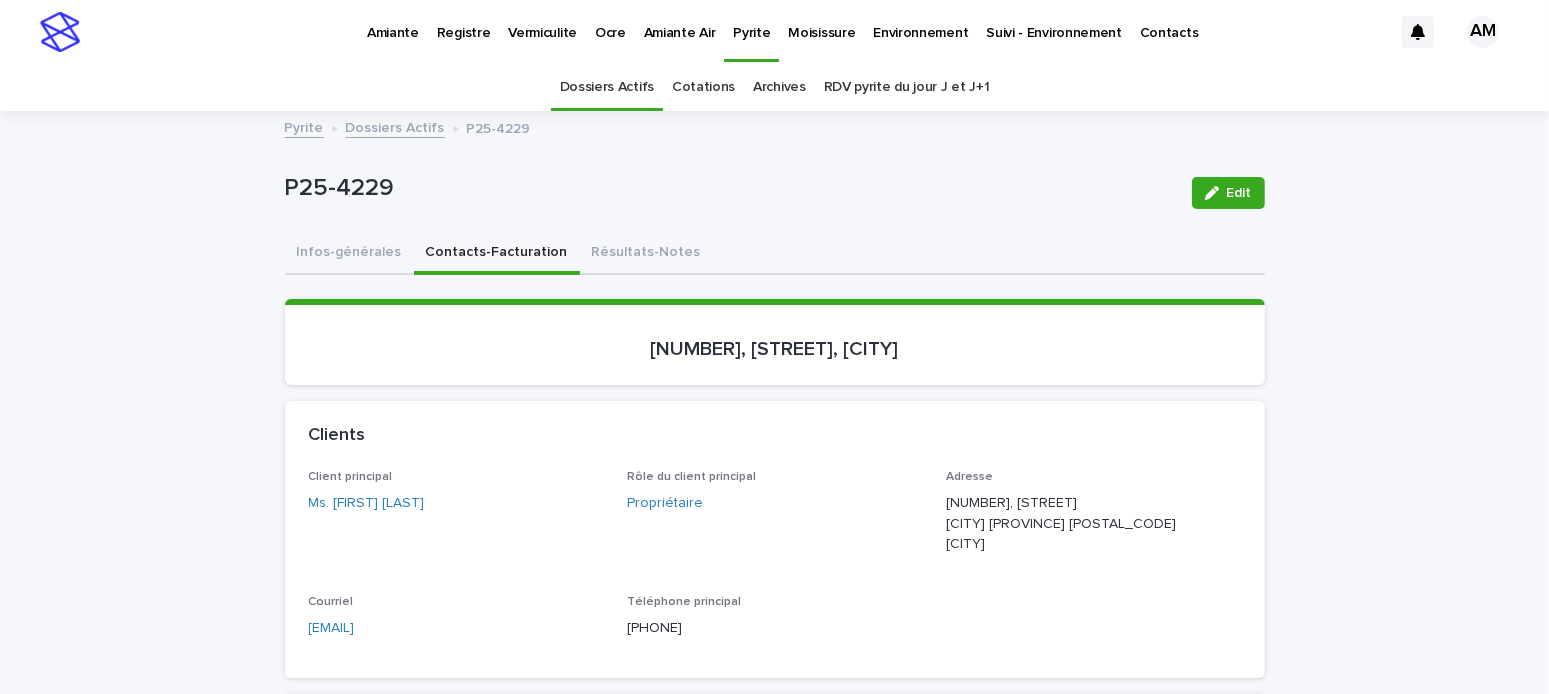 click on "Dossiers Actifs" at bounding box center (395, 126) 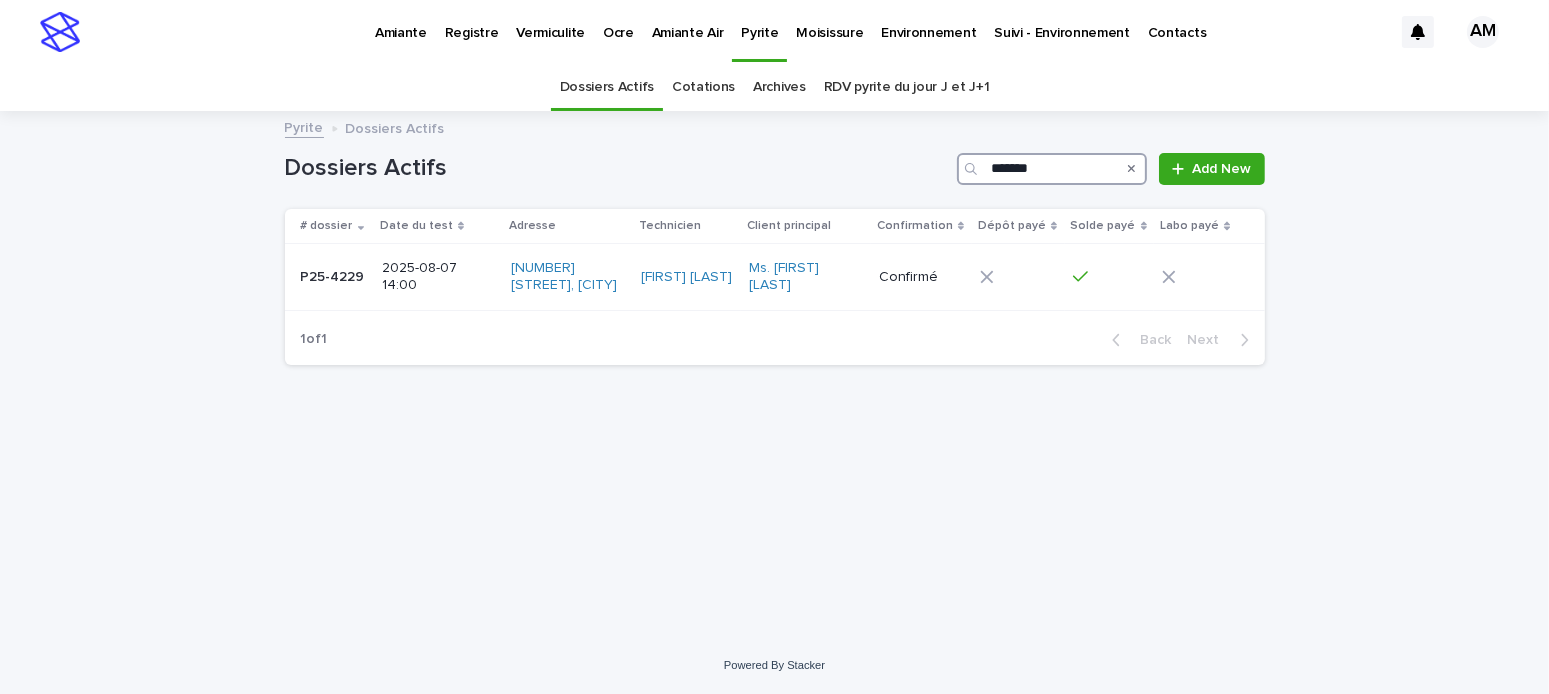 click on "*******" at bounding box center (1052, 169) 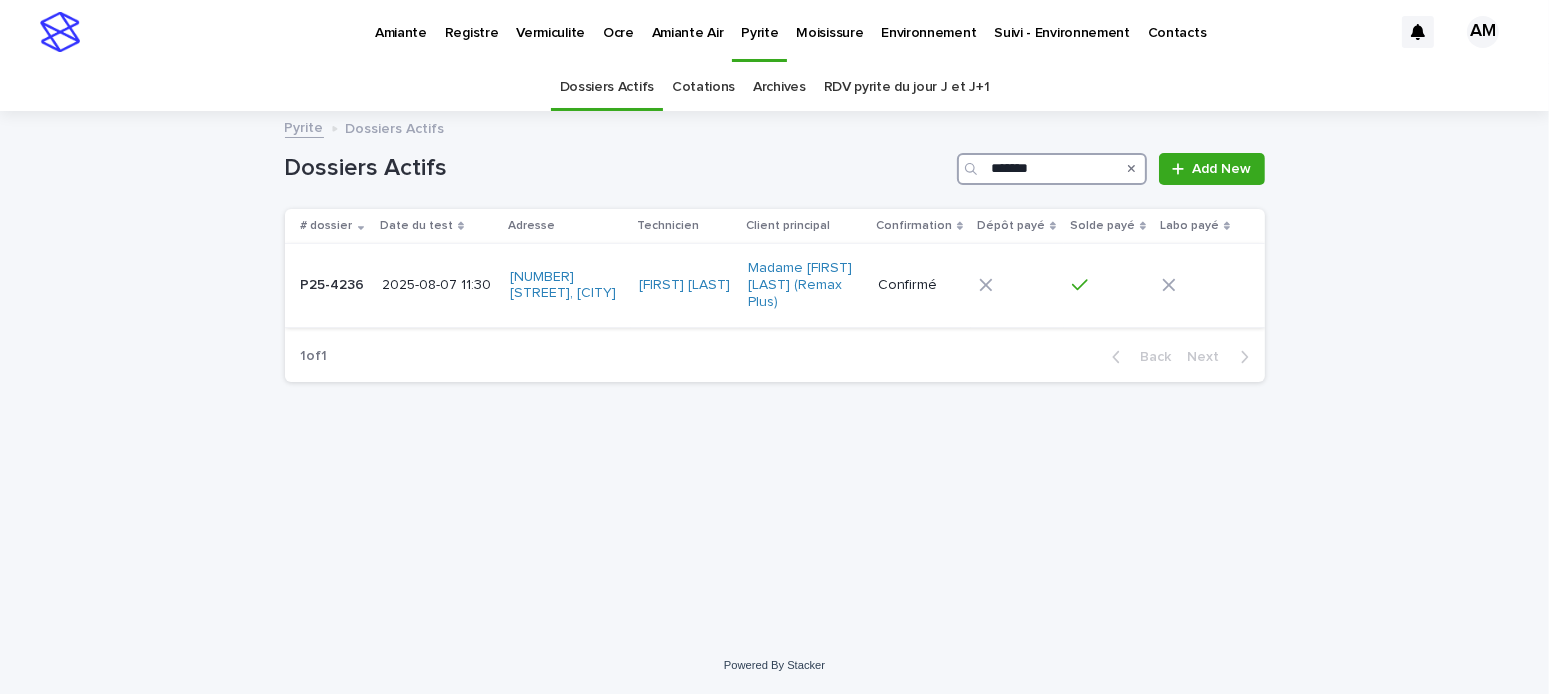 type on "*******" 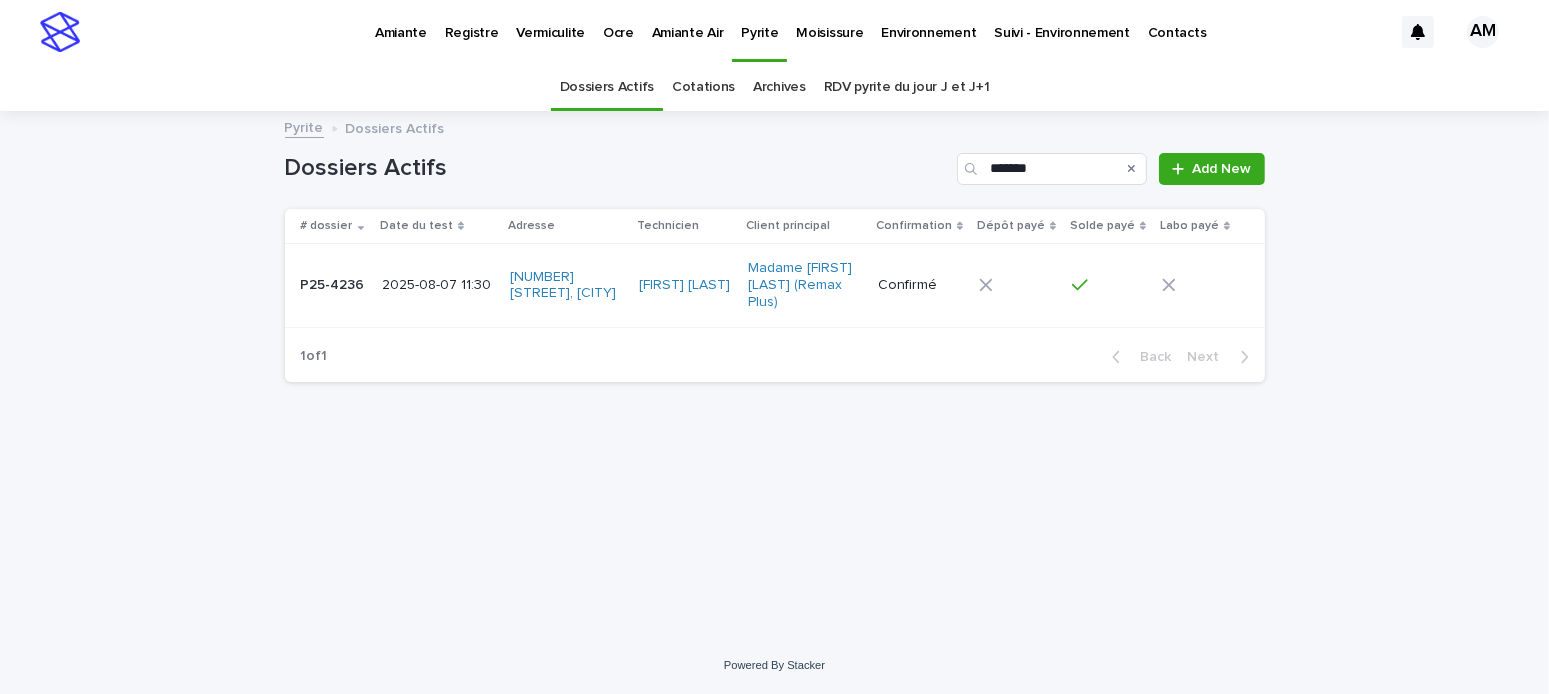 click on "2025-08-07 11:30" at bounding box center [437, 285] 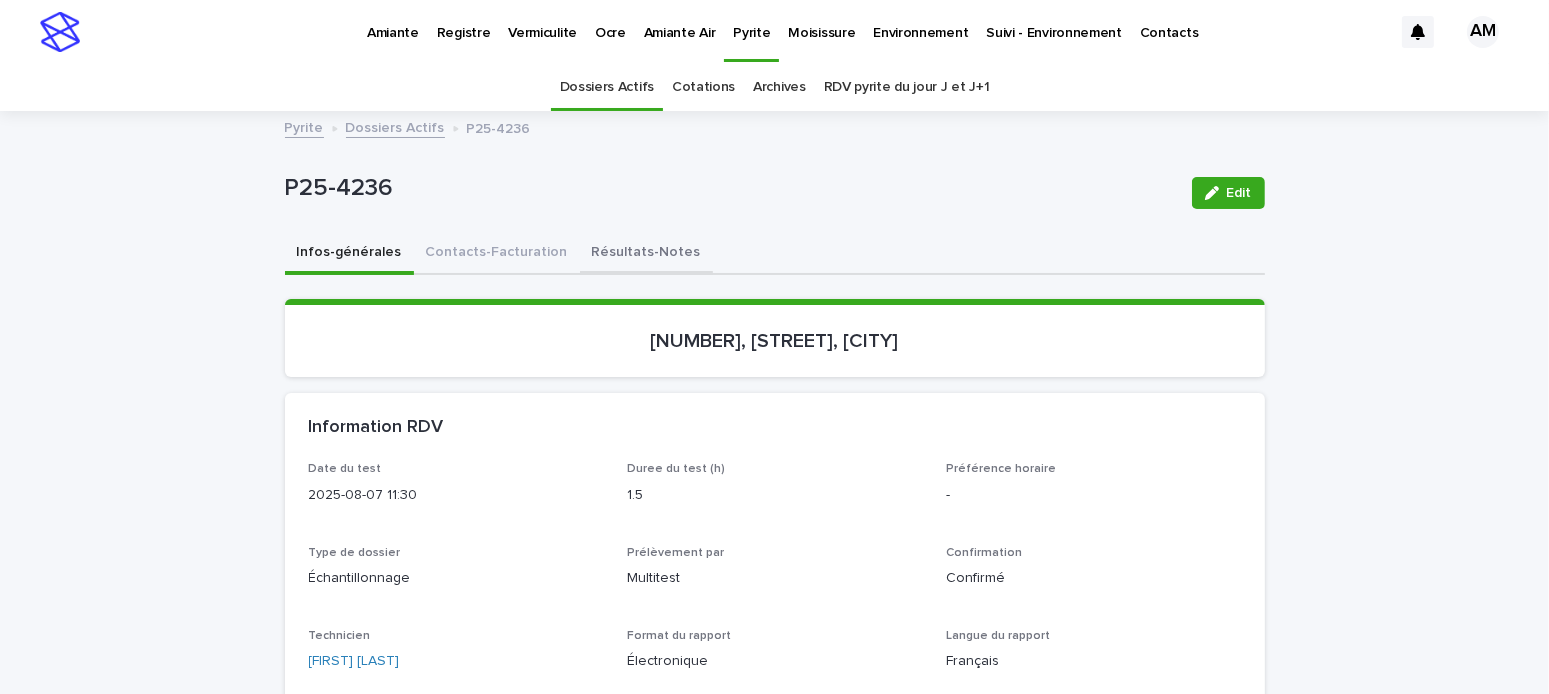 click on "Résultats-Notes" at bounding box center [646, 254] 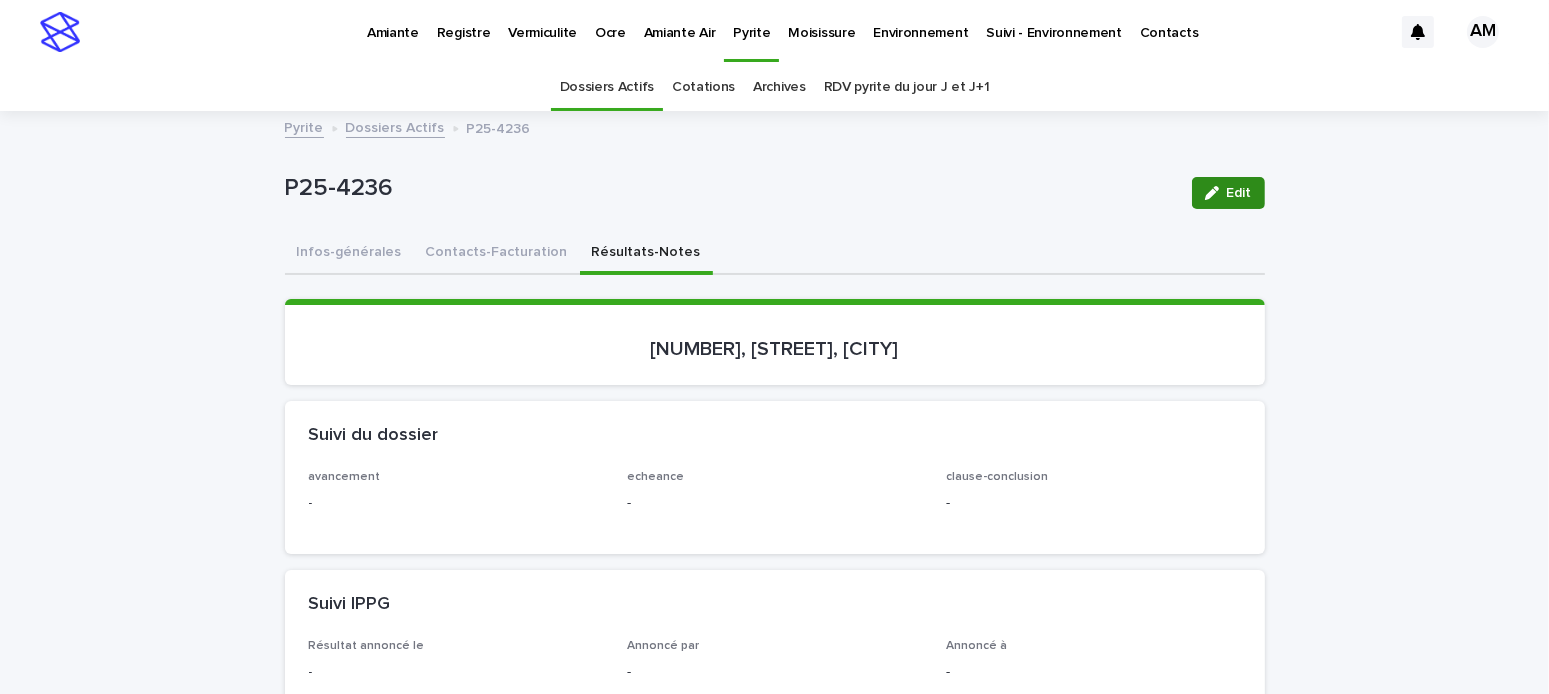 click on "Edit" at bounding box center (1228, 193) 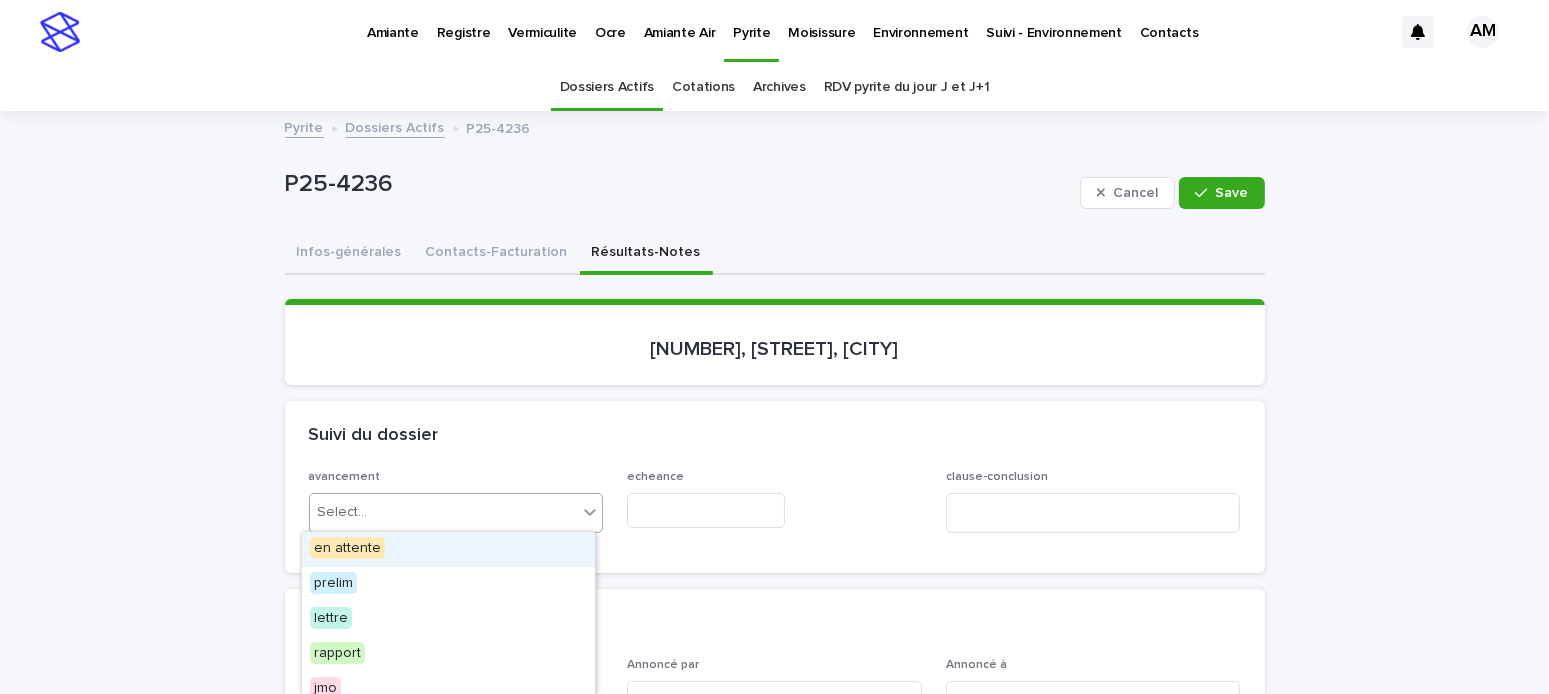click on "Select..." at bounding box center [444, 512] 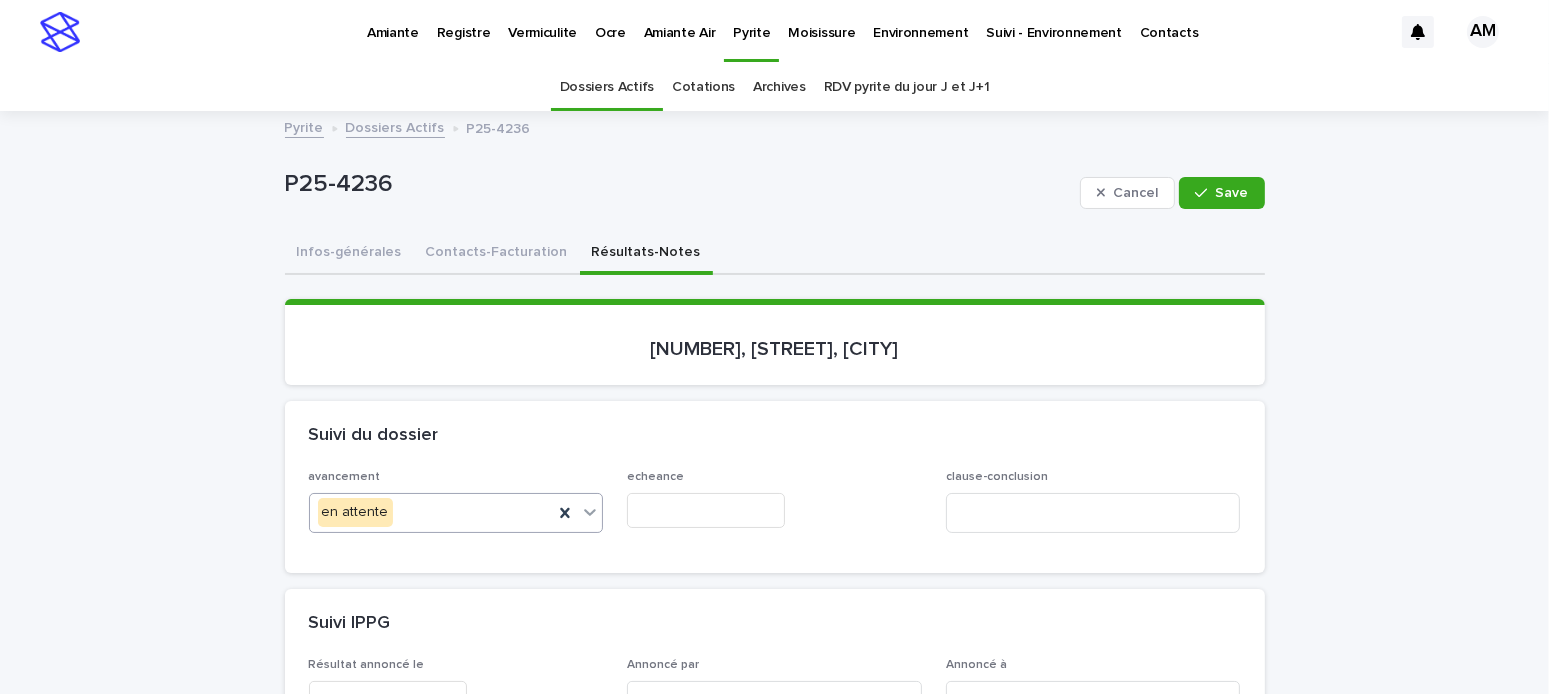 click at bounding box center (706, 510) 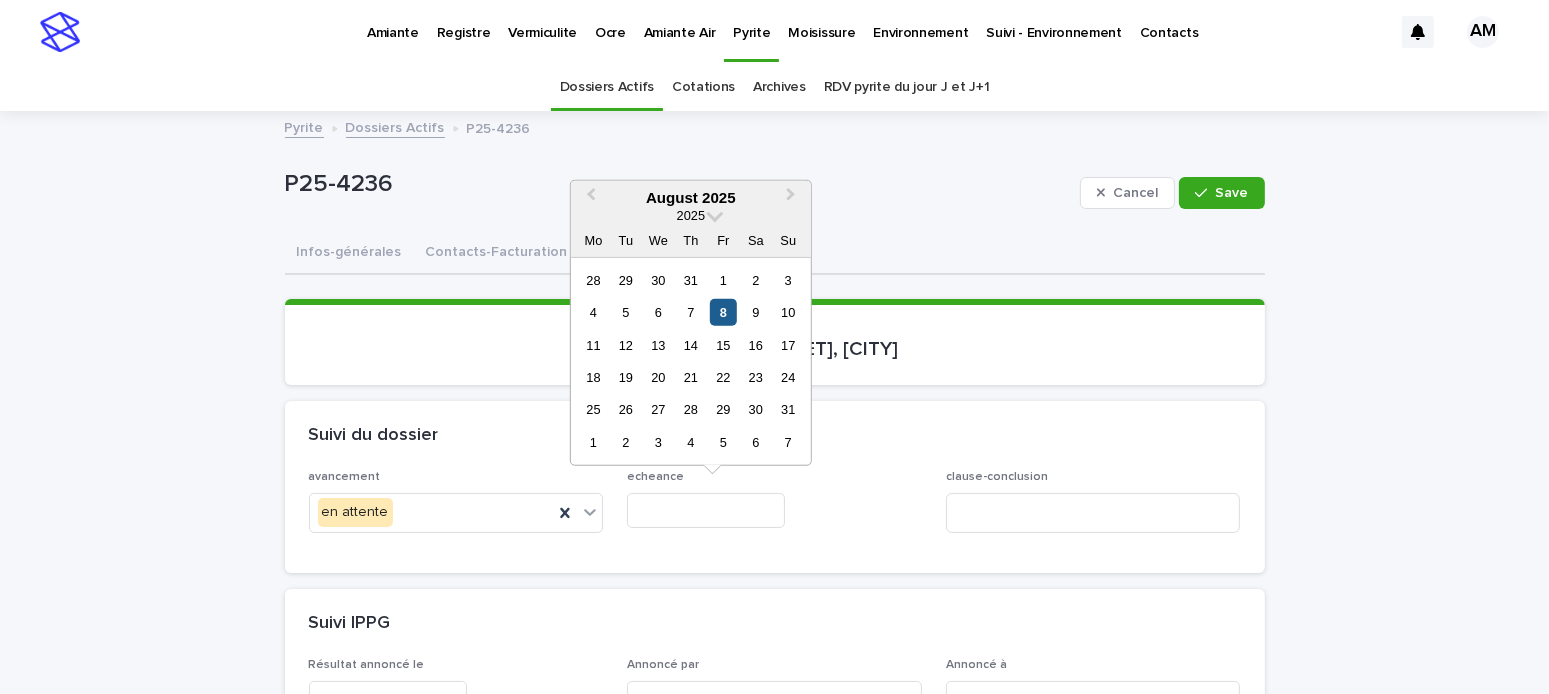 click on "8" at bounding box center [723, 312] 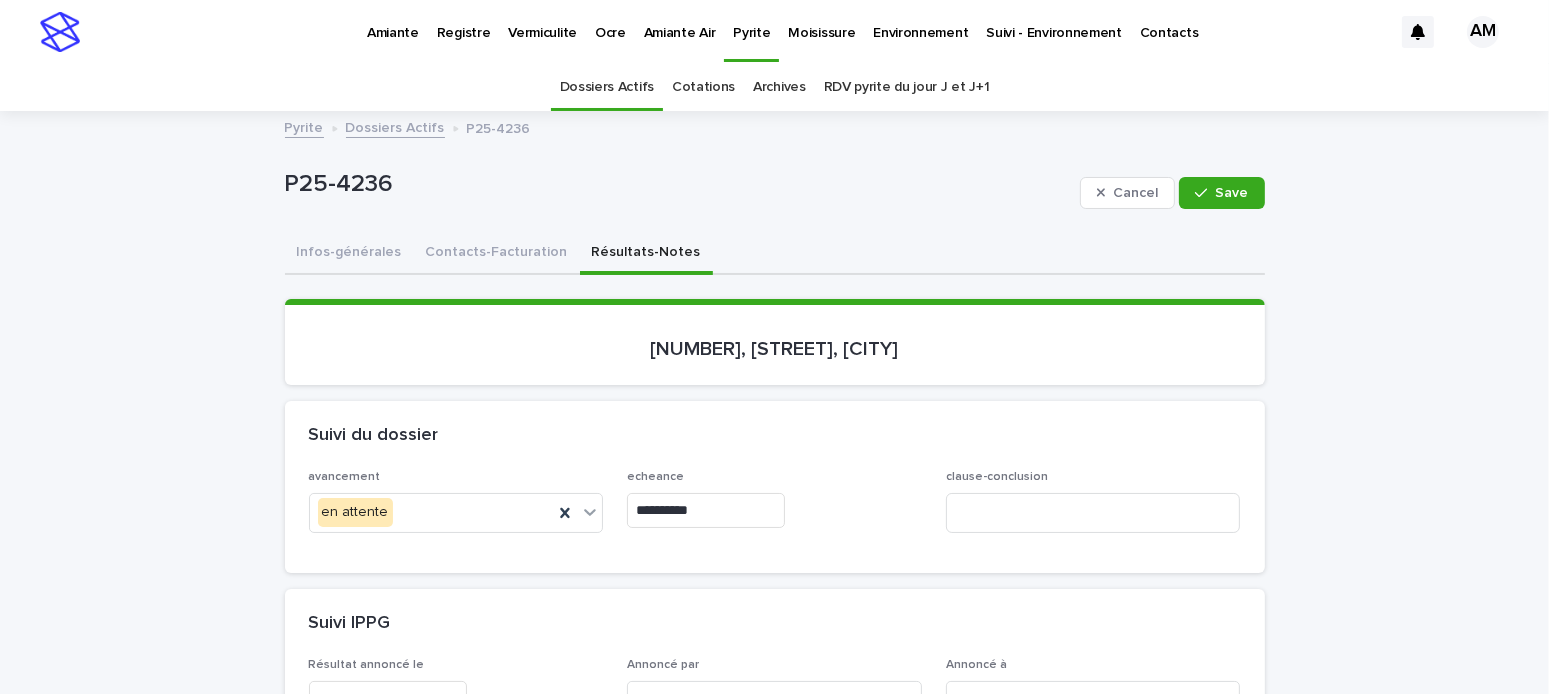 scroll, scrollTop: 500, scrollLeft: 0, axis: vertical 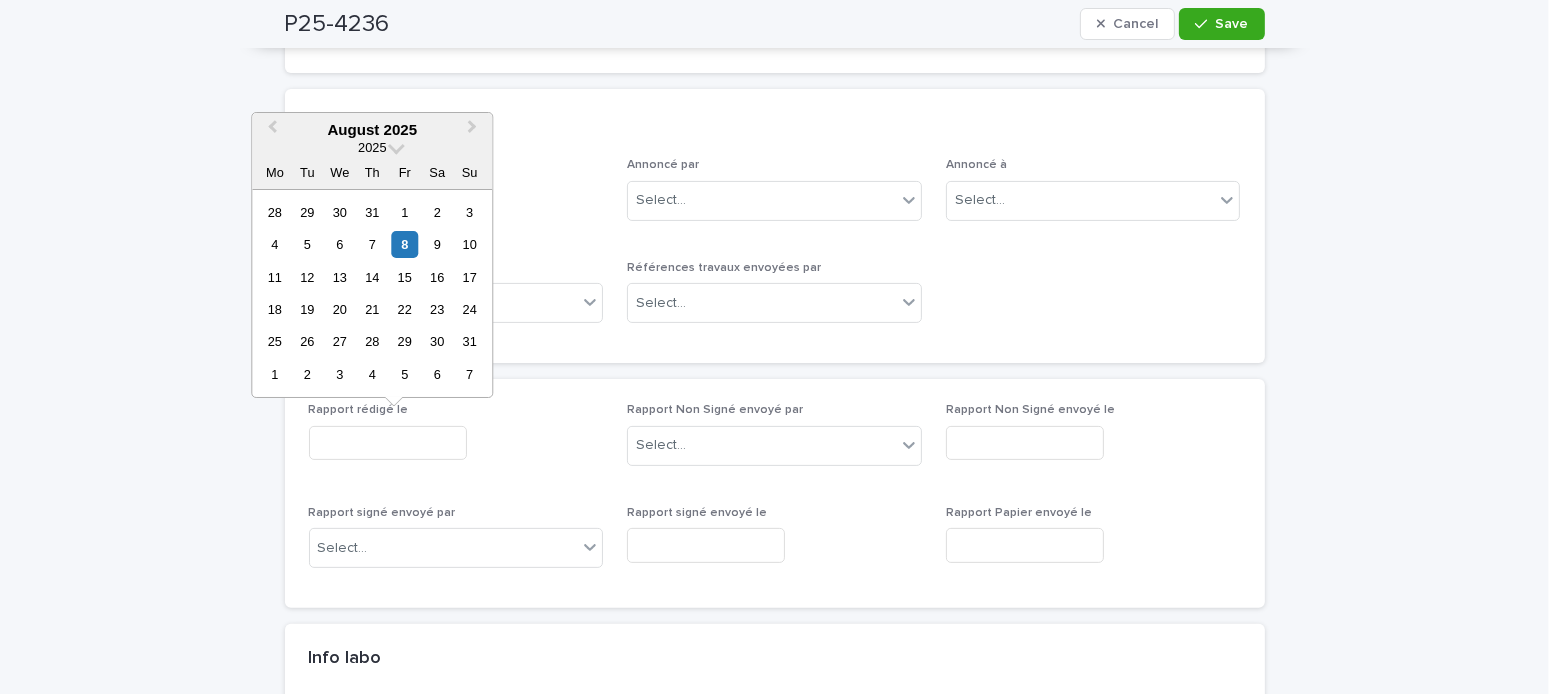 click at bounding box center [388, 443] 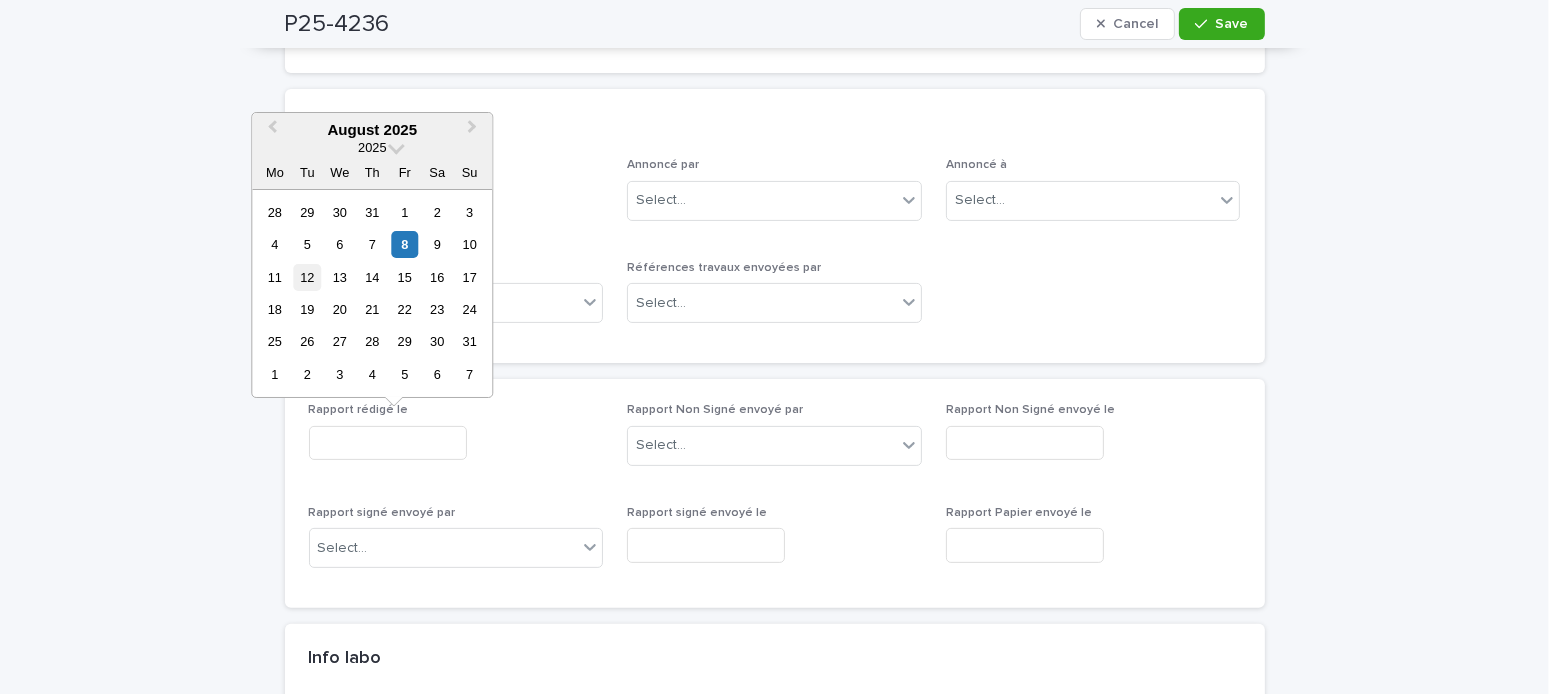 click on "12" at bounding box center [307, 277] 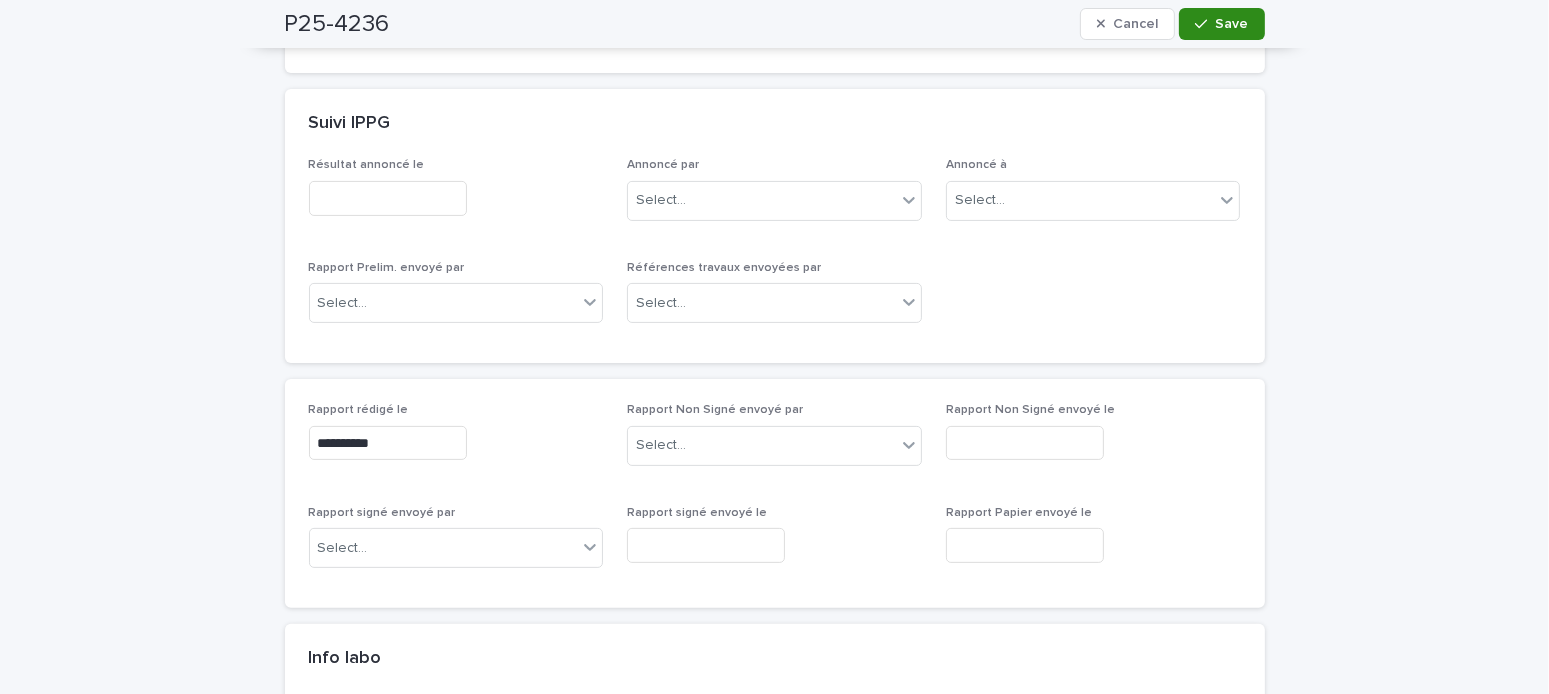click at bounding box center (1205, 24) 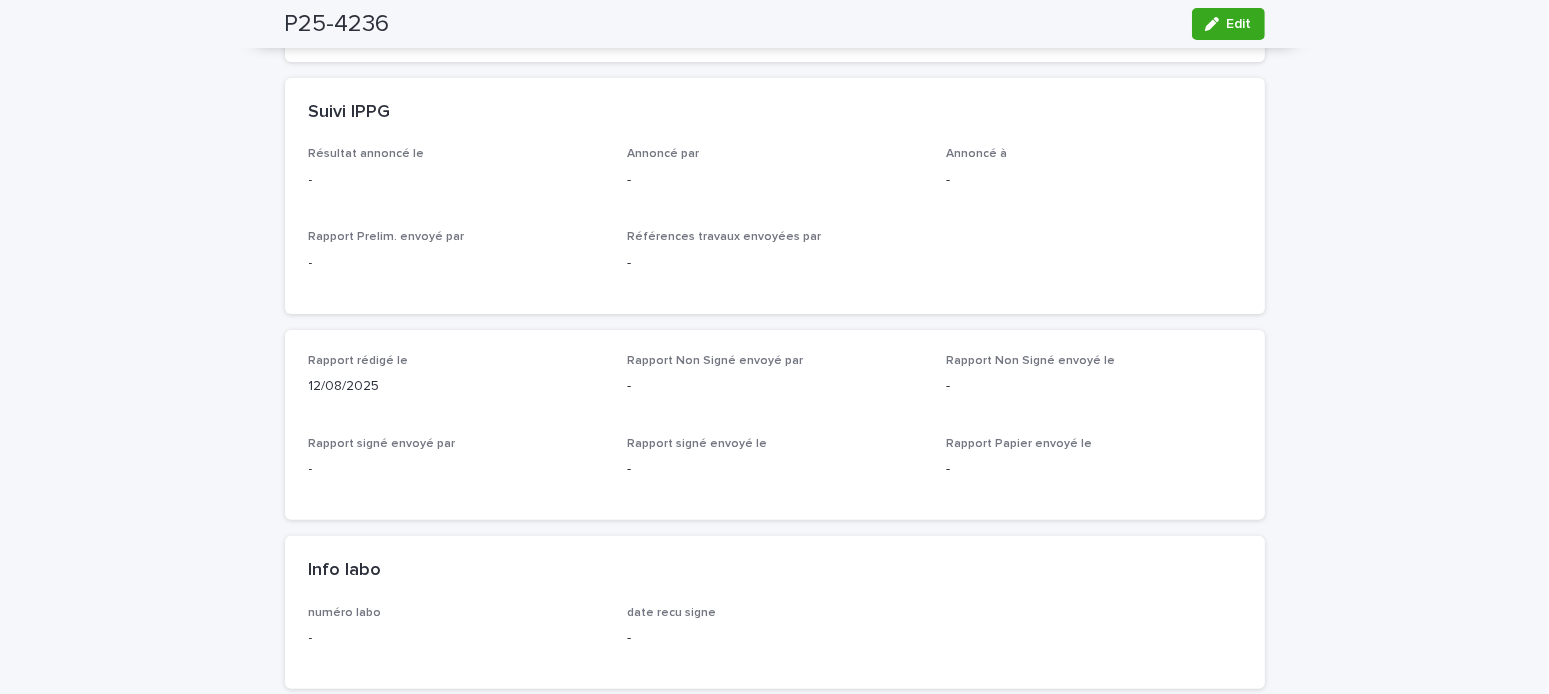 scroll, scrollTop: 0, scrollLeft: 0, axis: both 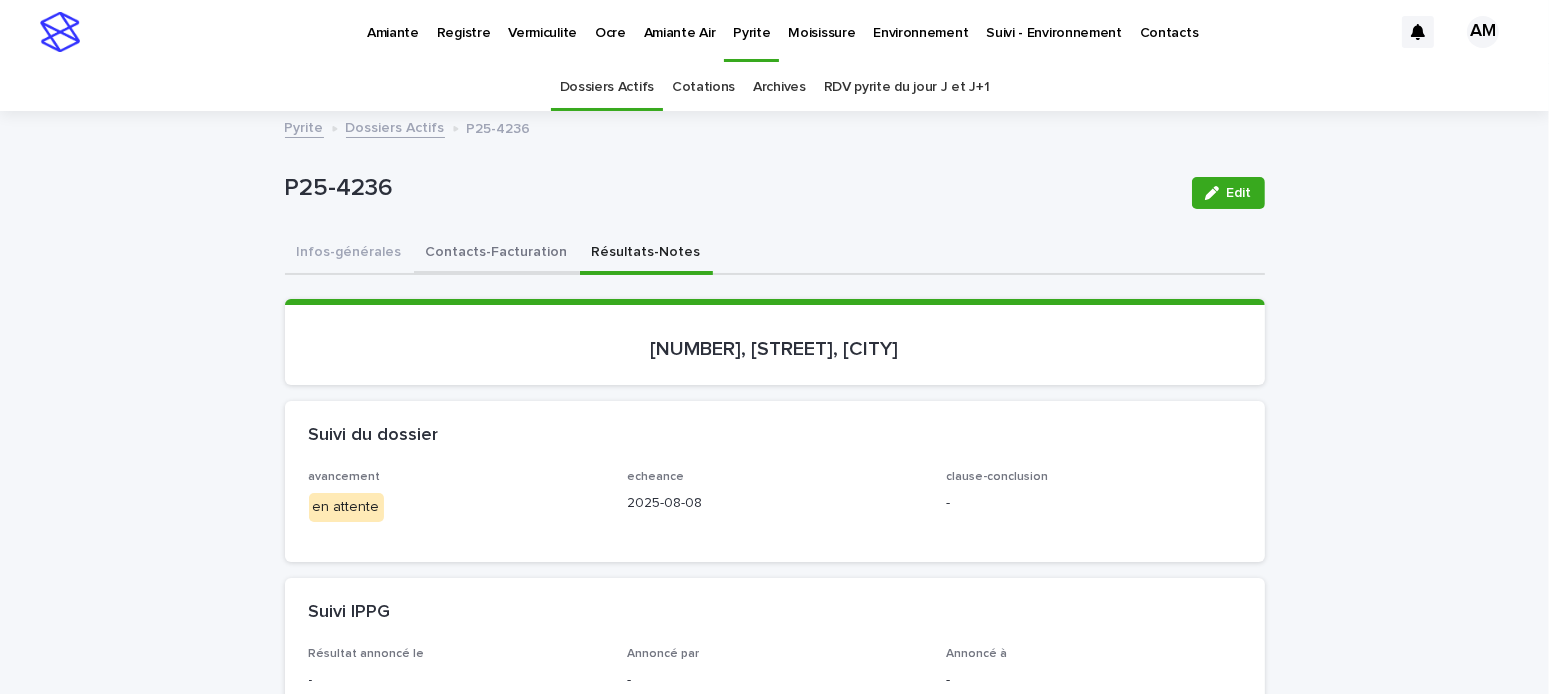click on "Contacts-Facturation" at bounding box center [497, 254] 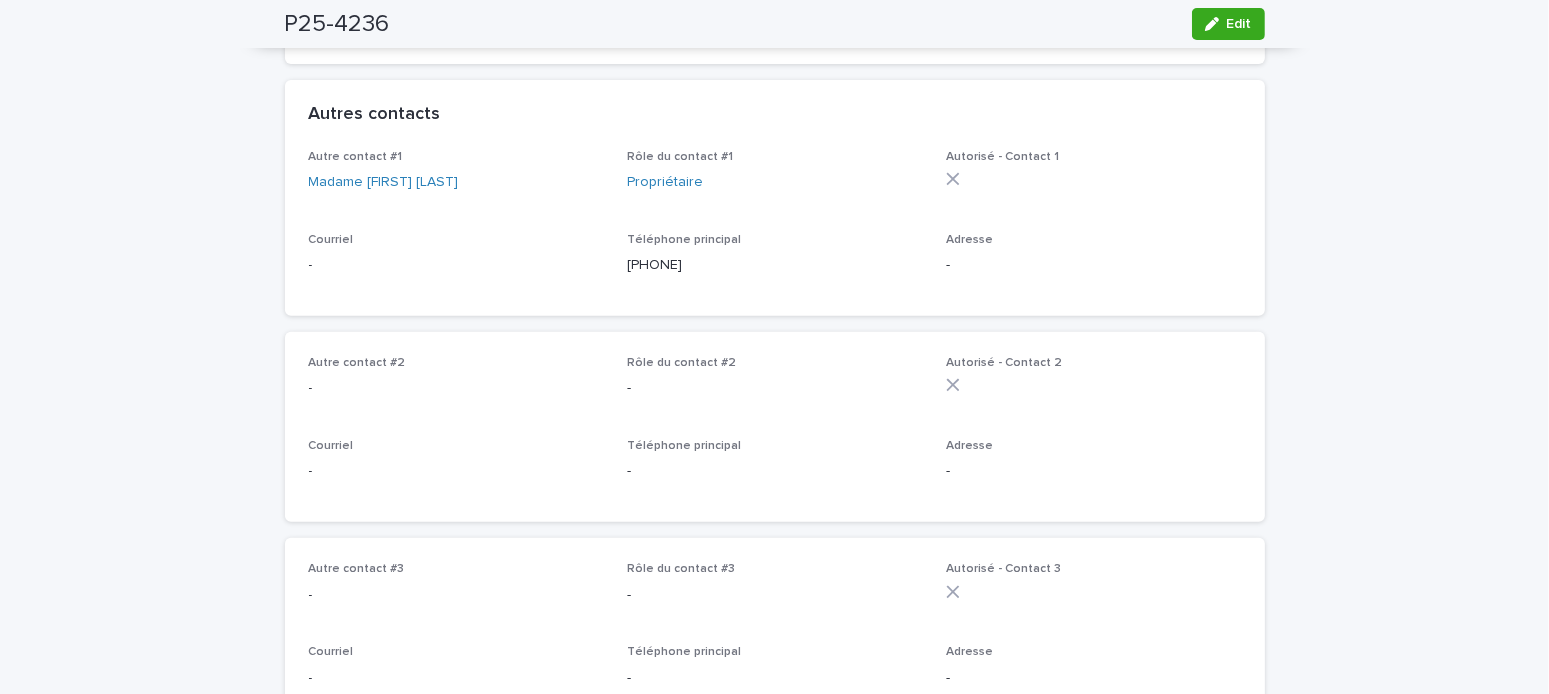 scroll, scrollTop: 0, scrollLeft: 0, axis: both 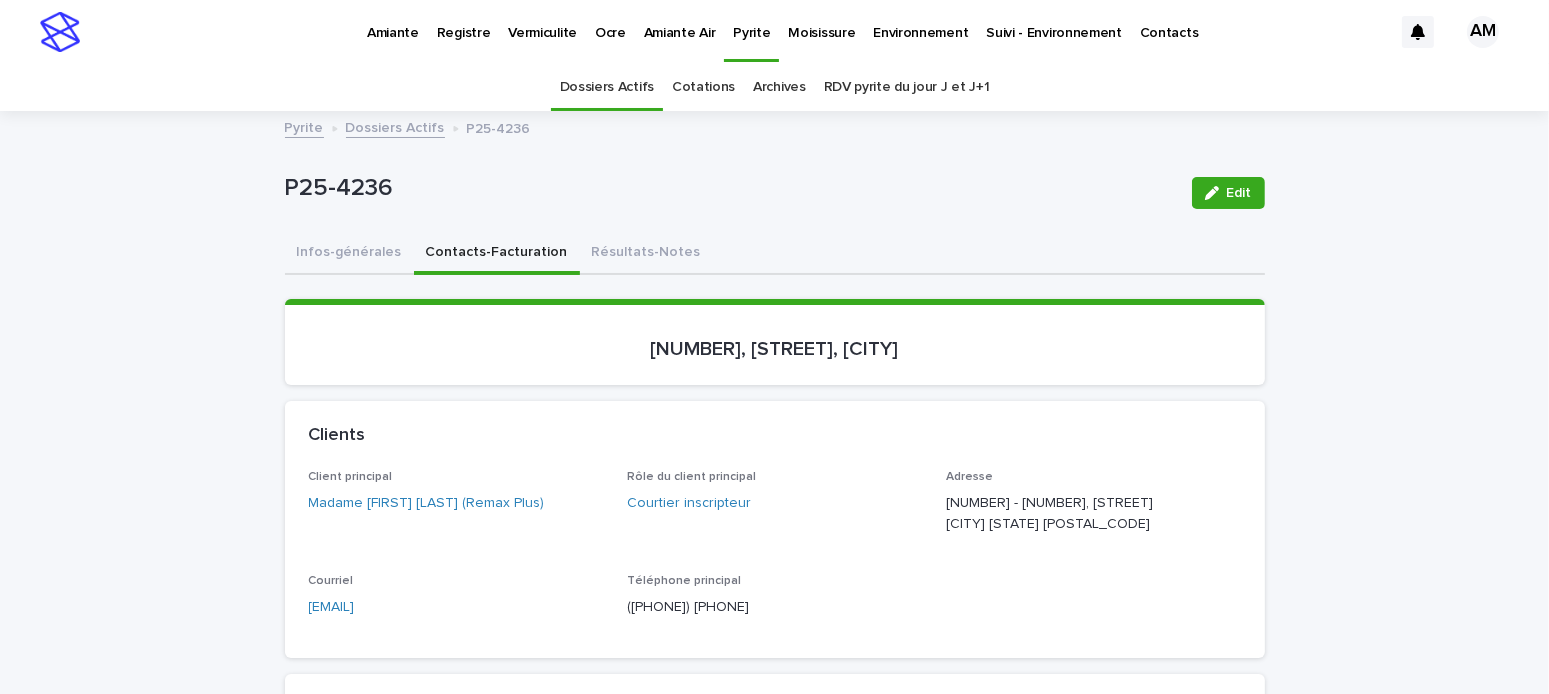 click on "Dossiers Actifs" at bounding box center (395, 126) 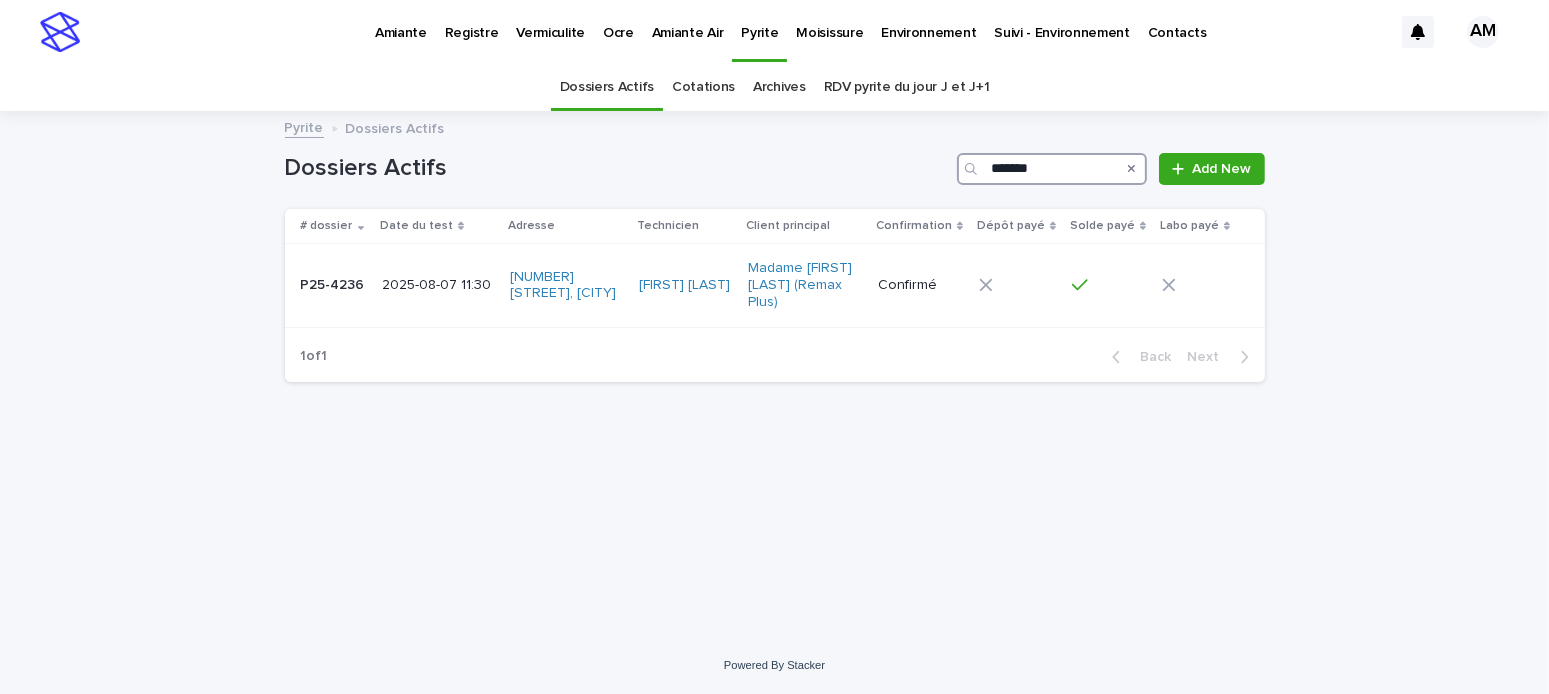 click on "*******" at bounding box center (1052, 169) 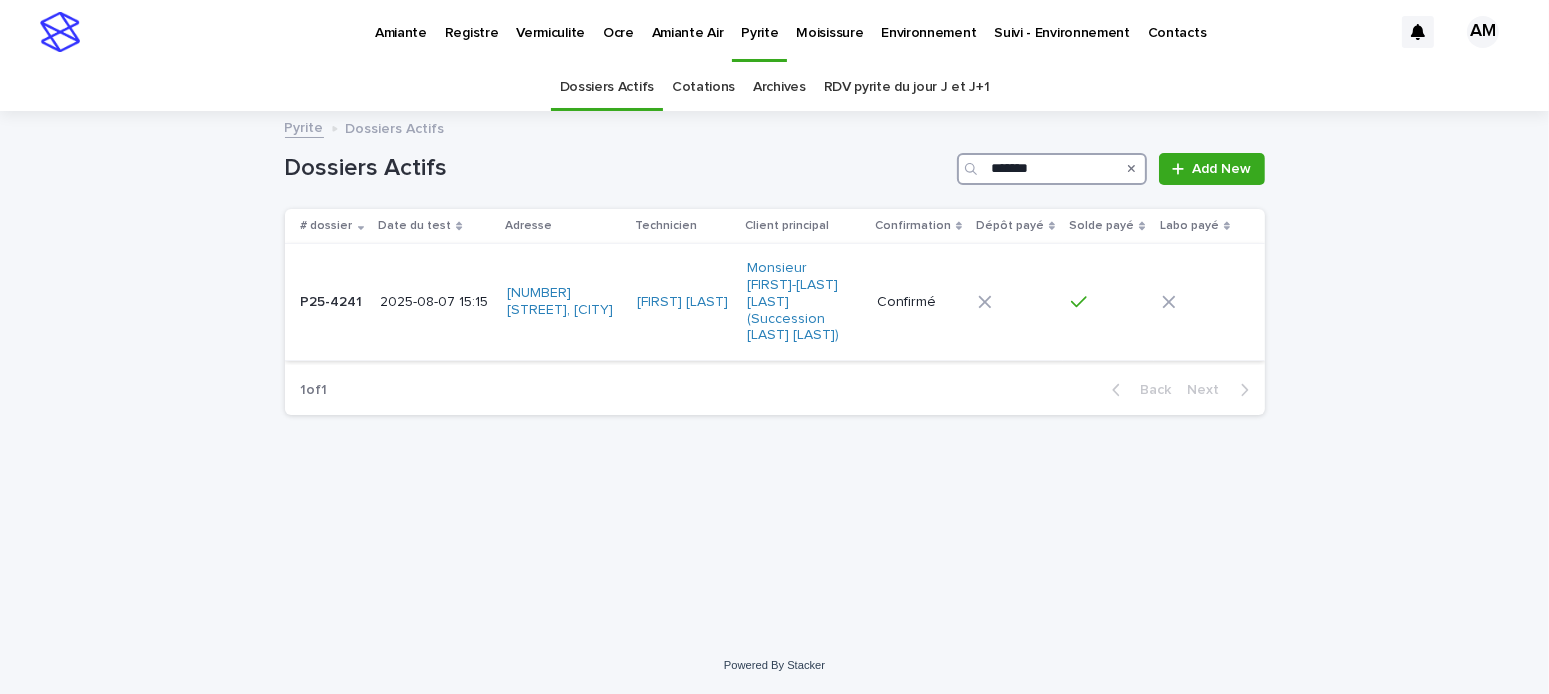 type on "*******" 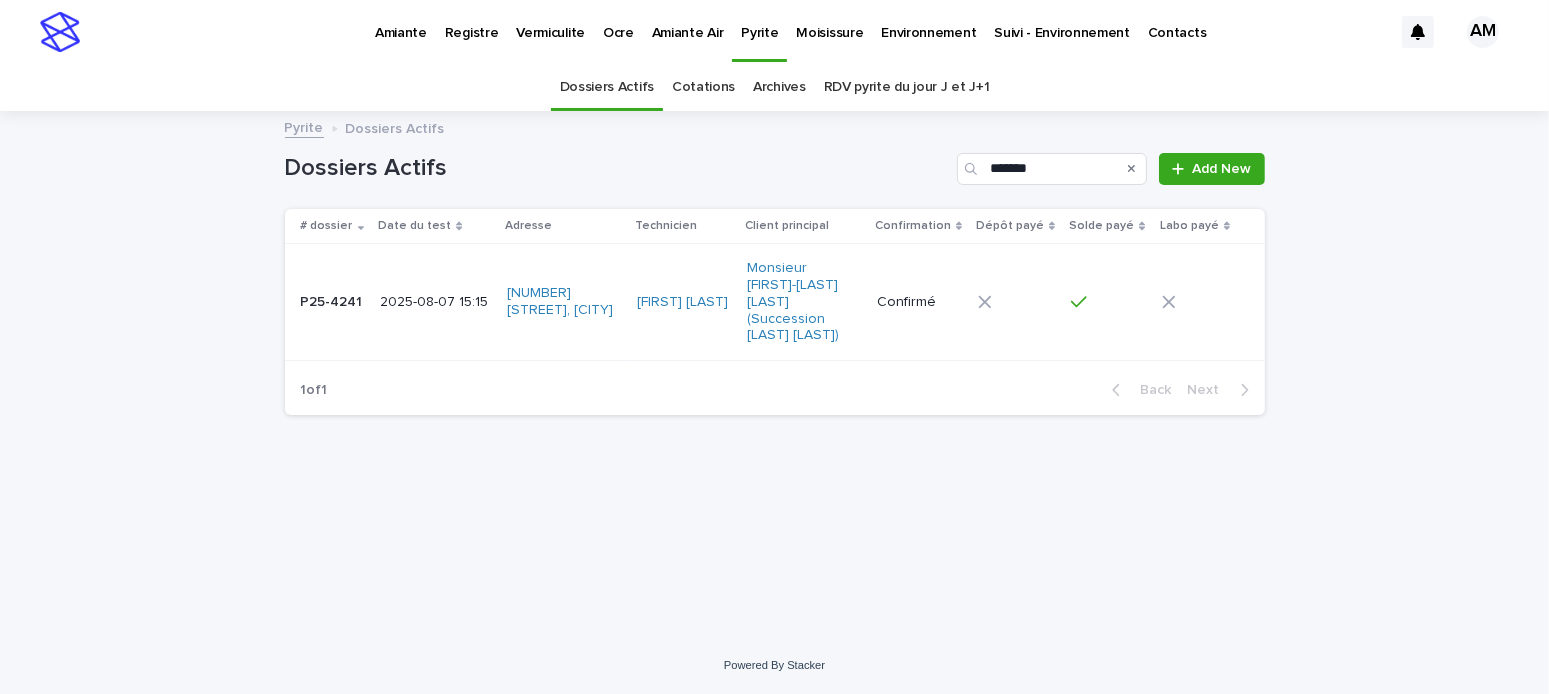 click on "2025-08-07 15:15" at bounding box center [435, 302] 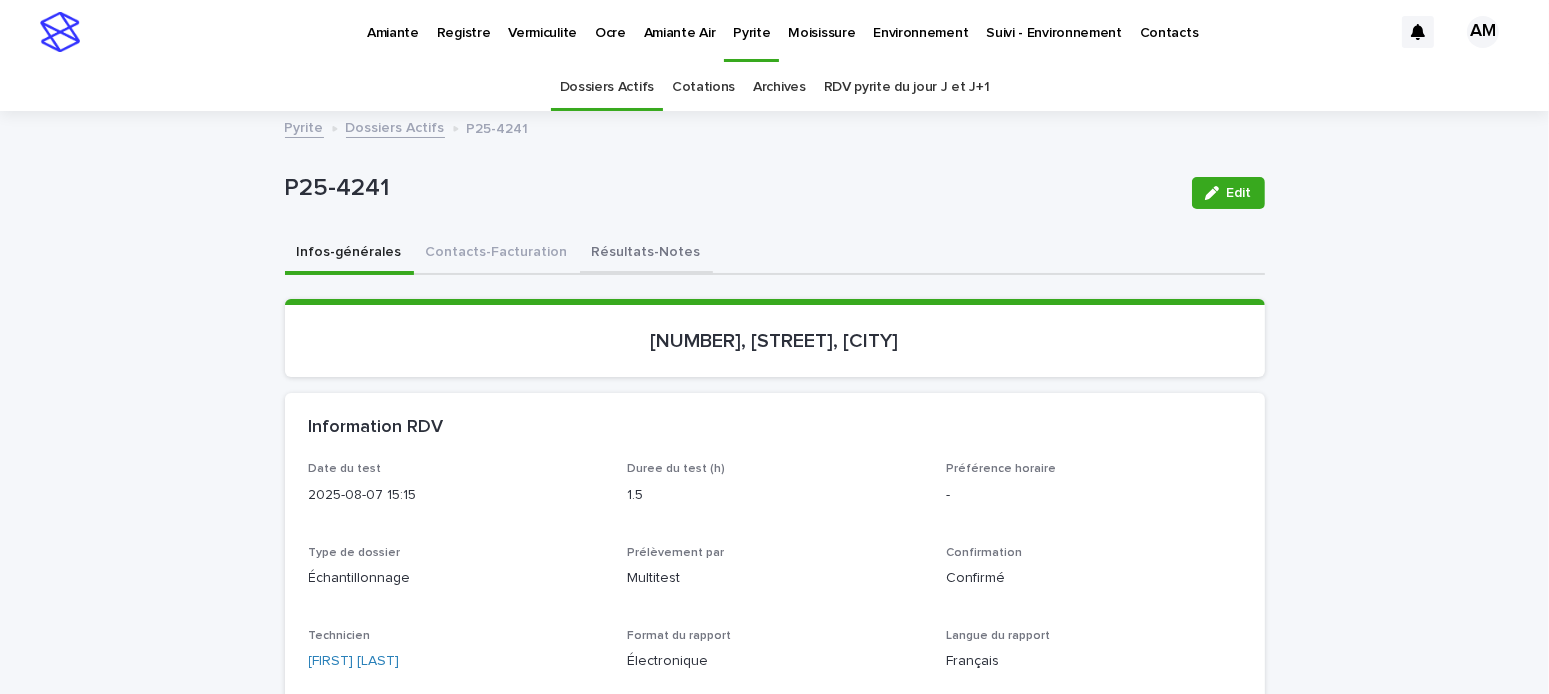 click on "Résultats-Notes" at bounding box center [646, 254] 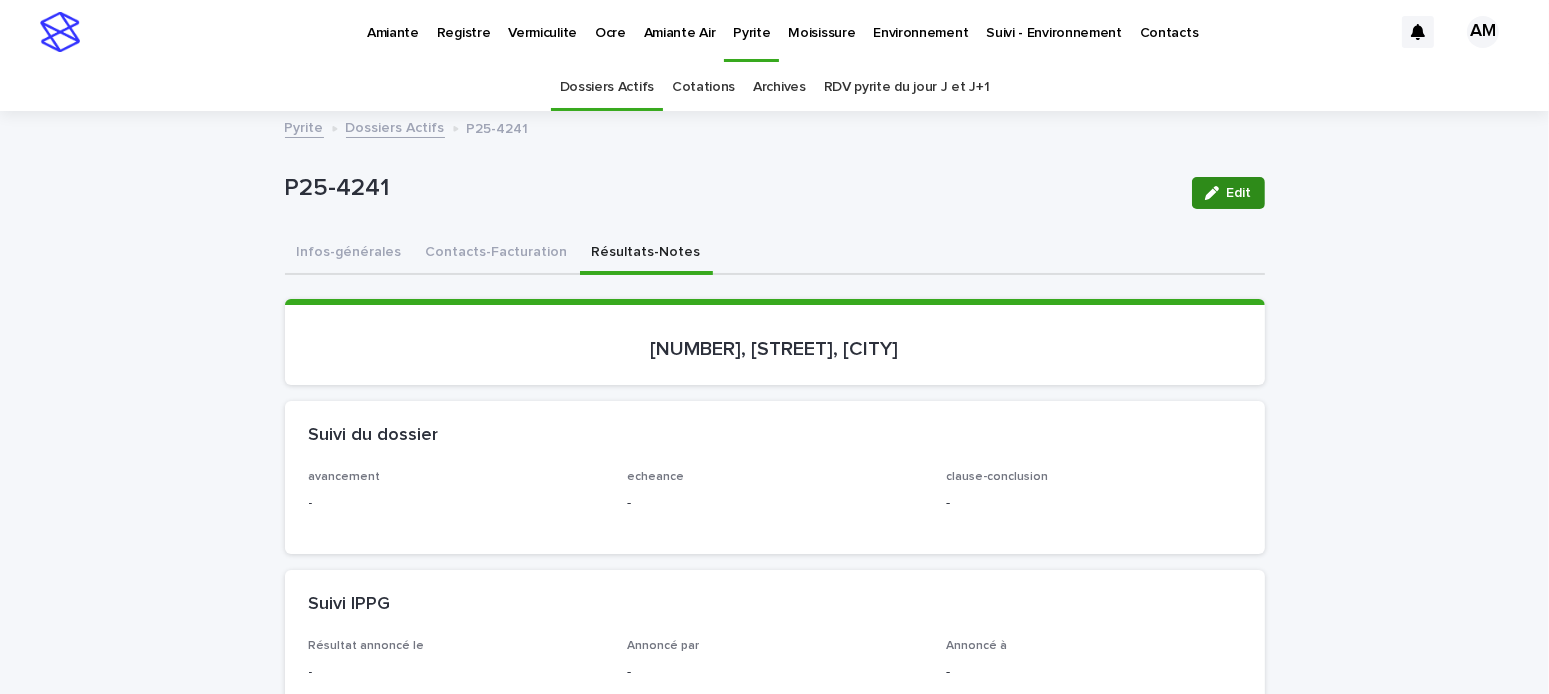 click on "Edit" at bounding box center (1228, 193) 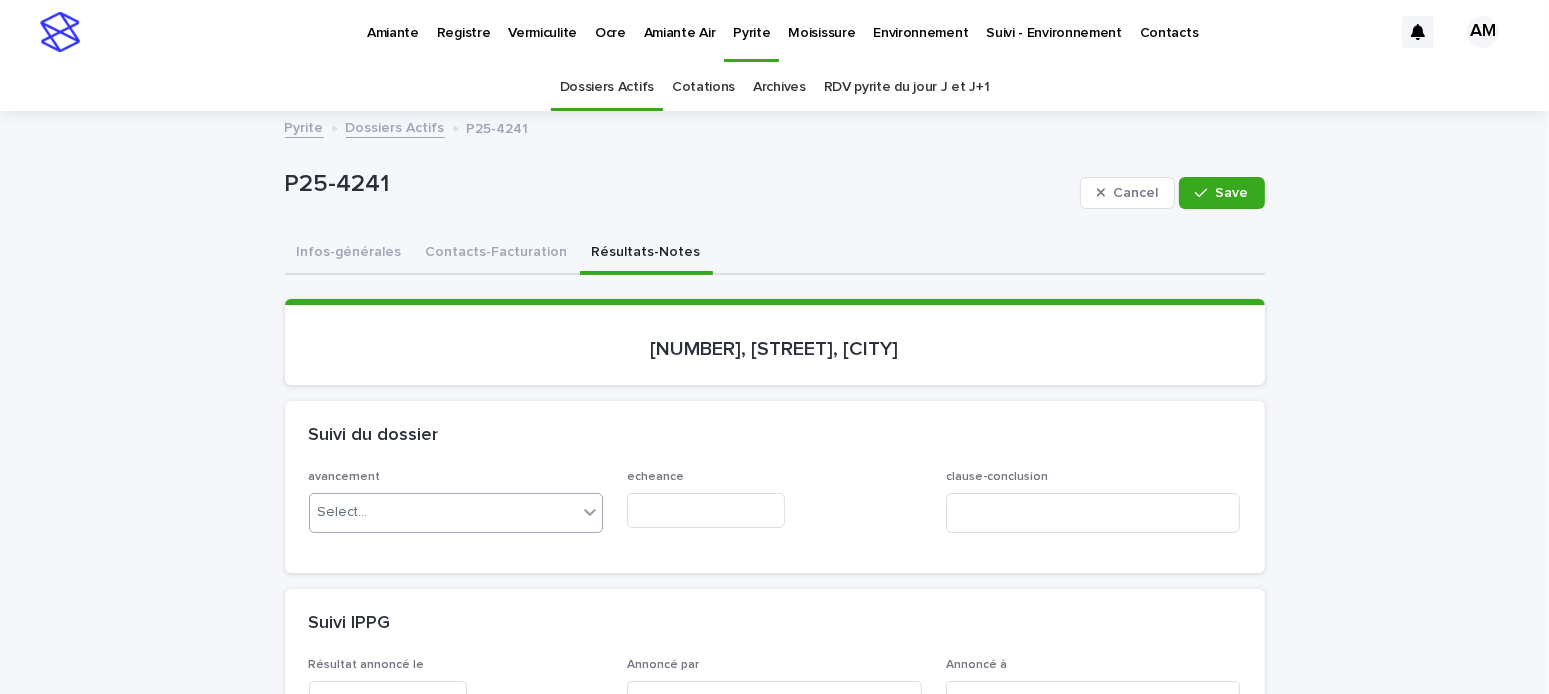 click on "Select..." at bounding box center (444, 512) 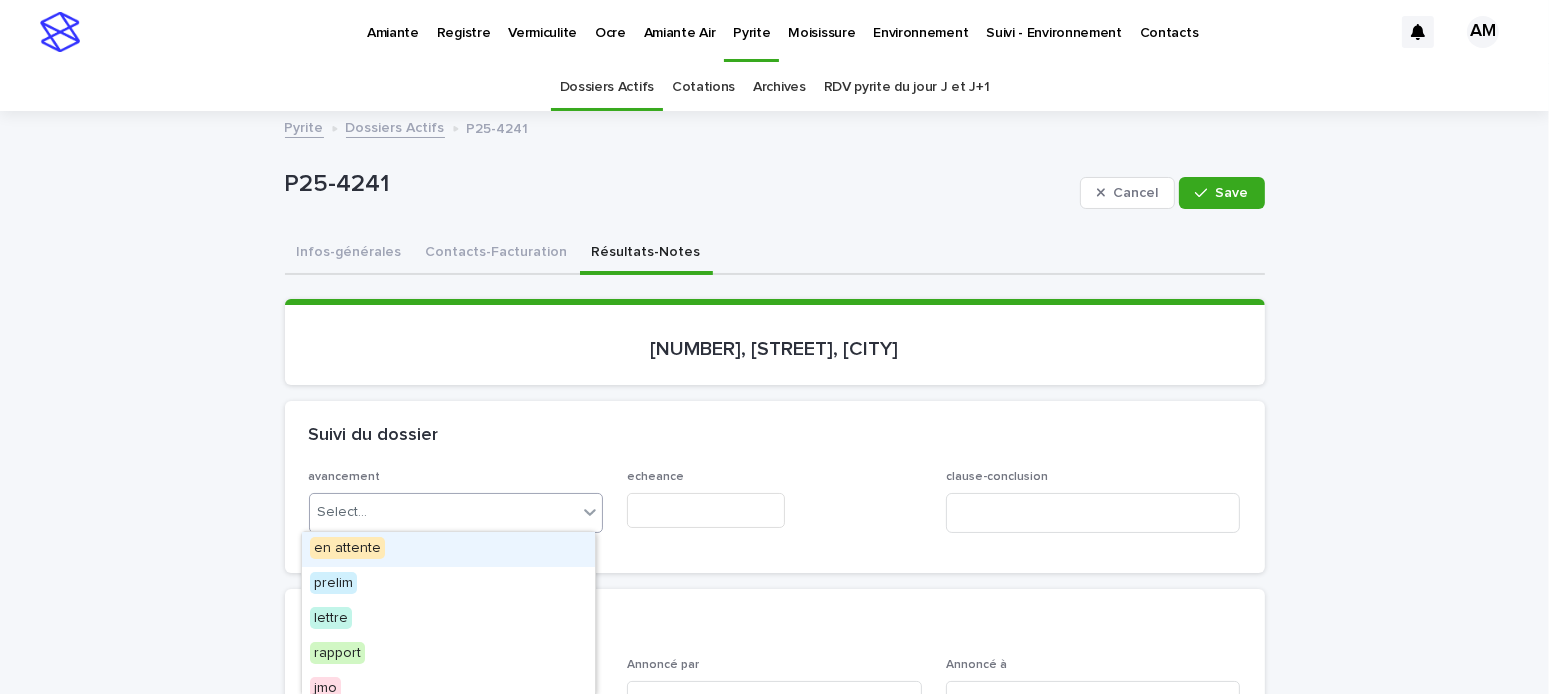 click on "en attente" at bounding box center (347, 548) 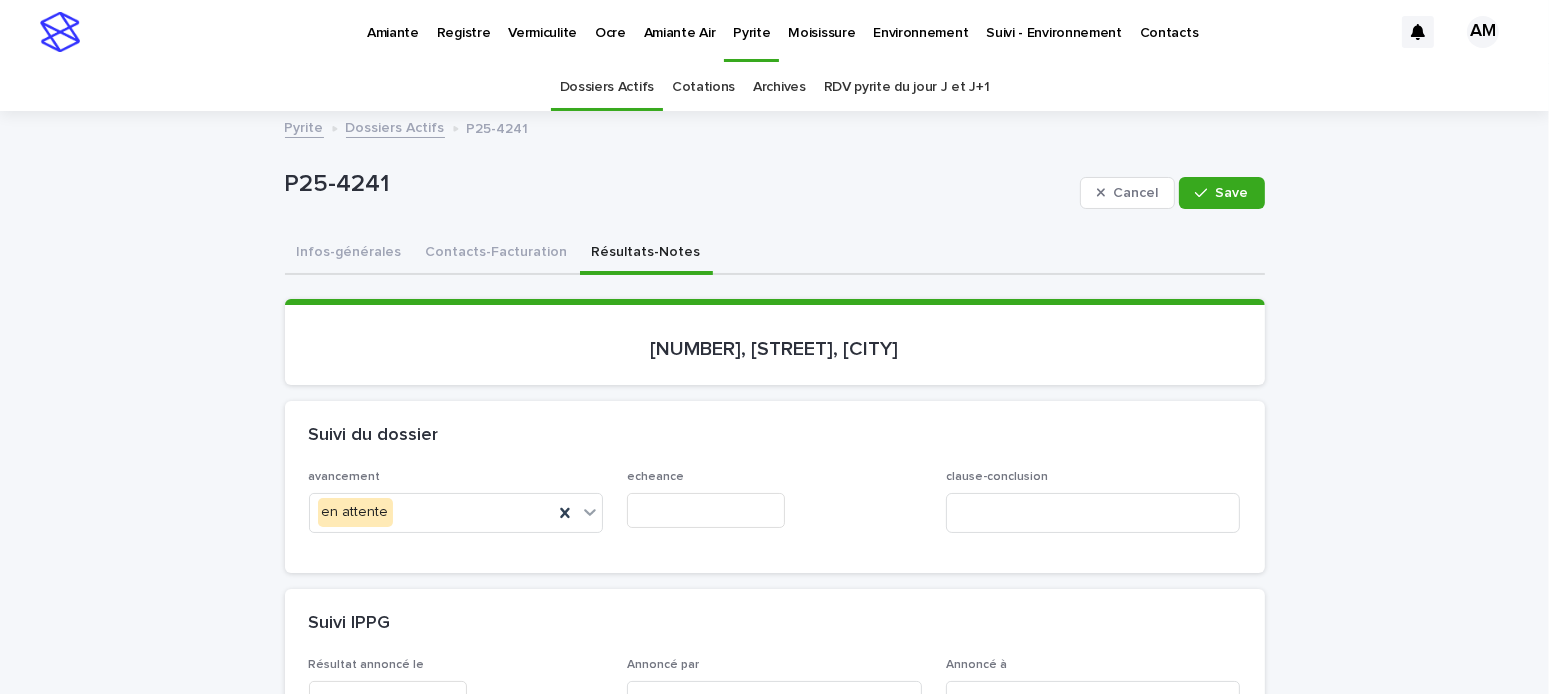 click on "echeance" at bounding box center (774, 477) 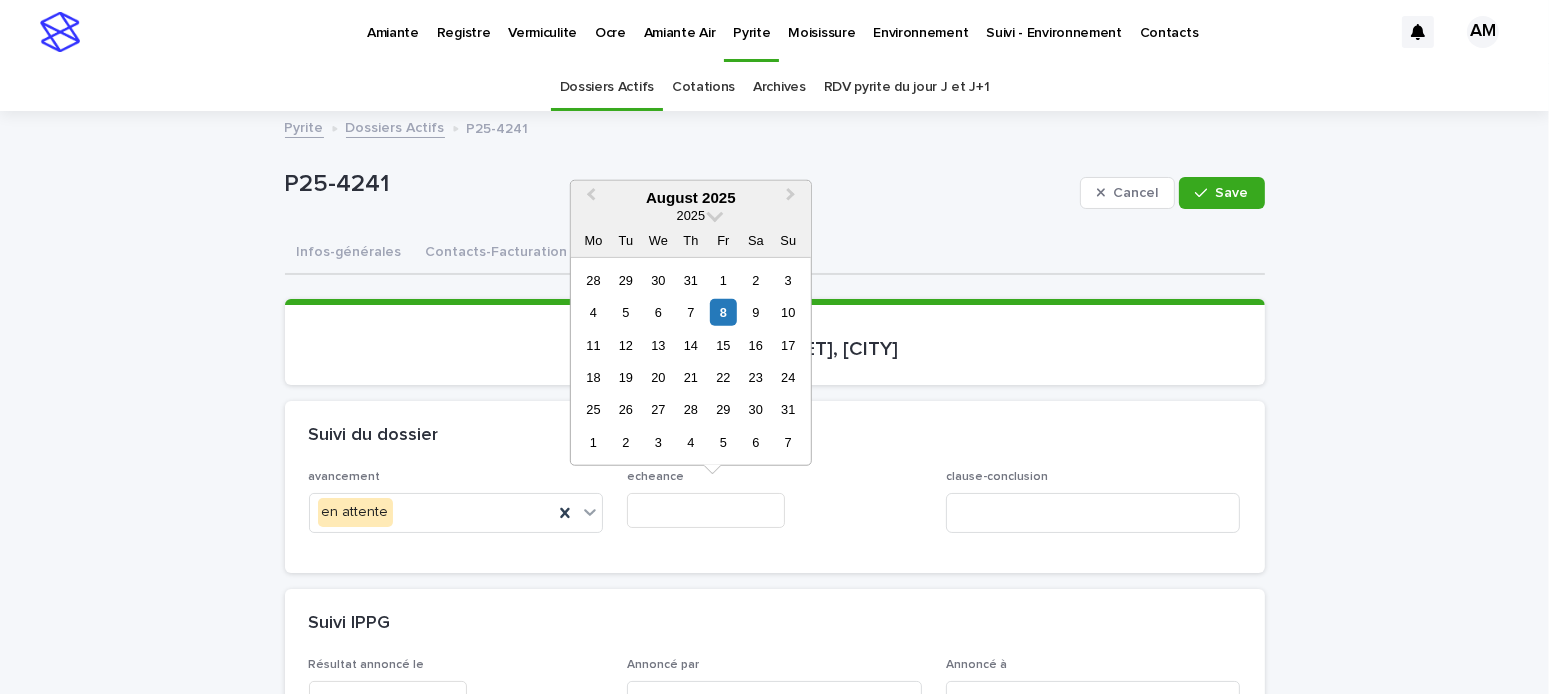 click on "4 5 6 7 8 9 10" at bounding box center [690, 312] 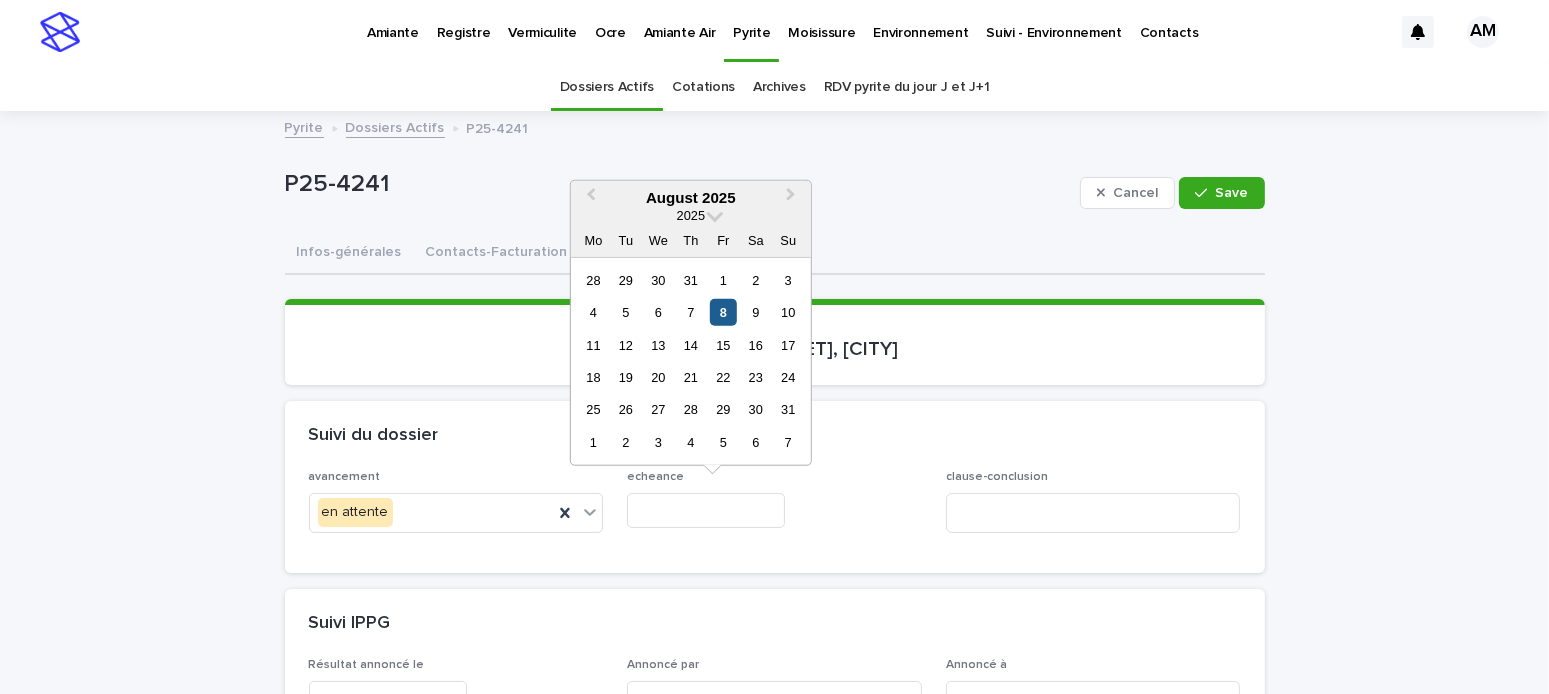 click on "8" at bounding box center [723, 312] 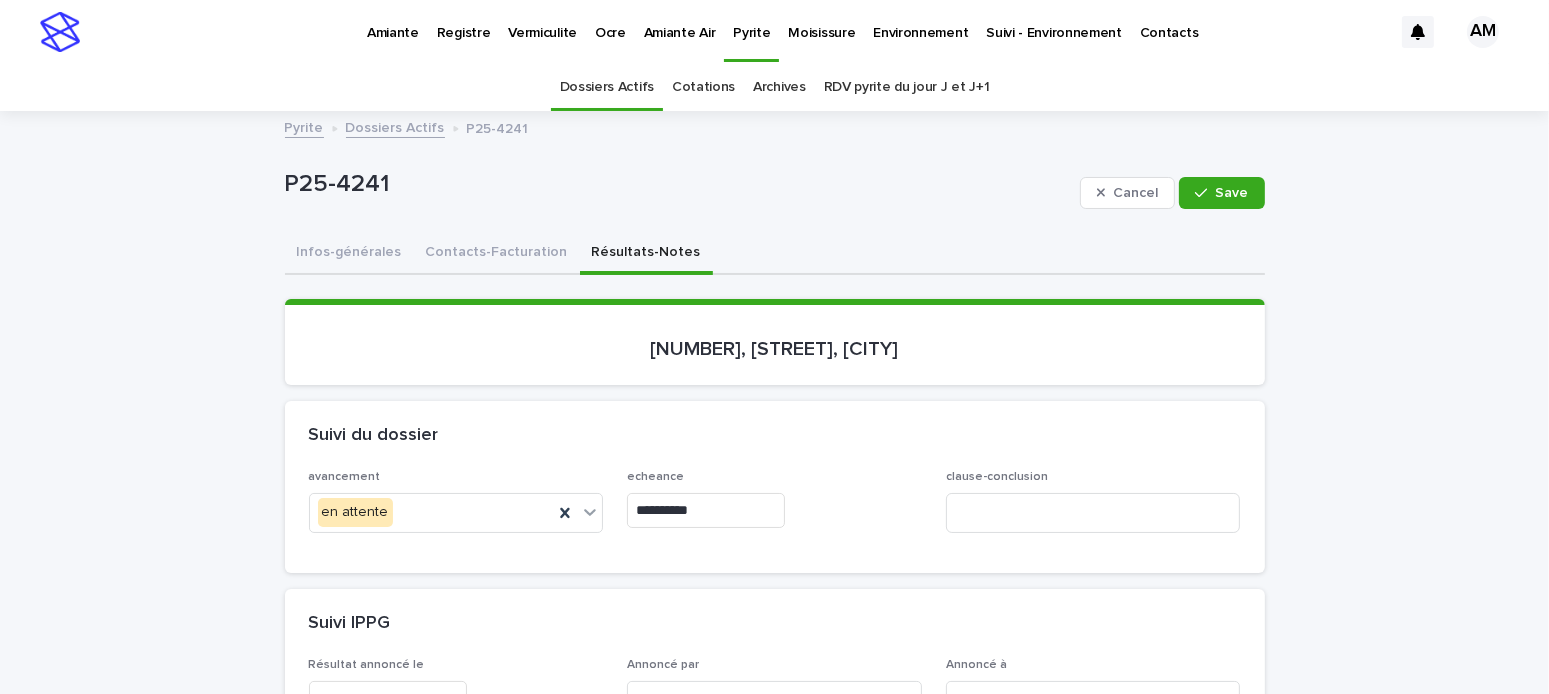 scroll, scrollTop: 300, scrollLeft: 0, axis: vertical 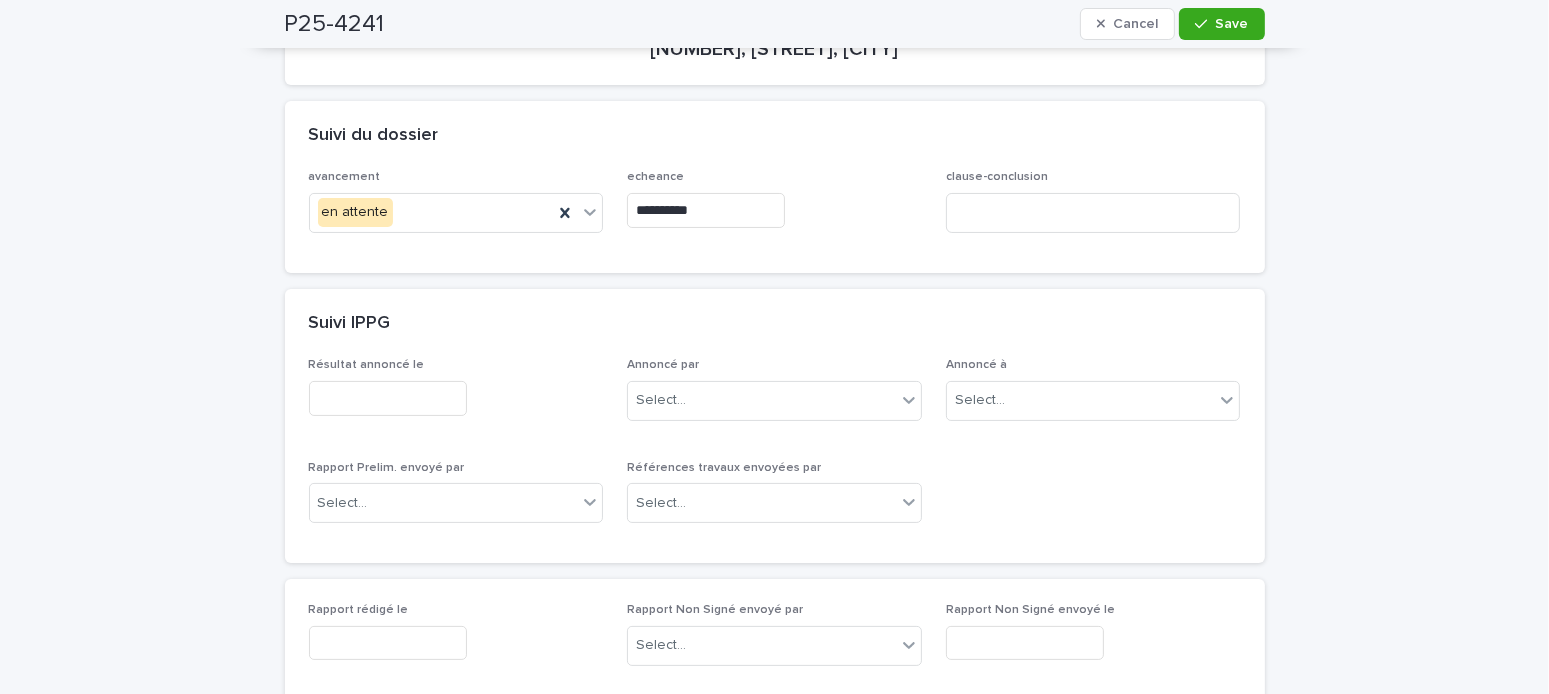 click at bounding box center [388, 643] 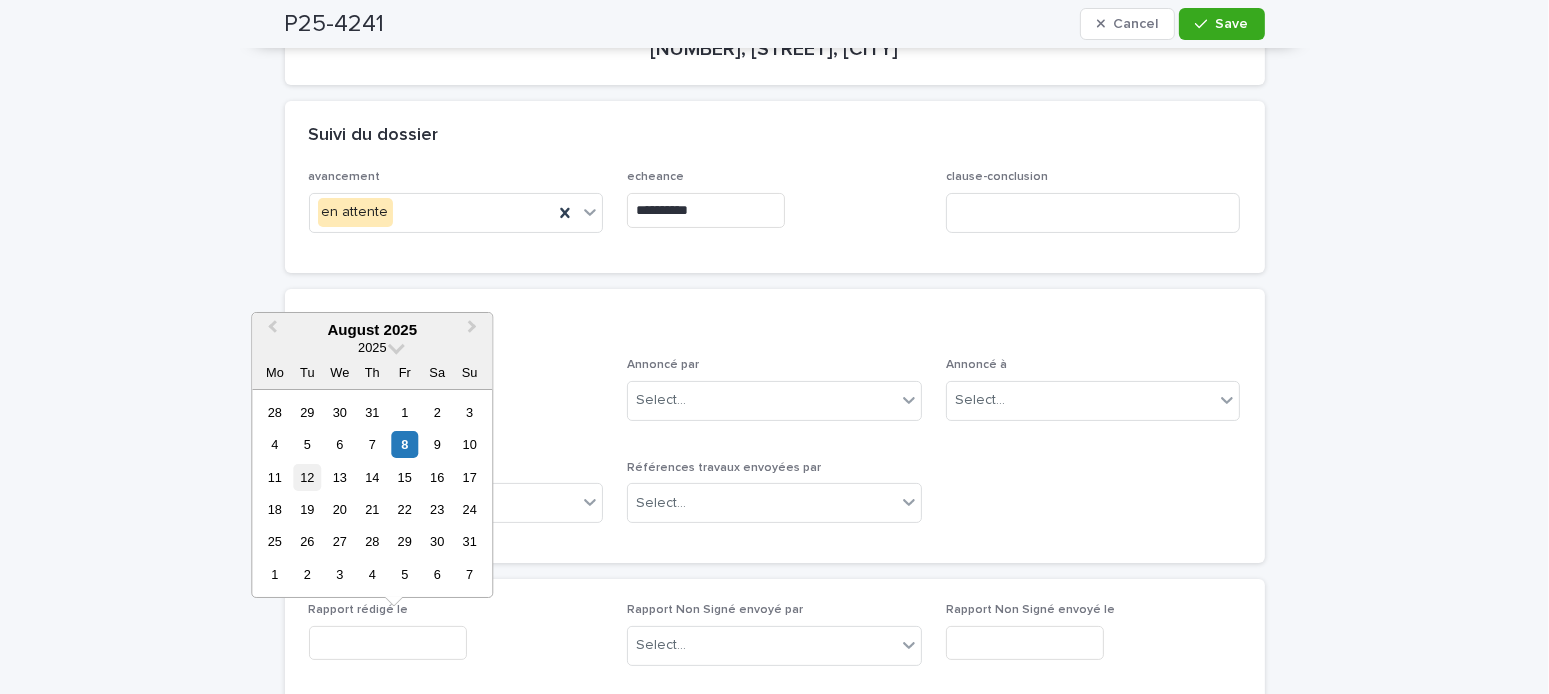 click on "12" at bounding box center [307, 477] 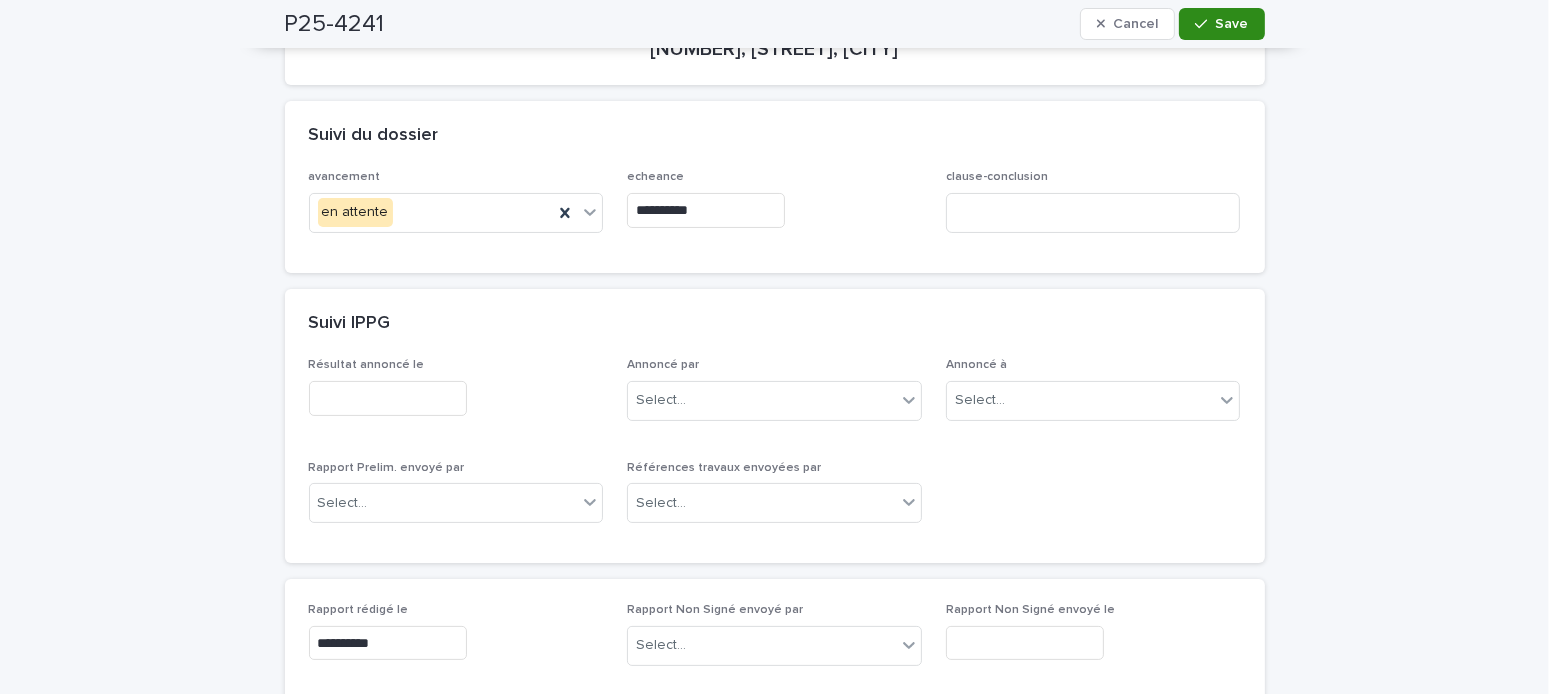 click on "Save" at bounding box center (1221, 24) 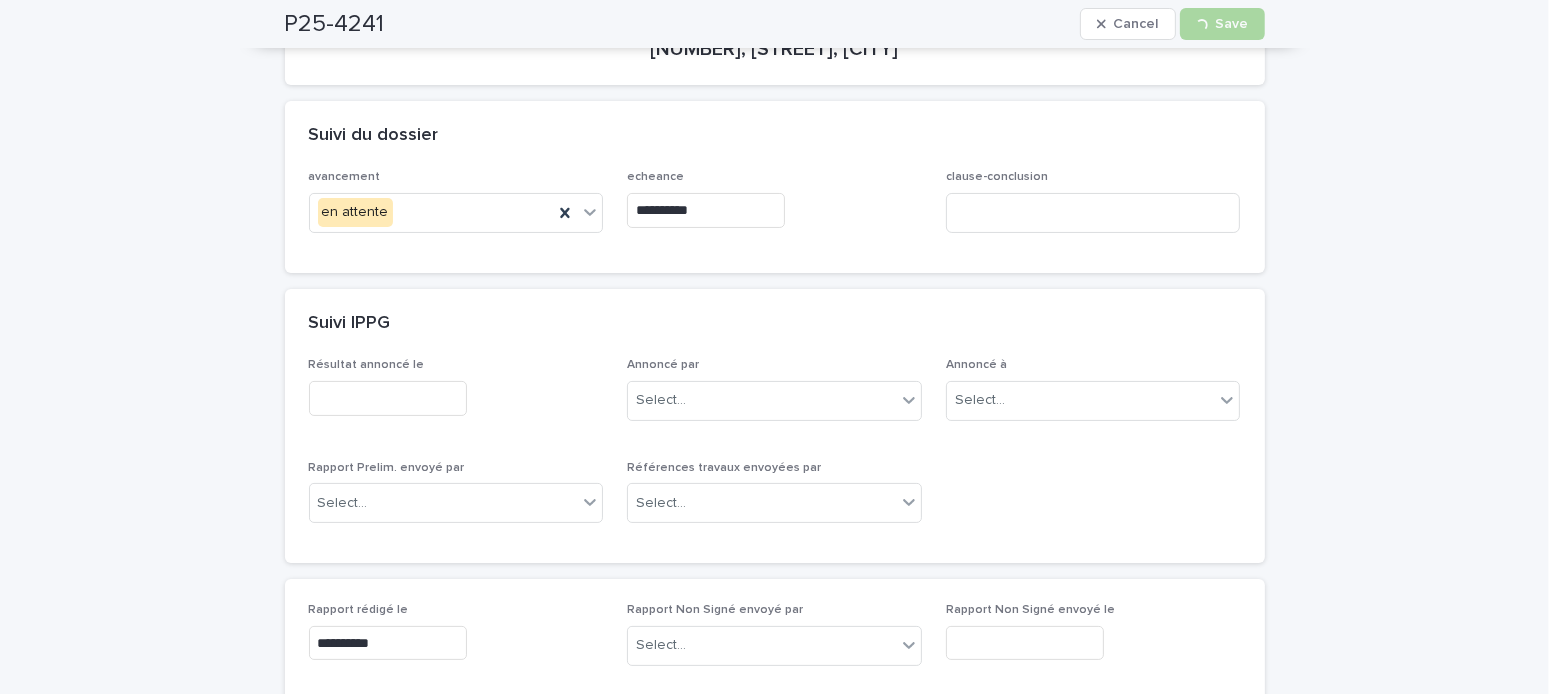 scroll, scrollTop: 0, scrollLeft: 0, axis: both 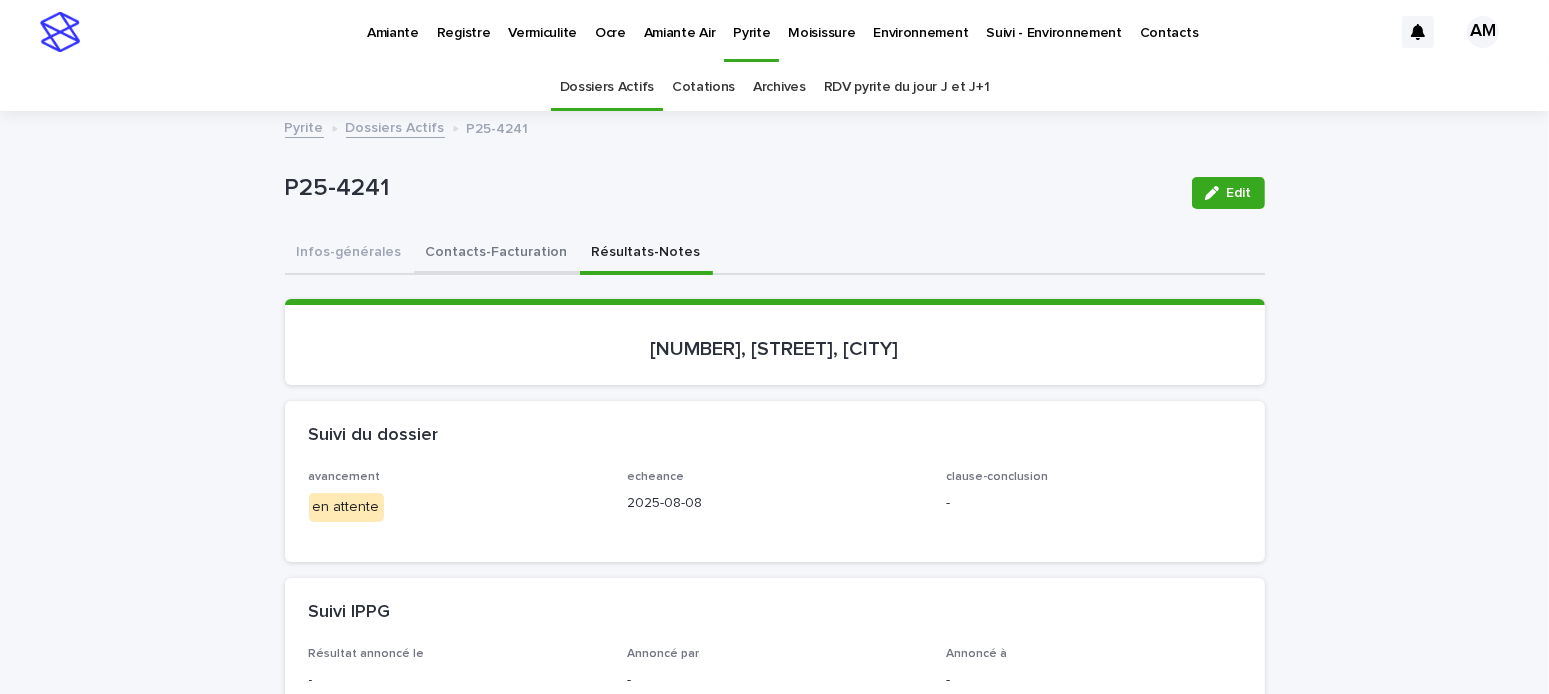 click on "Contacts-Facturation" at bounding box center [497, 254] 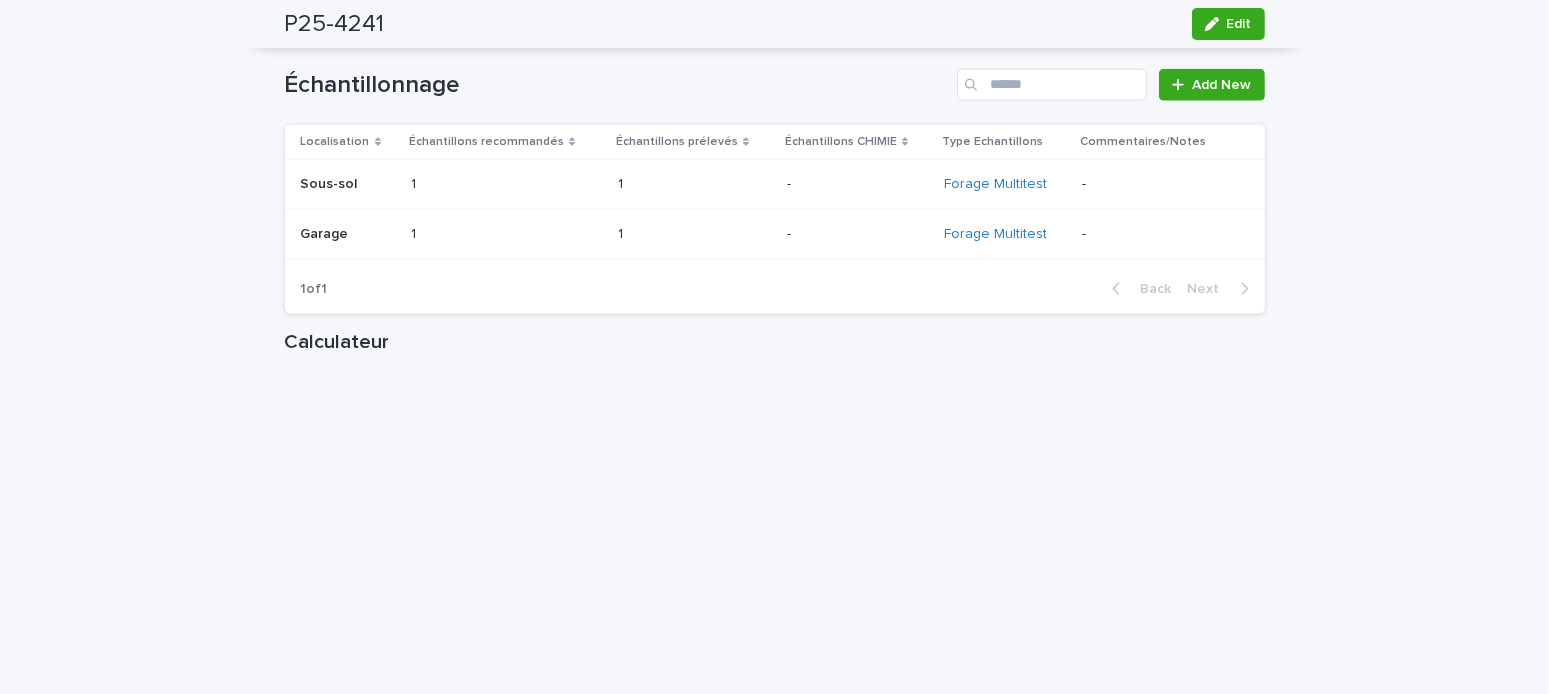 scroll, scrollTop: 2500, scrollLeft: 0, axis: vertical 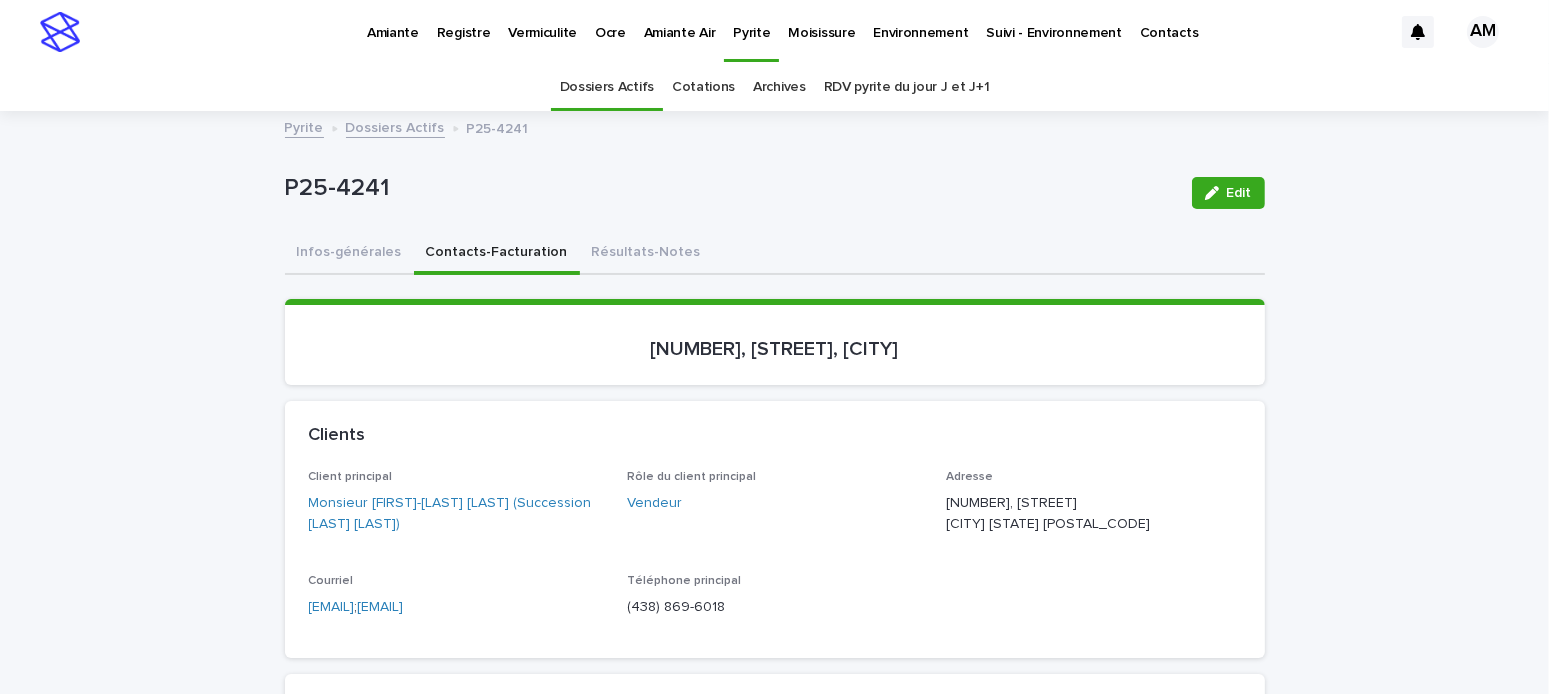 click on "Dossiers Actifs" at bounding box center [395, 126] 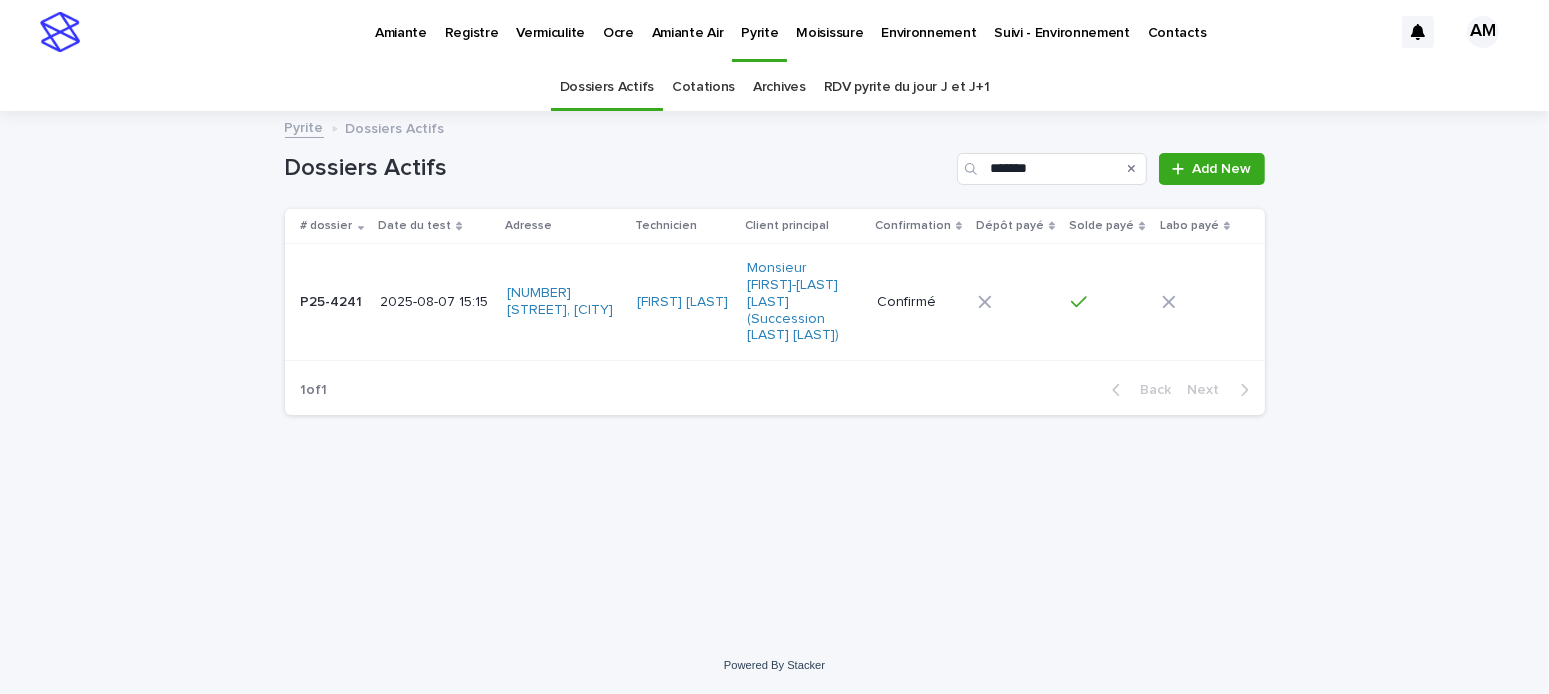 click on "Dossiers Actifs ******* Add New" at bounding box center (775, 161) 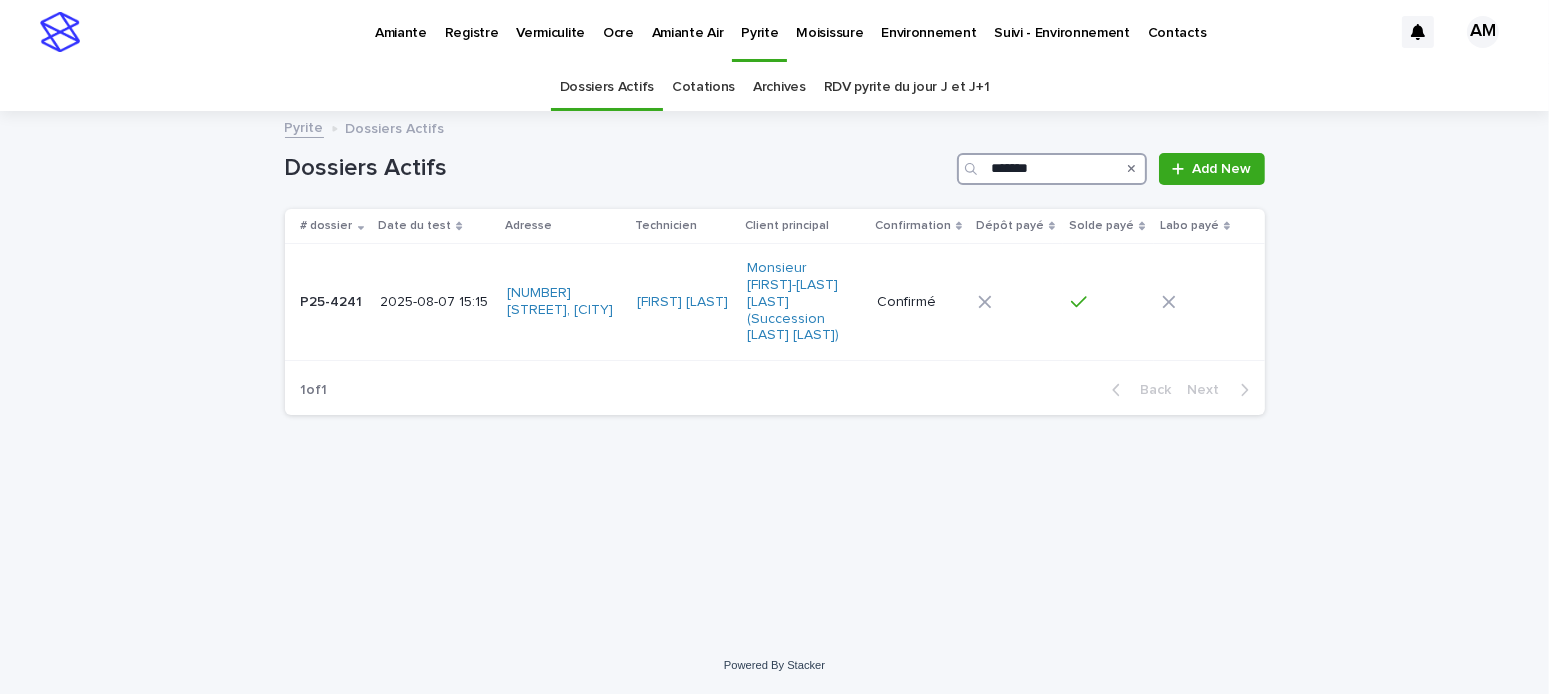 click on "*******" at bounding box center [1052, 169] 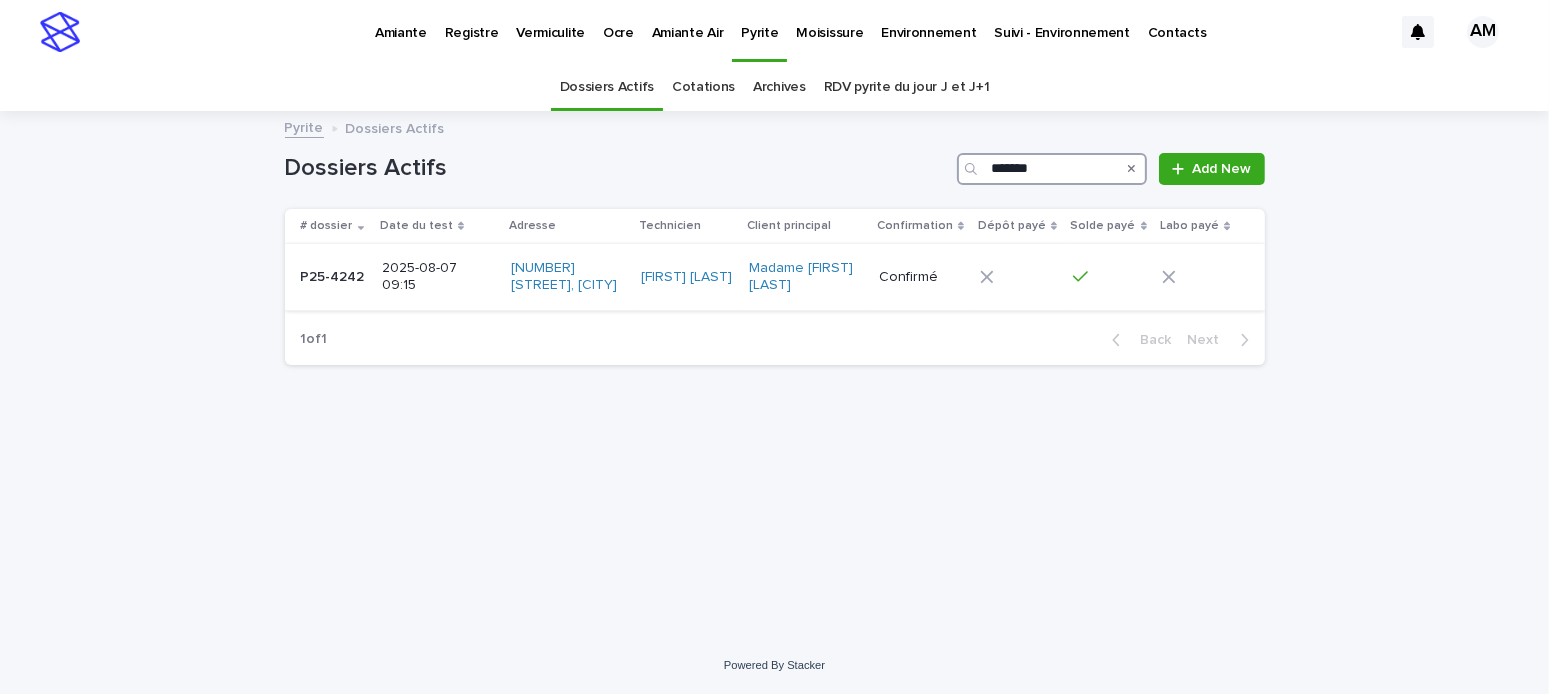 type on "*******" 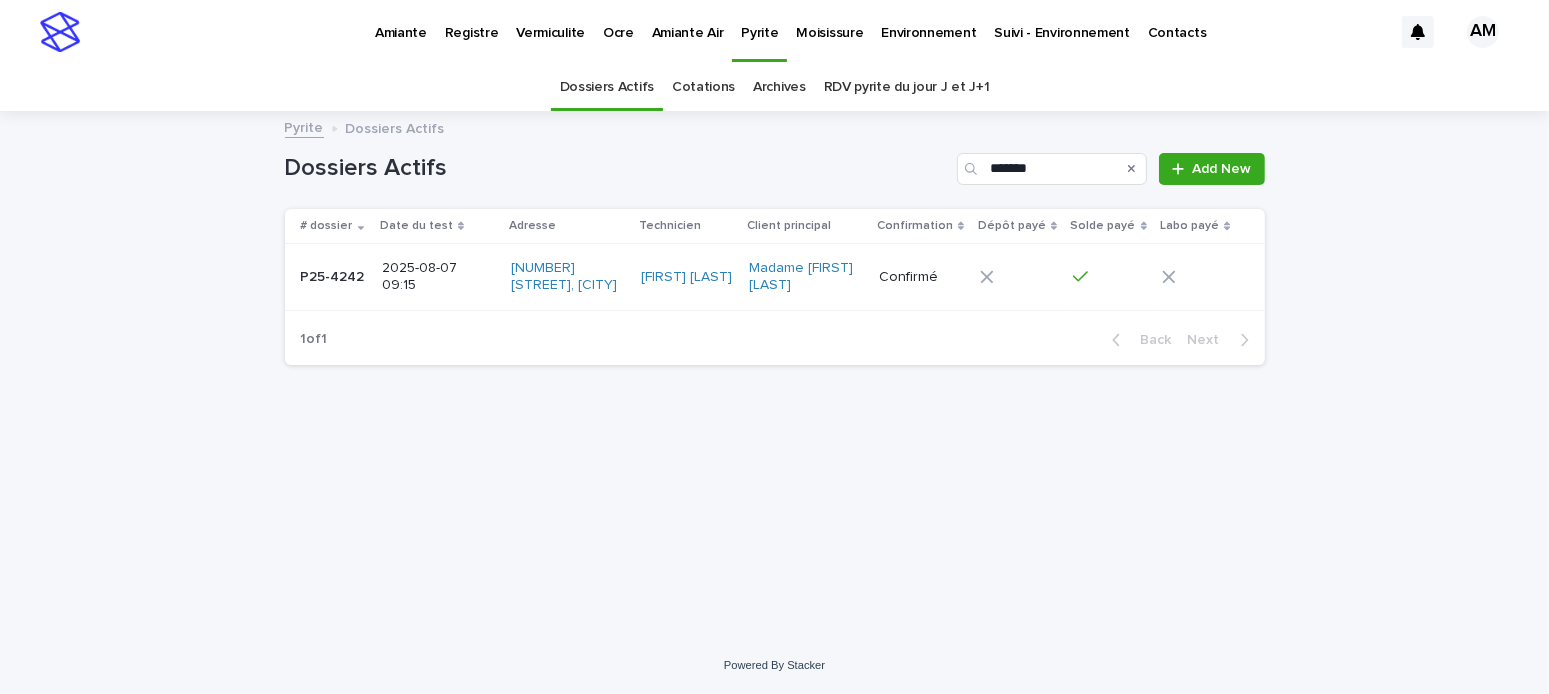 click on "2025-08-07 09:15" at bounding box center (437, 277) 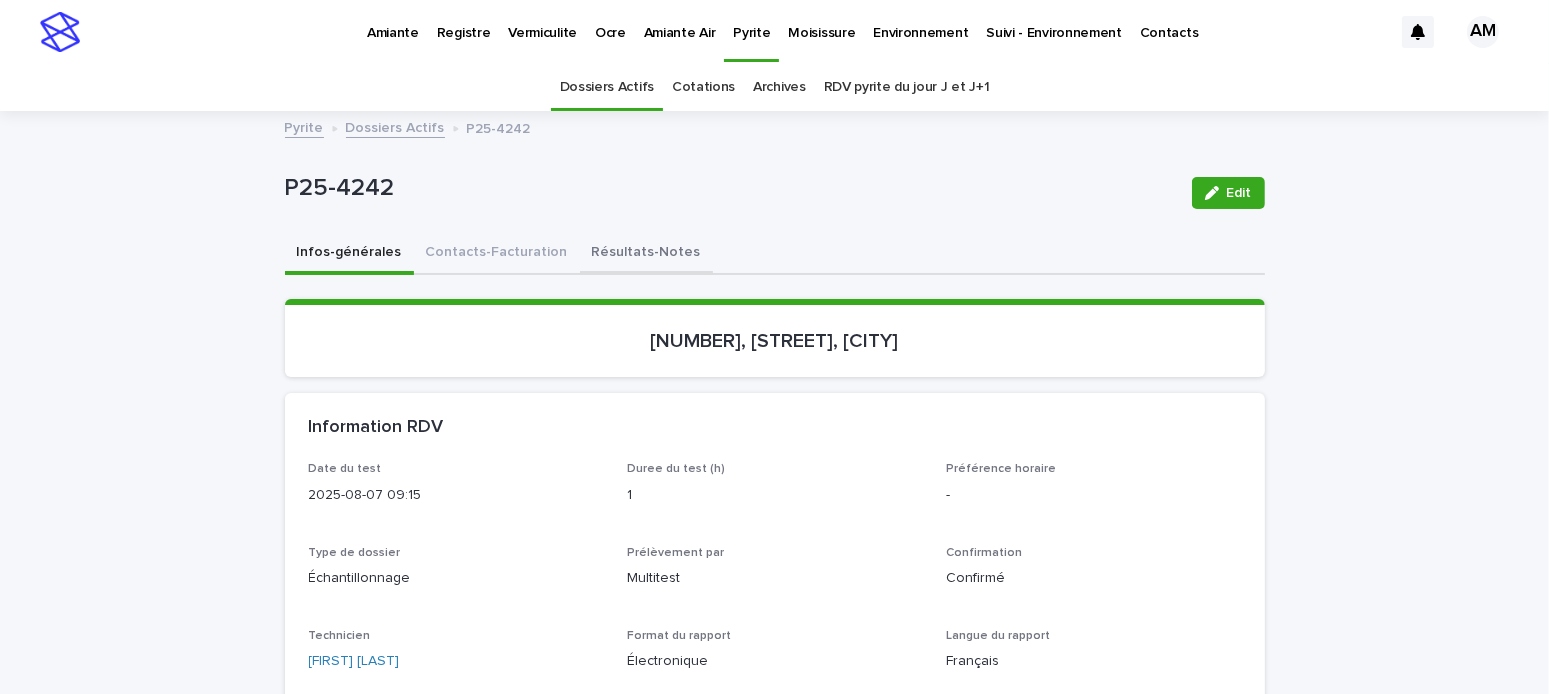click on "Résultats-Notes" at bounding box center [646, 254] 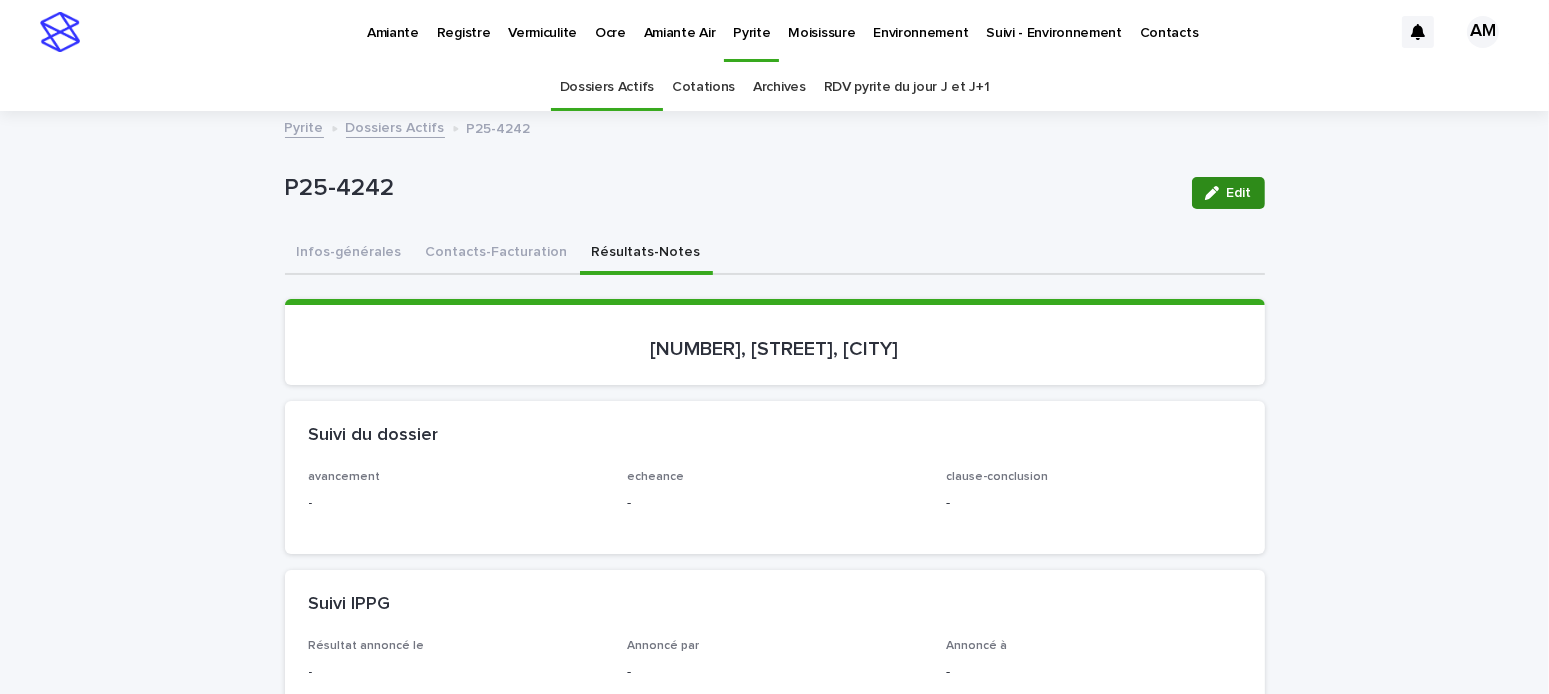 click on "Edit" at bounding box center [1239, 193] 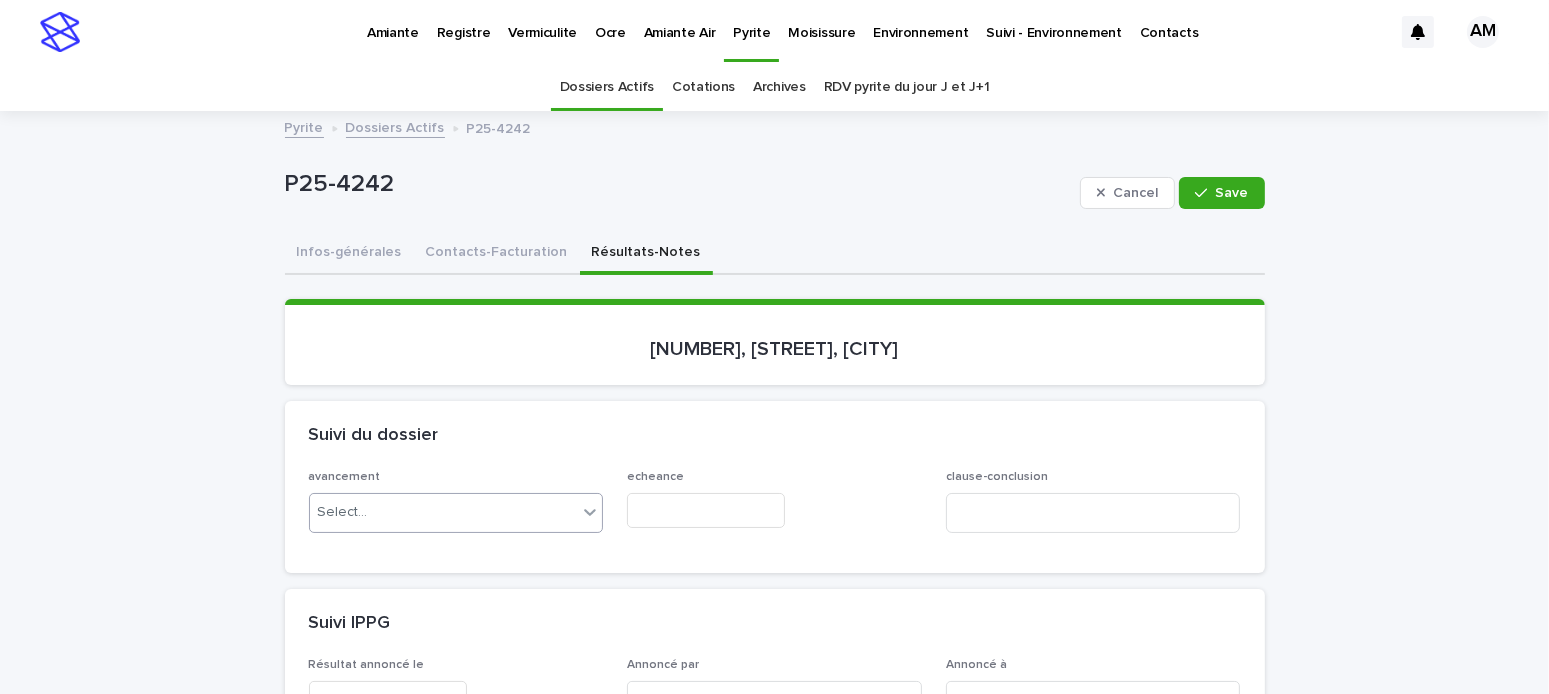 click on "Select..." at bounding box center (444, 512) 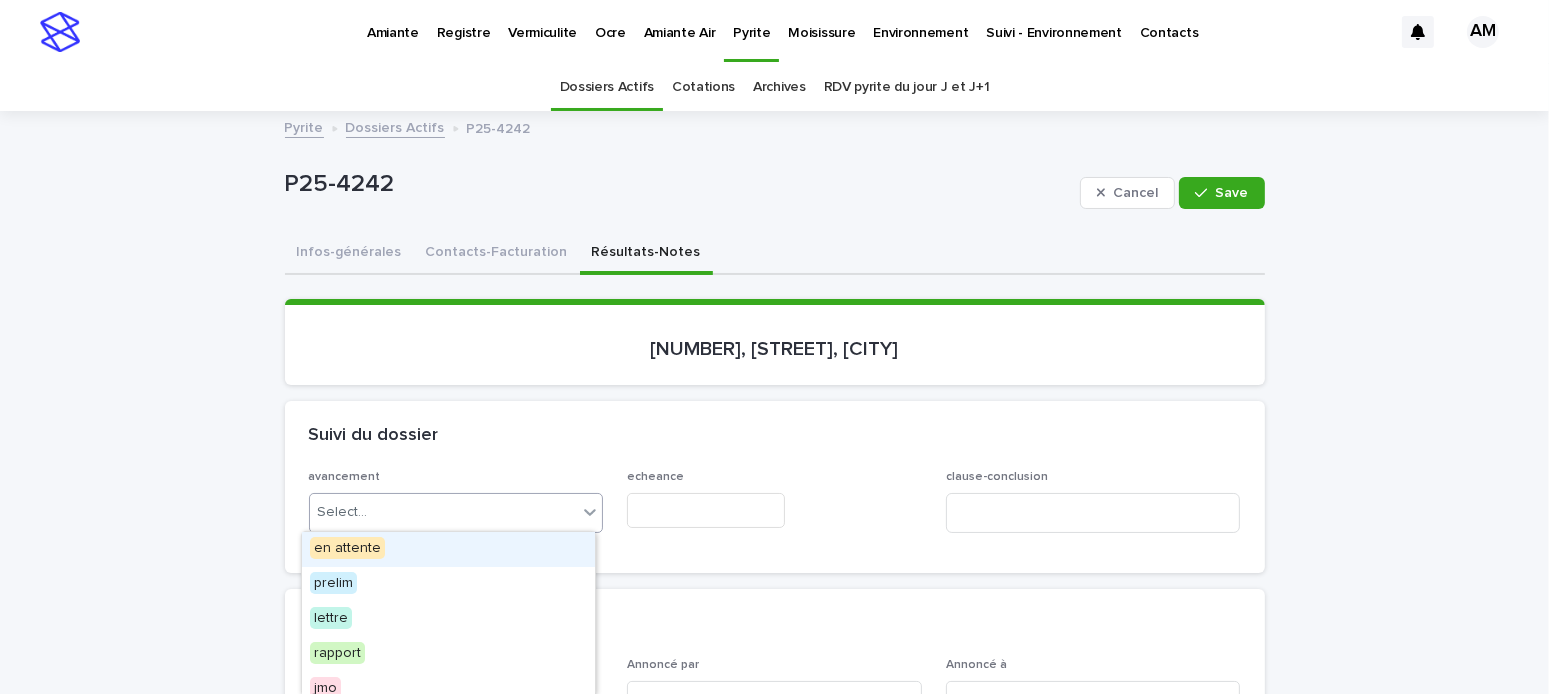 click on "en attente" at bounding box center [448, 549] 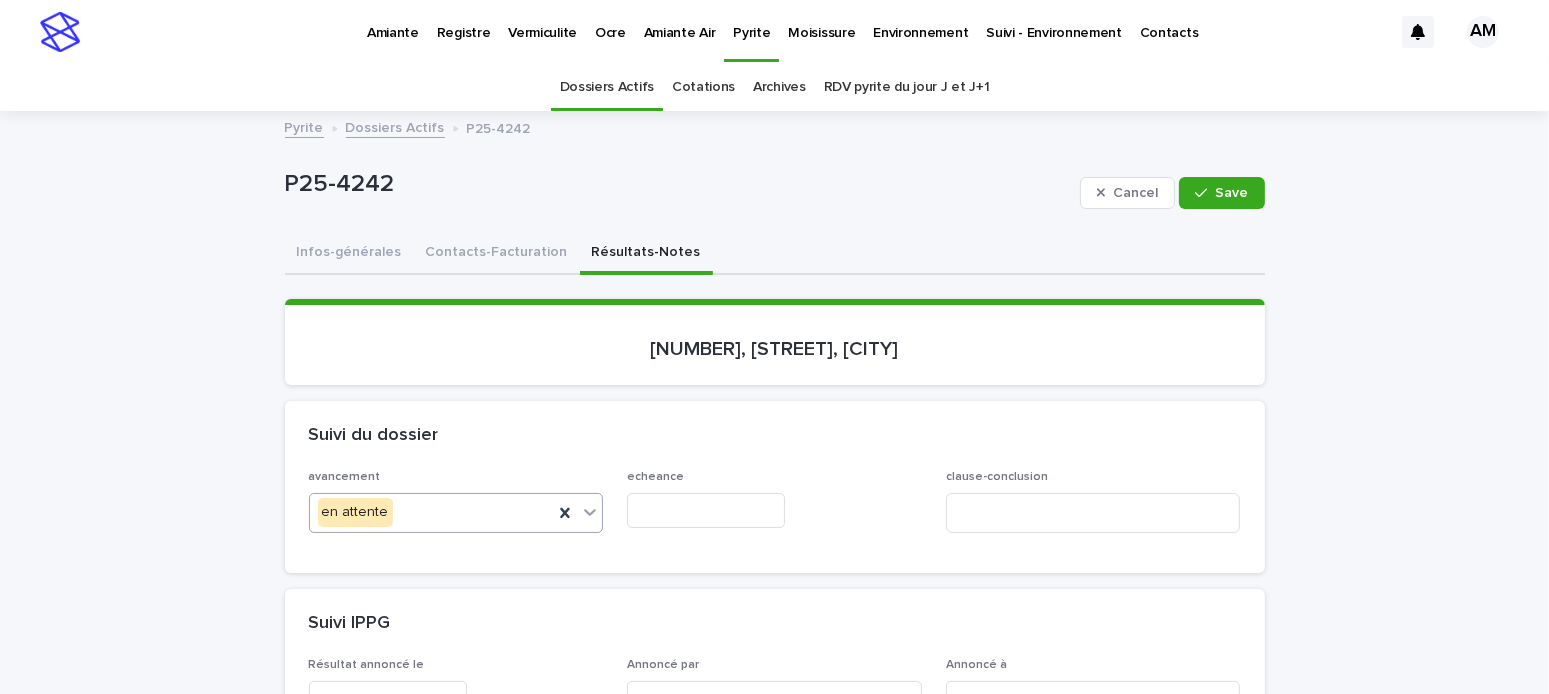 click at bounding box center (706, 510) 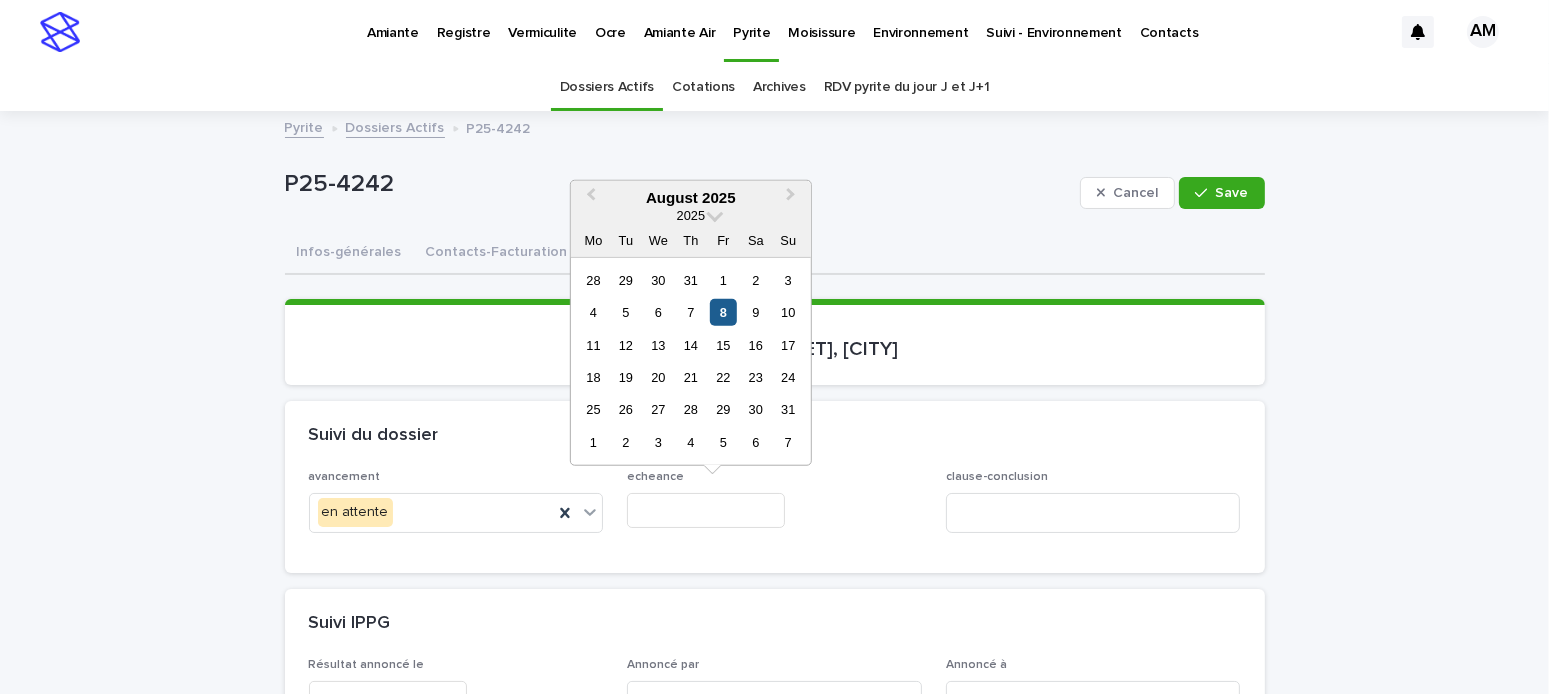 click on "8" at bounding box center (723, 312) 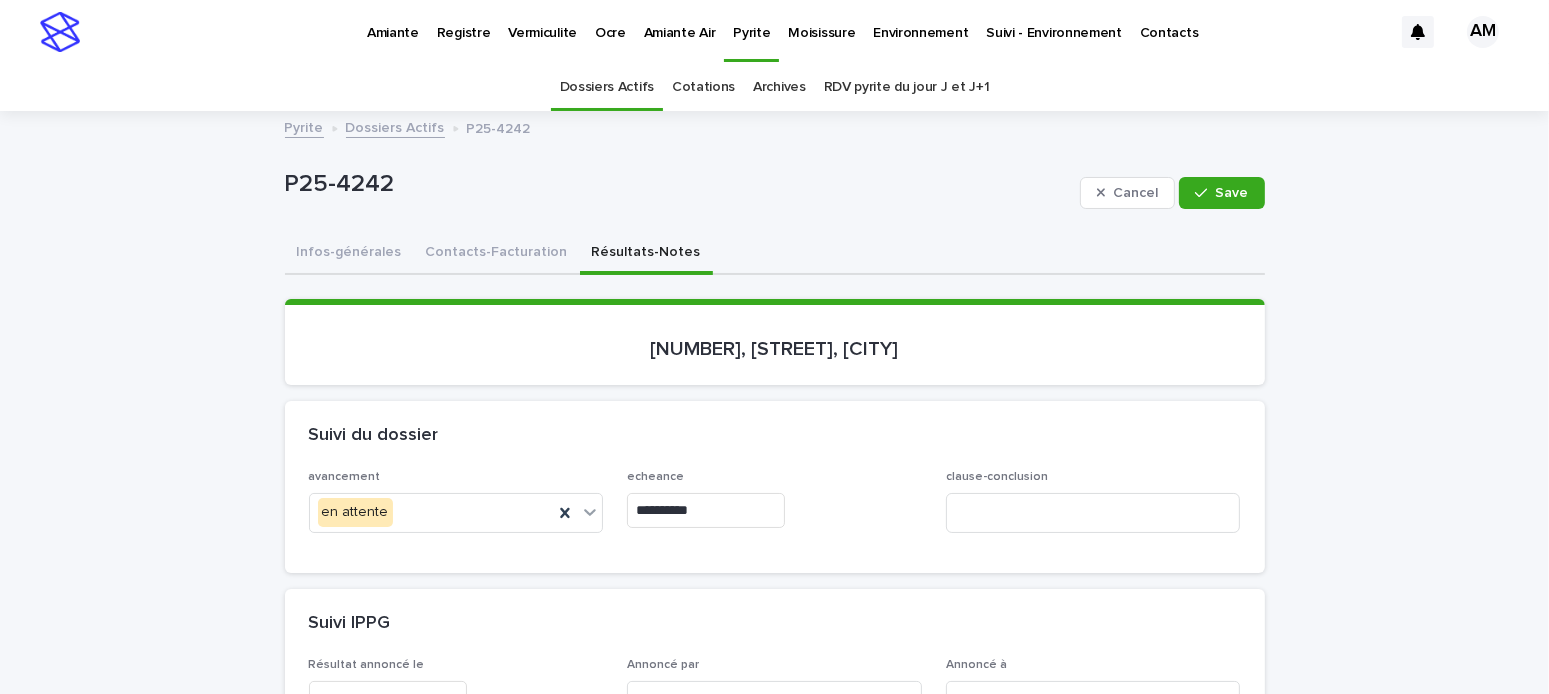 scroll, scrollTop: 500, scrollLeft: 0, axis: vertical 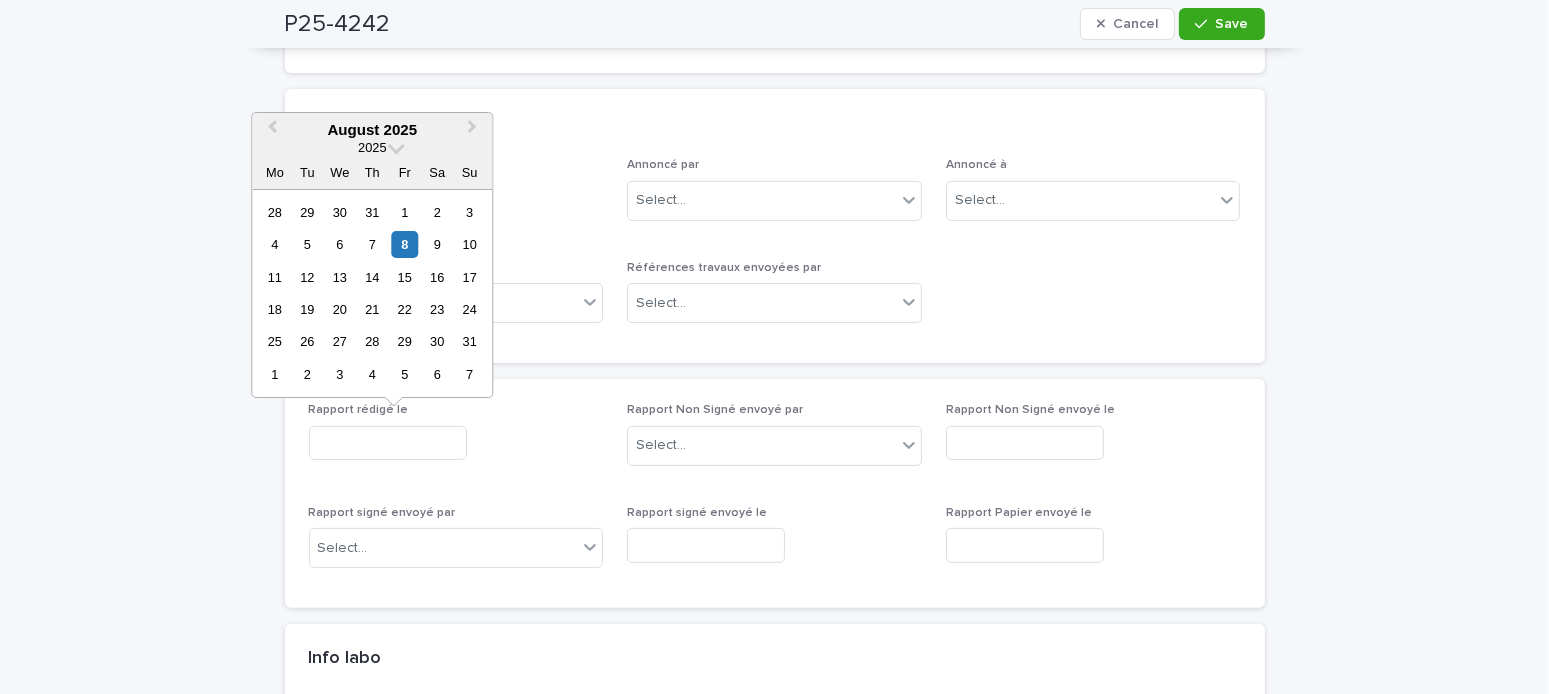 click at bounding box center (388, 443) 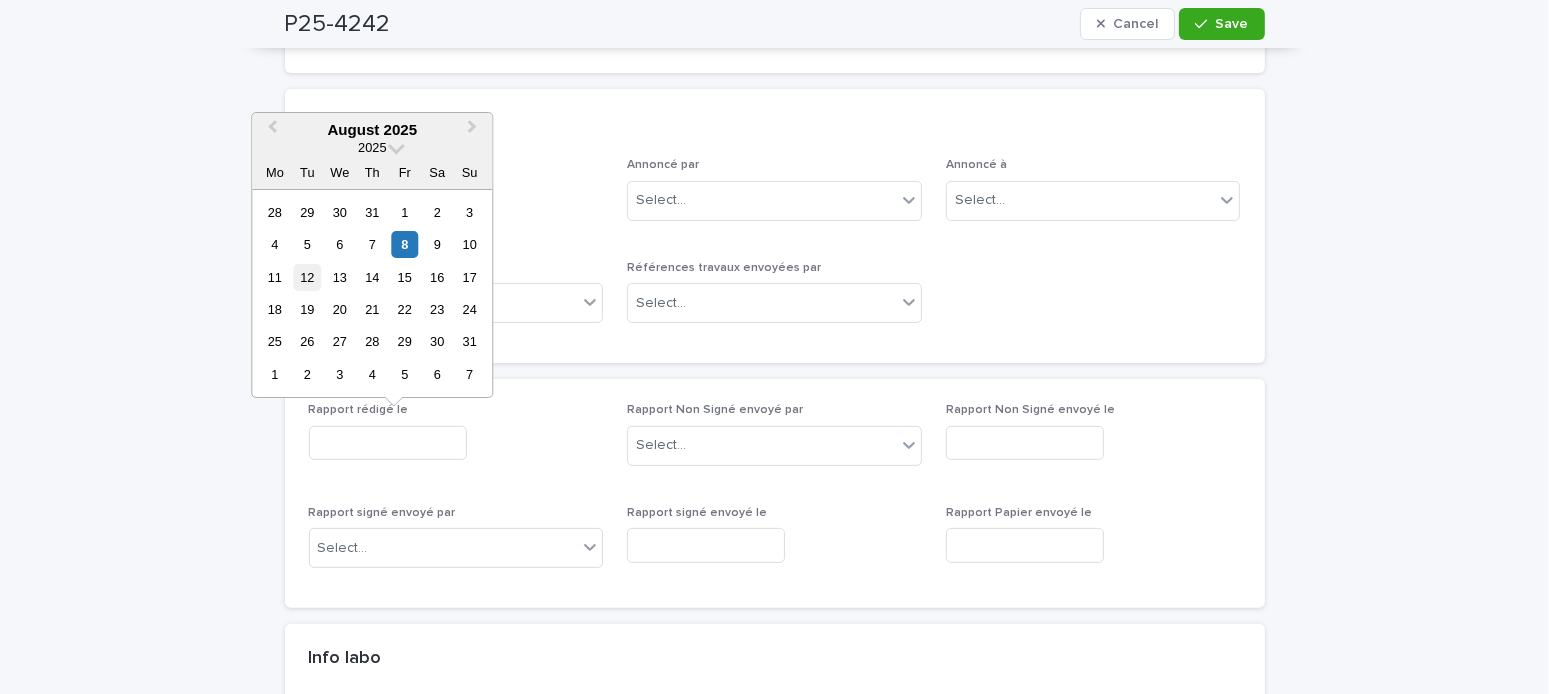 click on "12" at bounding box center [307, 277] 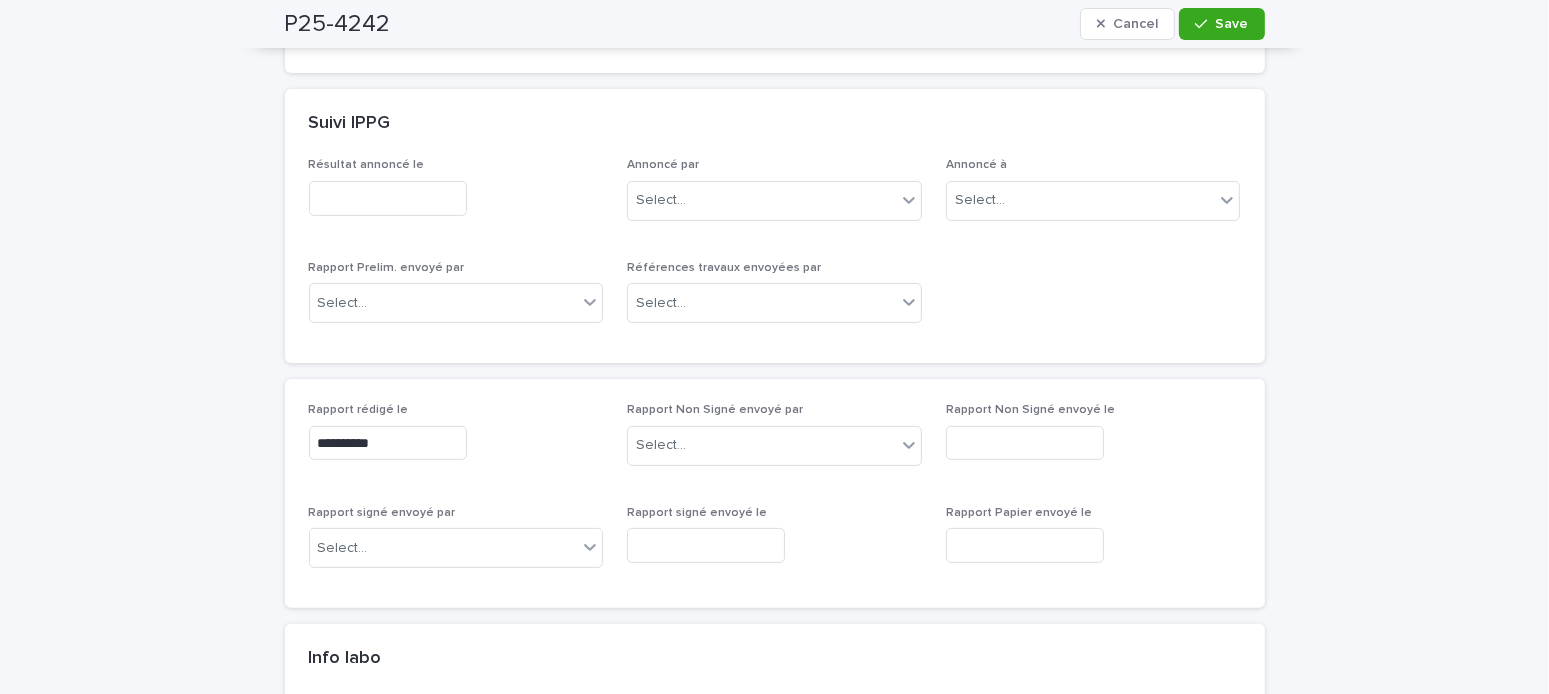 scroll, scrollTop: 100, scrollLeft: 0, axis: vertical 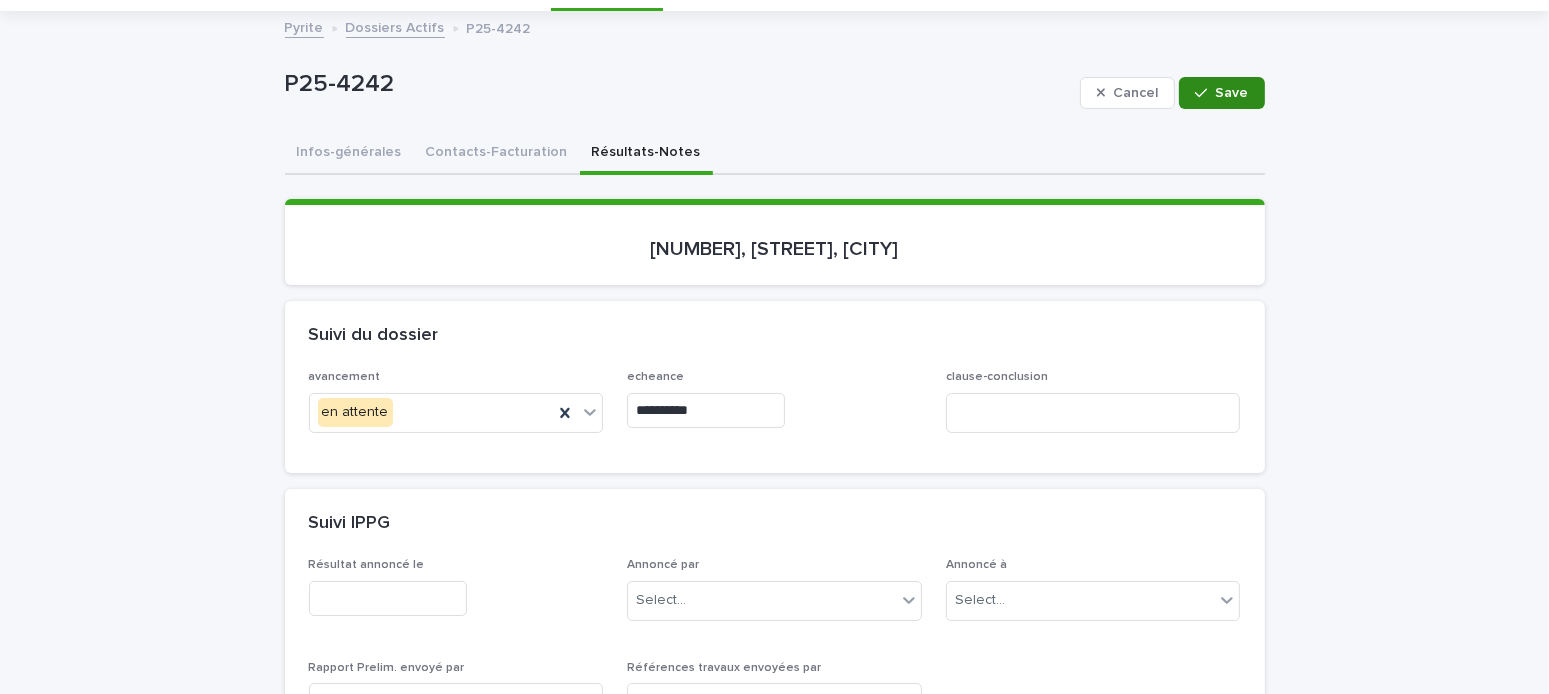 click 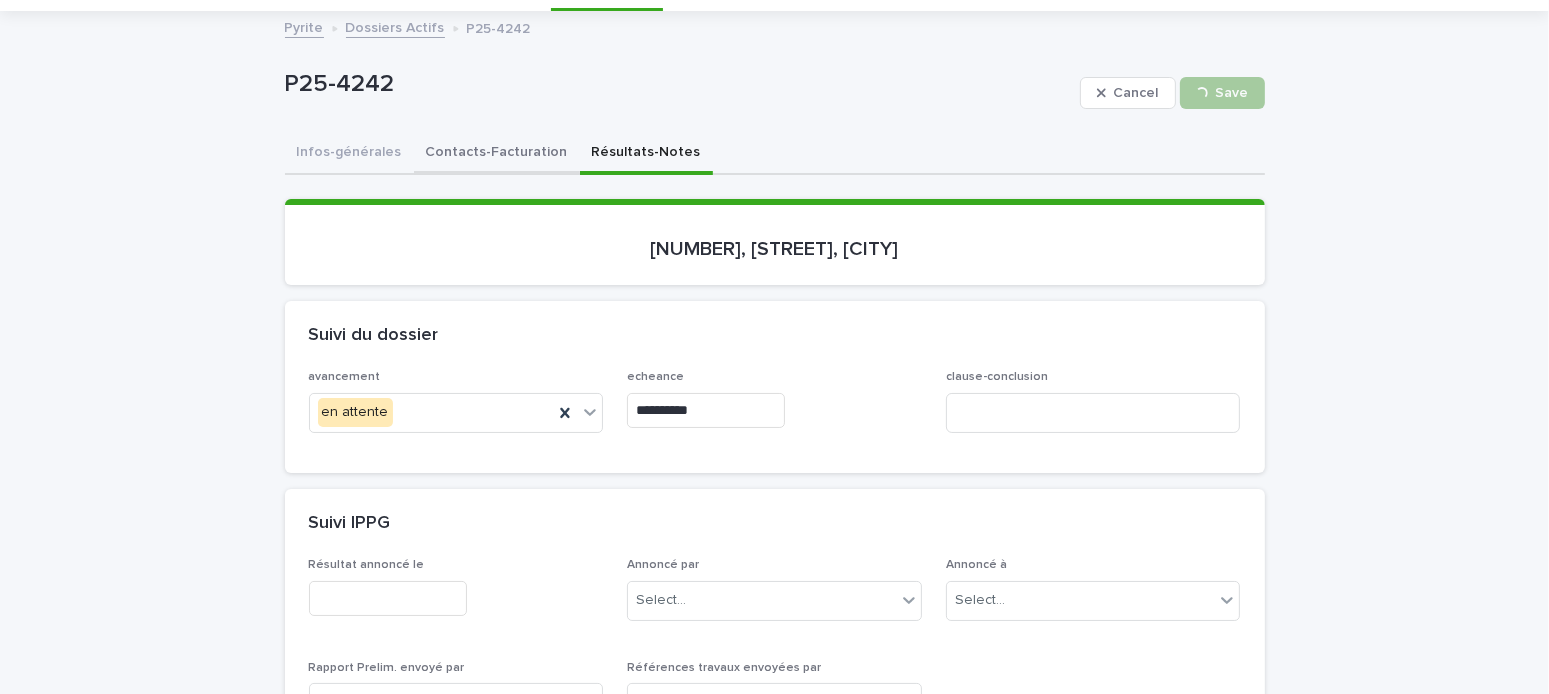 click on "Contacts-Facturation" at bounding box center [497, 154] 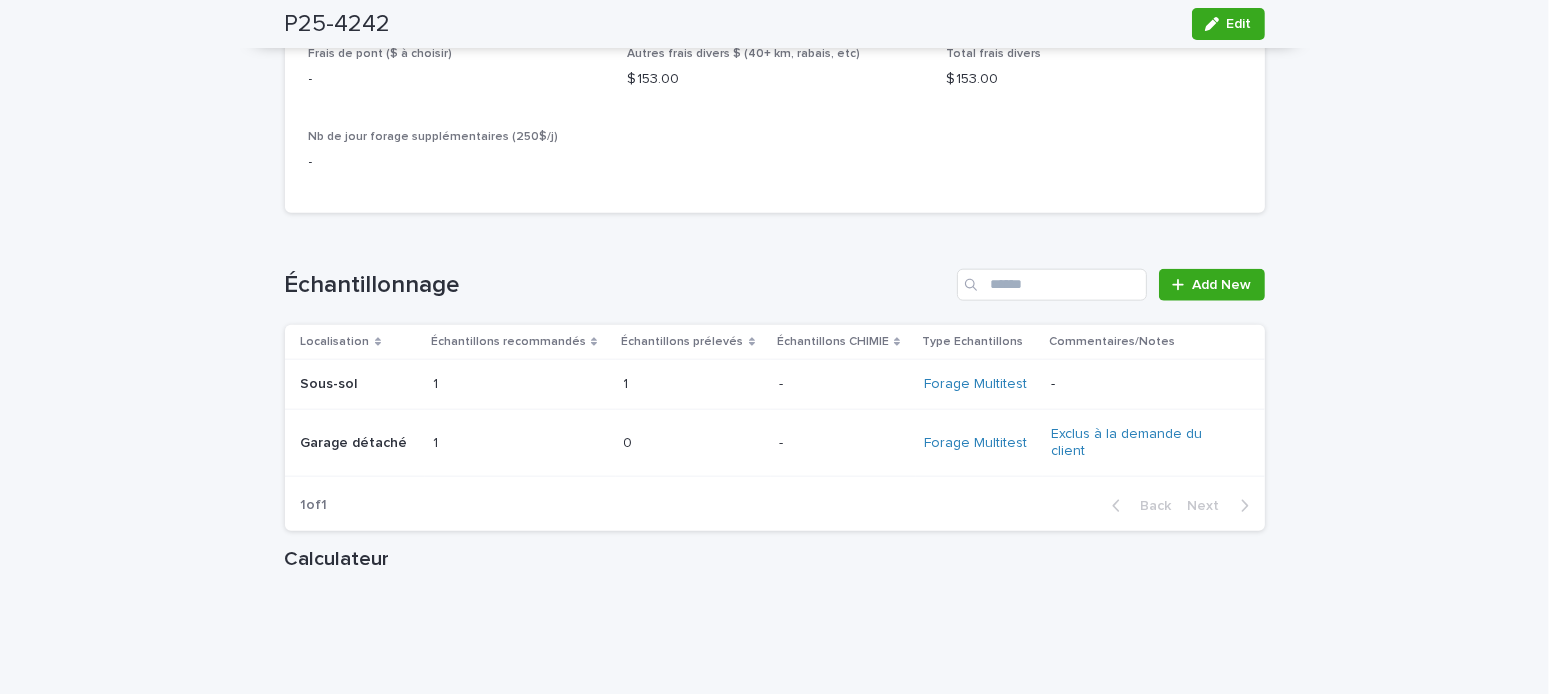 scroll, scrollTop: 2500, scrollLeft: 0, axis: vertical 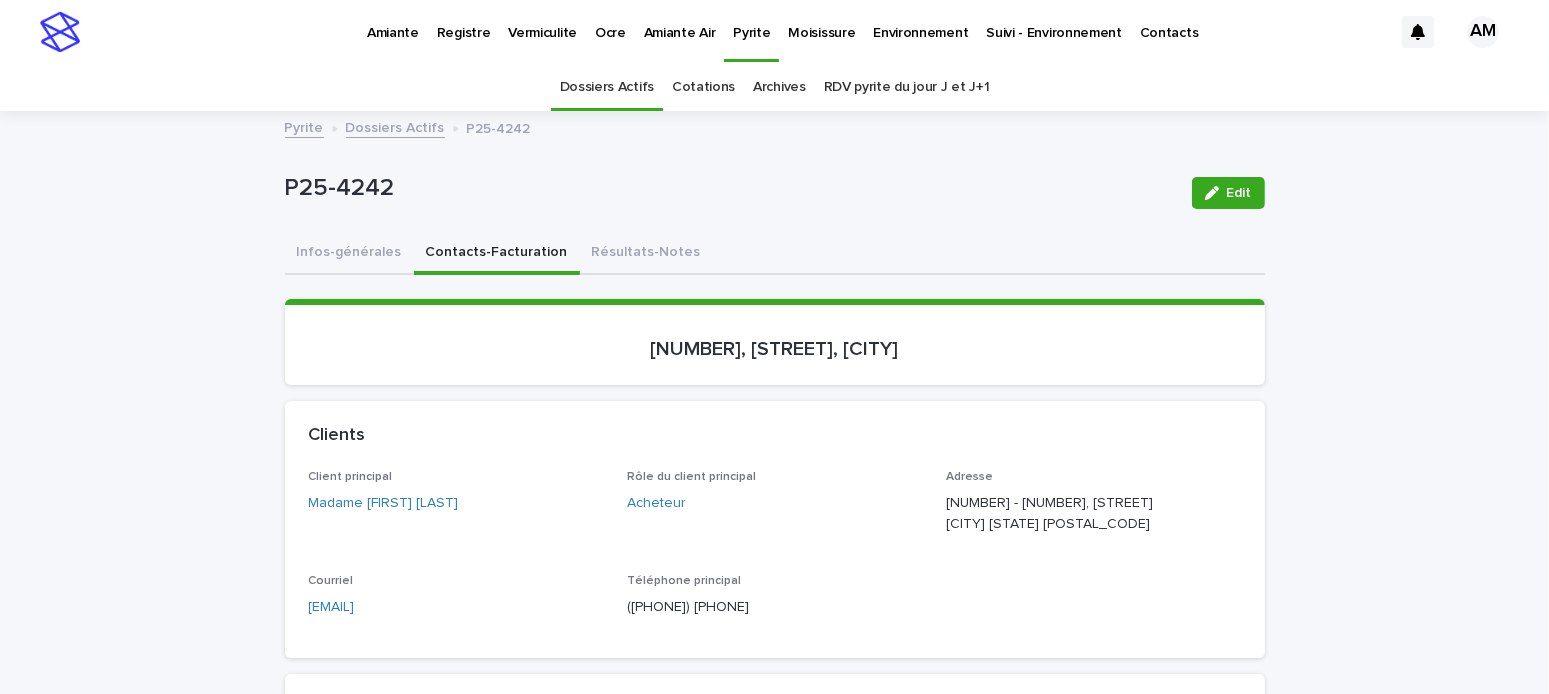click on "RDV pyrite du jour J et J+1" at bounding box center [907, 87] 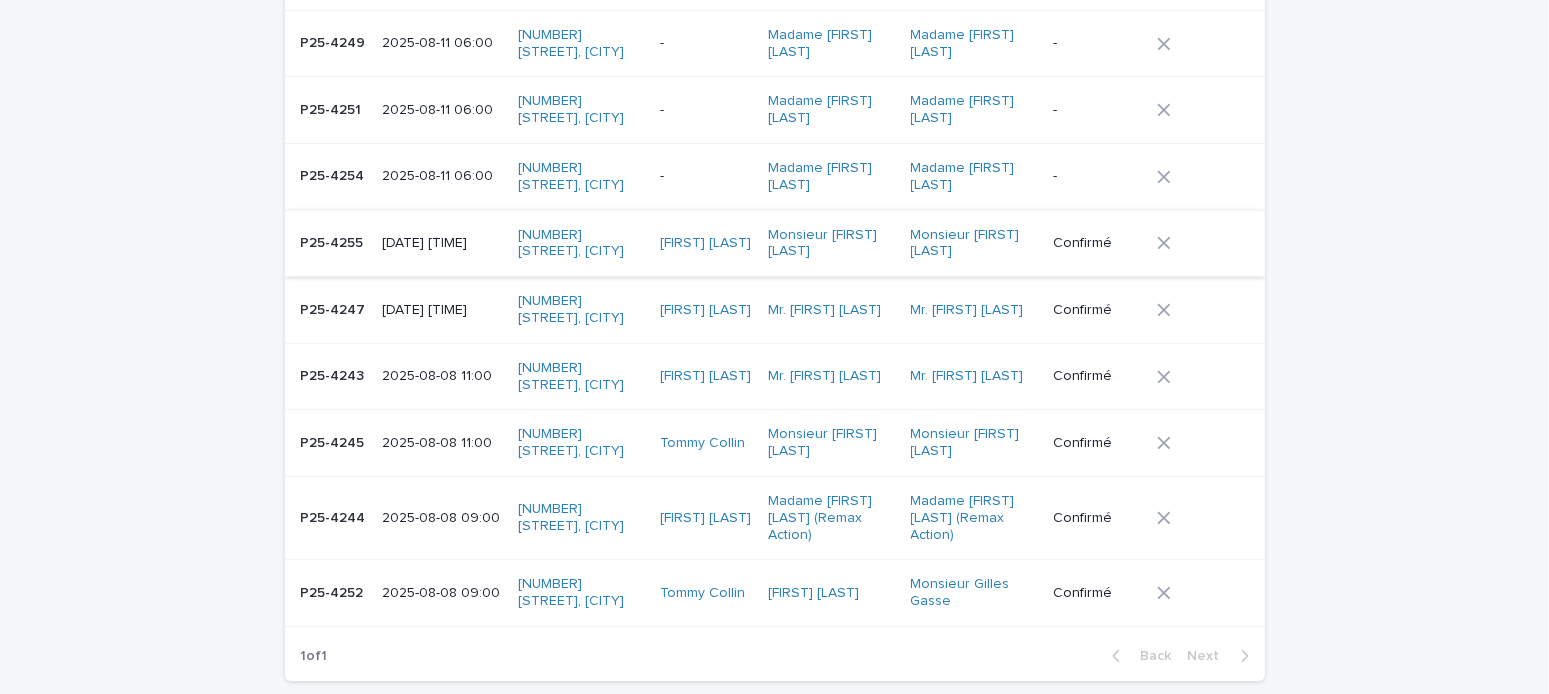 scroll, scrollTop: 500, scrollLeft: 0, axis: vertical 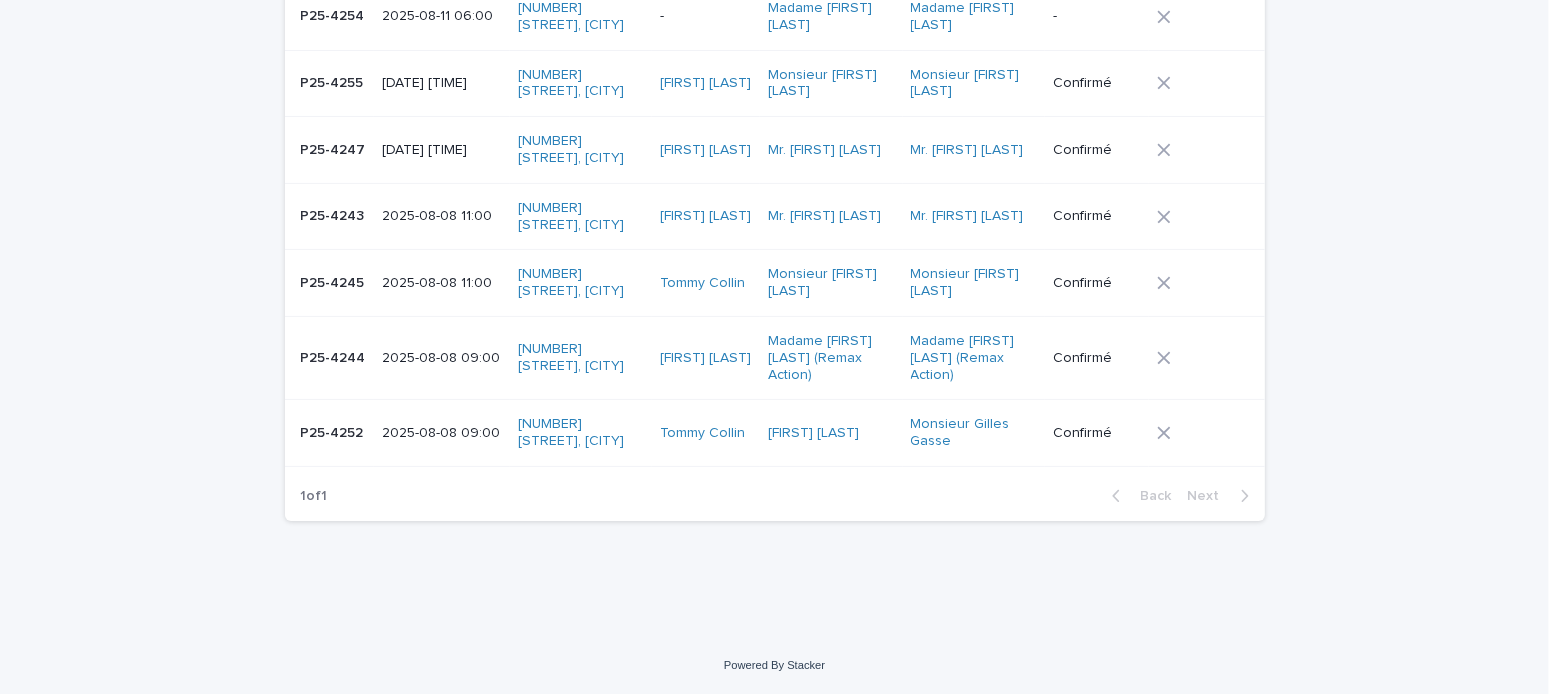 click on "2025-08-08 09:00" at bounding box center [441, 358] 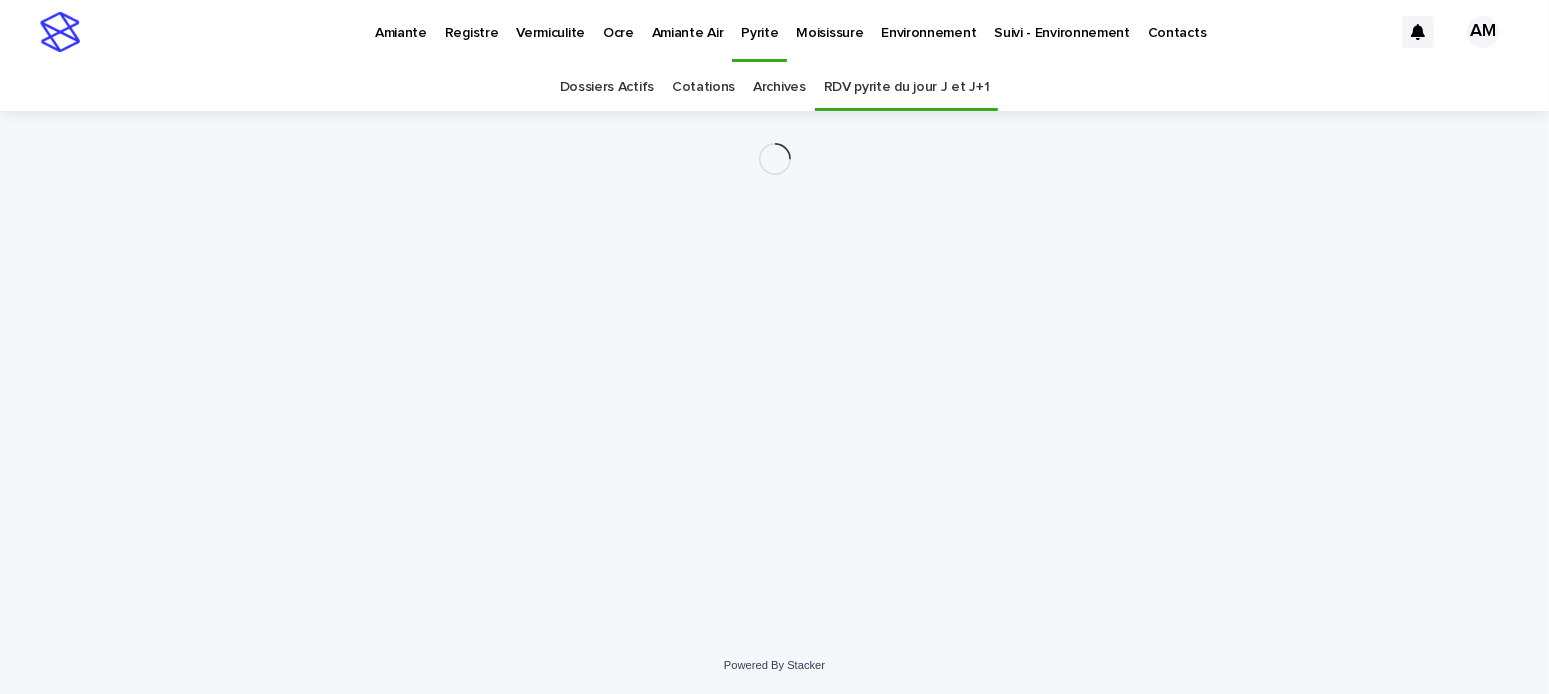 scroll, scrollTop: 0, scrollLeft: 0, axis: both 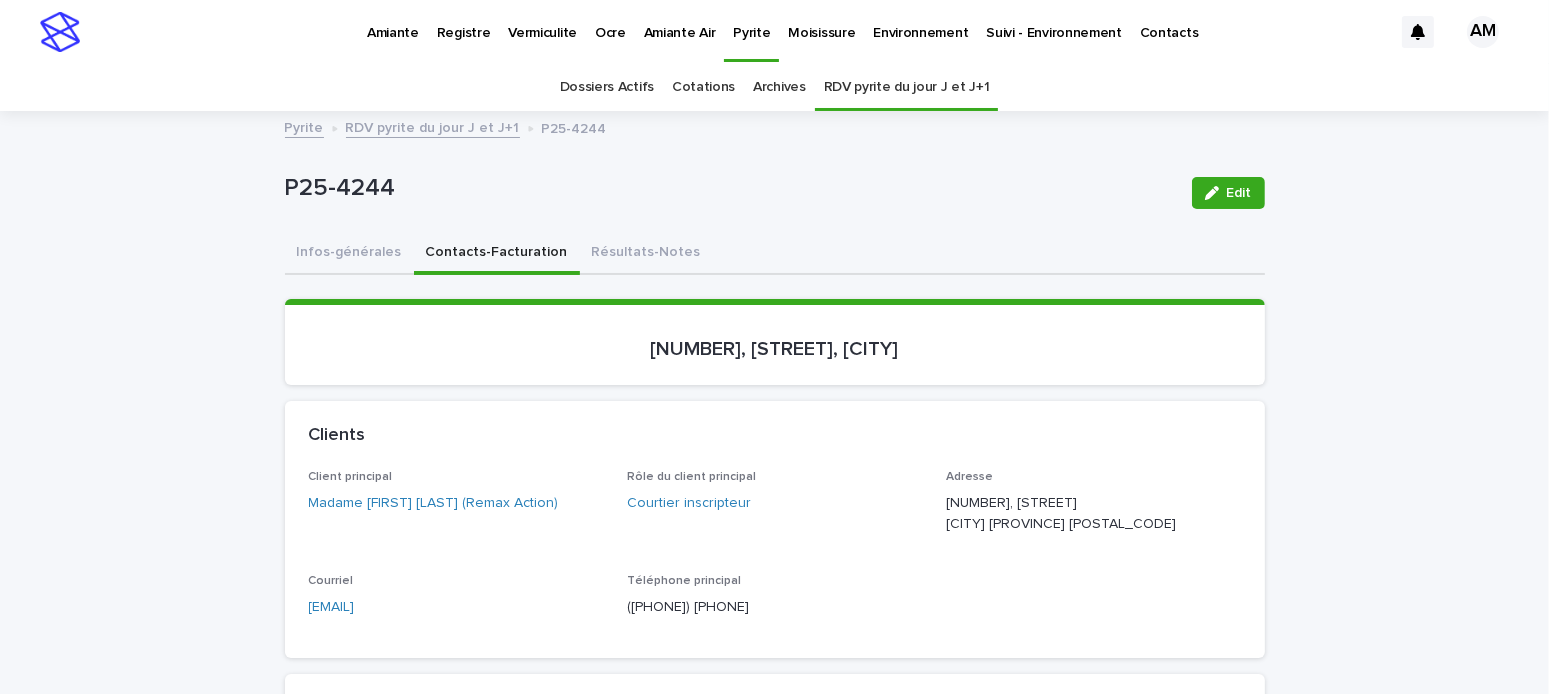 click on "Contacts-Facturation" at bounding box center [497, 254] 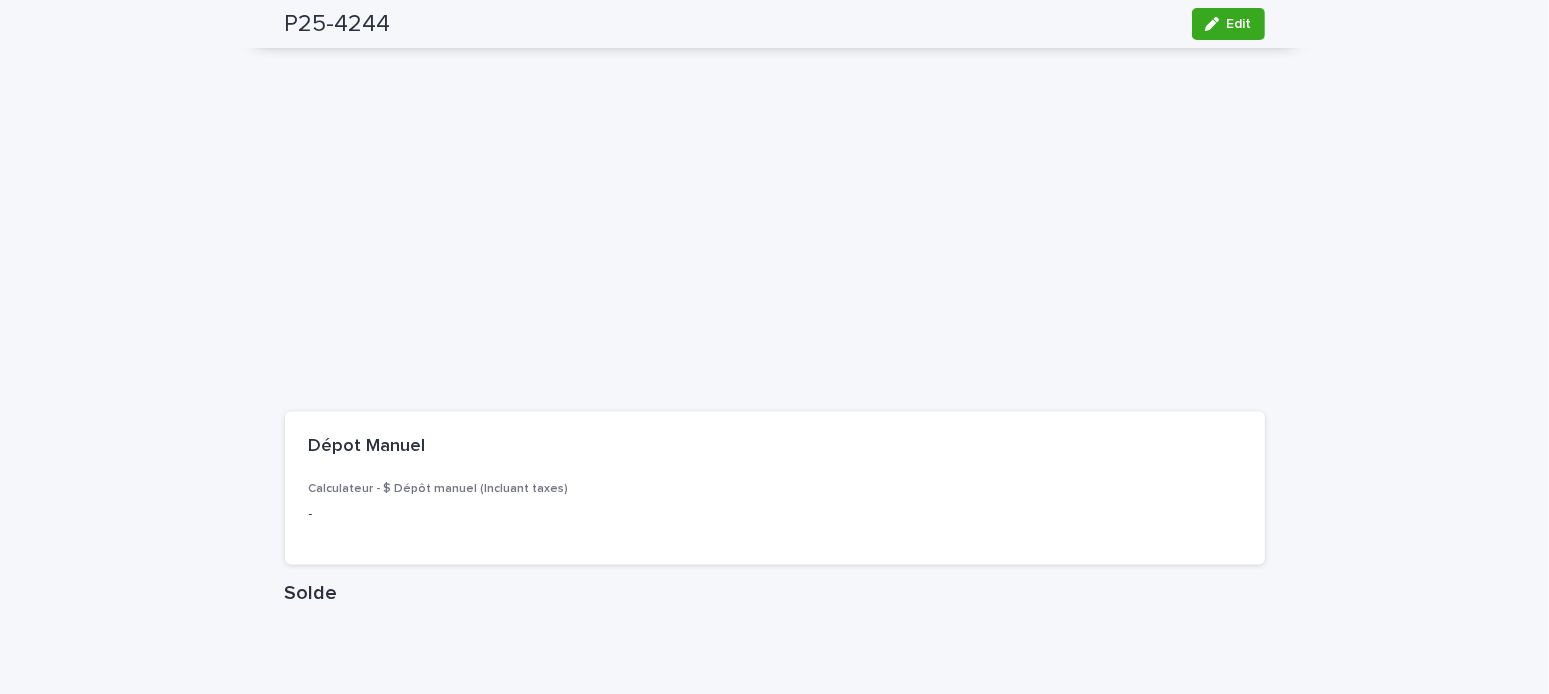 scroll, scrollTop: 2900, scrollLeft: 0, axis: vertical 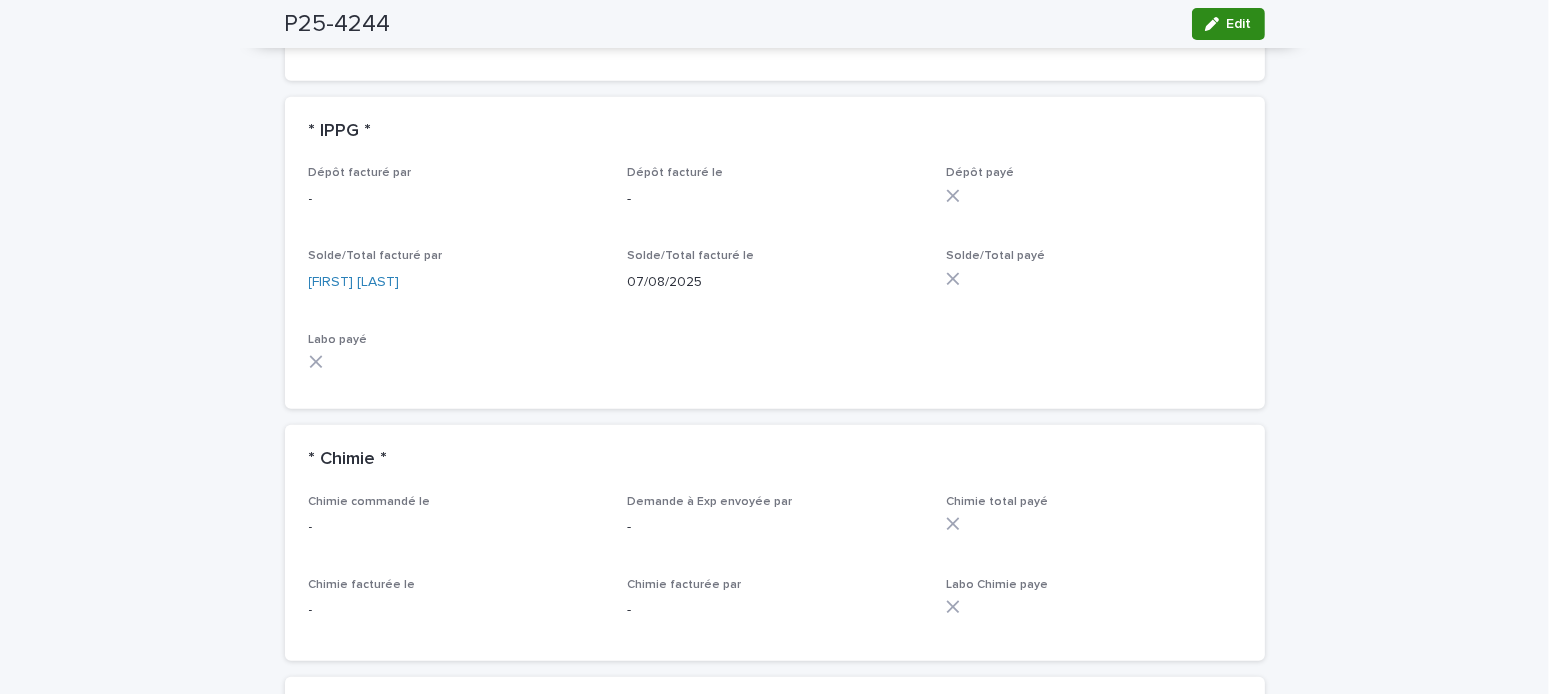 click at bounding box center [1216, 24] 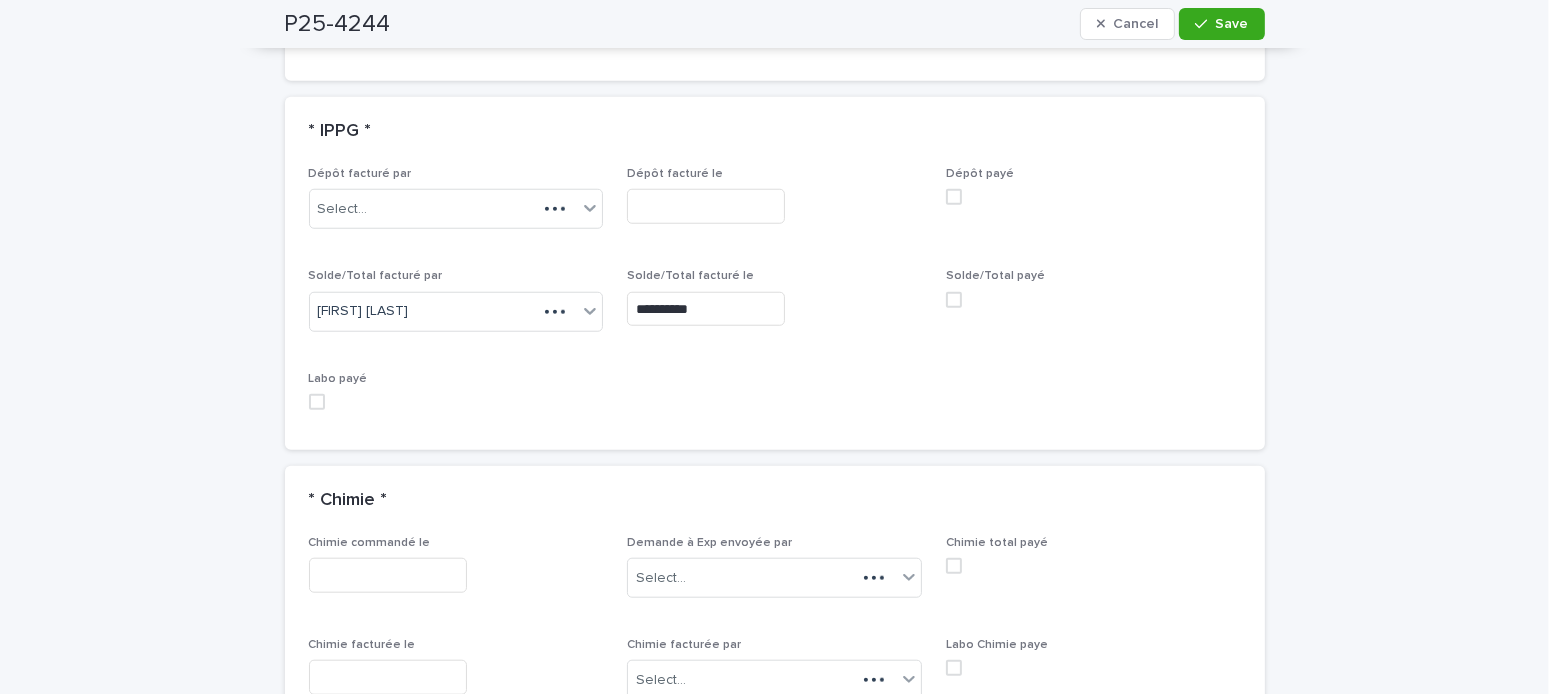scroll, scrollTop: 1879, scrollLeft: 0, axis: vertical 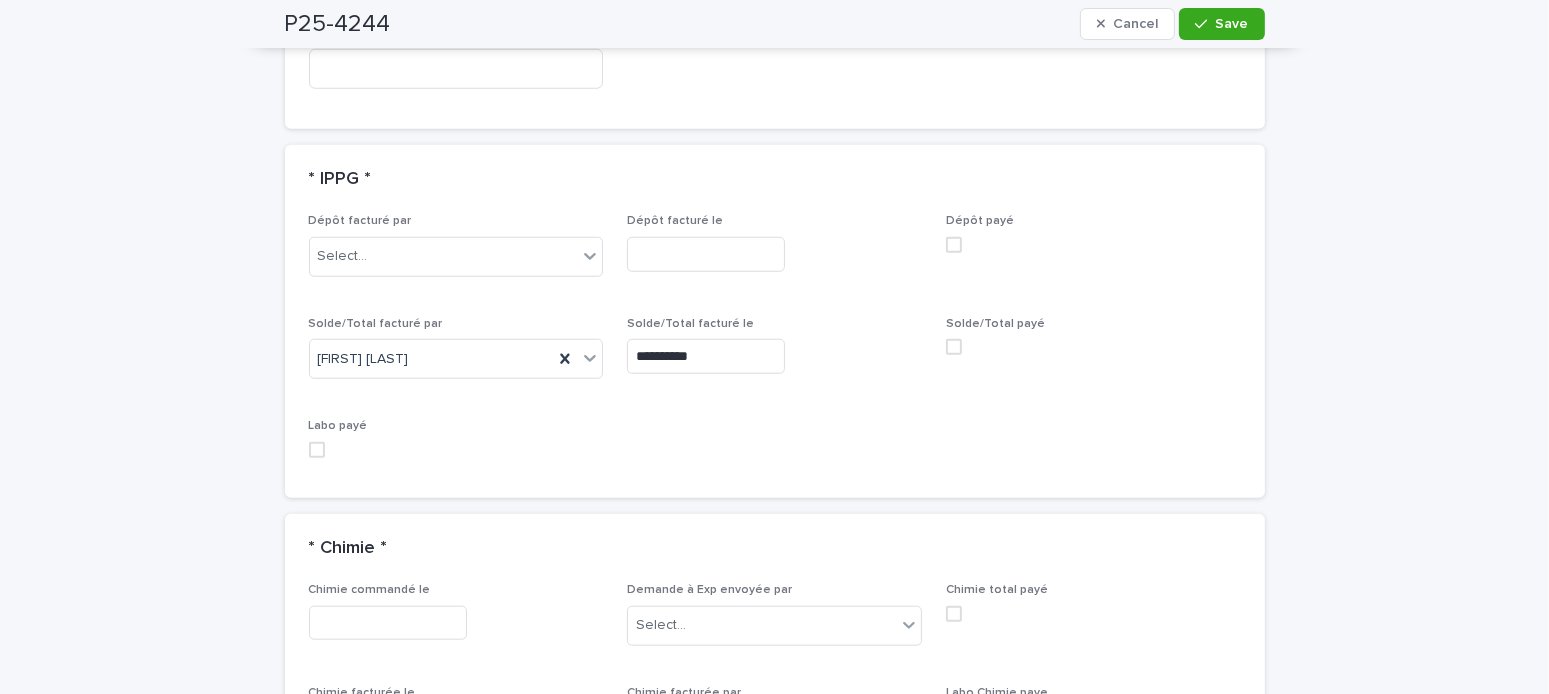 click at bounding box center (954, 347) 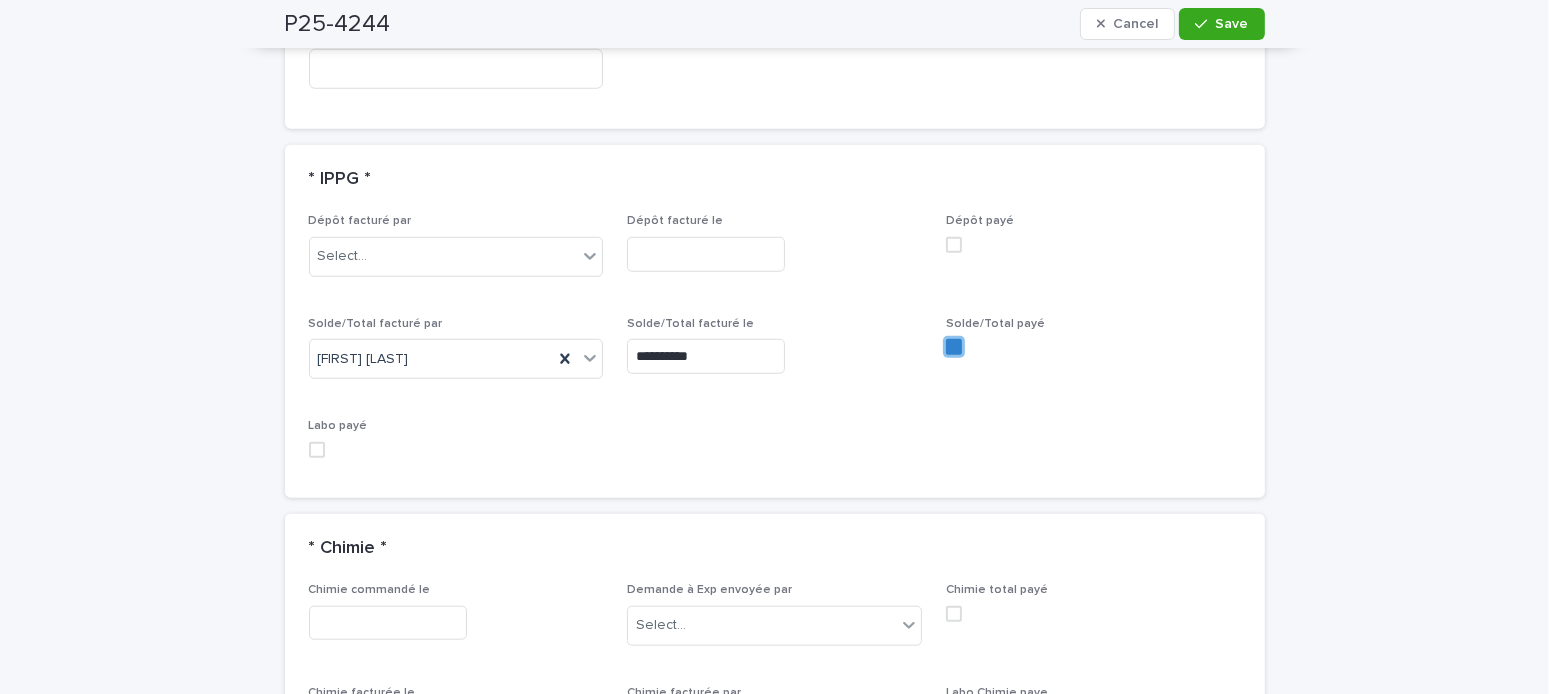 scroll, scrollTop: 1579, scrollLeft: 0, axis: vertical 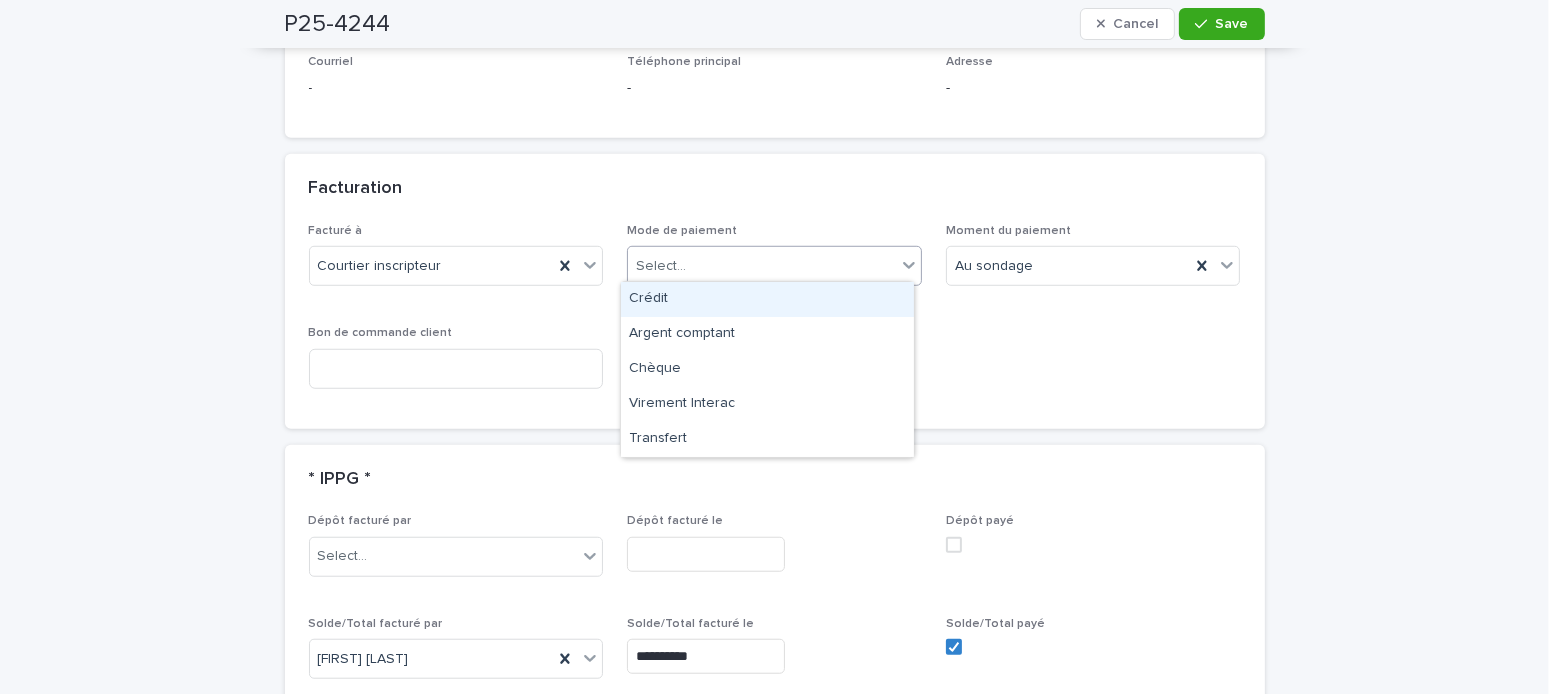 click on "Select..." at bounding box center [762, 266] 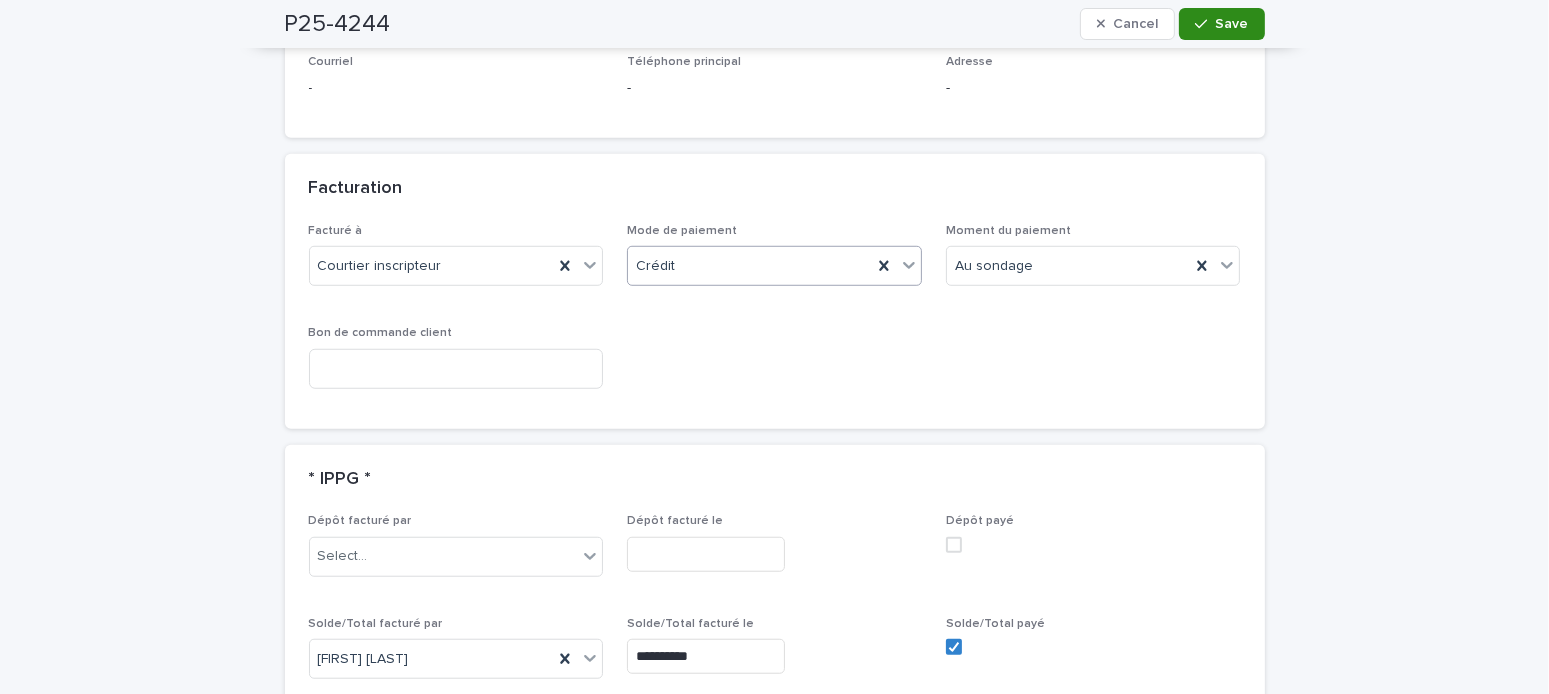 click on "Save" at bounding box center (1232, 24) 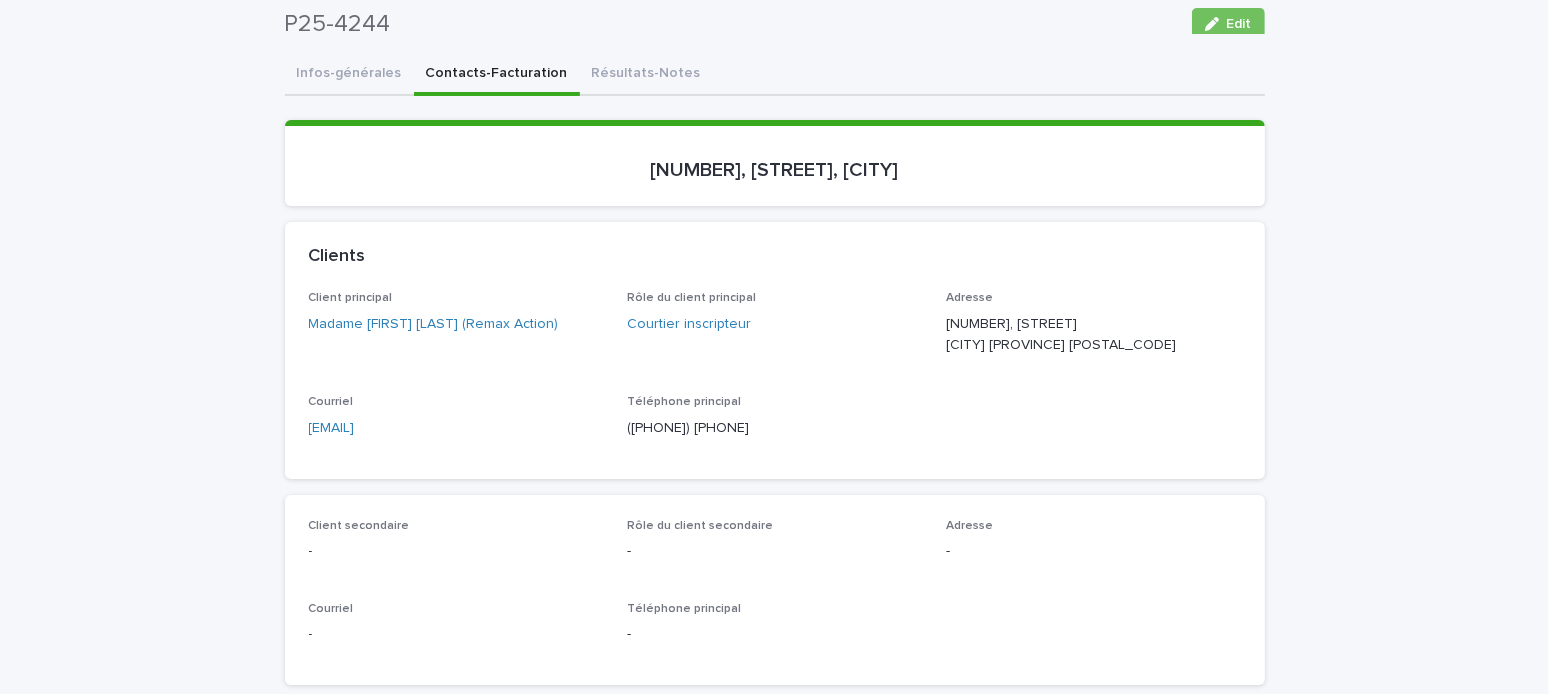 scroll, scrollTop: 0, scrollLeft: 0, axis: both 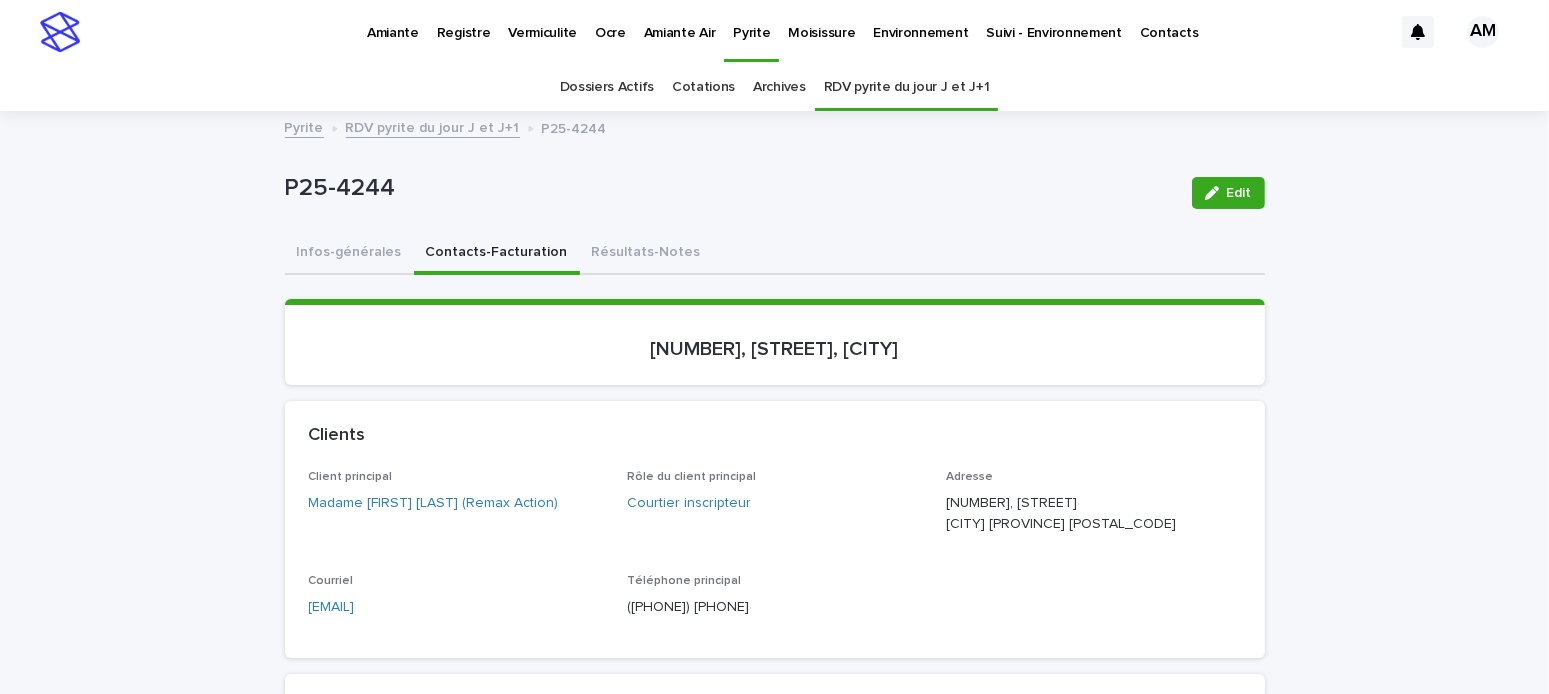 click on "RDV pyrite du jour J et J+1" at bounding box center [433, 126] 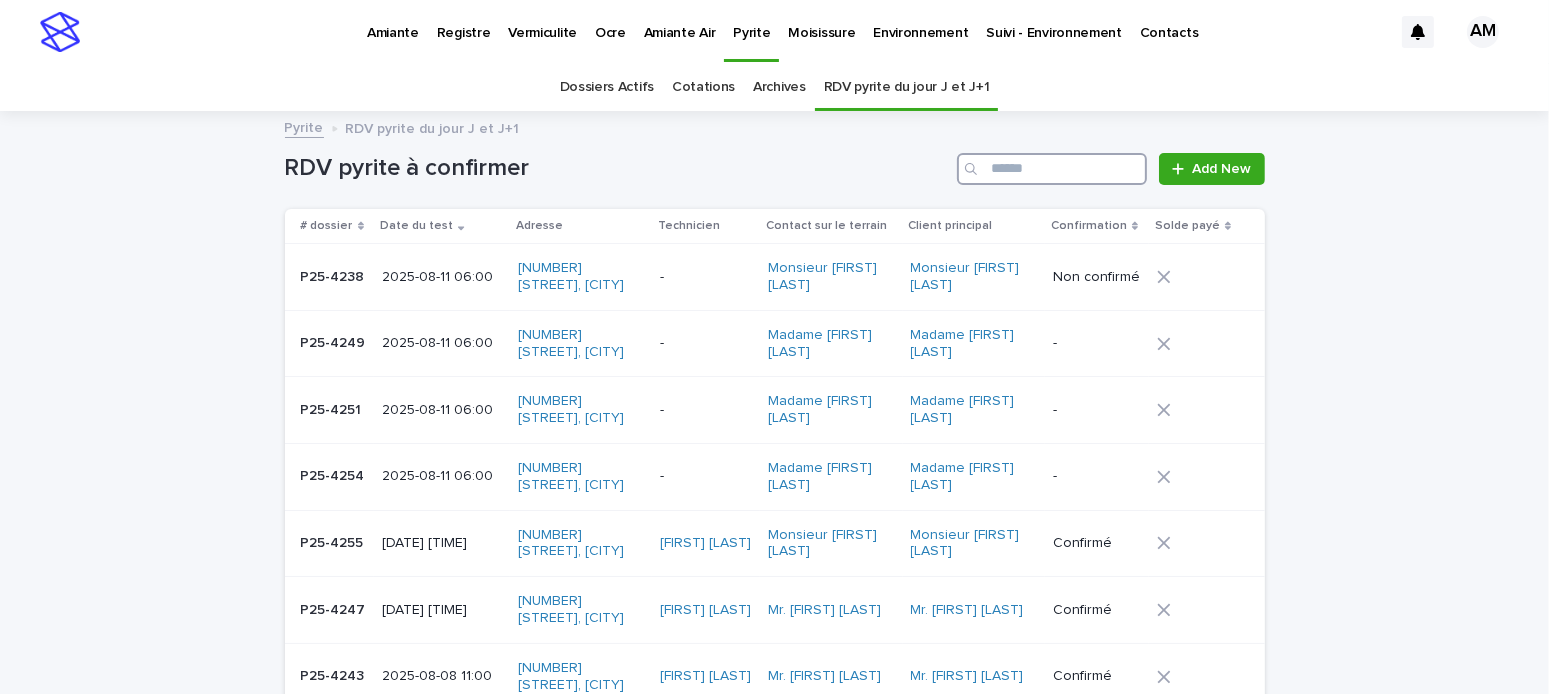 click at bounding box center [1052, 169] 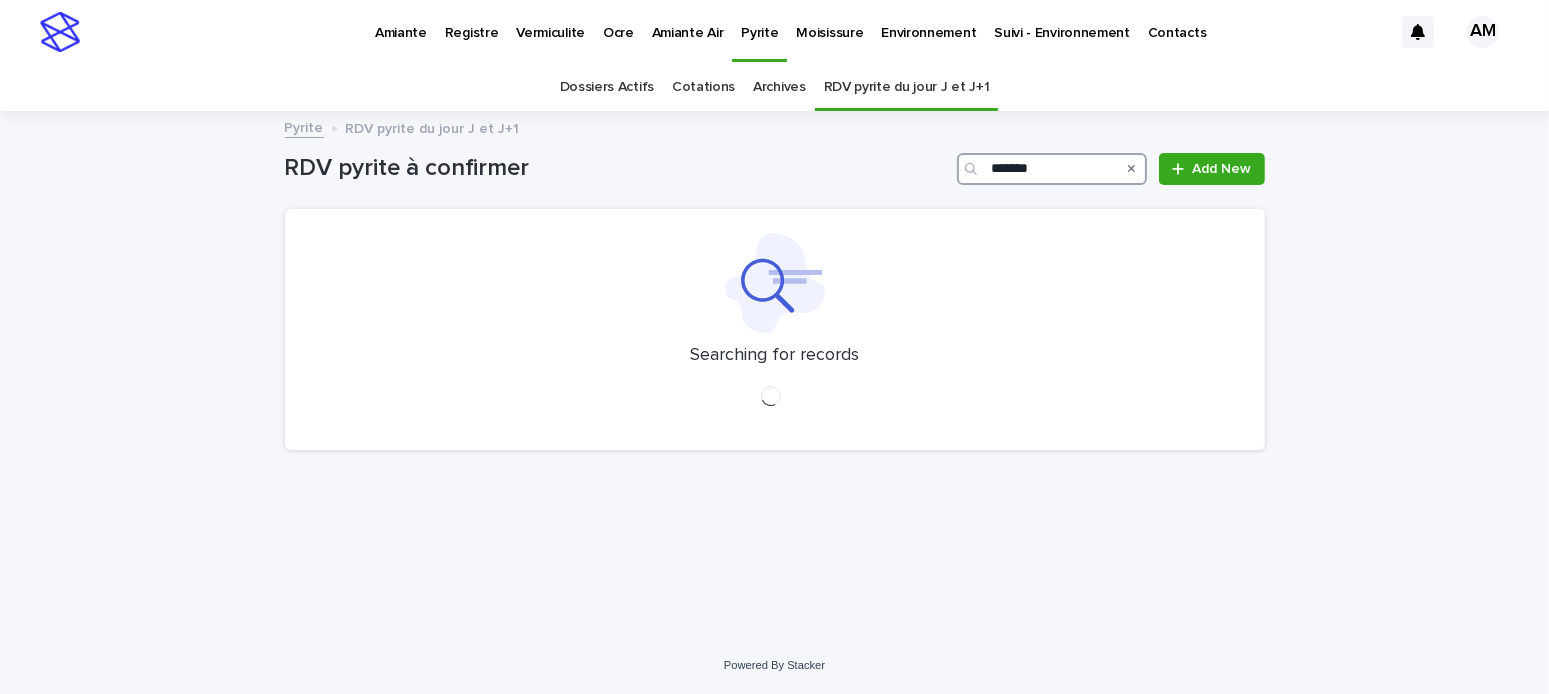 type on "*******" 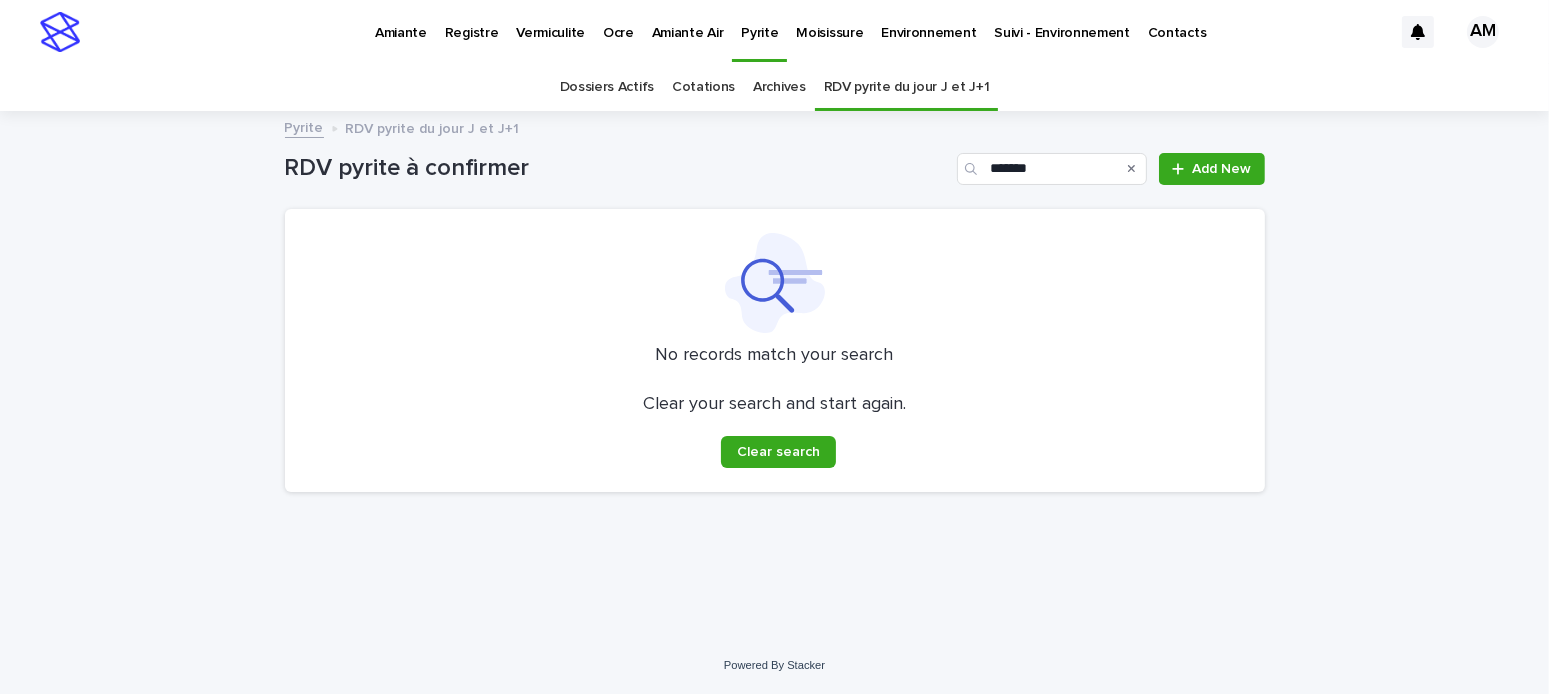 click on "Dossiers Actifs" at bounding box center [607, 87] 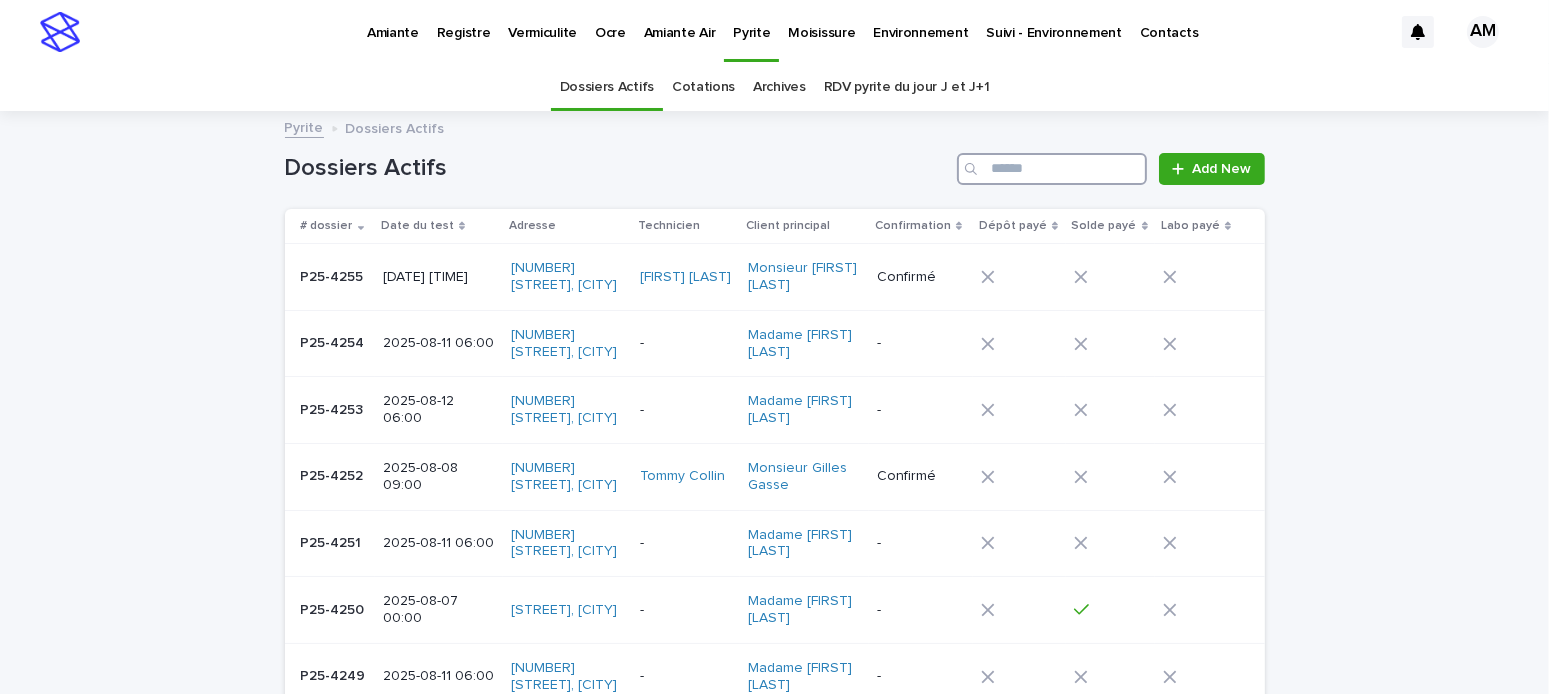 click at bounding box center (1052, 169) 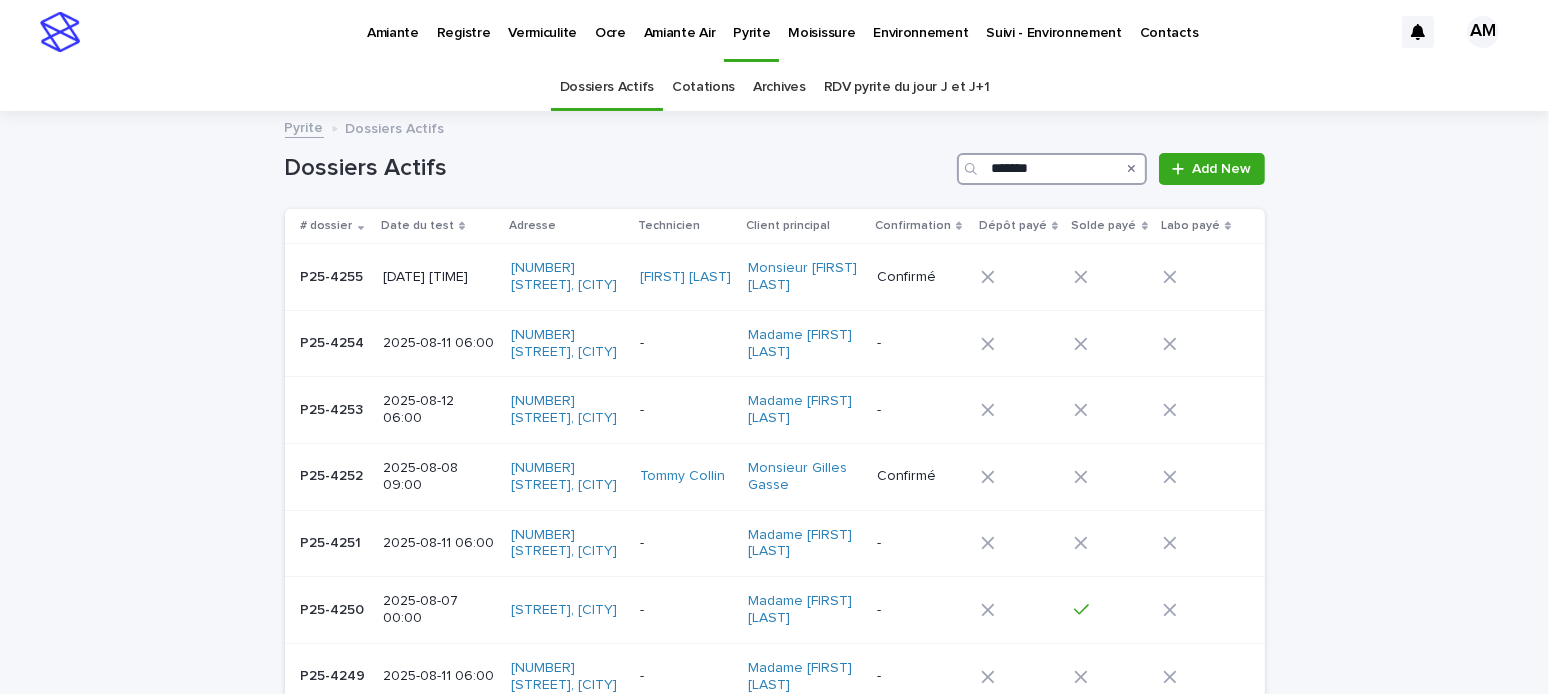 type on "*******" 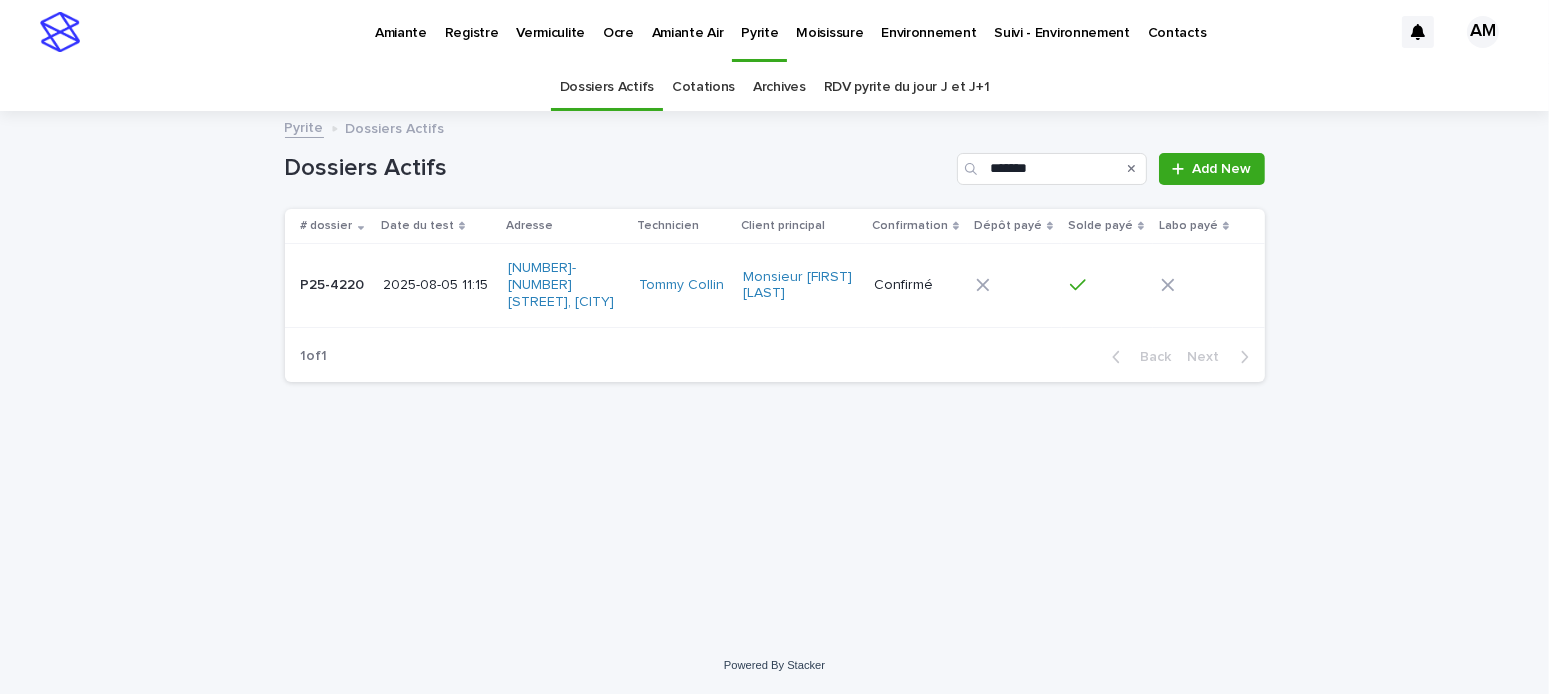 click on "2025-08-05 11:15" at bounding box center (437, 283) 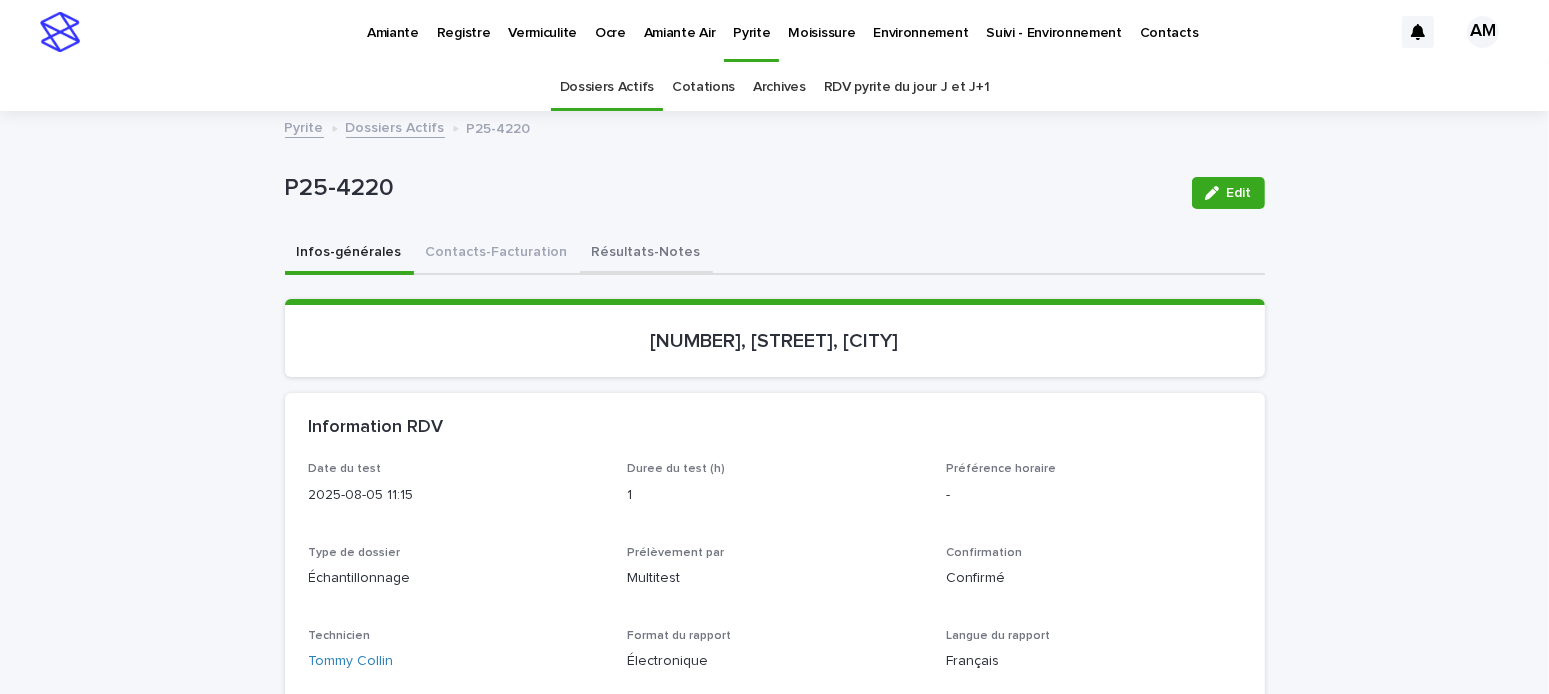 click on "Résultats-Notes" at bounding box center [646, 254] 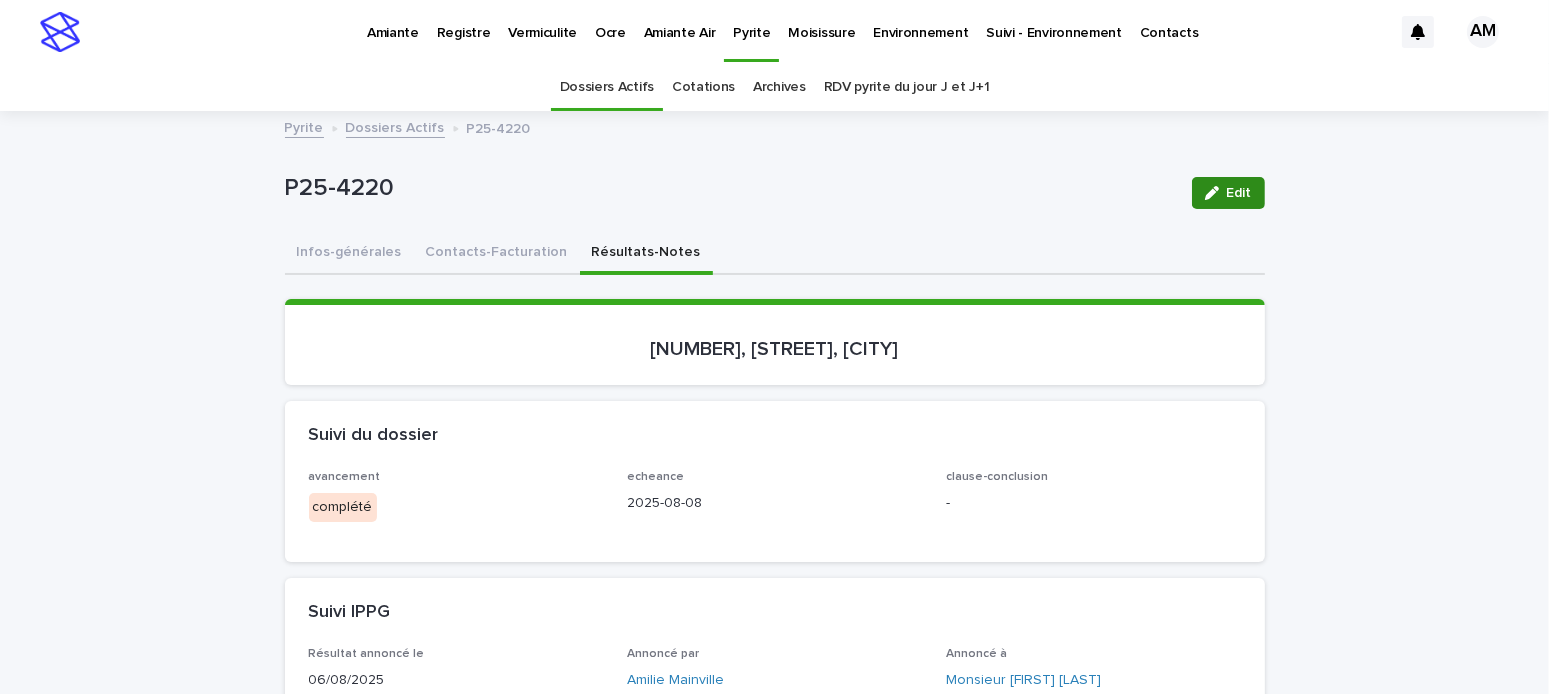 click on "Edit" at bounding box center [1239, 193] 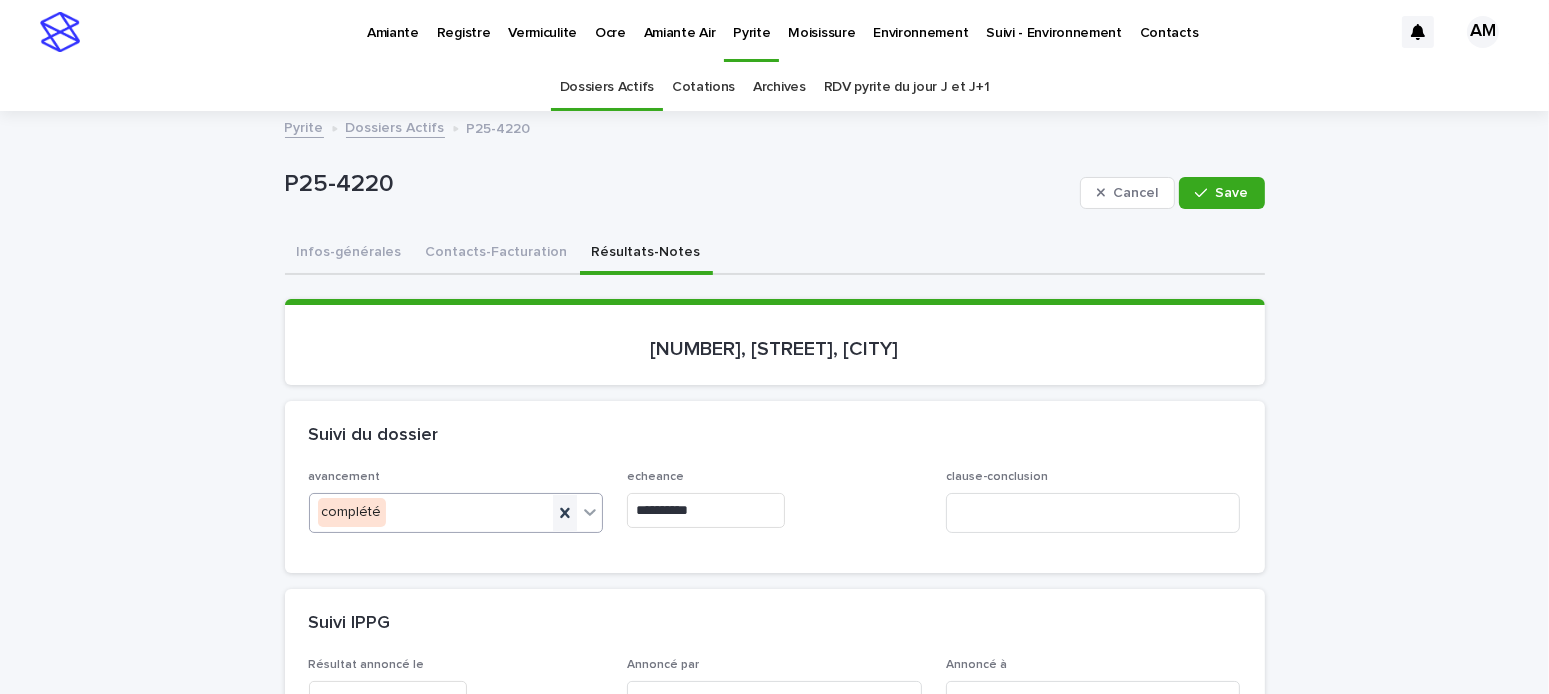click at bounding box center [565, 513] 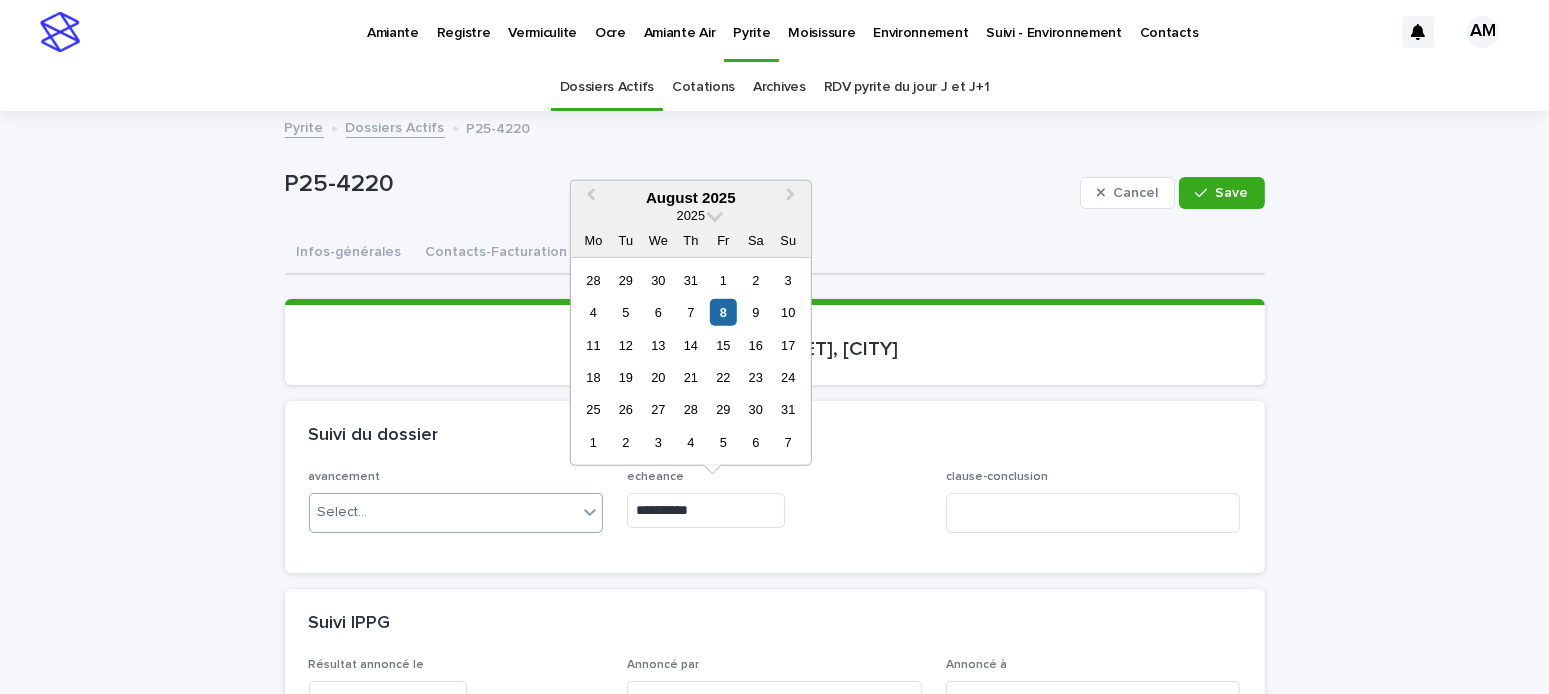 drag, startPoint x: 768, startPoint y: 513, endPoint x: 588, endPoint y: 527, distance: 180.54362 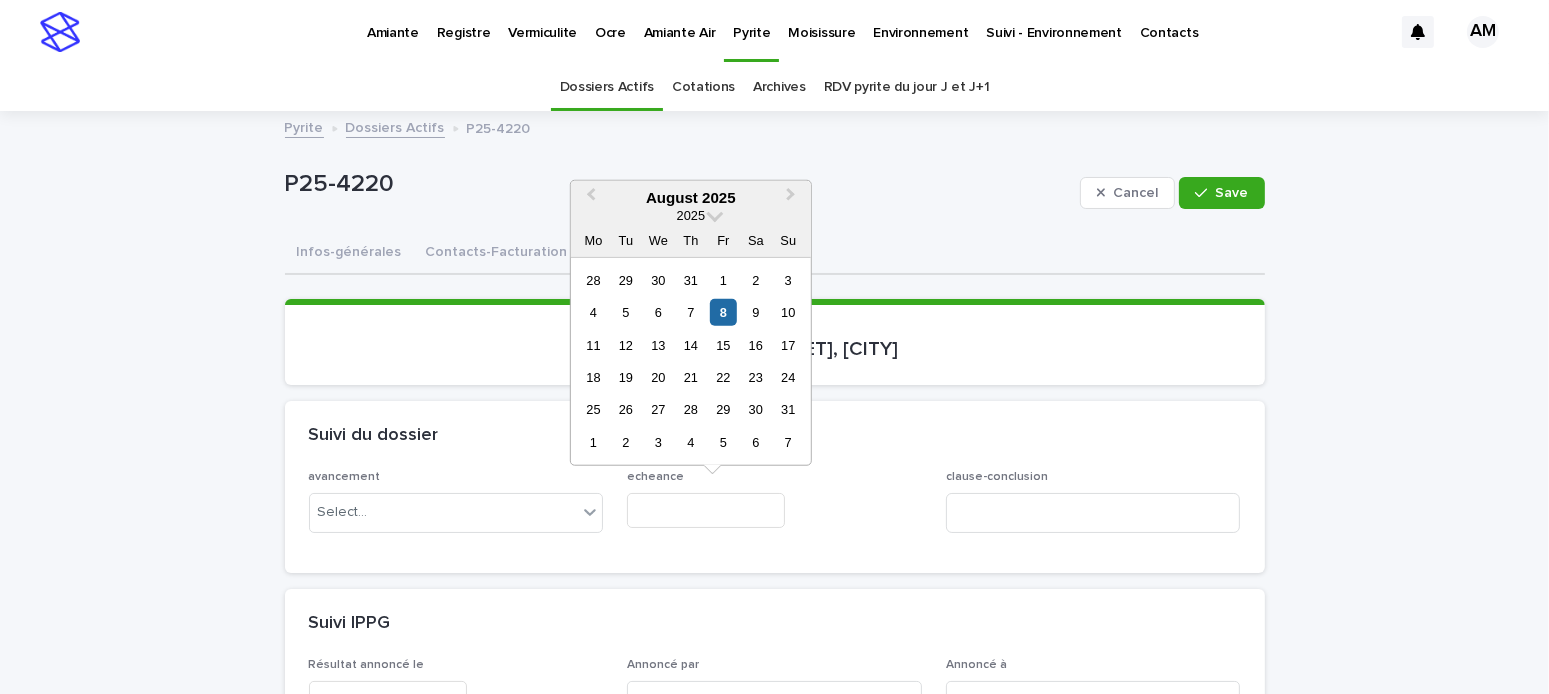 type on "**********" 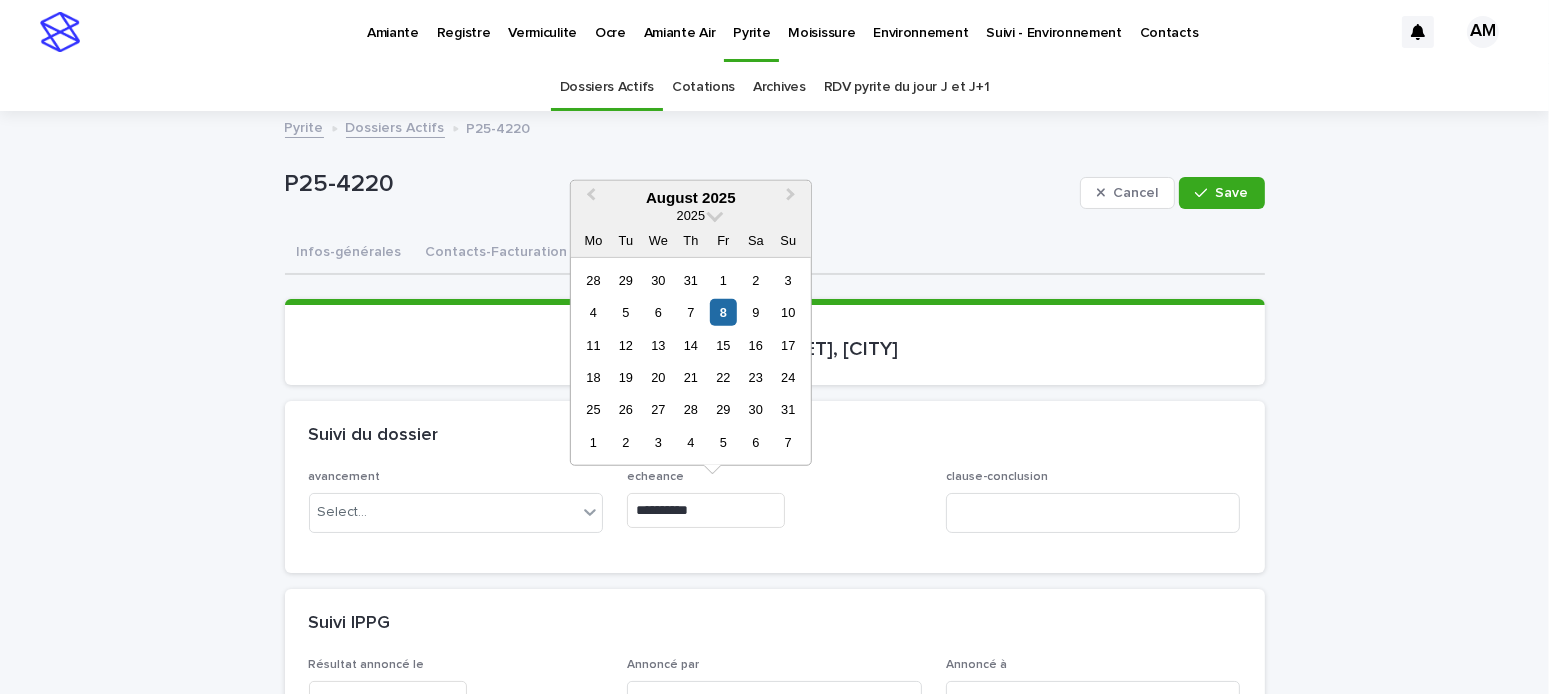 drag, startPoint x: 754, startPoint y: 570, endPoint x: 775, endPoint y: 566, distance: 21.377558 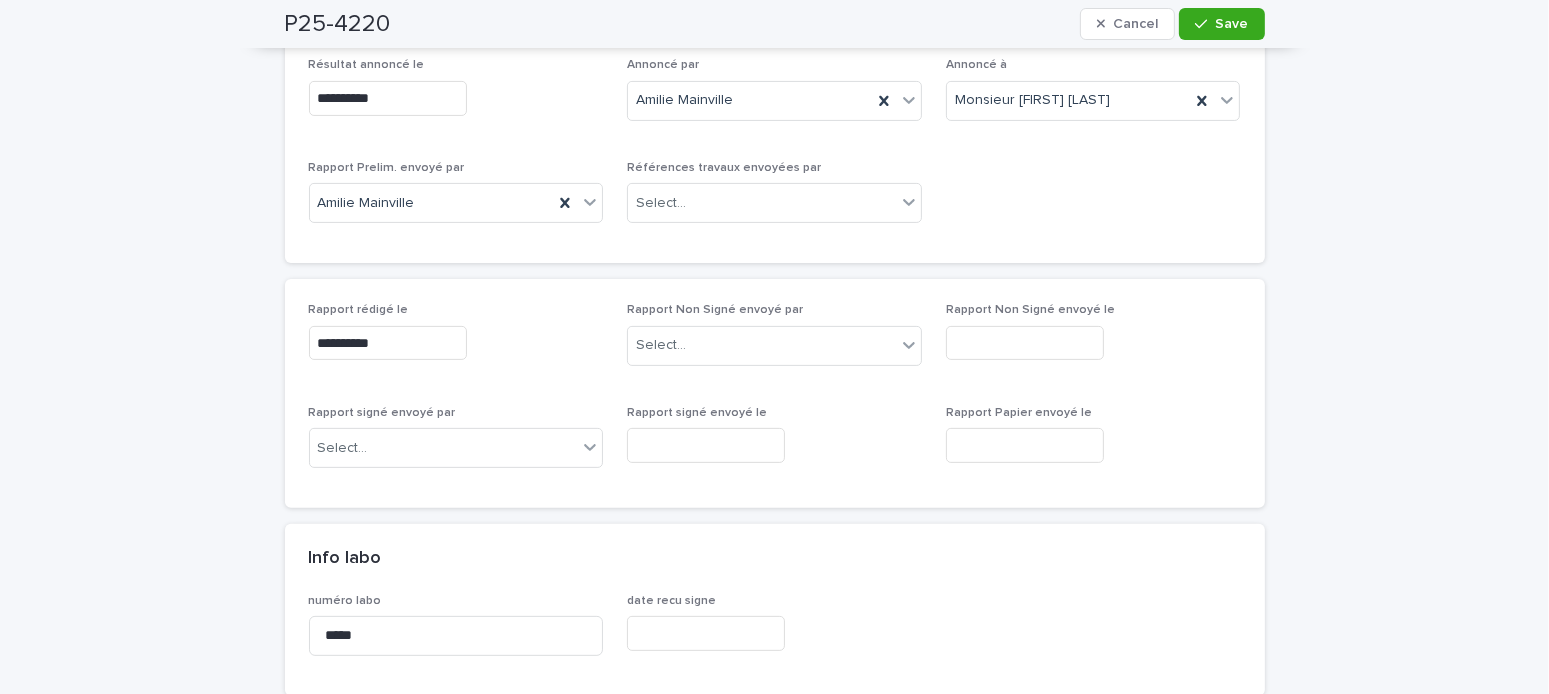 scroll, scrollTop: 700, scrollLeft: 0, axis: vertical 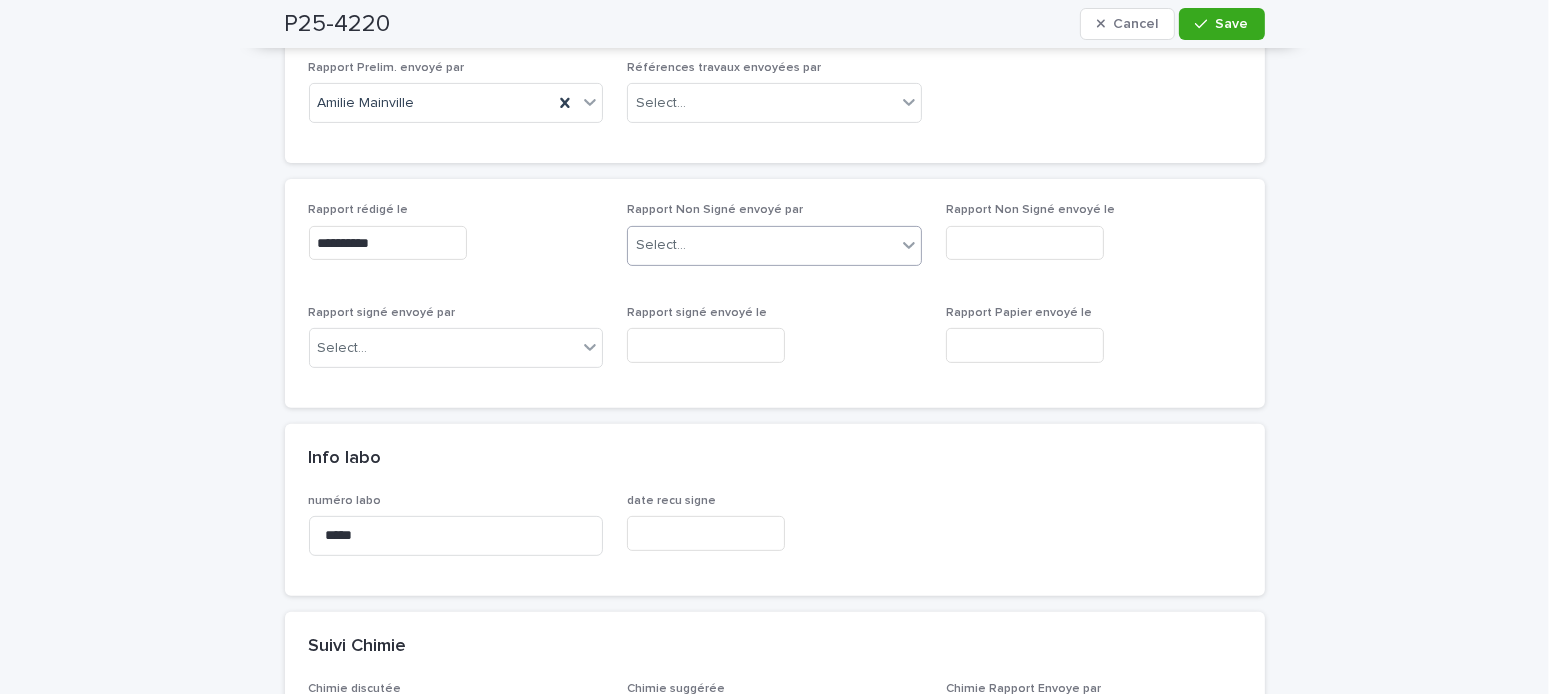 click on "Select..." at bounding box center (762, 245) 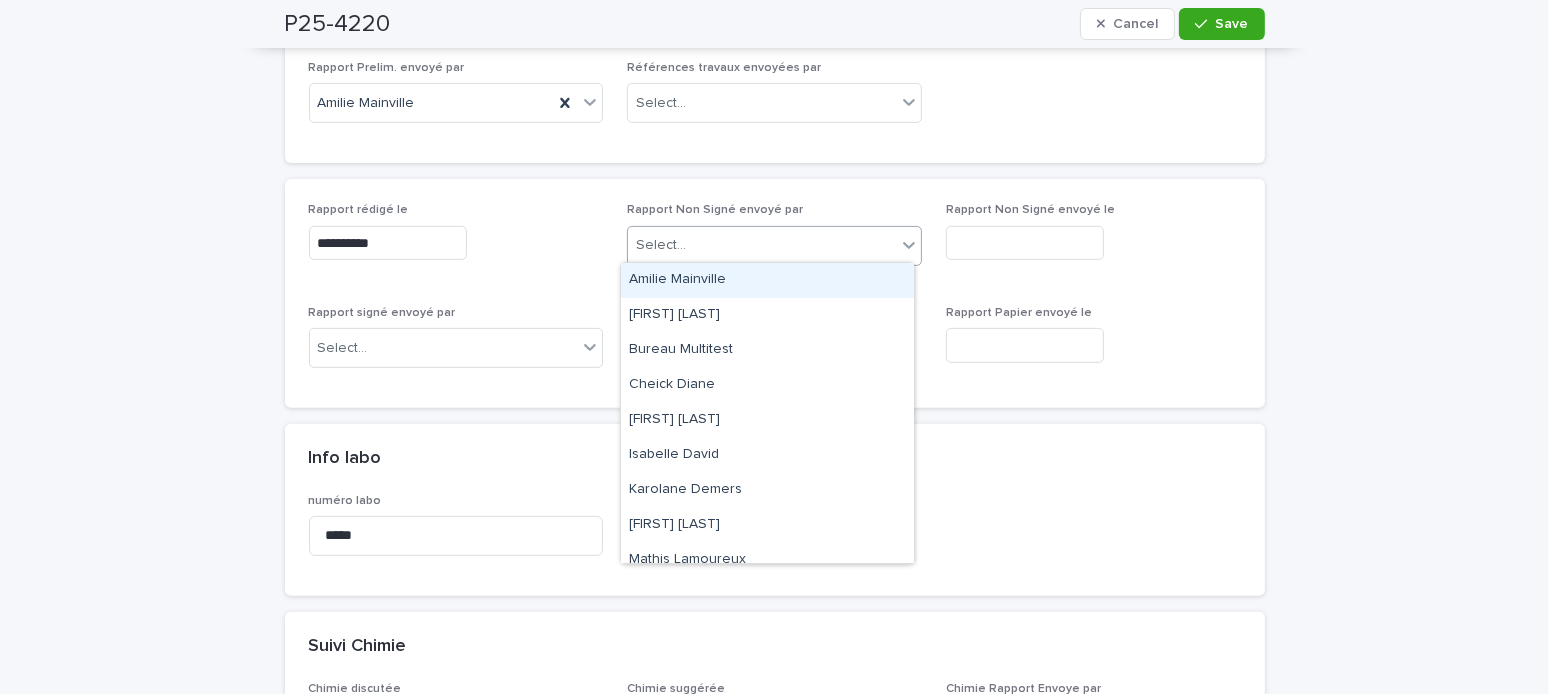 click on "Amilie Mainville" at bounding box center [767, 280] 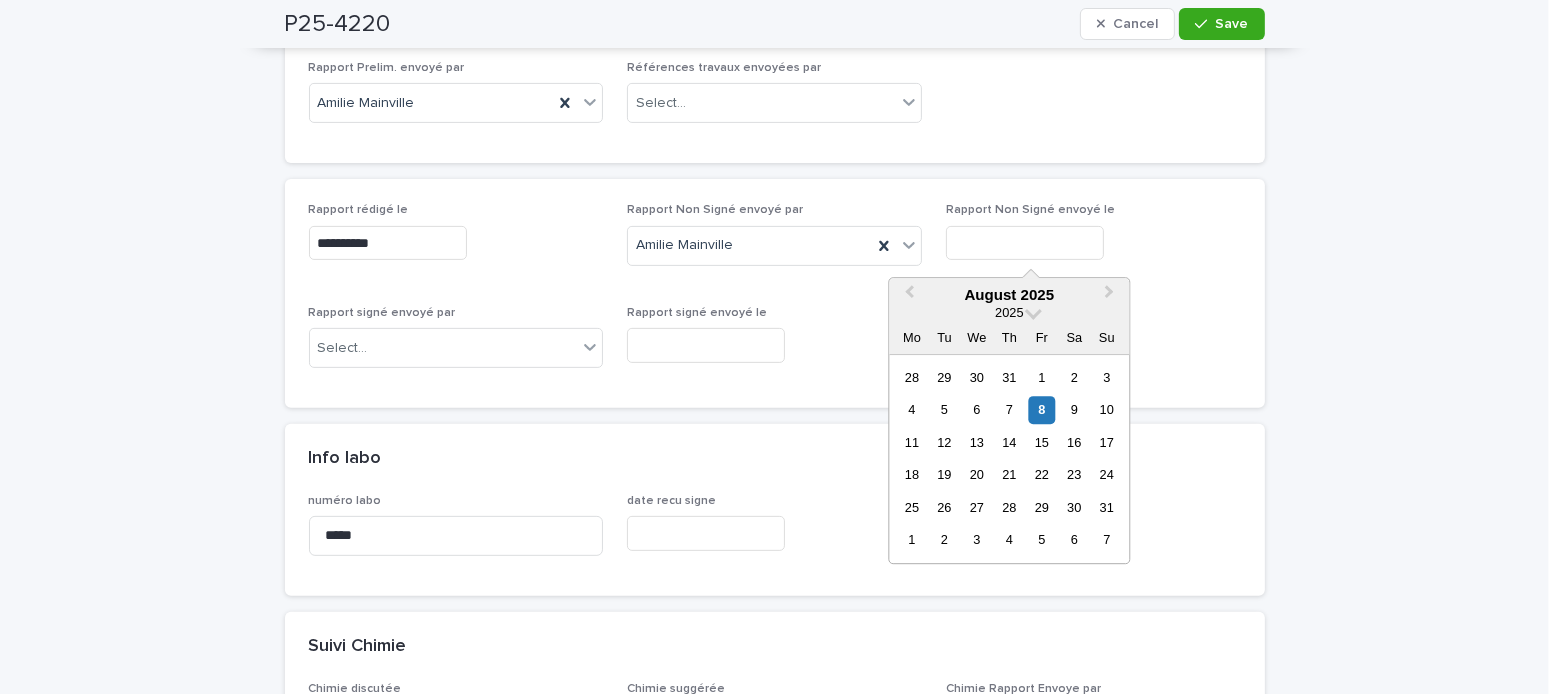 click at bounding box center [1025, 243] 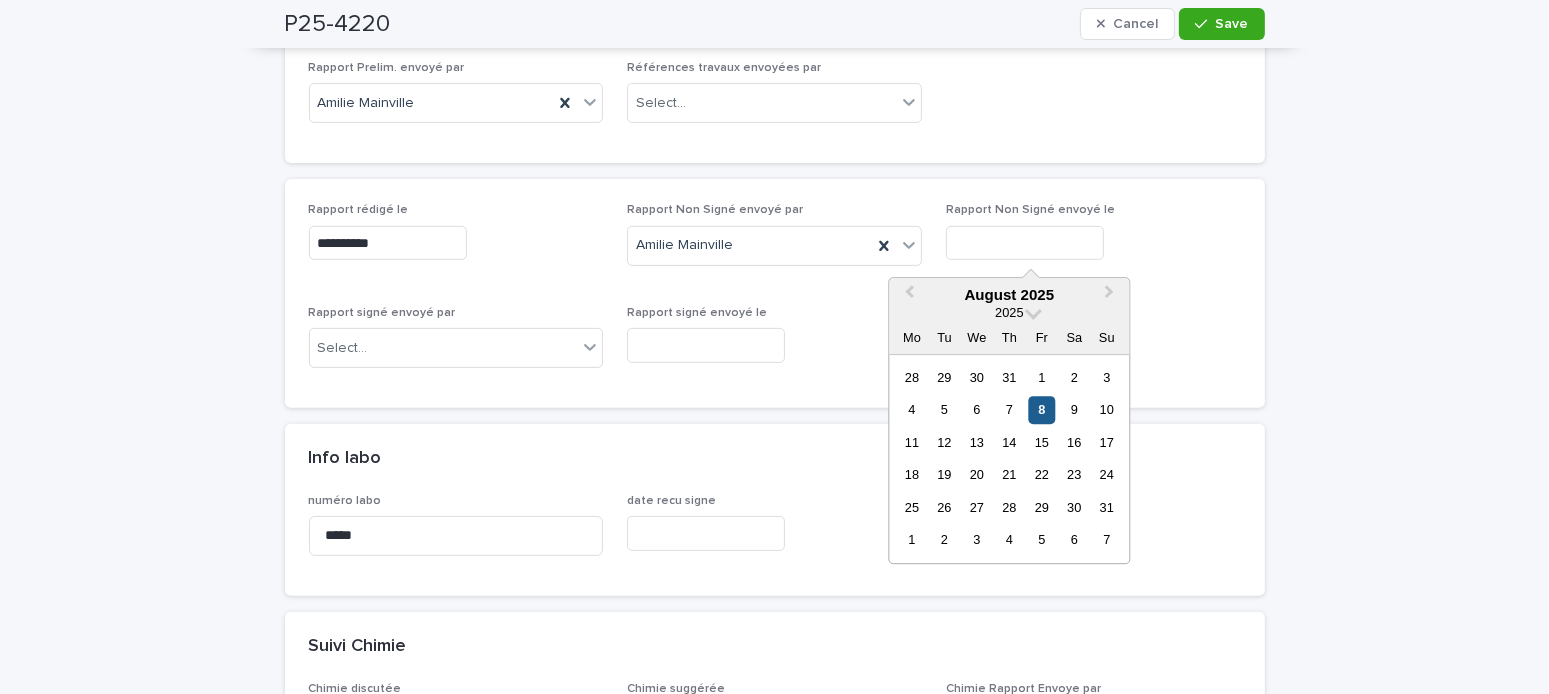 click on "8" at bounding box center [1041, 410] 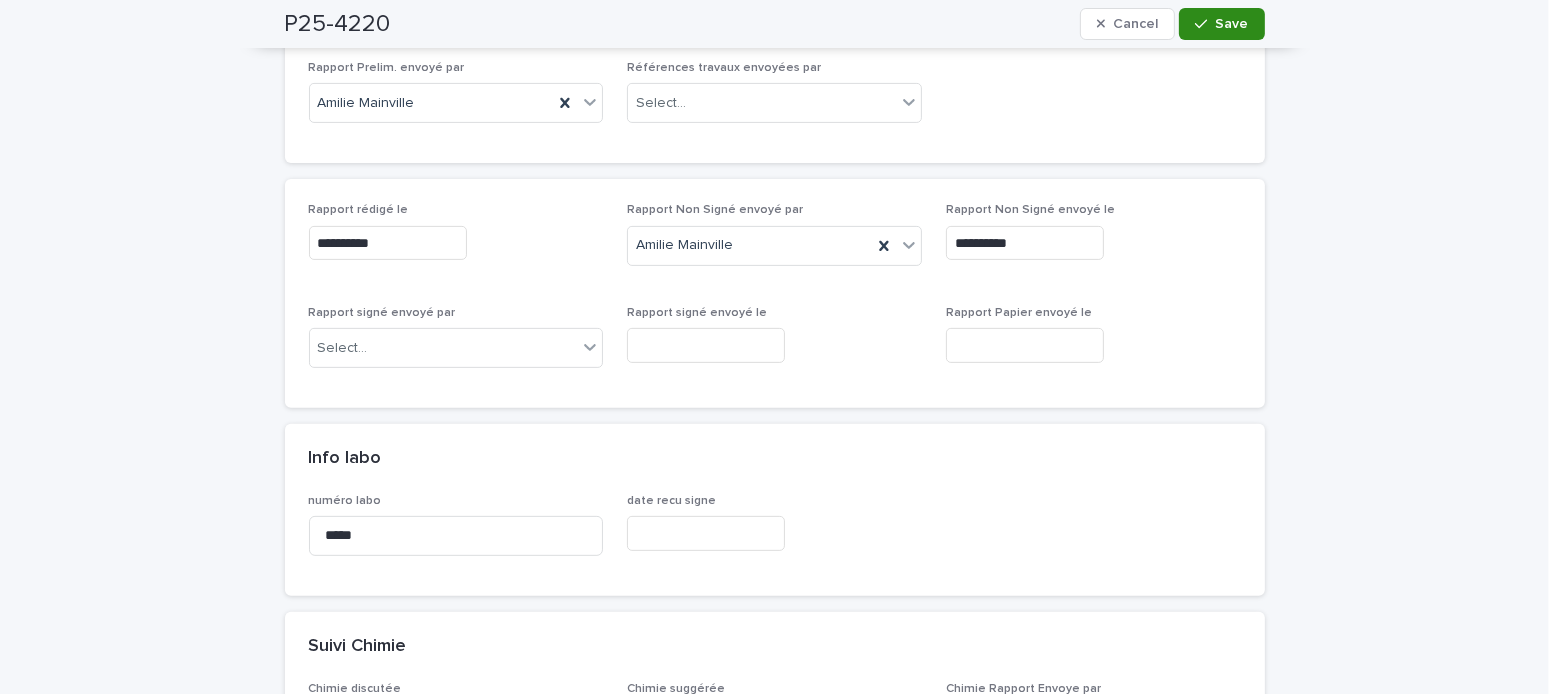 click at bounding box center (1205, 24) 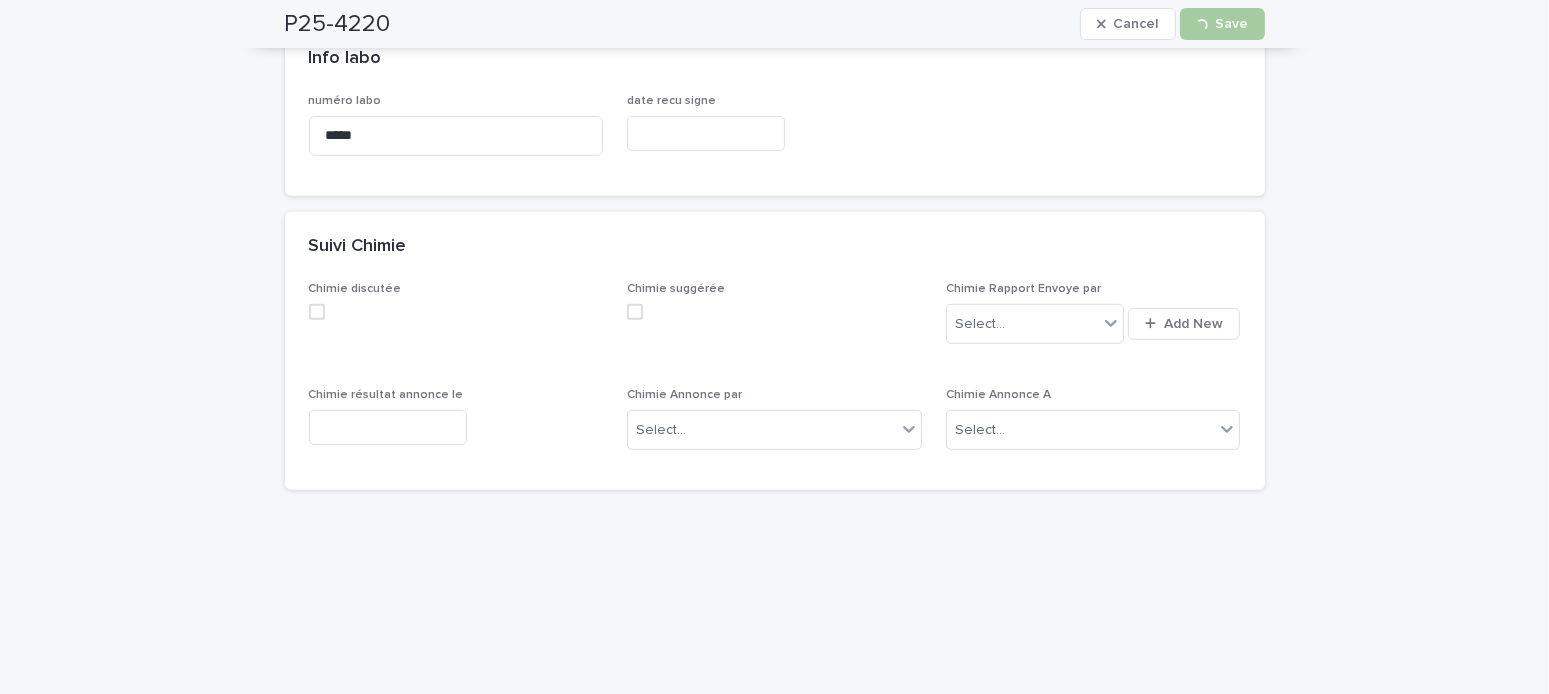 scroll, scrollTop: 1400, scrollLeft: 0, axis: vertical 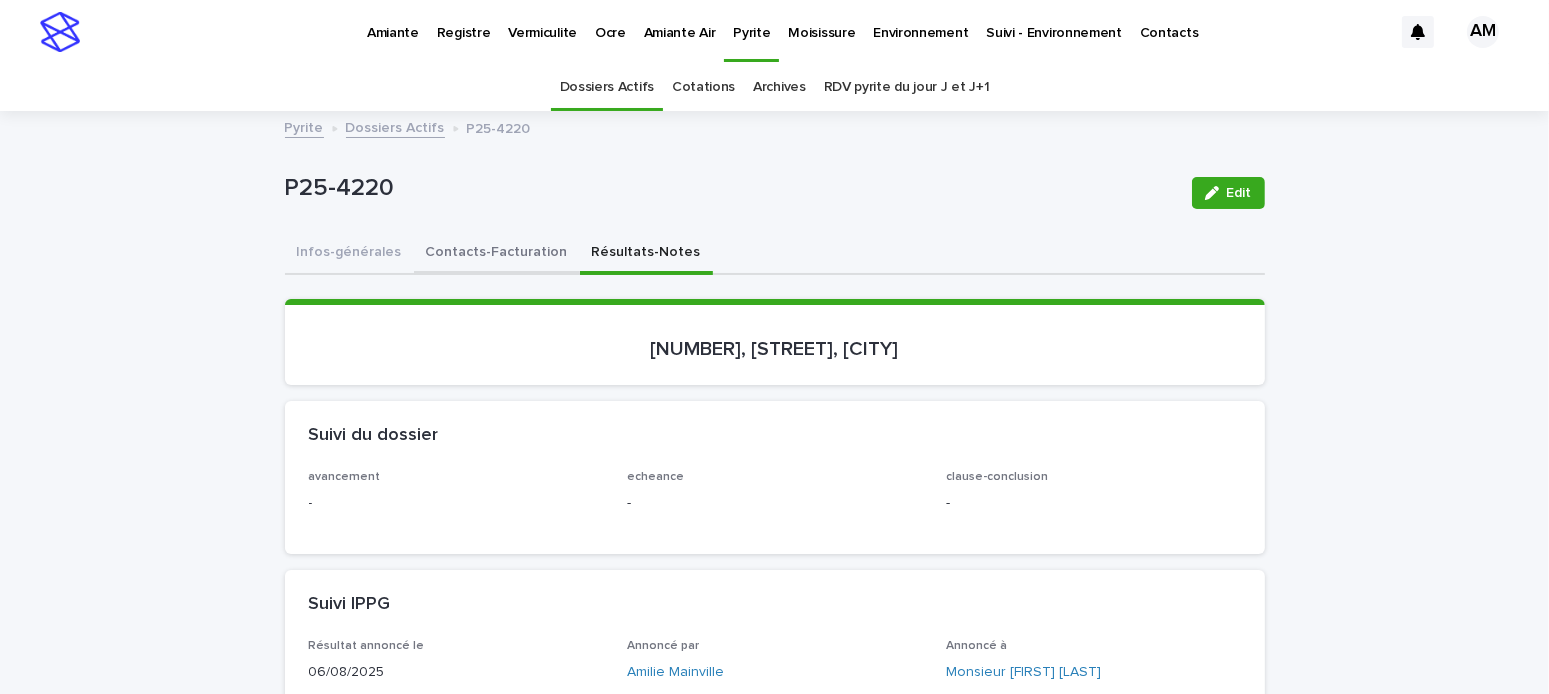 click on "Contacts-Facturation" at bounding box center [497, 254] 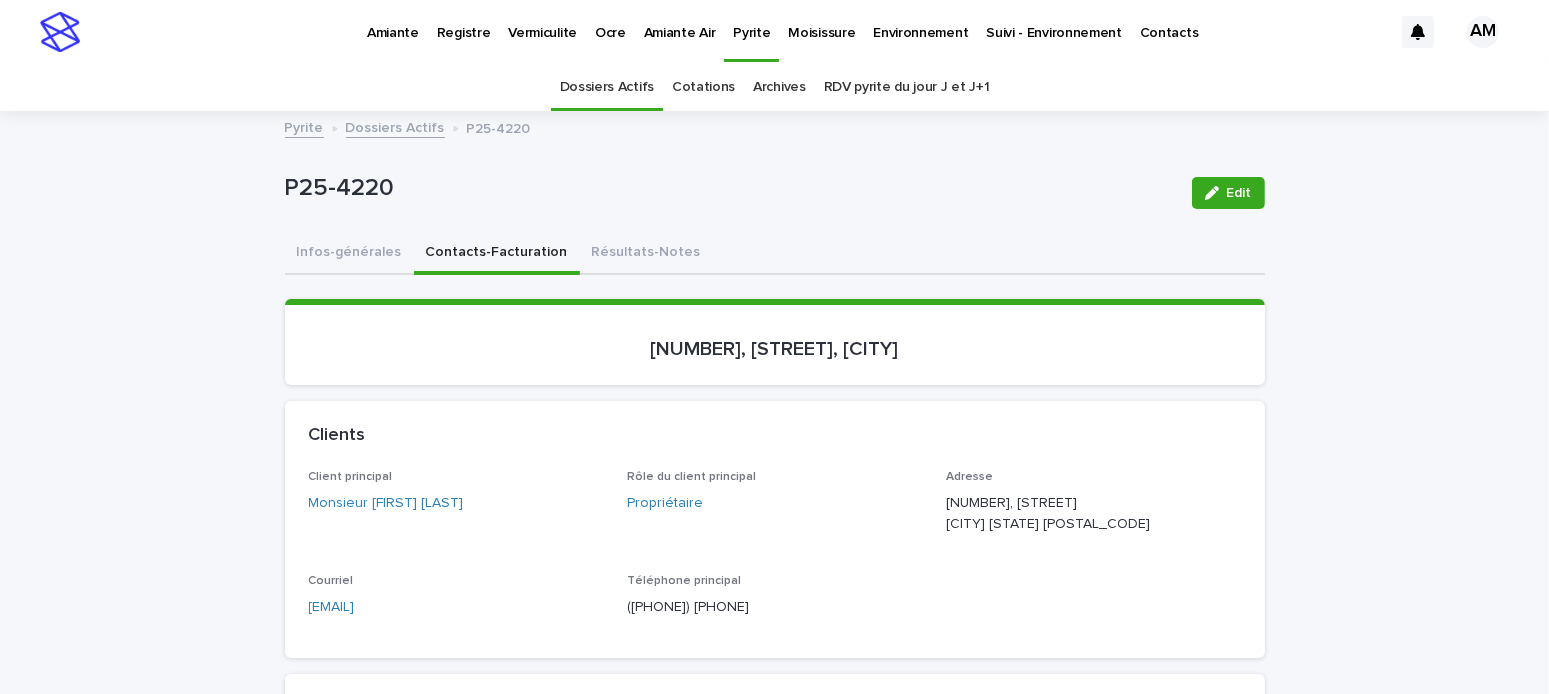 scroll, scrollTop: 200, scrollLeft: 0, axis: vertical 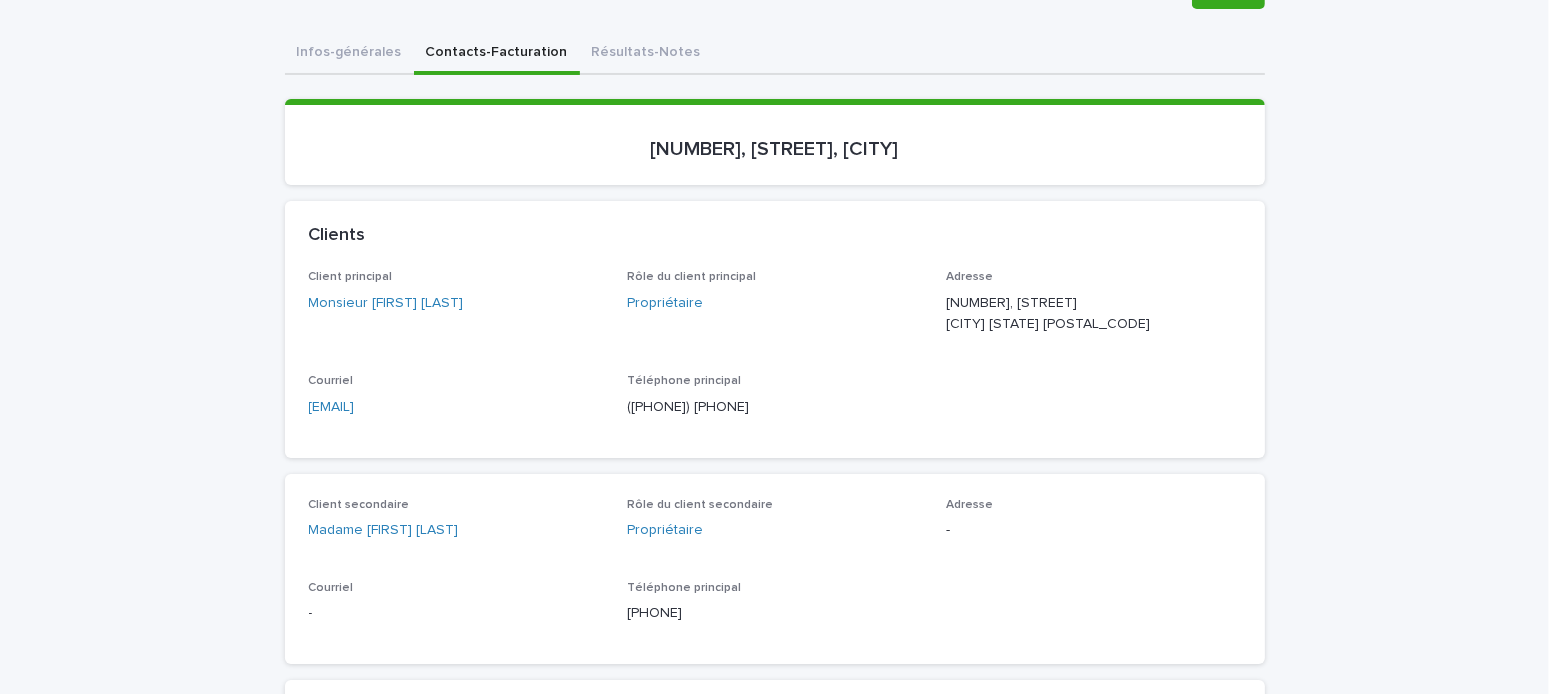 drag, startPoint x: 492, startPoint y: 423, endPoint x: 246, endPoint y: 423, distance: 246 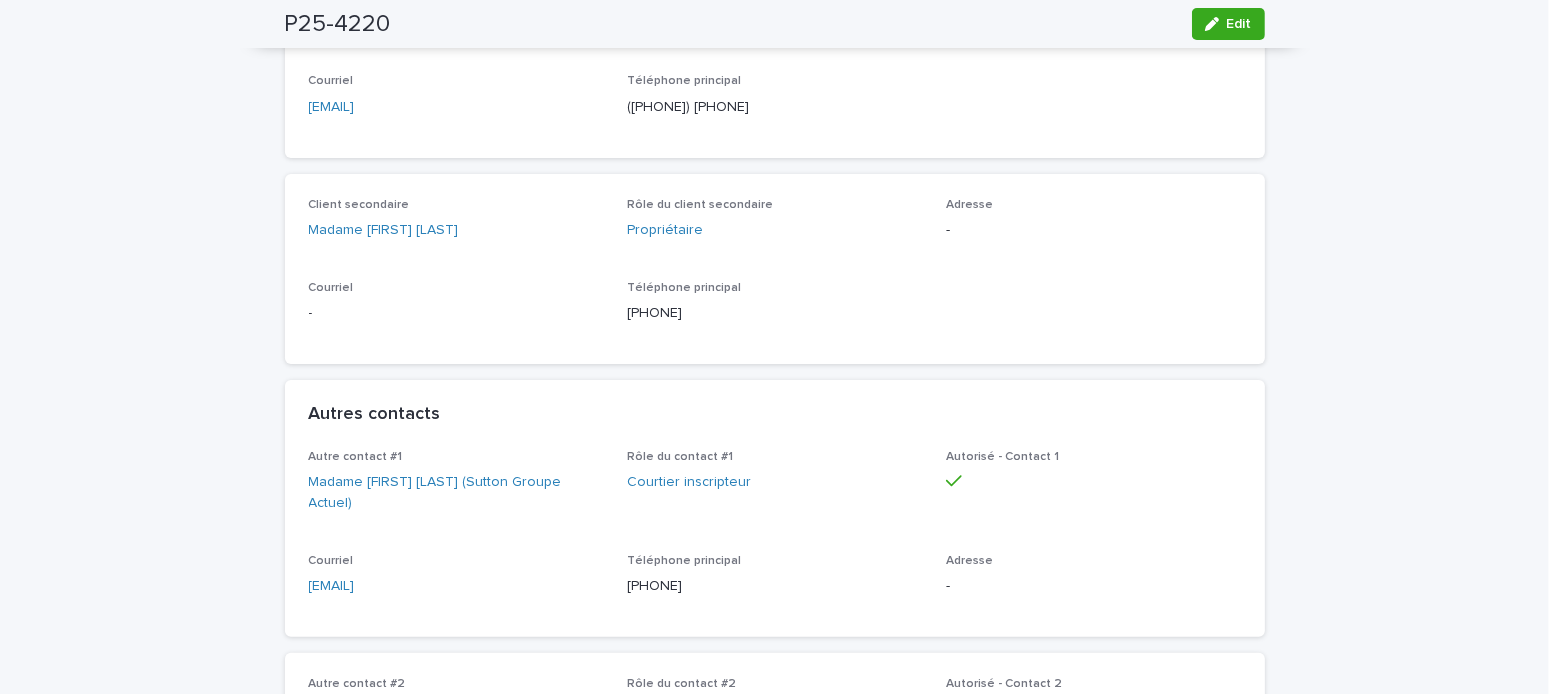 scroll, scrollTop: 800, scrollLeft: 0, axis: vertical 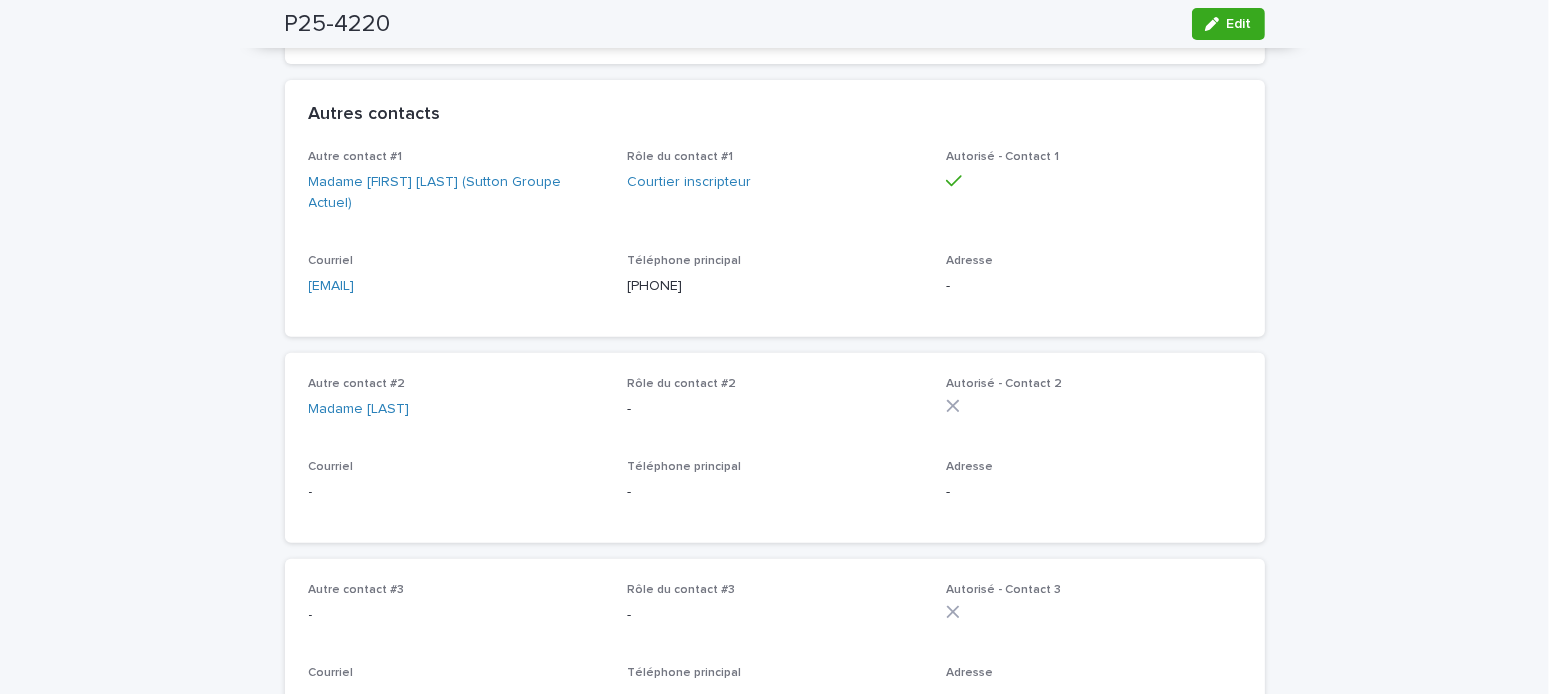 drag, startPoint x: 541, startPoint y: 286, endPoint x: 164, endPoint y: 269, distance: 377.3831 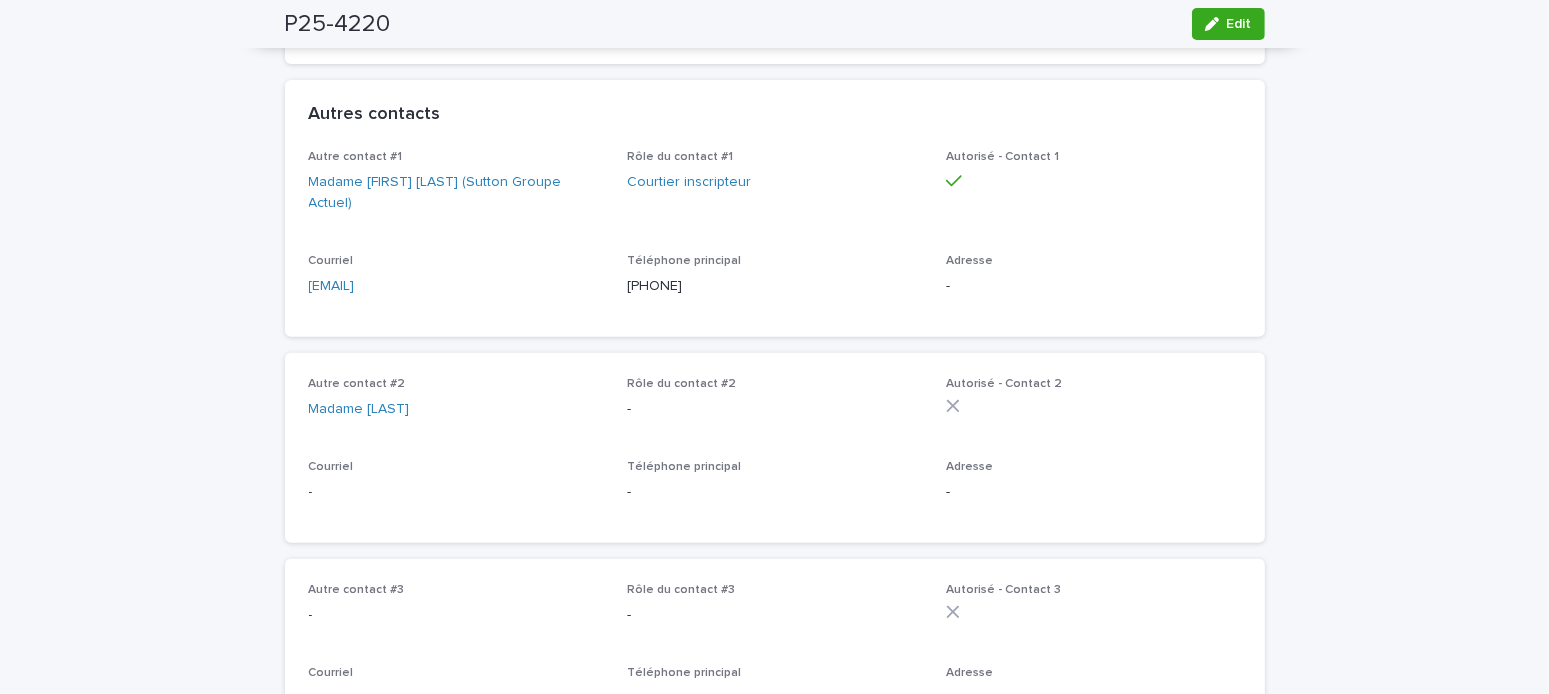 scroll, scrollTop: 200, scrollLeft: 0, axis: vertical 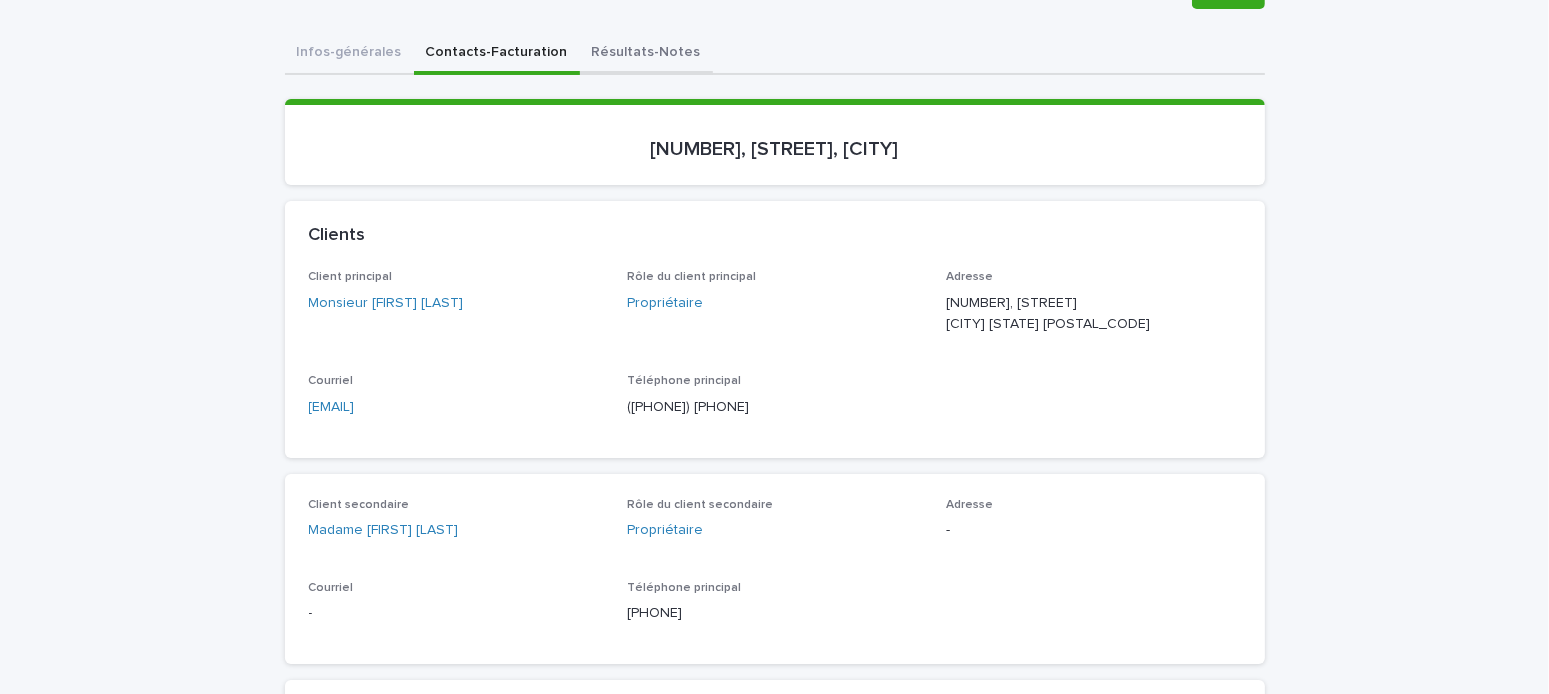 click on "Résultats-Notes" at bounding box center [646, 54] 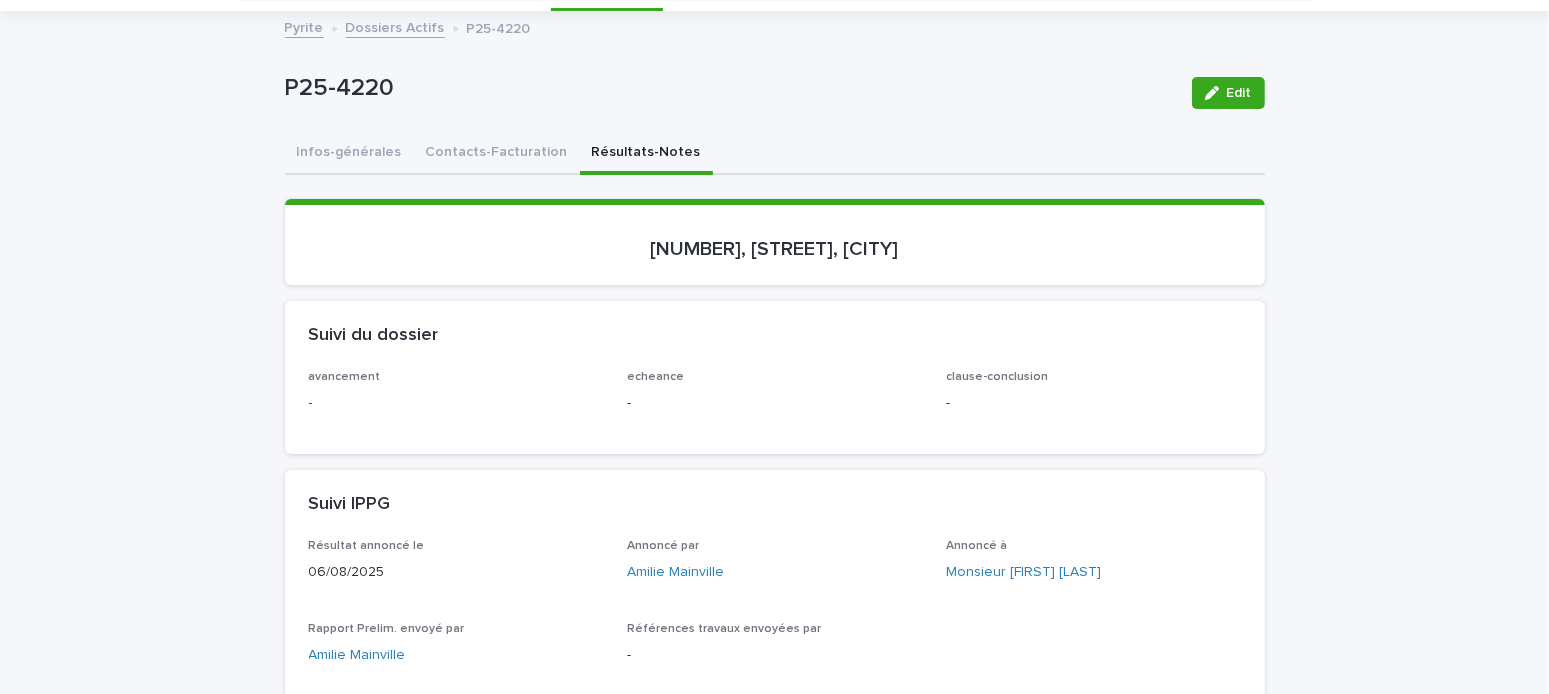 scroll, scrollTop: 0, scrollLeft: 0, axis: both 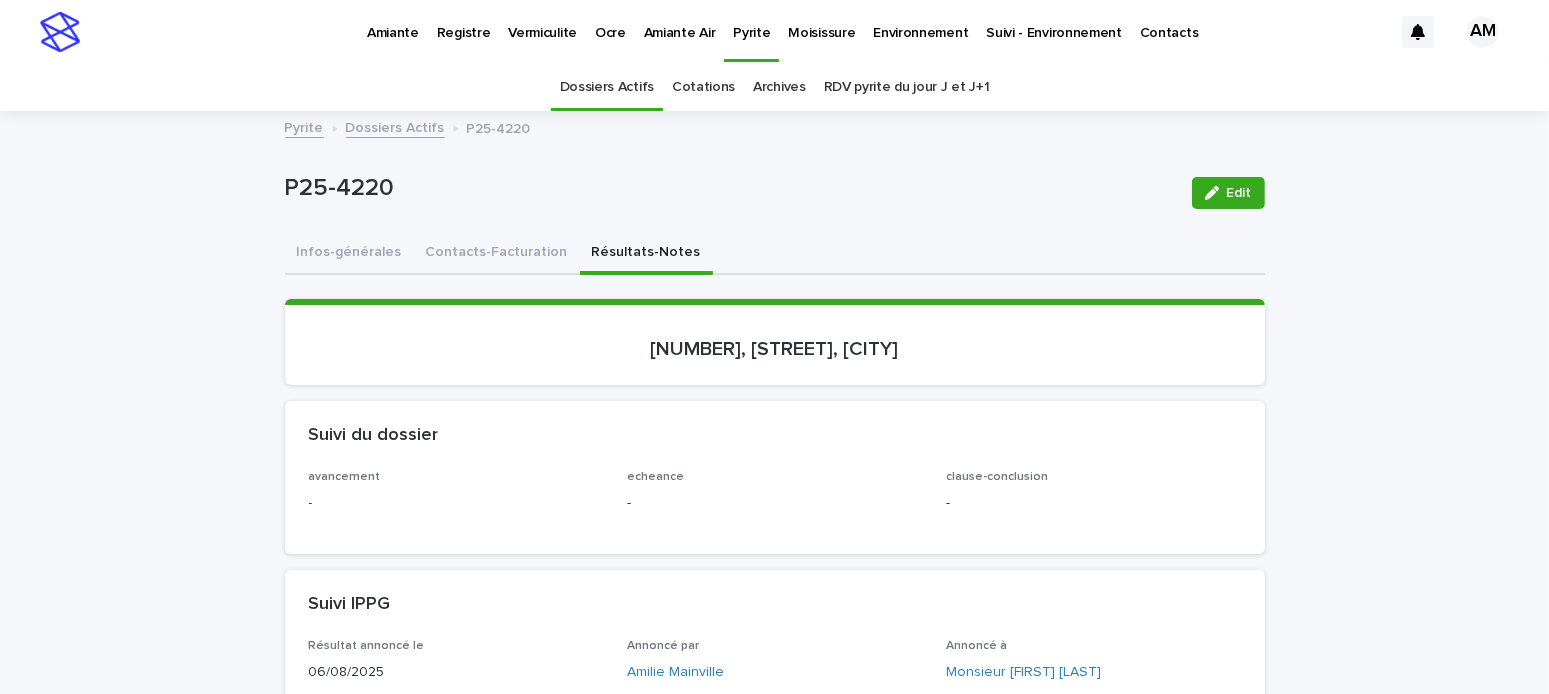 click on "Dossiers Actifs" at bounding box center [395, 126] 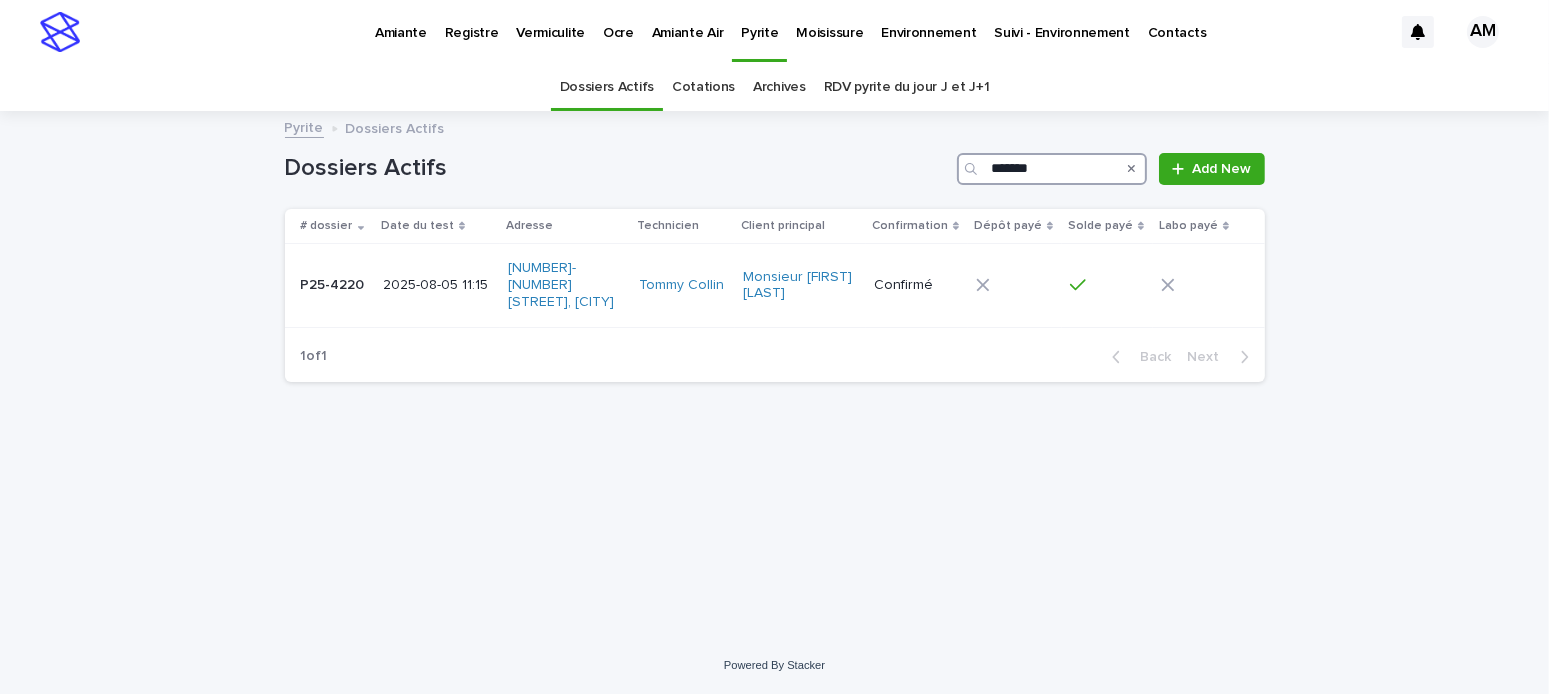 click on "*******" at bounding box center [1052, 169] 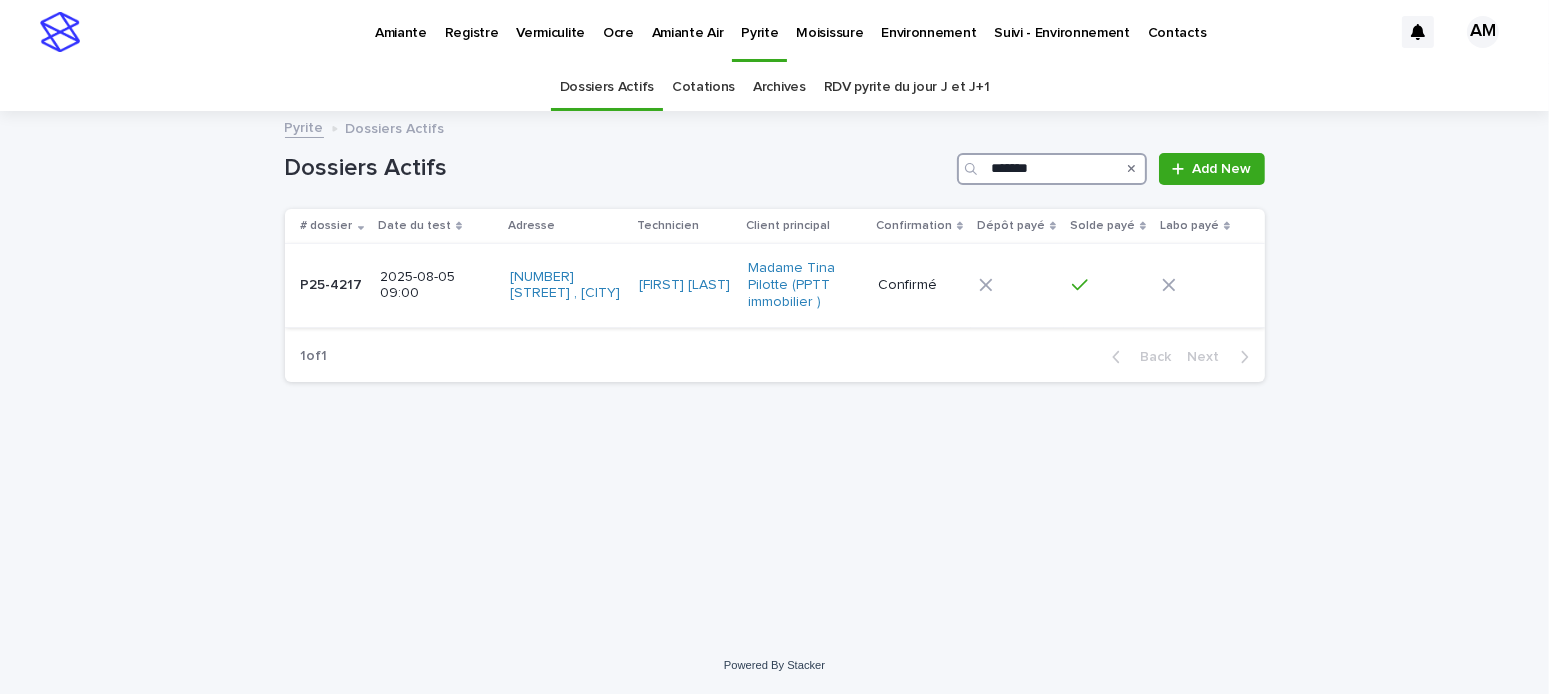 type on "*******" 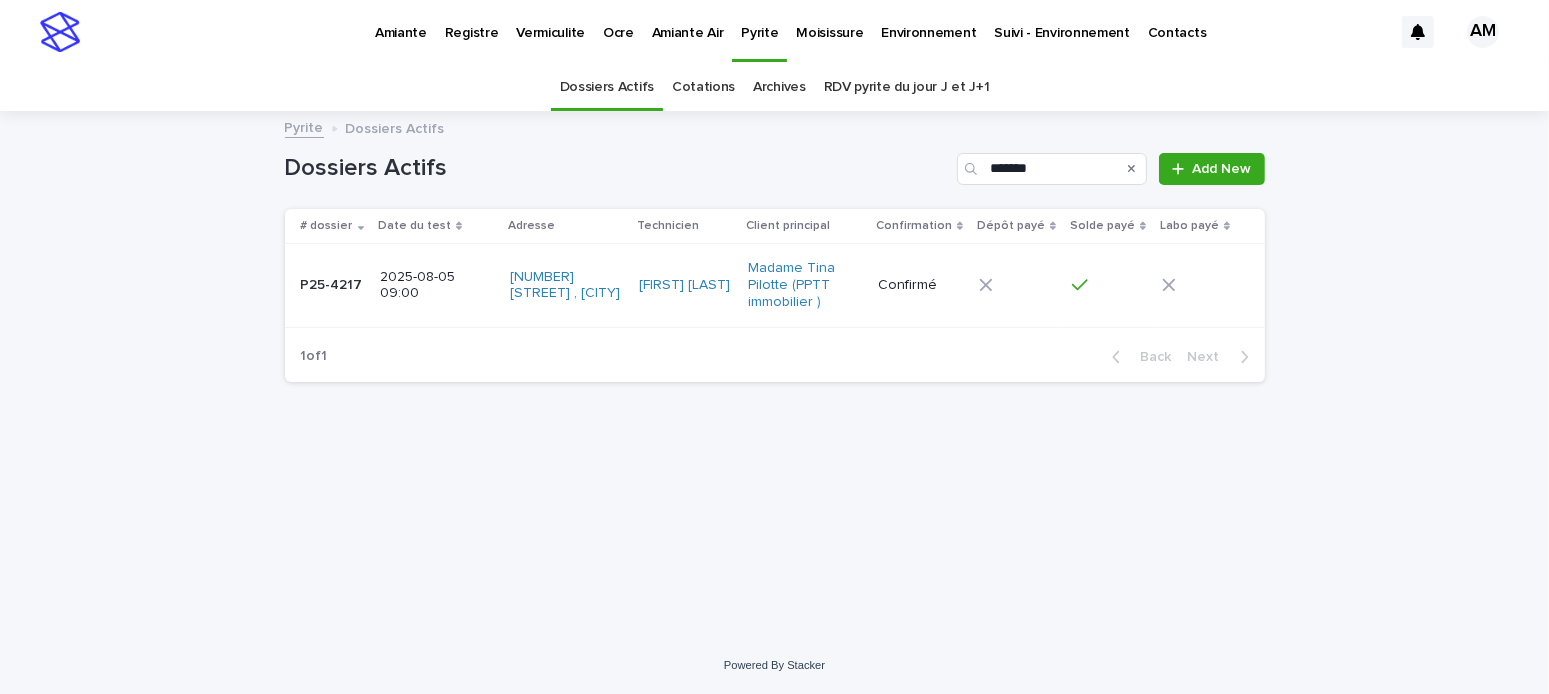 click on "2025-08-05 09:00" at bounding box center [435, 286] 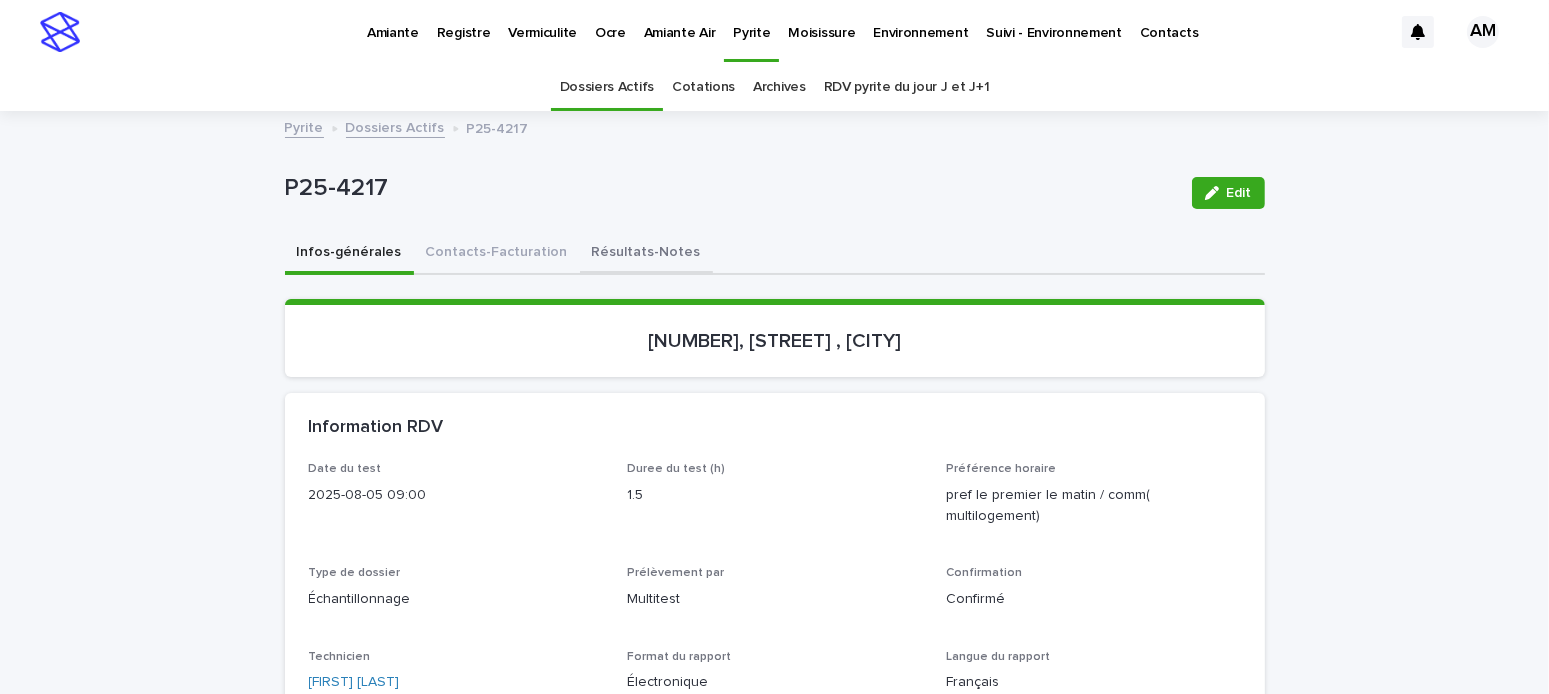 click on "Résultats-Notes" at bounding box center (646, 254) 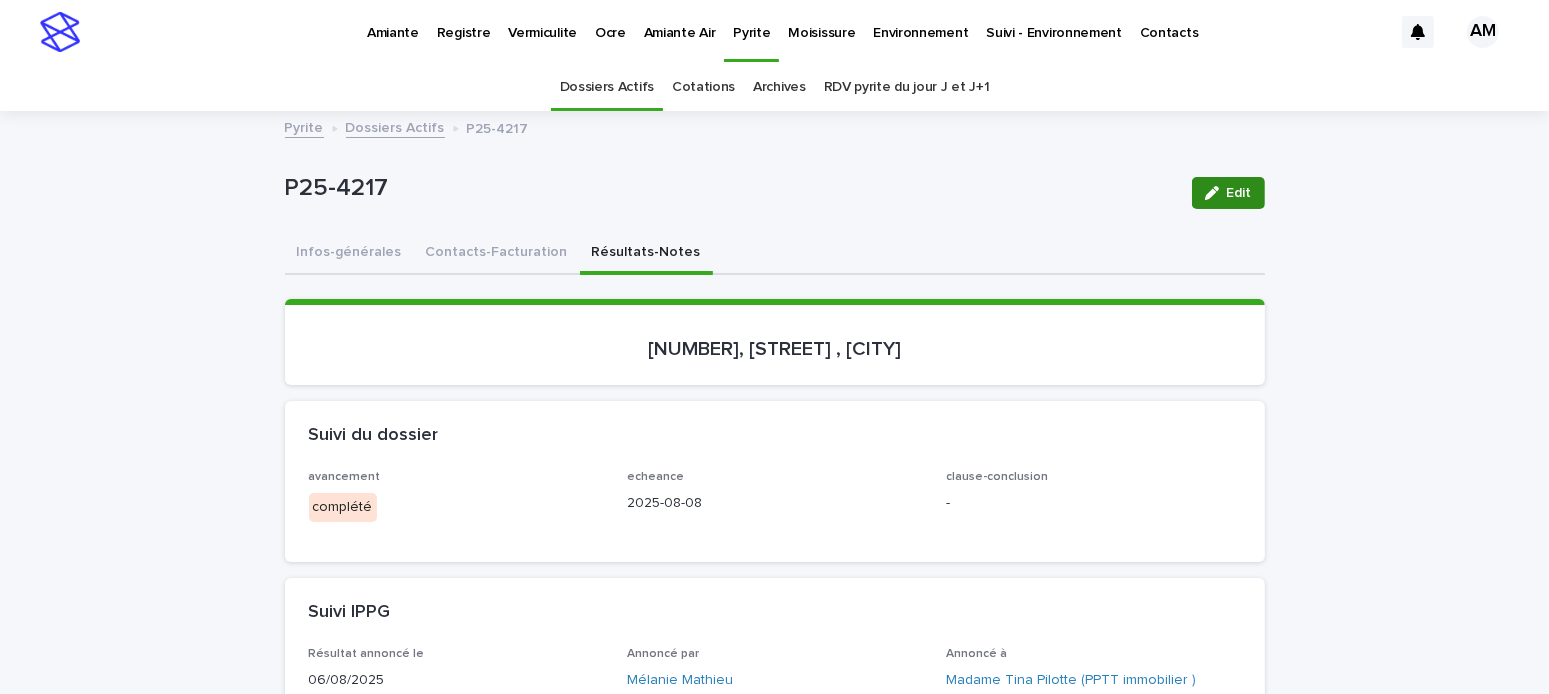 click 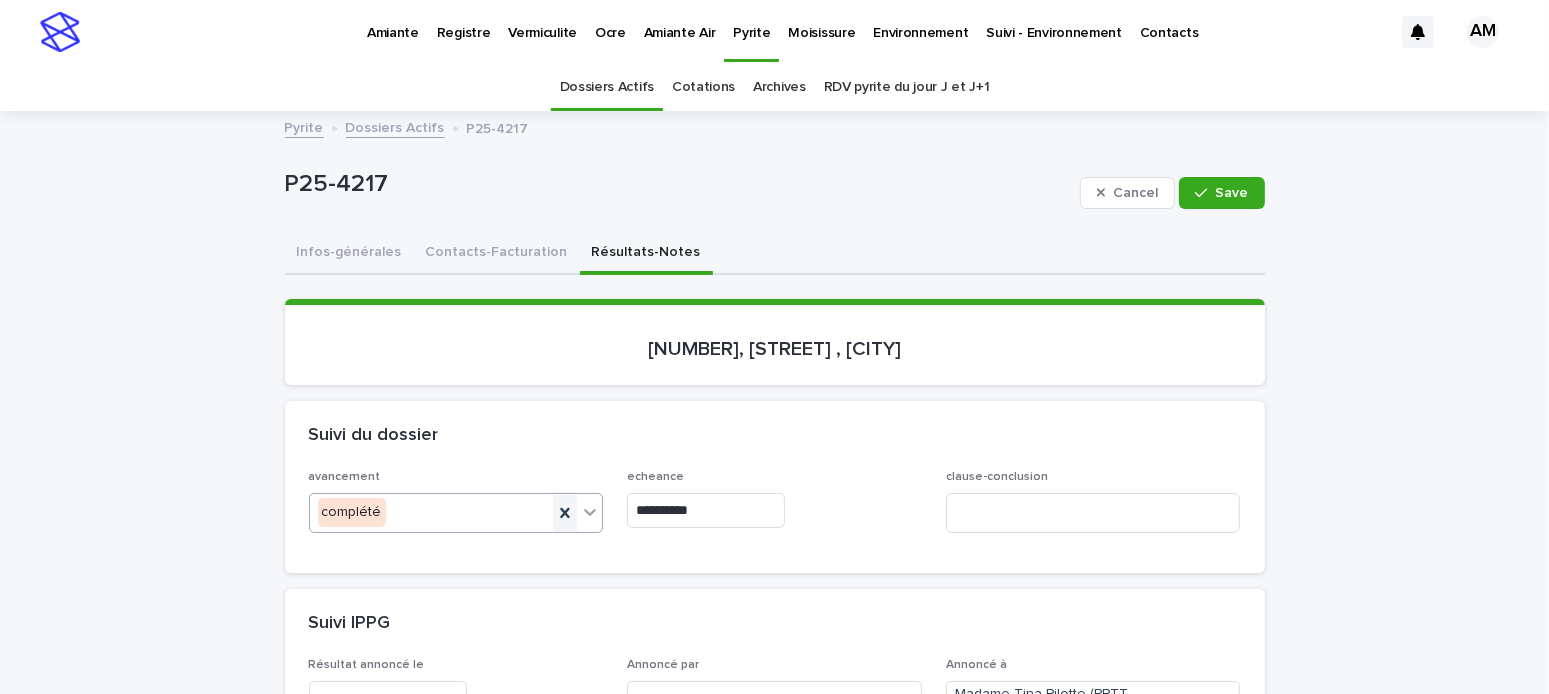 drag, startPoint x: 558, startPoint y: 505, endPoint x: 708, endPoint y: 523, distance: 151.07614 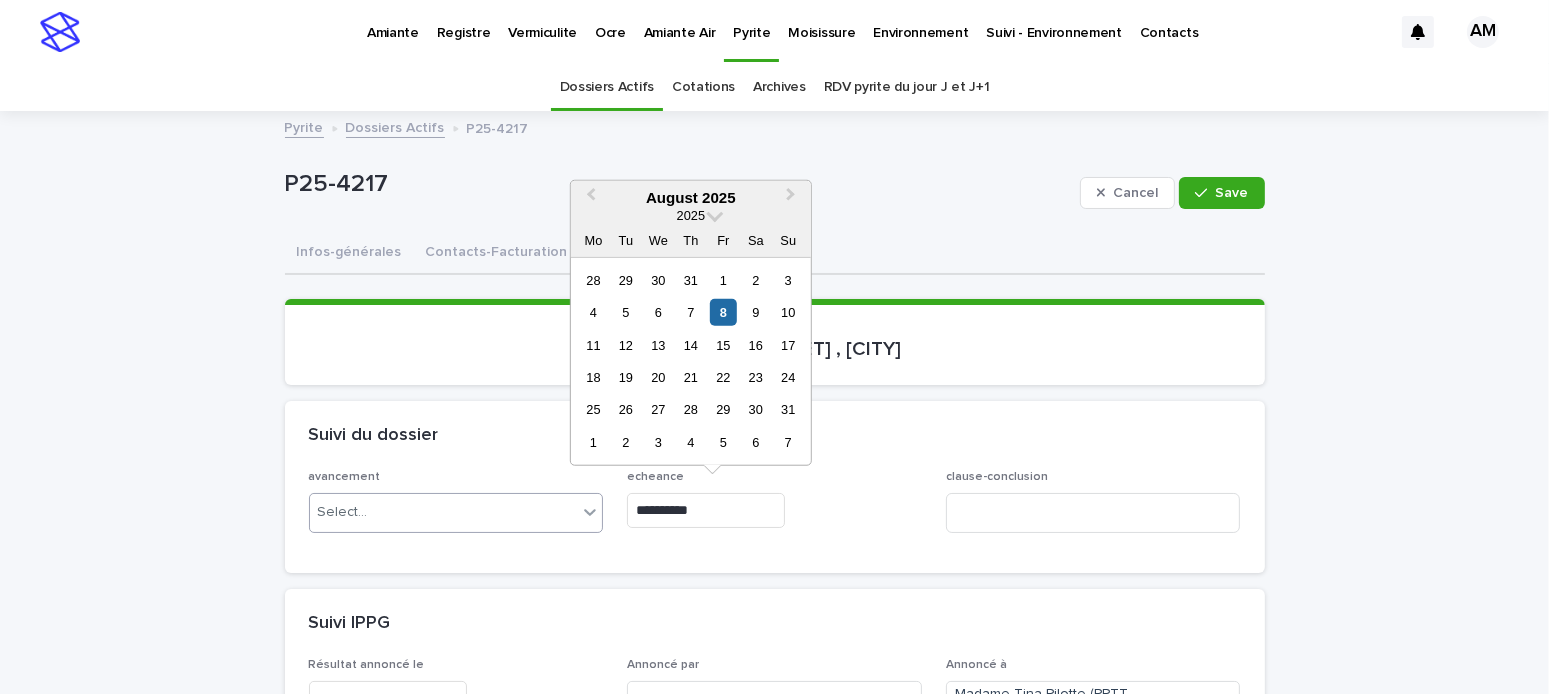drag, startPoint x: 714, startPoint y: 519, endPoint x: 579, endPoint y: 502, distance: 136.06616 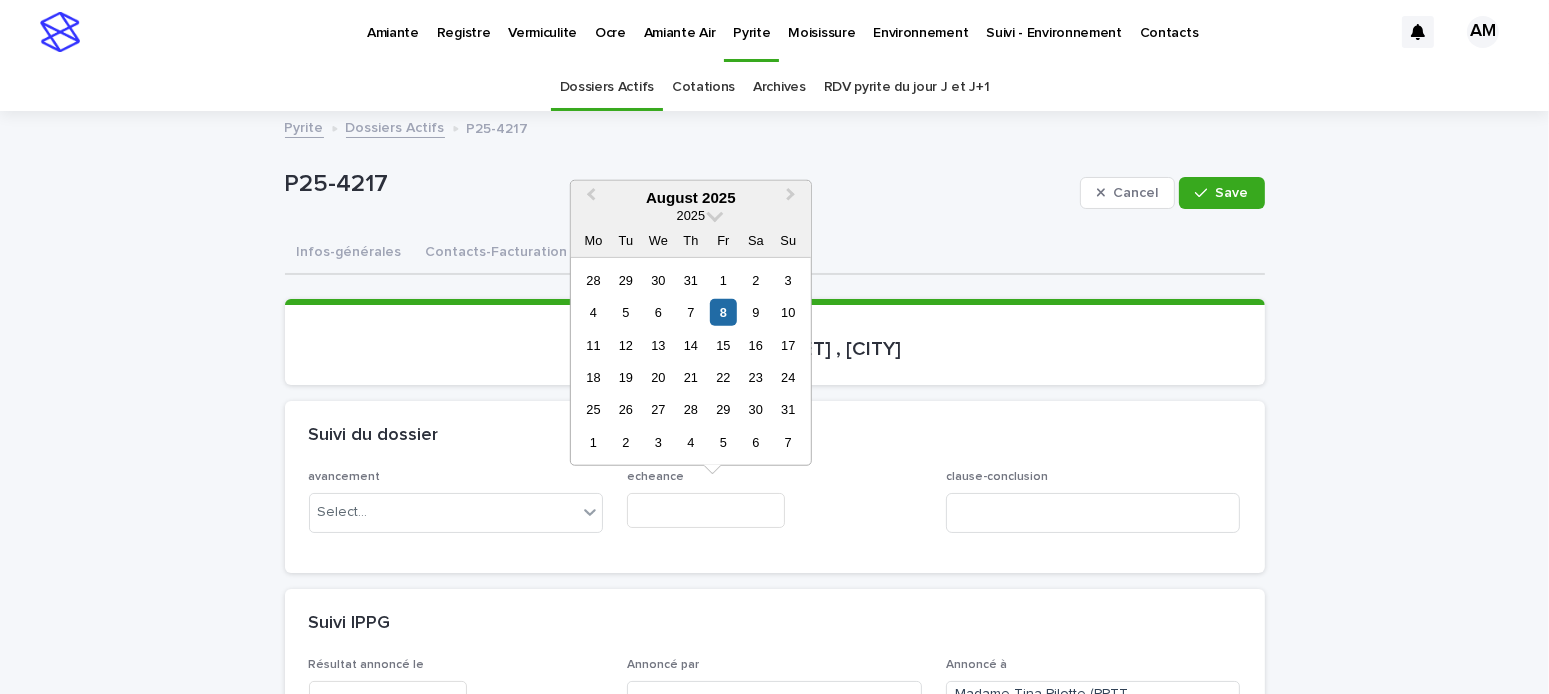 type on "**********" 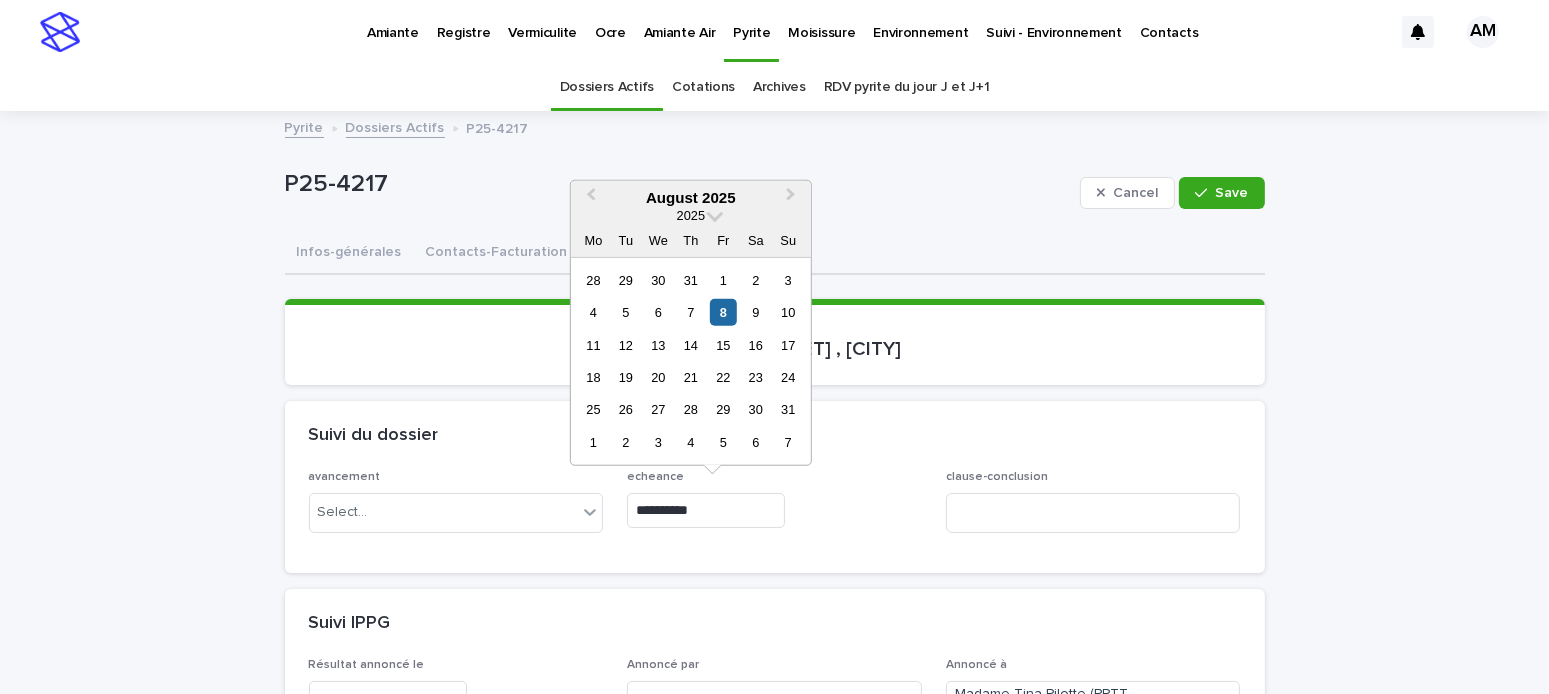type 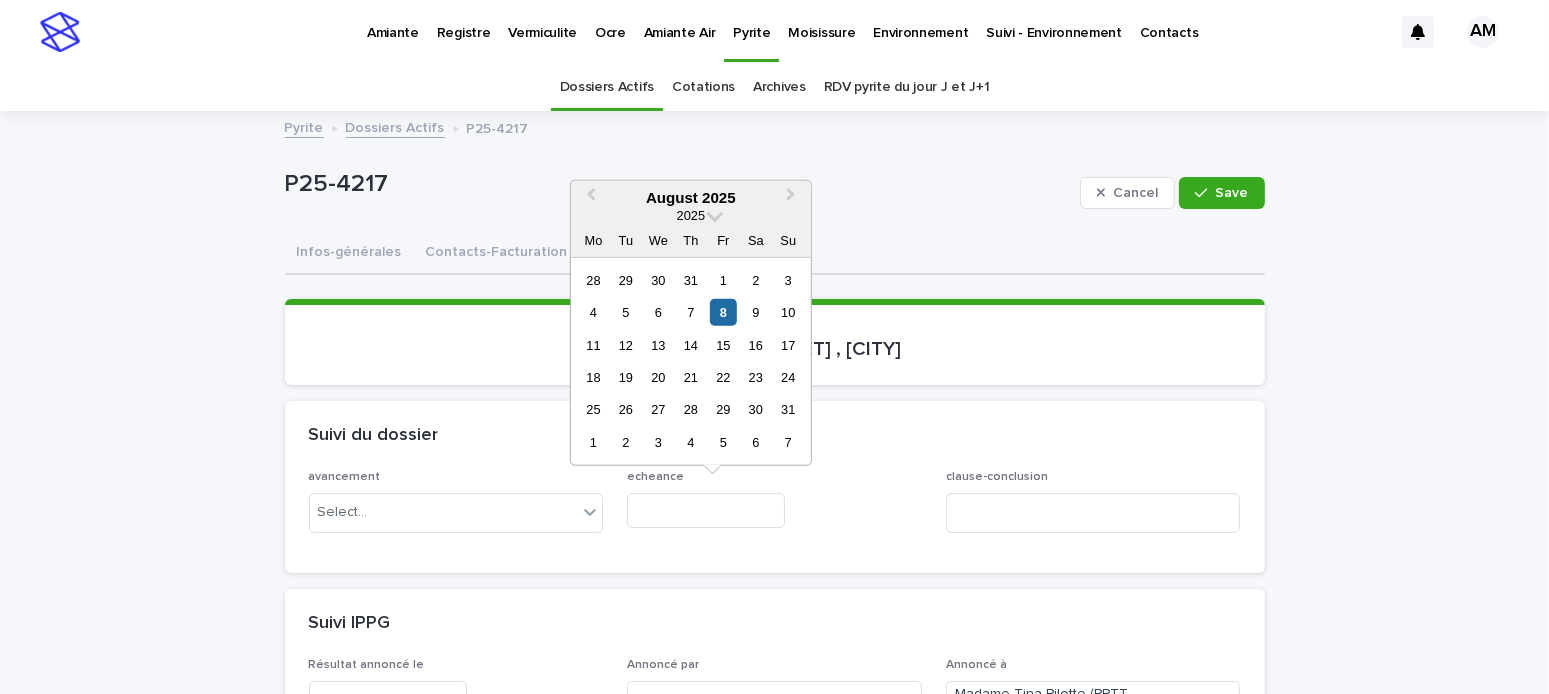 drag, startPoint x: 679, startPoint y: 556, endPoint x: 705, endPoint y: 571, distance: 30.016663 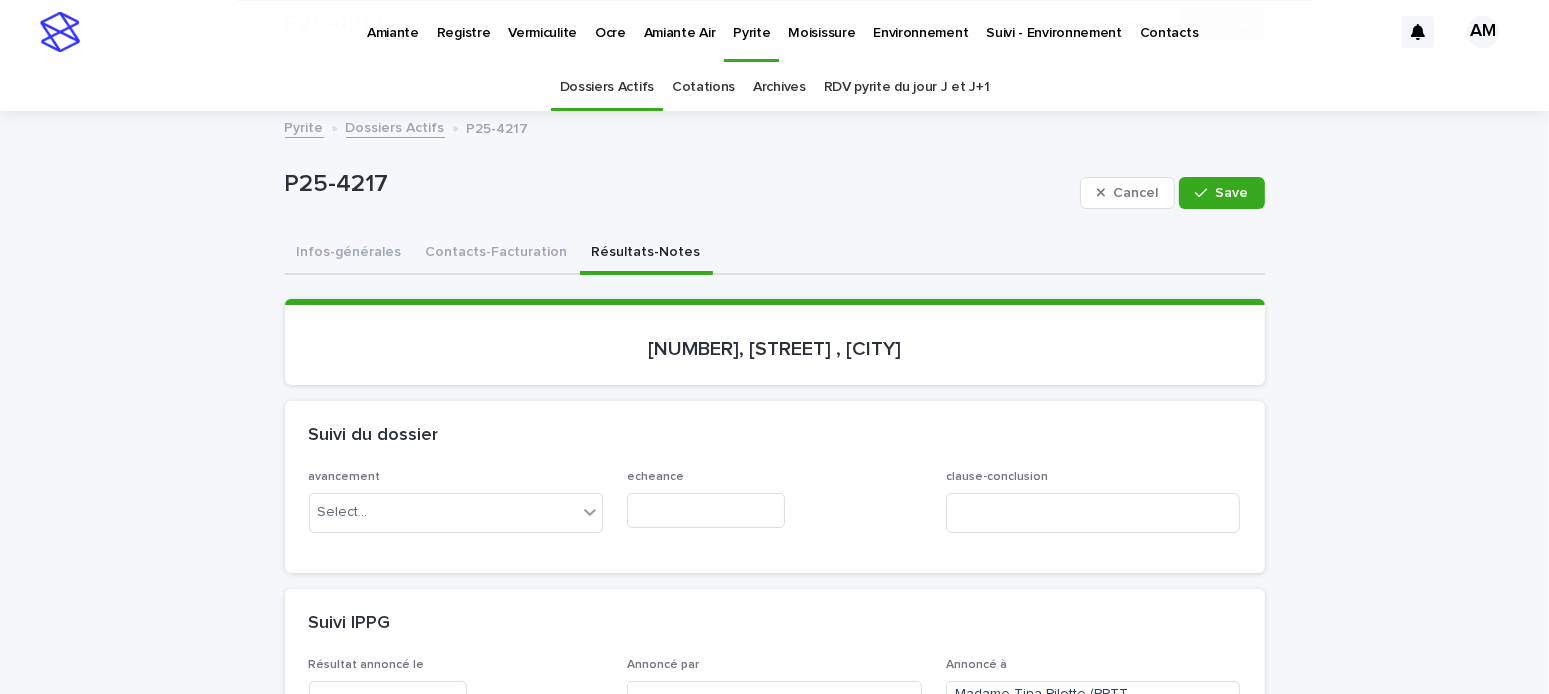 scroll, scrollTop: 400, scrollLeft: 0, axis: vertical 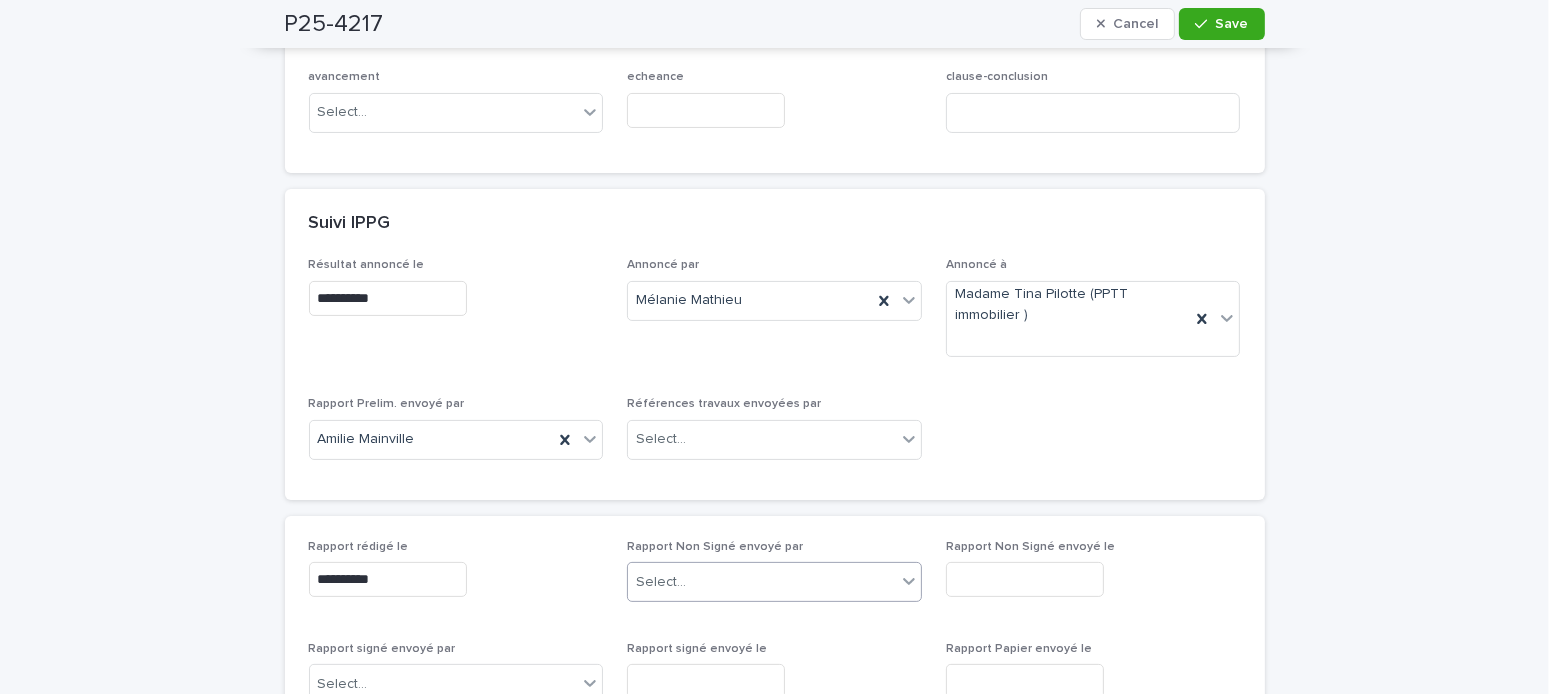 click on "Select..." at bounding box center (762, 582) 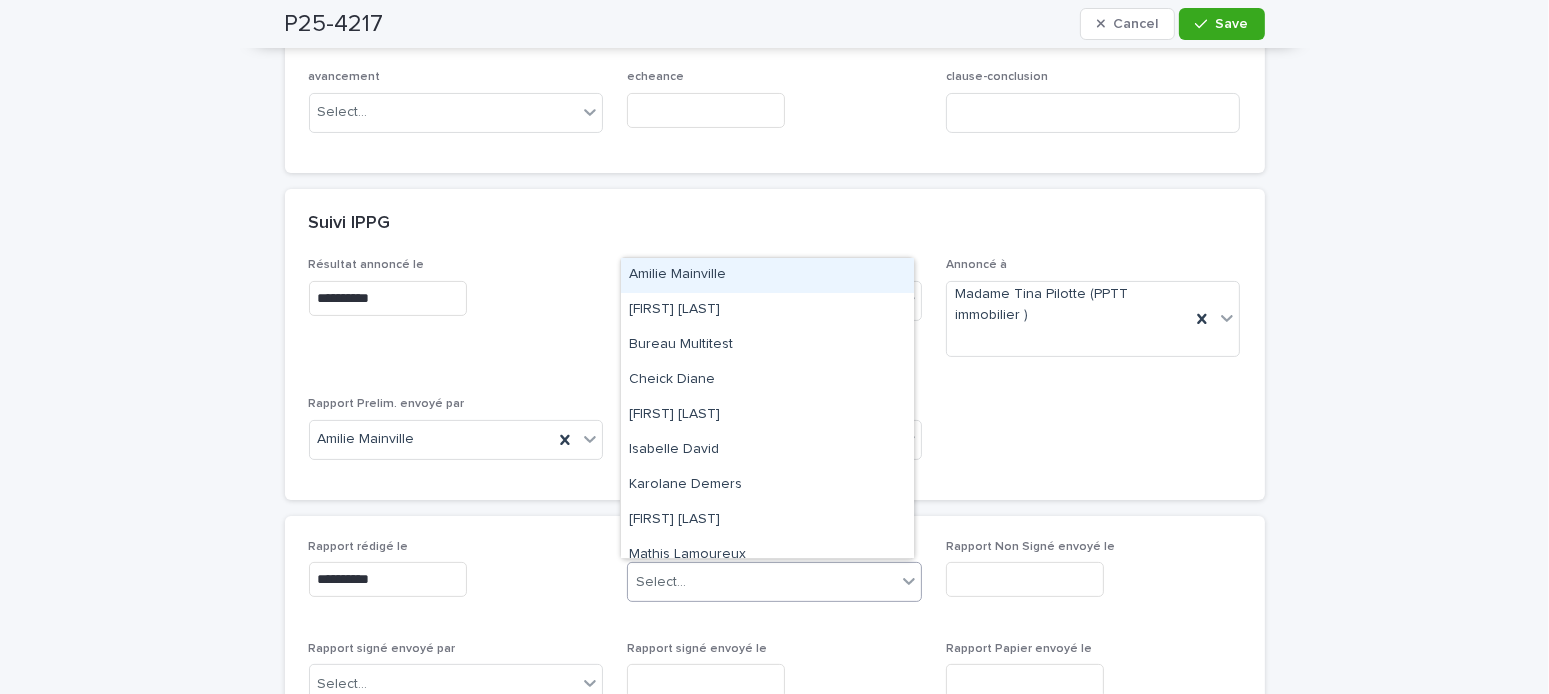 click on "Amilie Mainville" at bounding box center [767, 275] 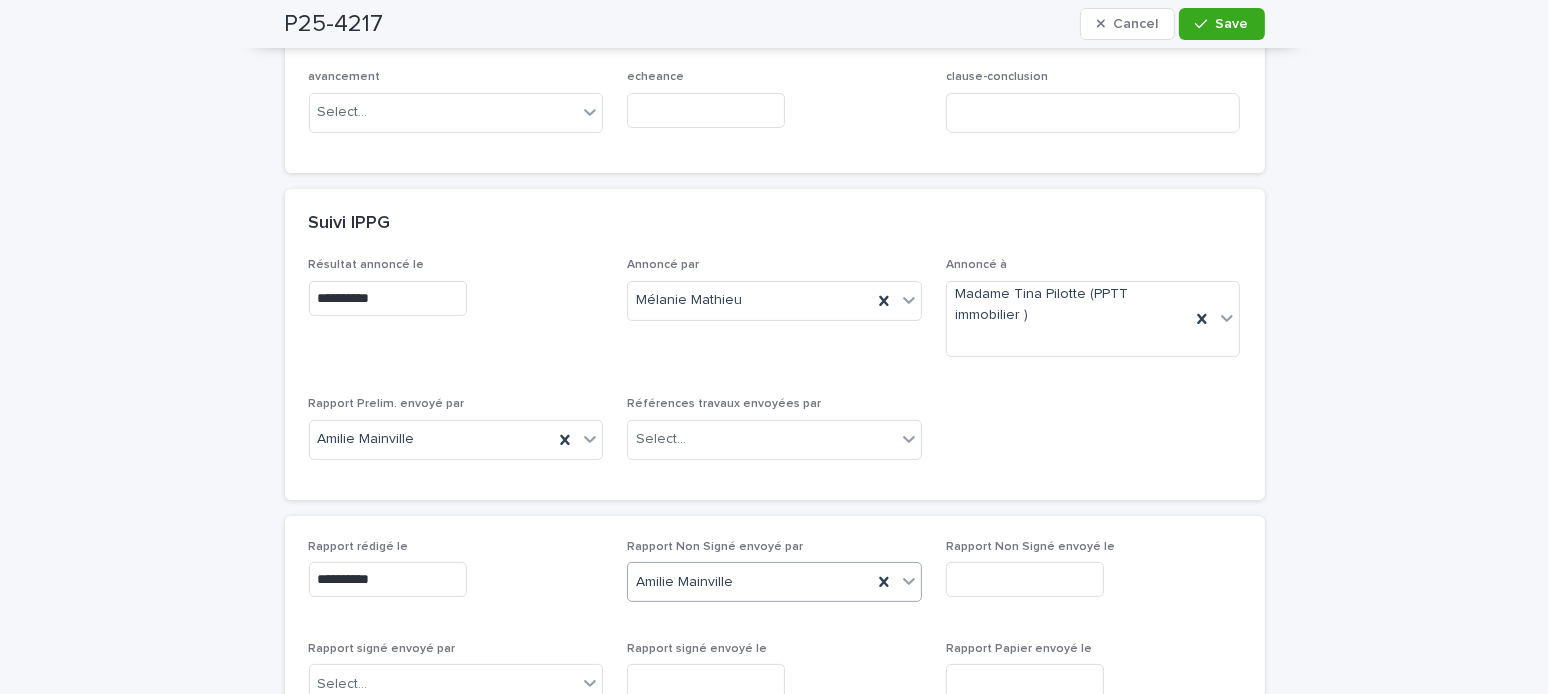 click at bounding box center (1025, 579) 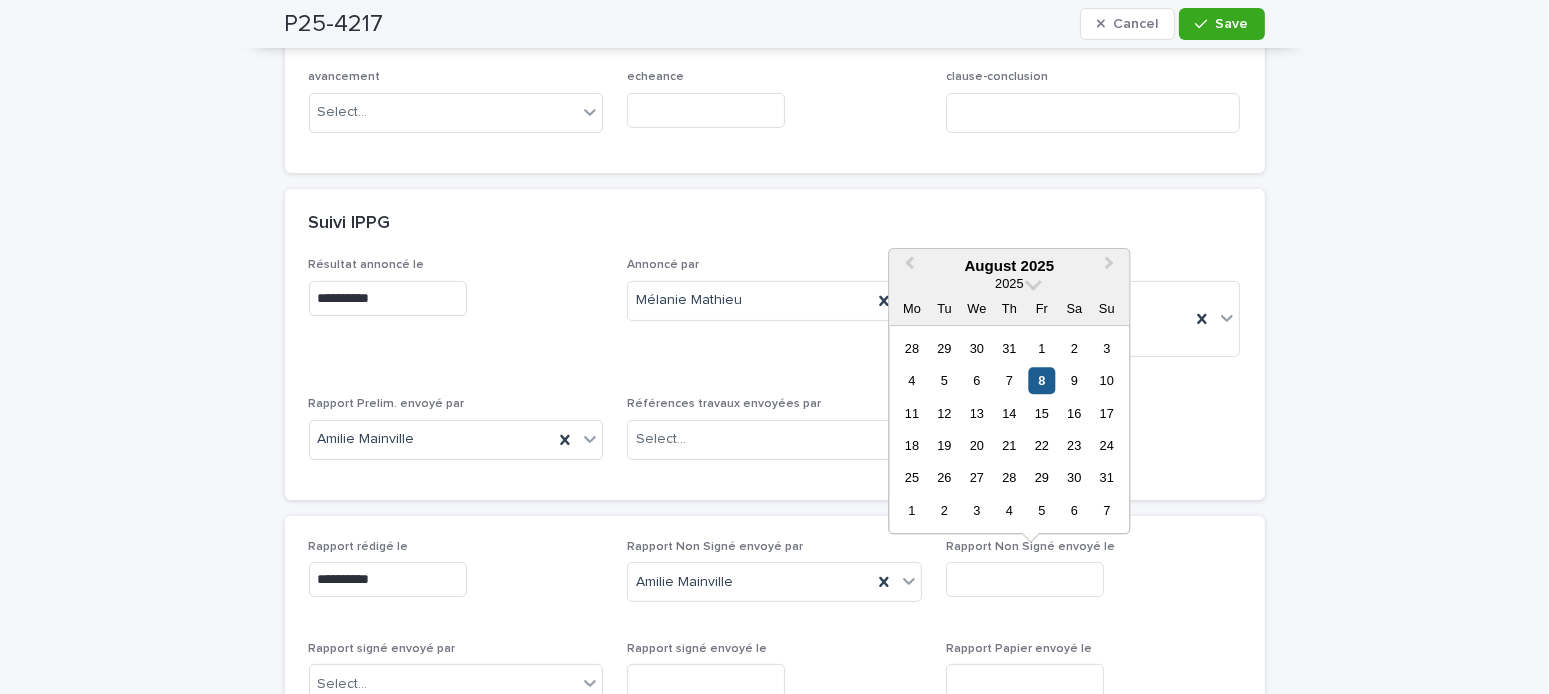 drag, startPoint x: 1036, startPoint y: 377, endPoint x: 799, endPoint y: 506, distance: 269.83328 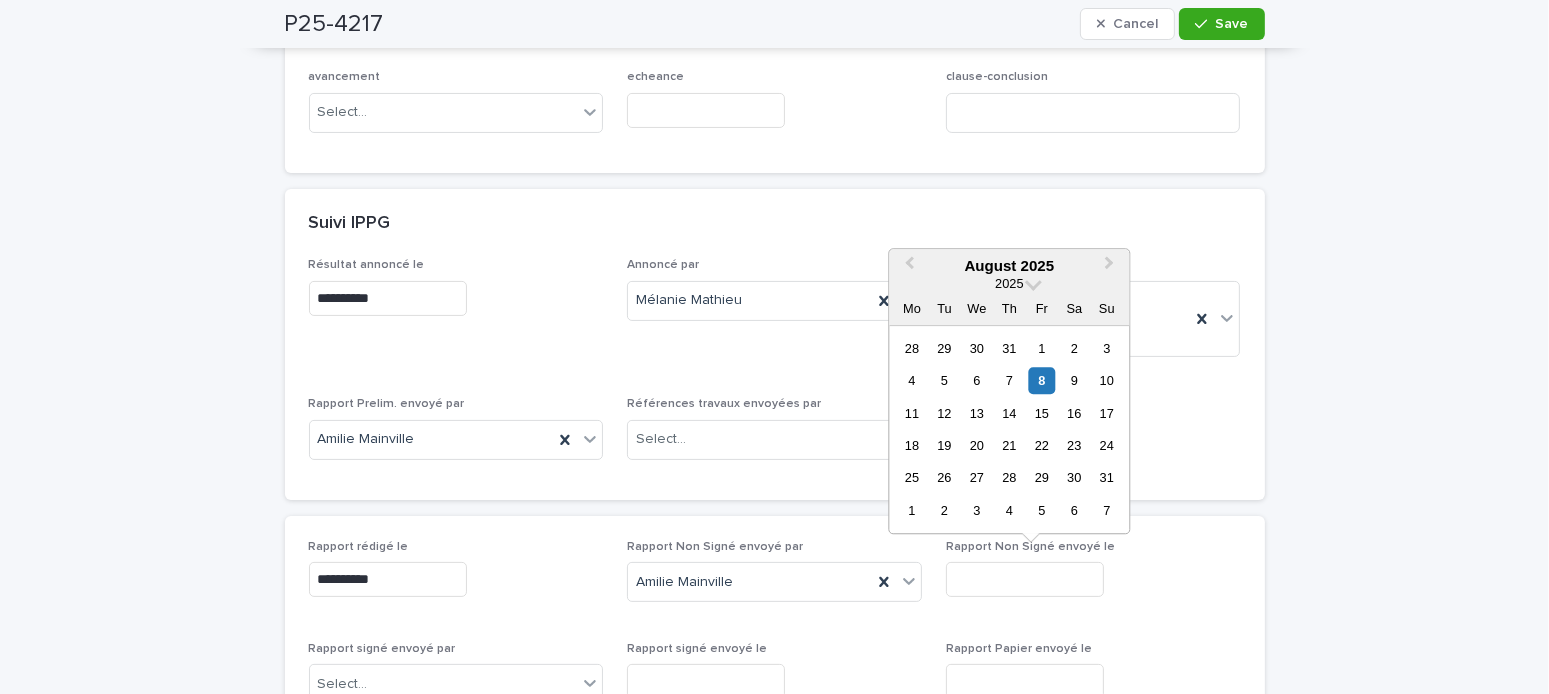 type on "**********" 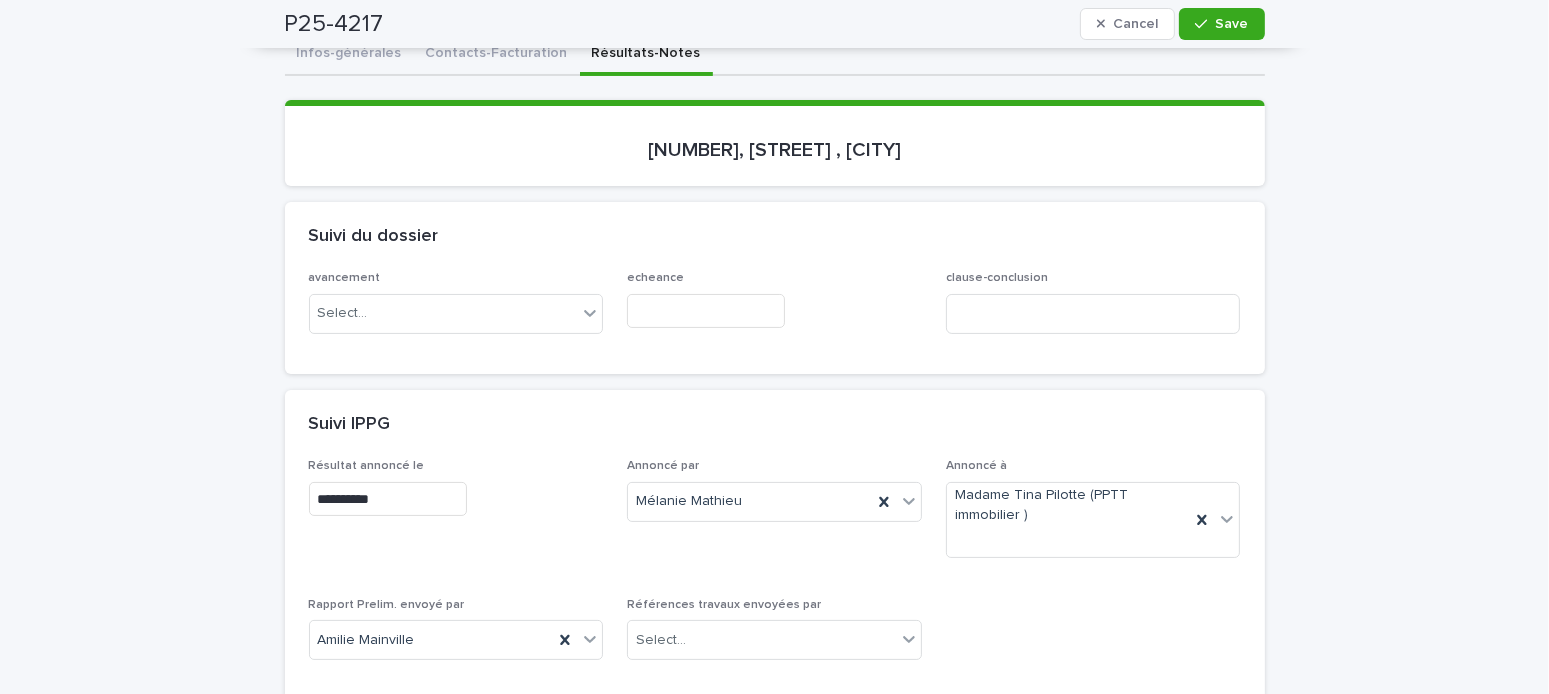scroll, scrollTop: 0, scrollLeft: 0, axis: both 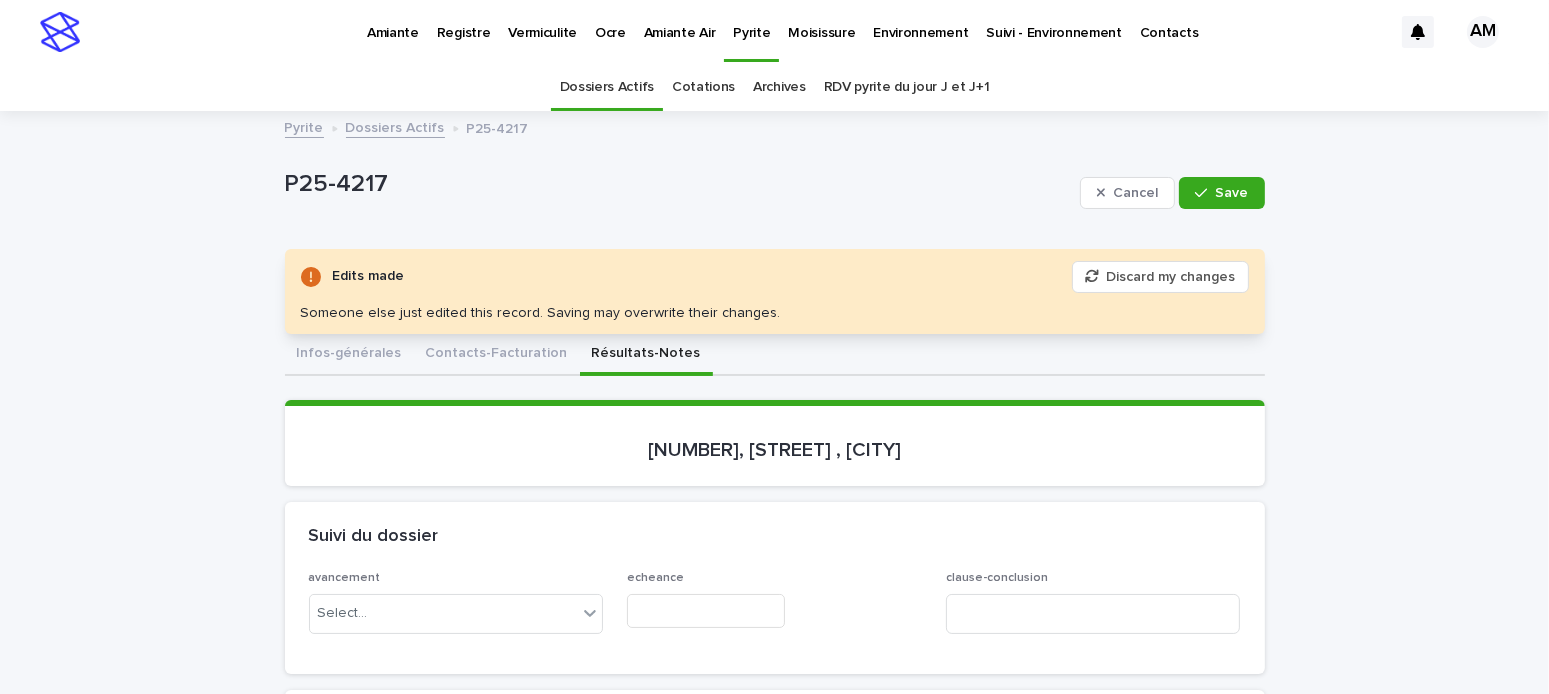 click on "Contacts-Facturation" at bounding box center [497, 355] 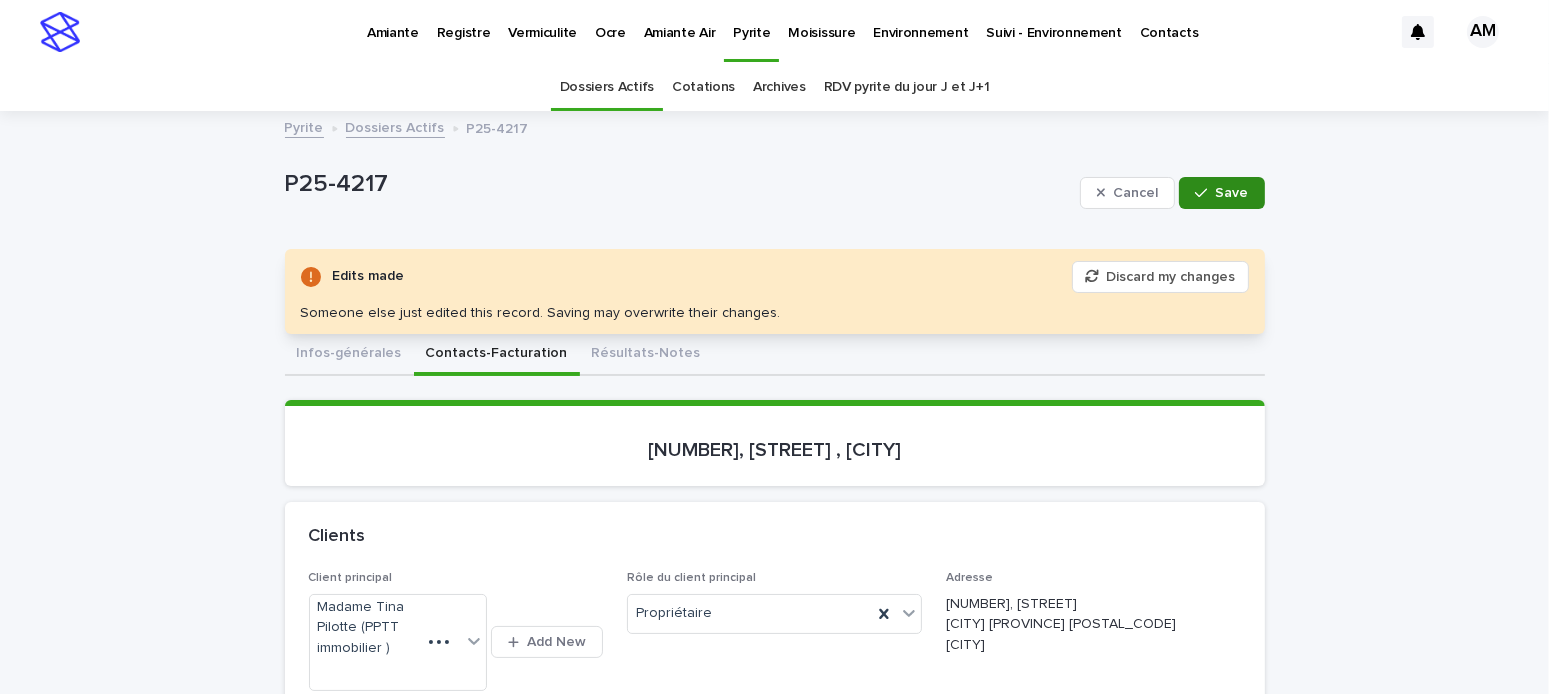 click on "Save" at bounding box center [1221, 193] 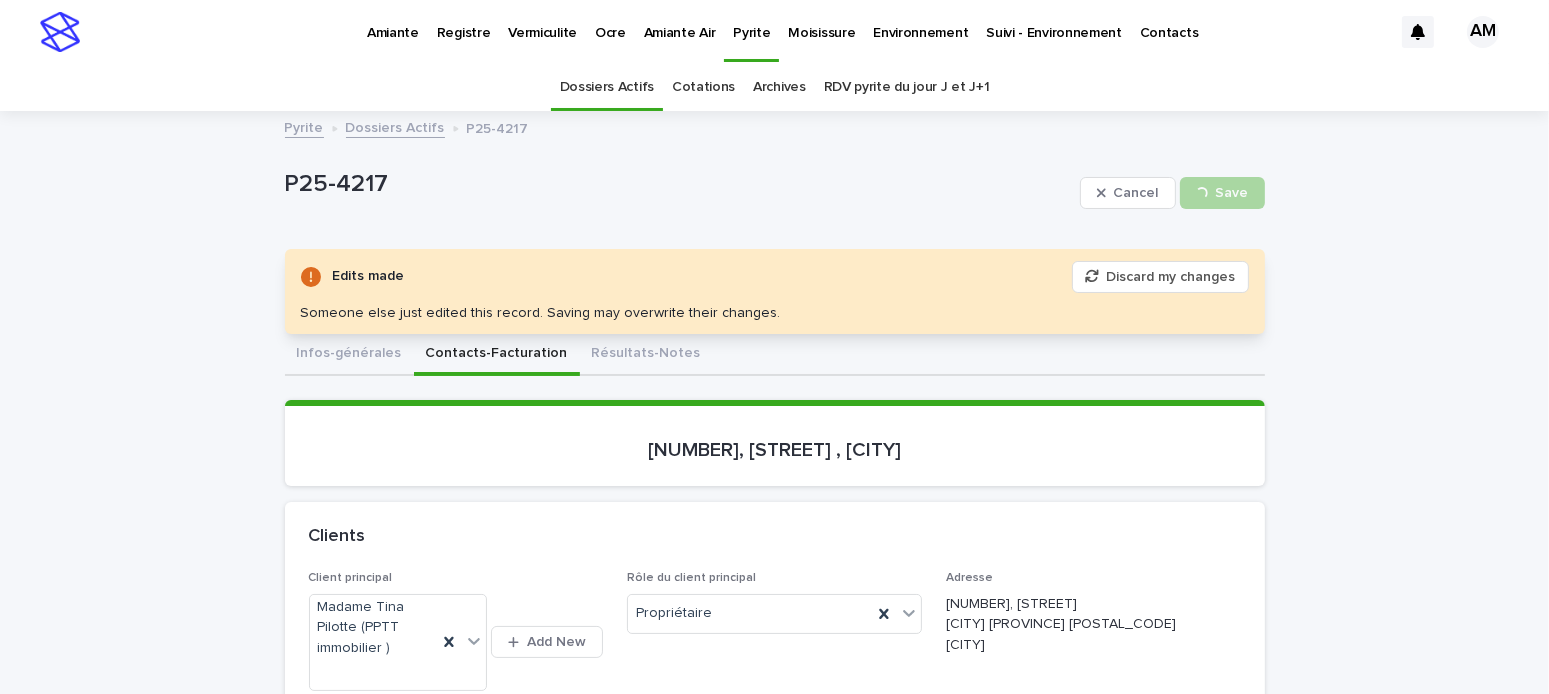 scroll, scrollTop: 400, scrollLeft: 0, axis: vertical 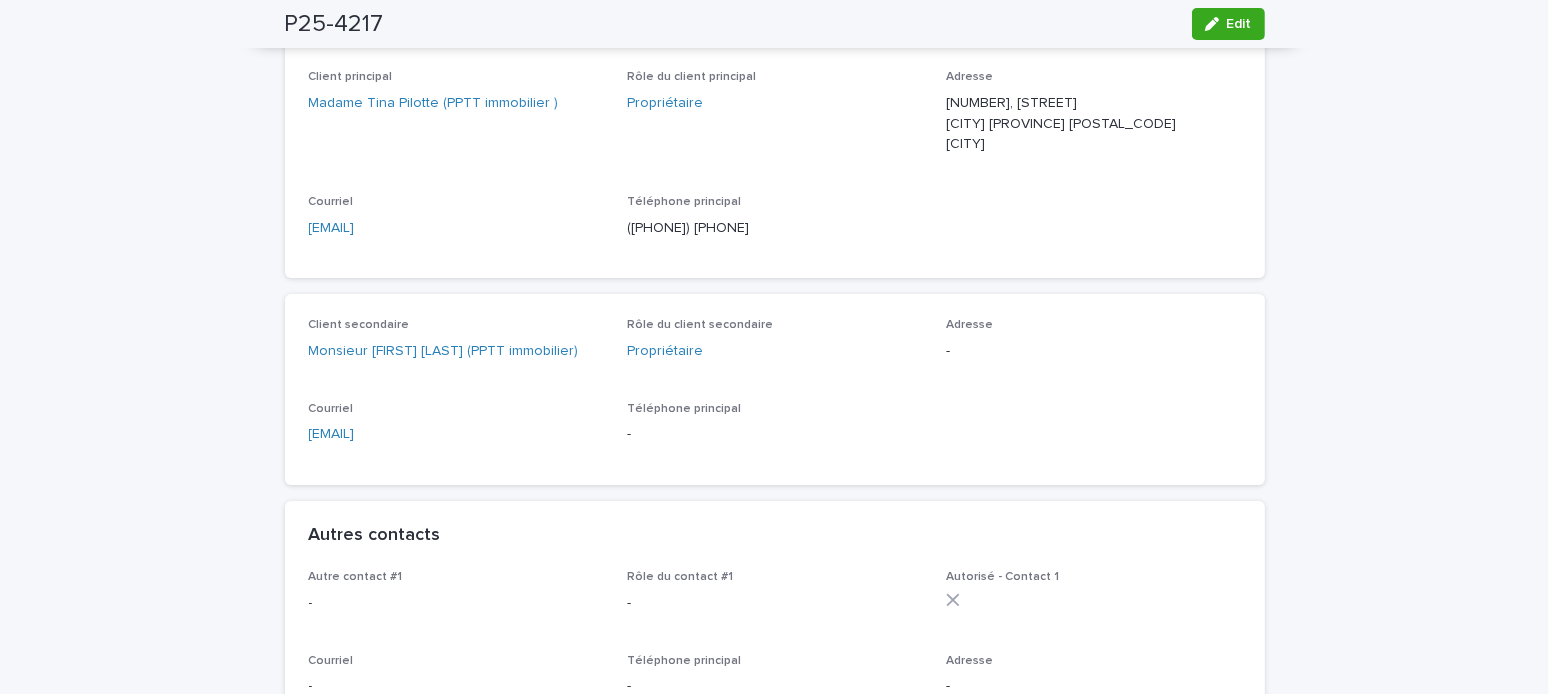 drag, startPoint x: 506, startPoint y: 369, endPoint x: 148, endPoint y: 354, distance: 358.31412 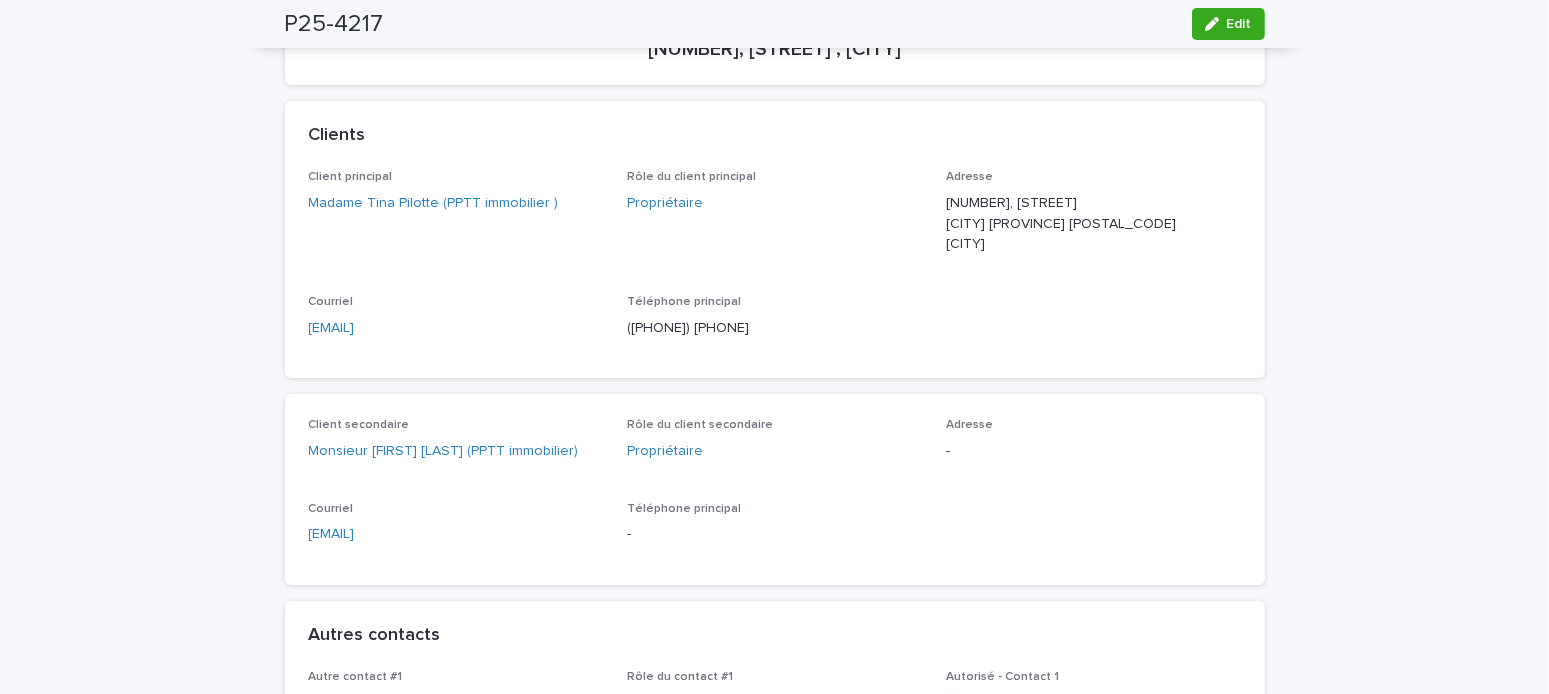 scroll, scrollTop: 600, scrollLeft: 0, axis: vertical 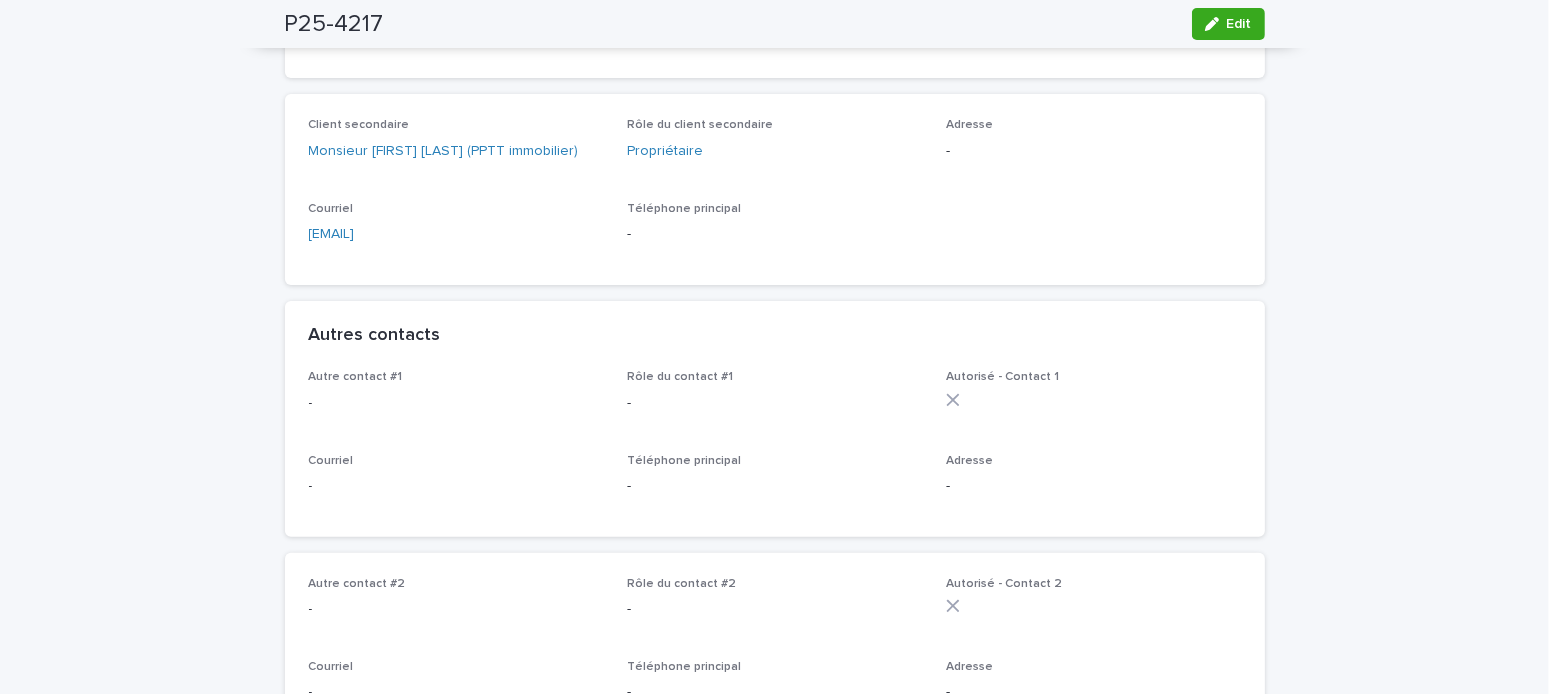 drag, startPoint x: 432, startPoint y: 251, endPoint x: 231, endPoint y: 231, distance: 201.99257 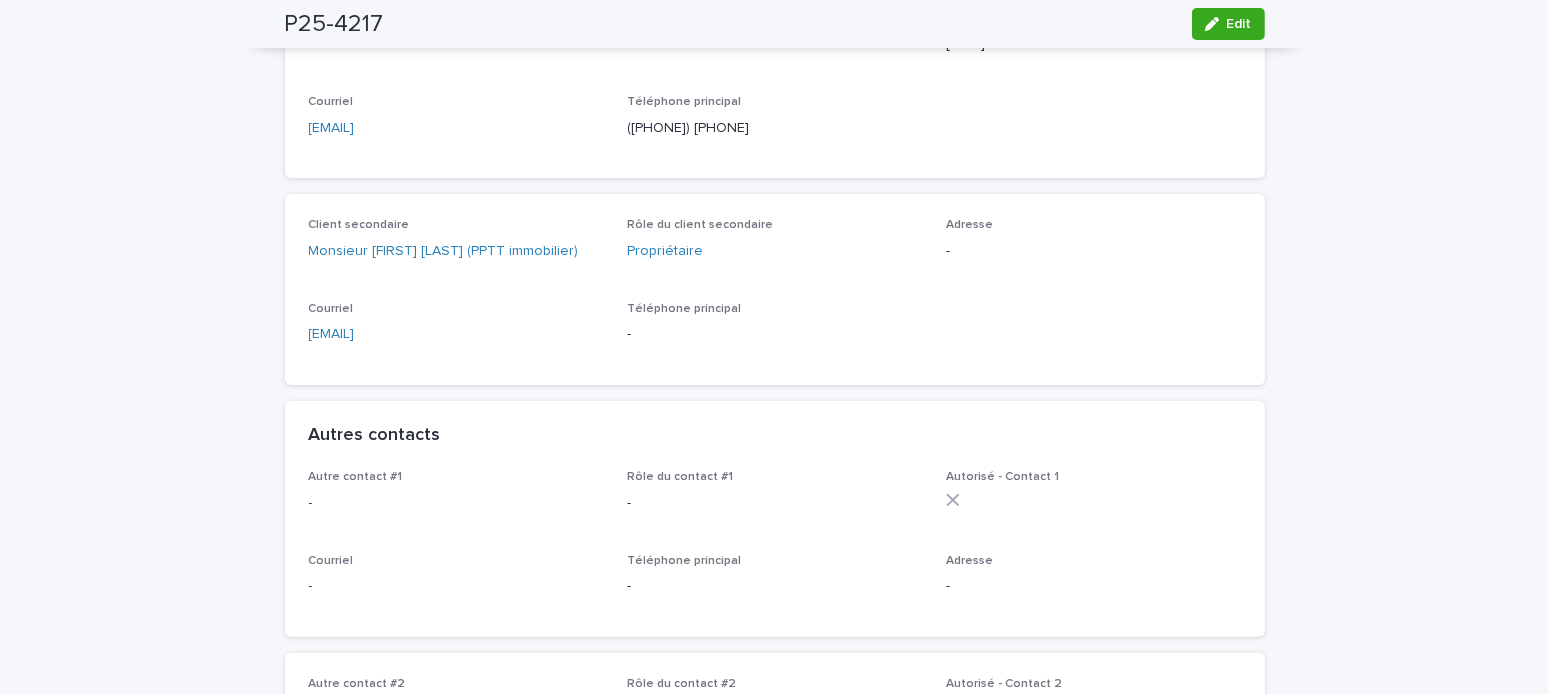 scroll, scrollTop: 0, scrollLeft: 0, axis: both 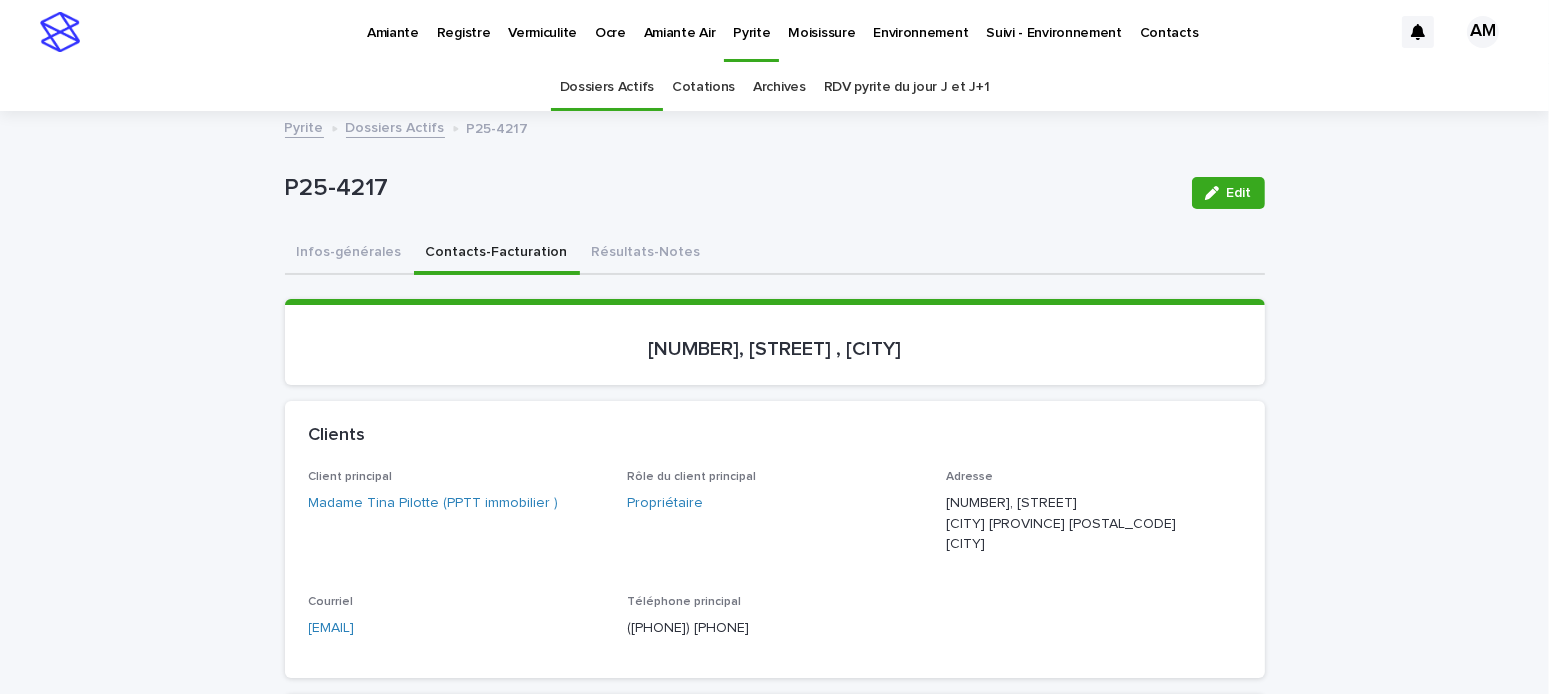 click on "Dossiers Actifs" at bounding box center (395, 126) 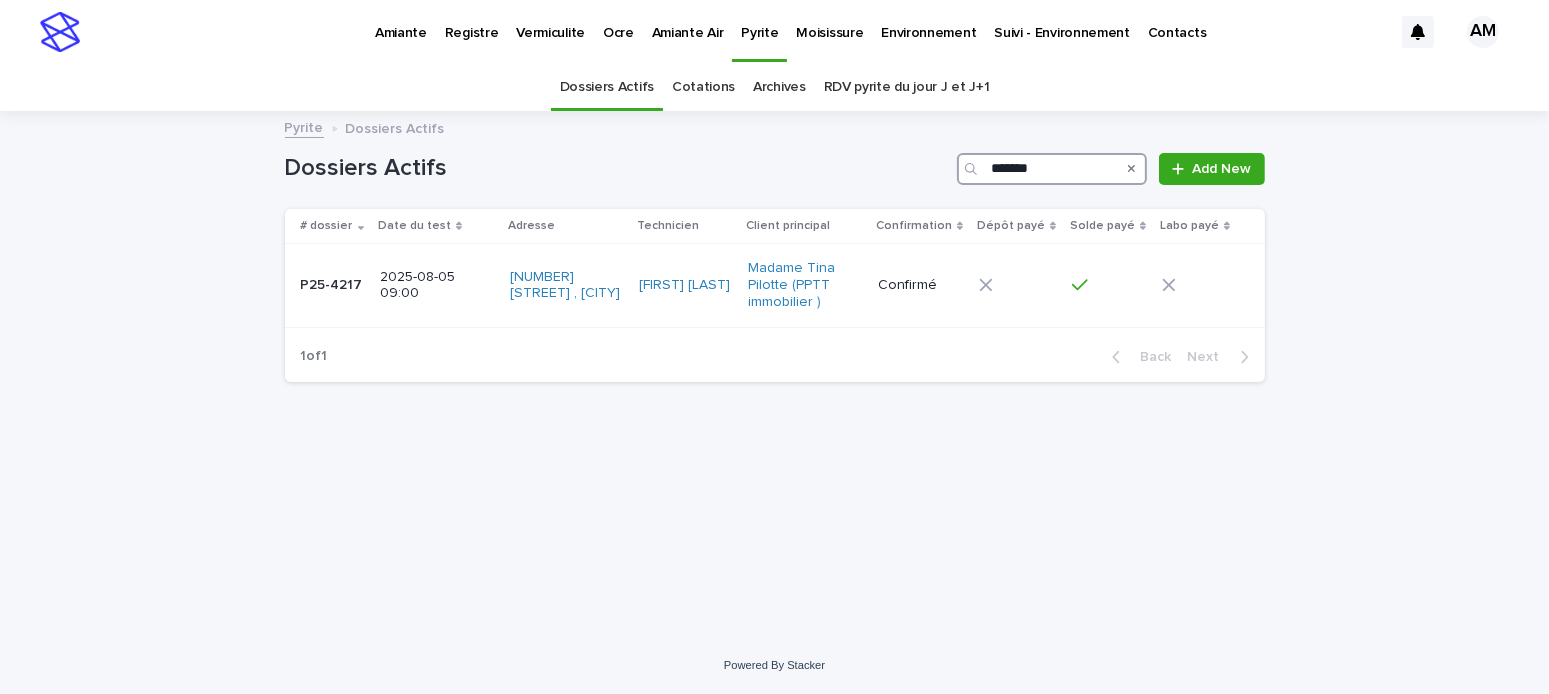 click on "*******" at bounding box center [1052, 169] 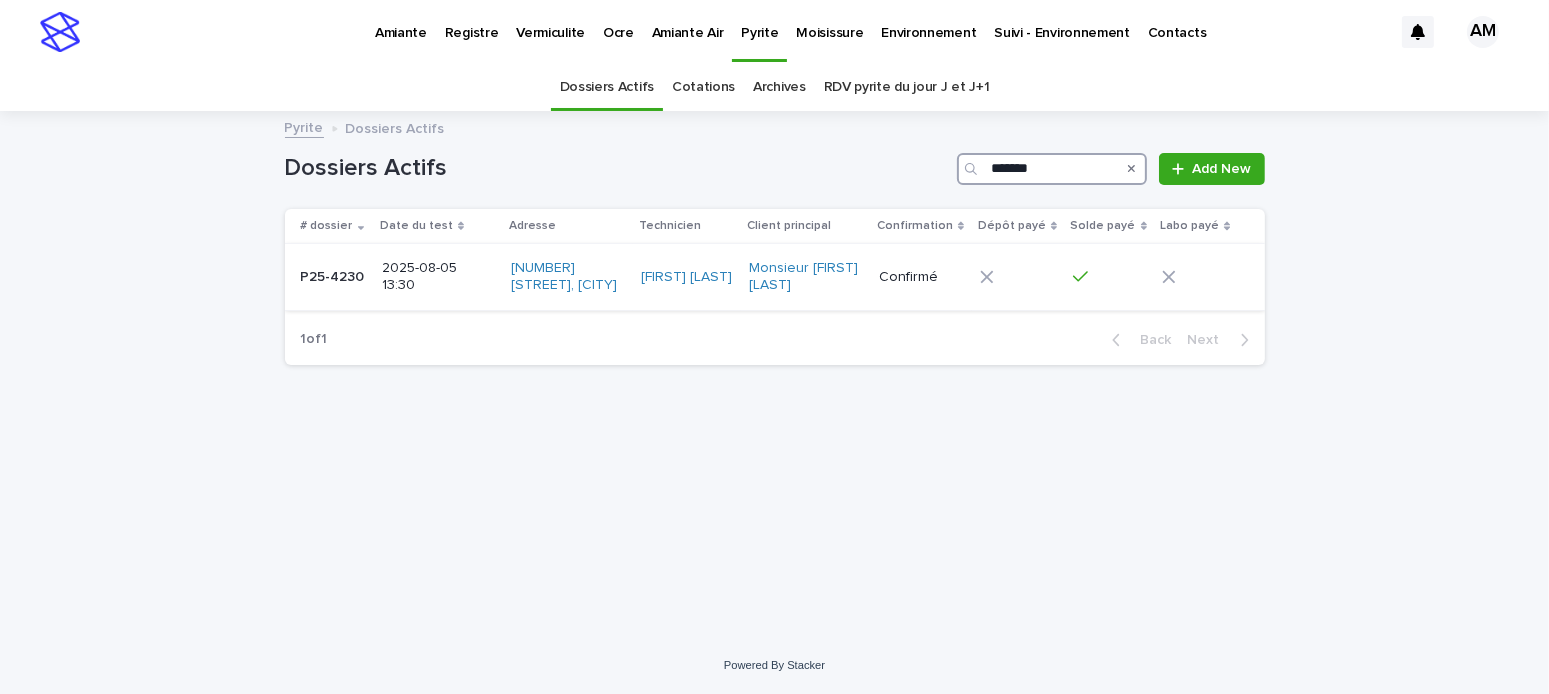 type on "*******" 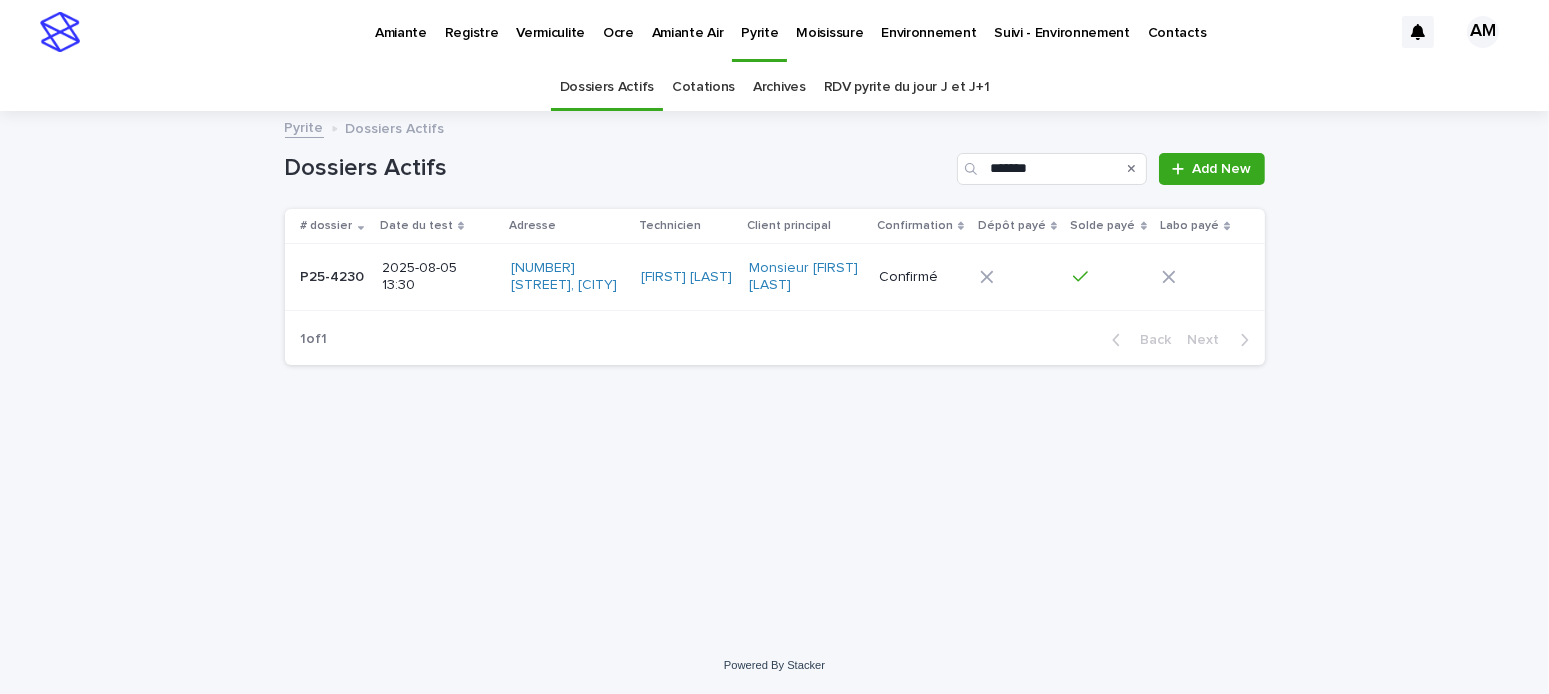 click on "2025-08-05 13:30" at bounding box center [437, 277] 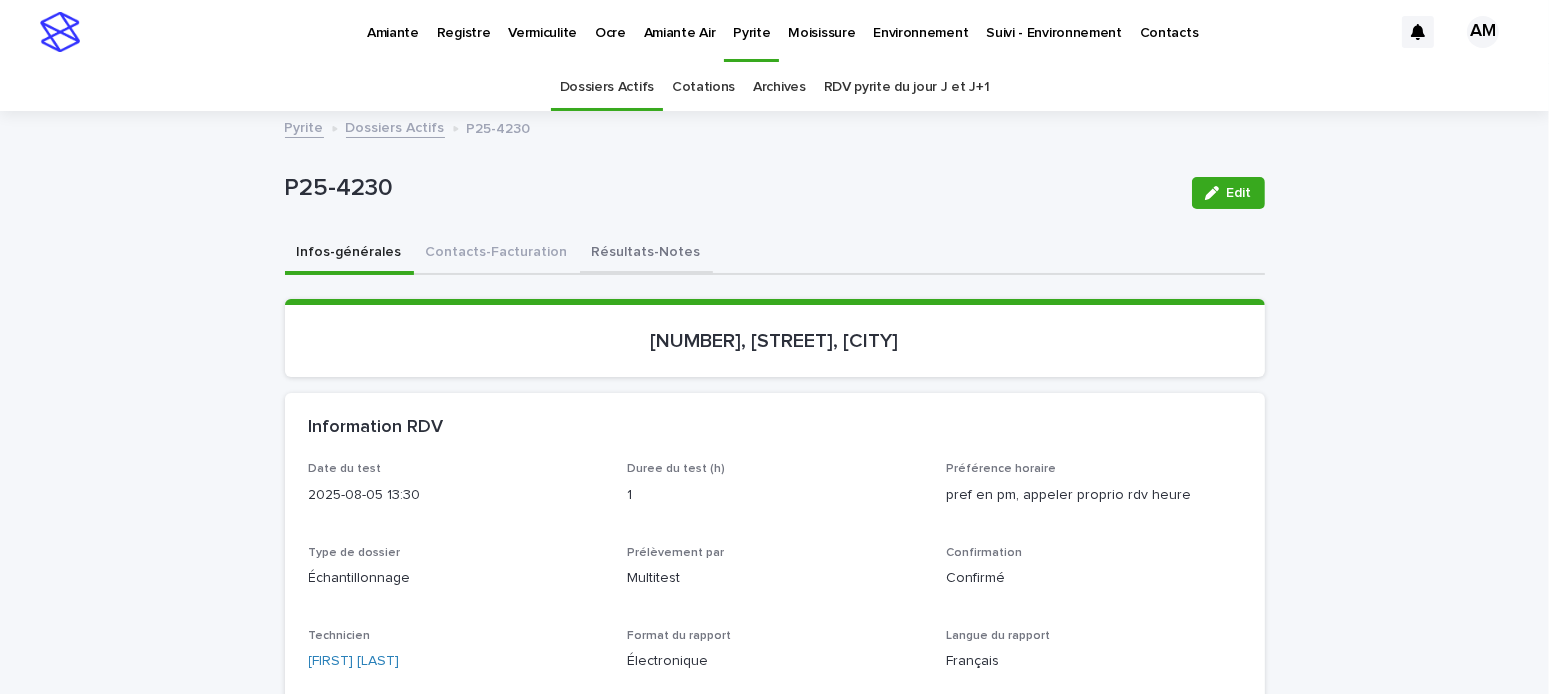 click on "Résultats-Notes" at bounding box center [646, 254] 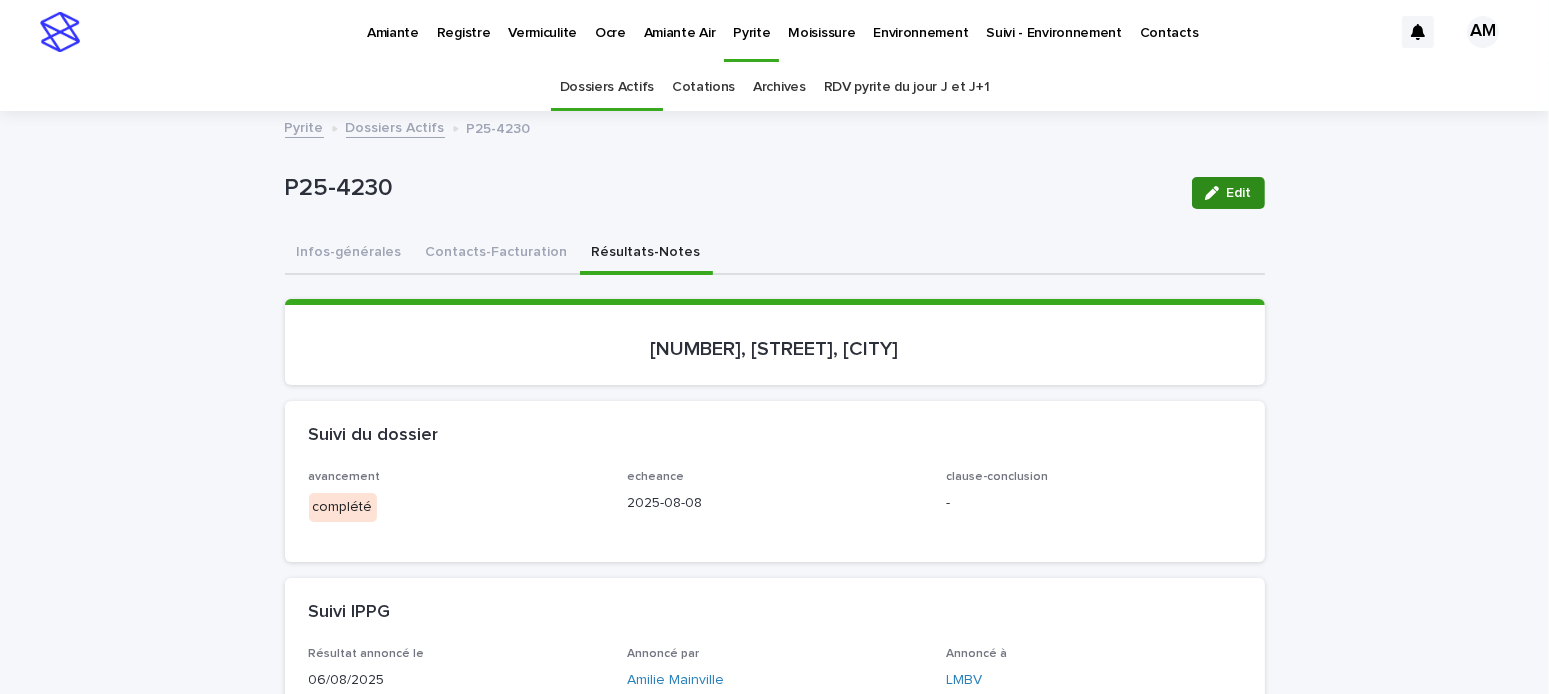 click 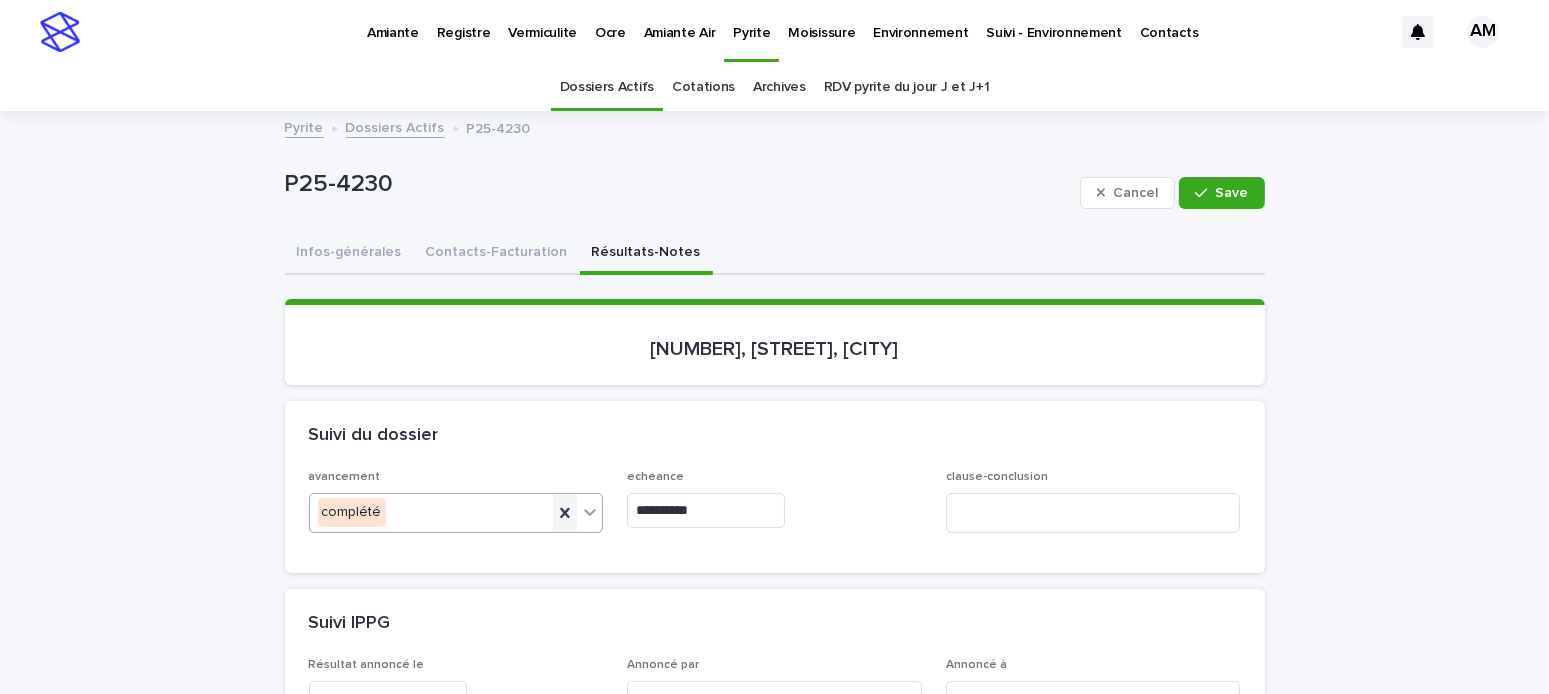 click 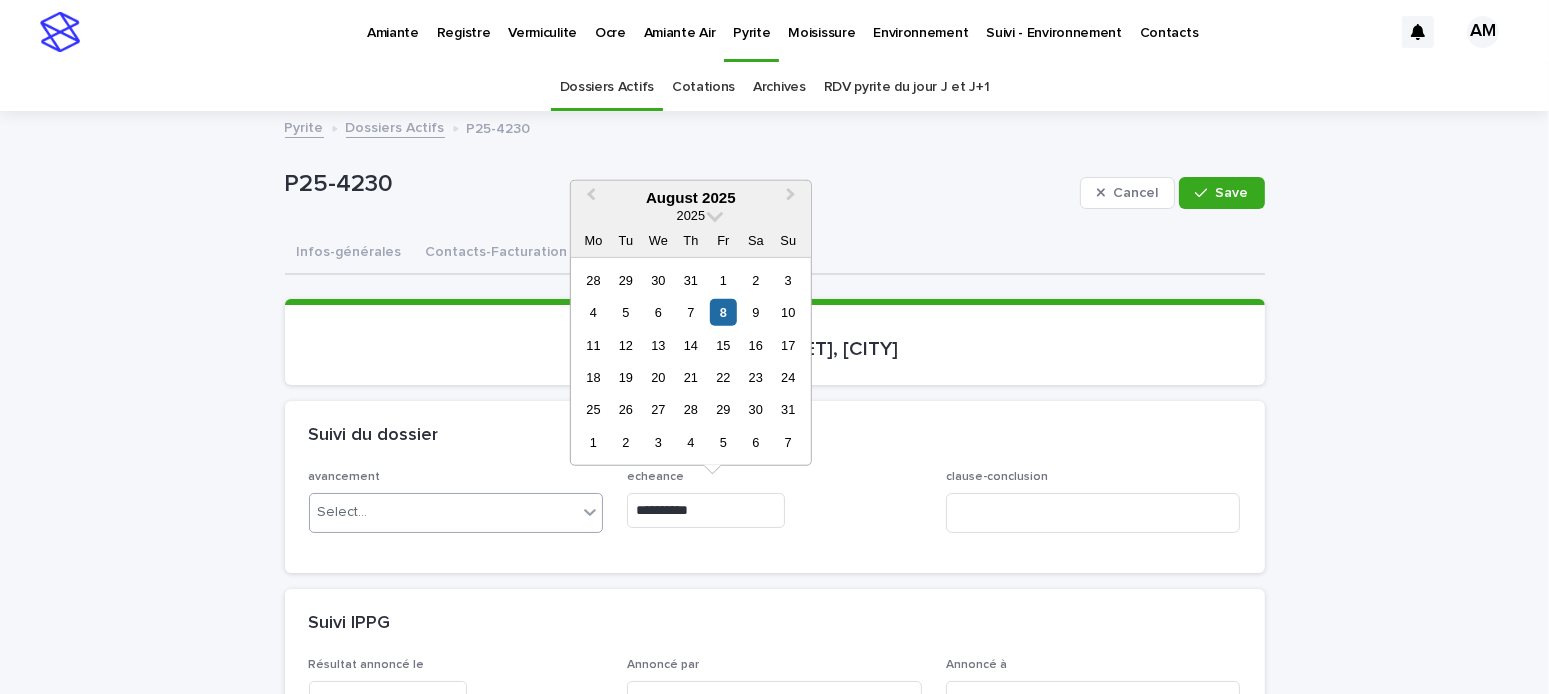 drag, startPoint x: 591, startPoint y: 506, endPoint x: 570, endPoint y: 511, distance: 21.587032 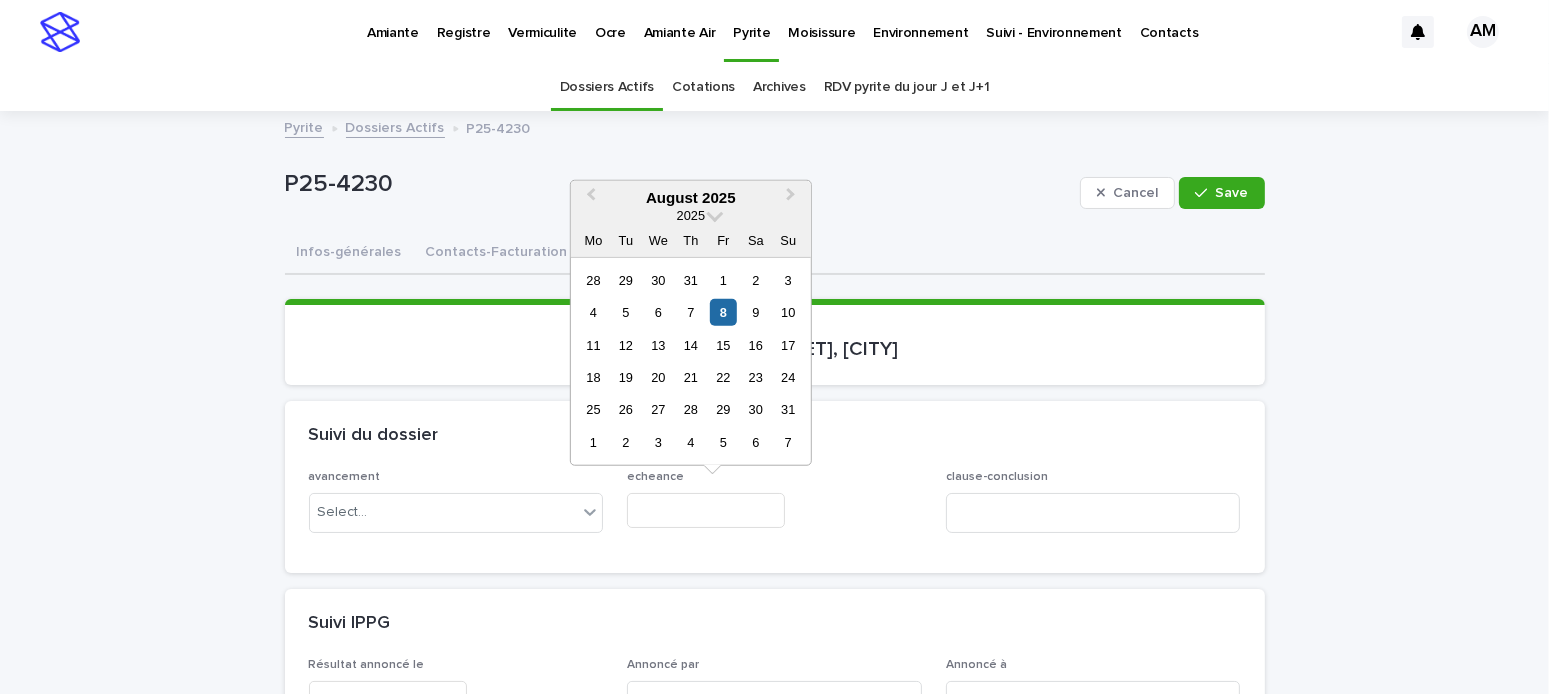 type on "**********" 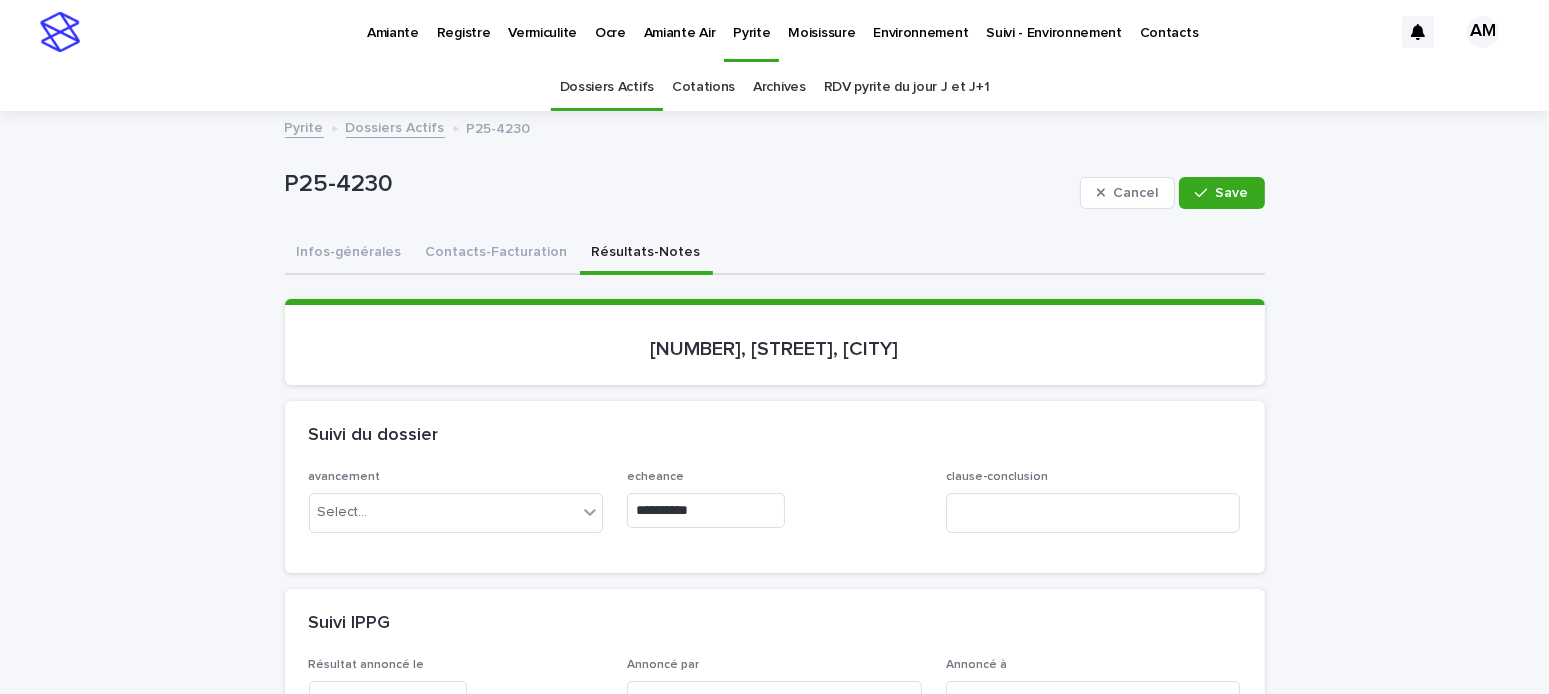 click on "**********" at bounding box center [775, 521] 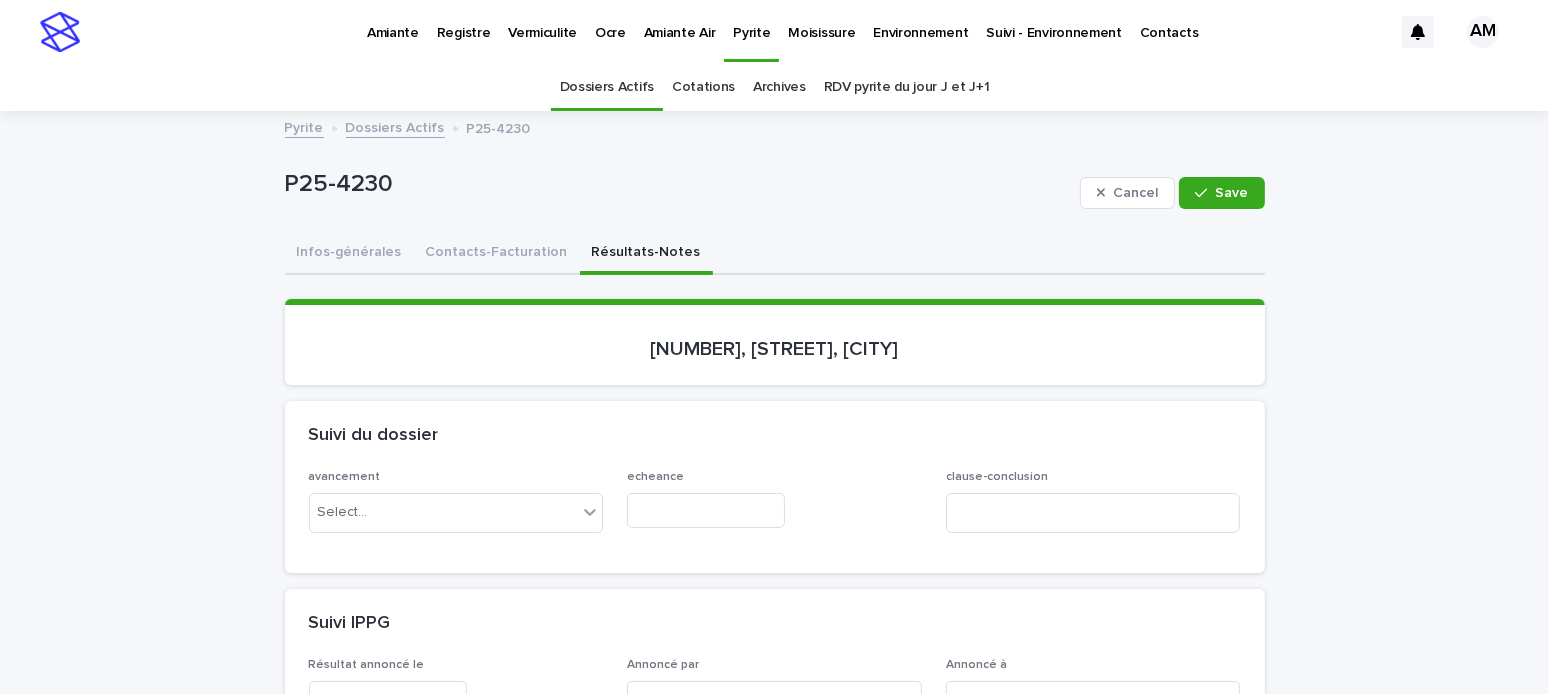 scroll, scrollTop: 400, scrollLeft: 0, axis: vertical 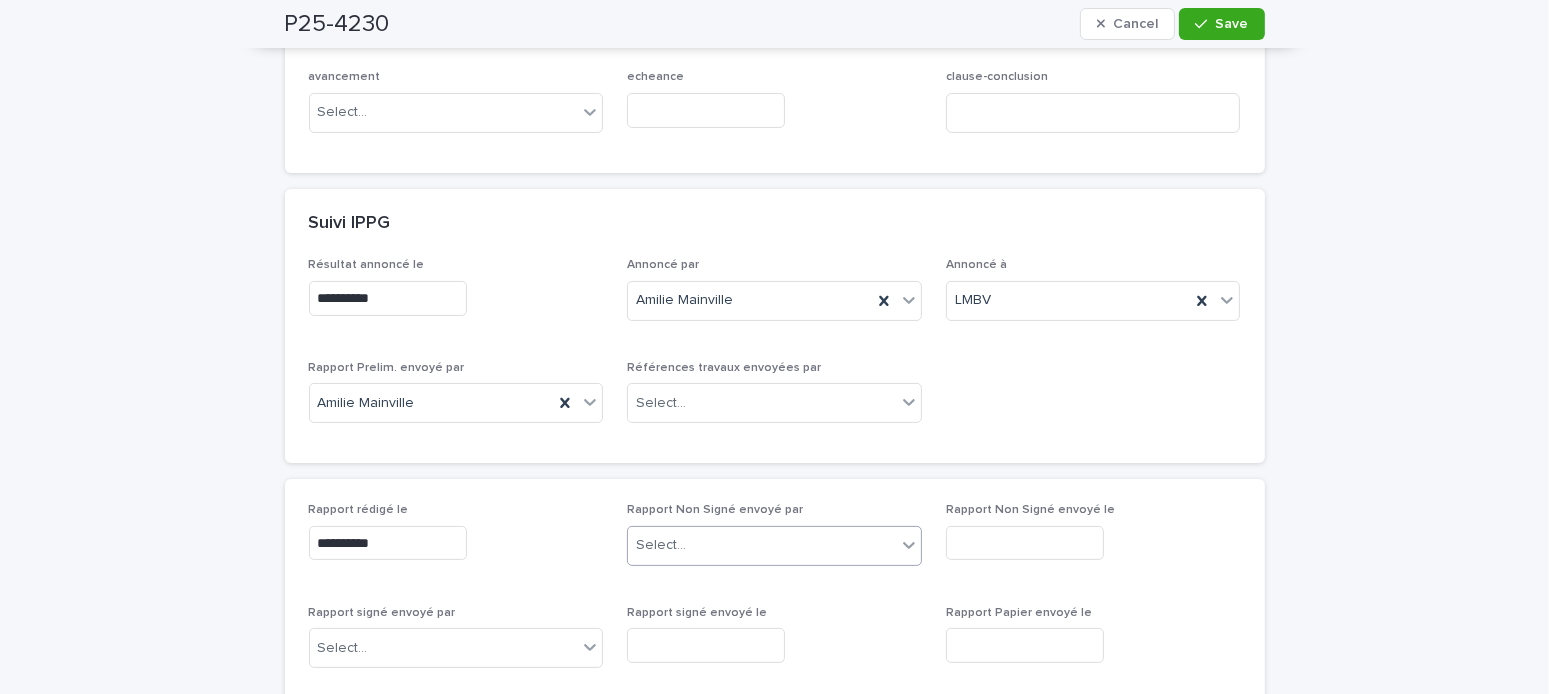 click on "Select..." at bounding box center [762, 545] 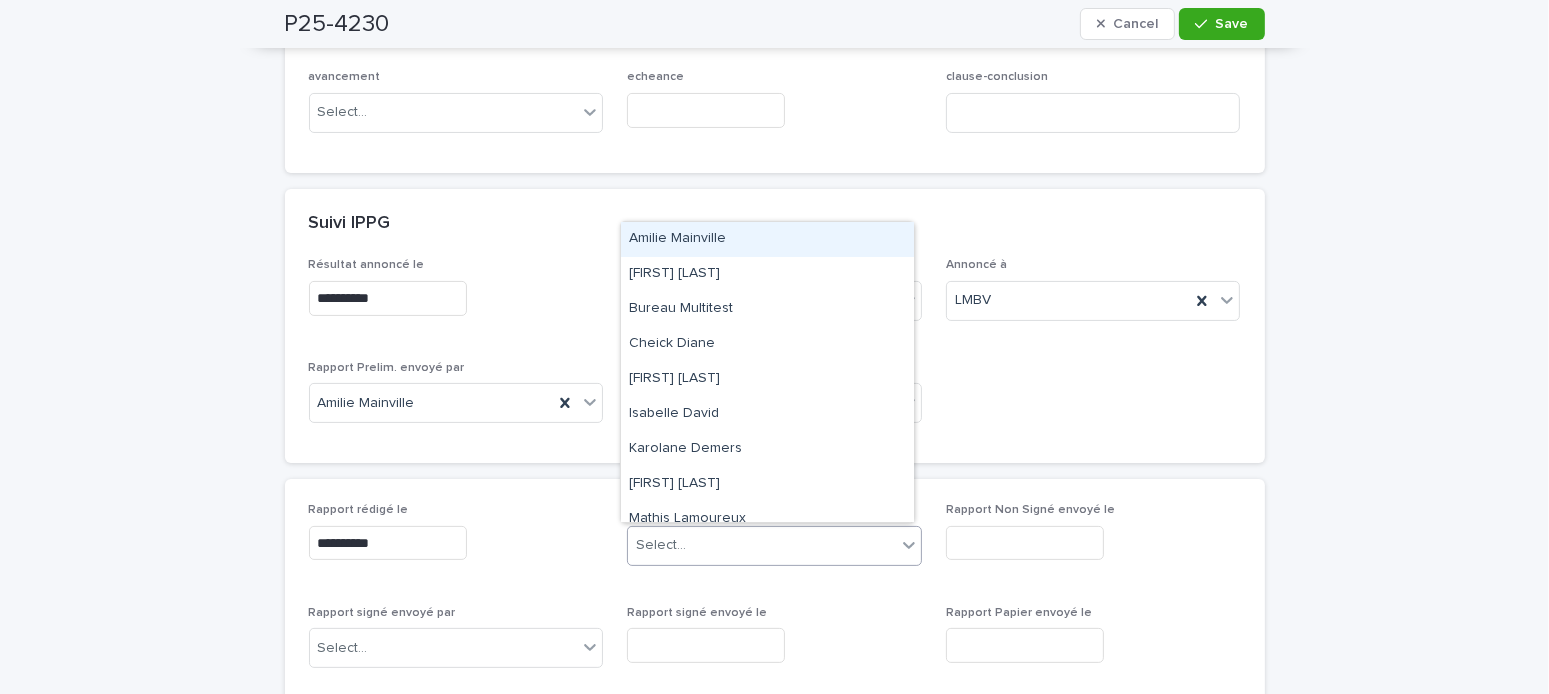 click on "Amilie Mainville" at bounding box center [767, 239] 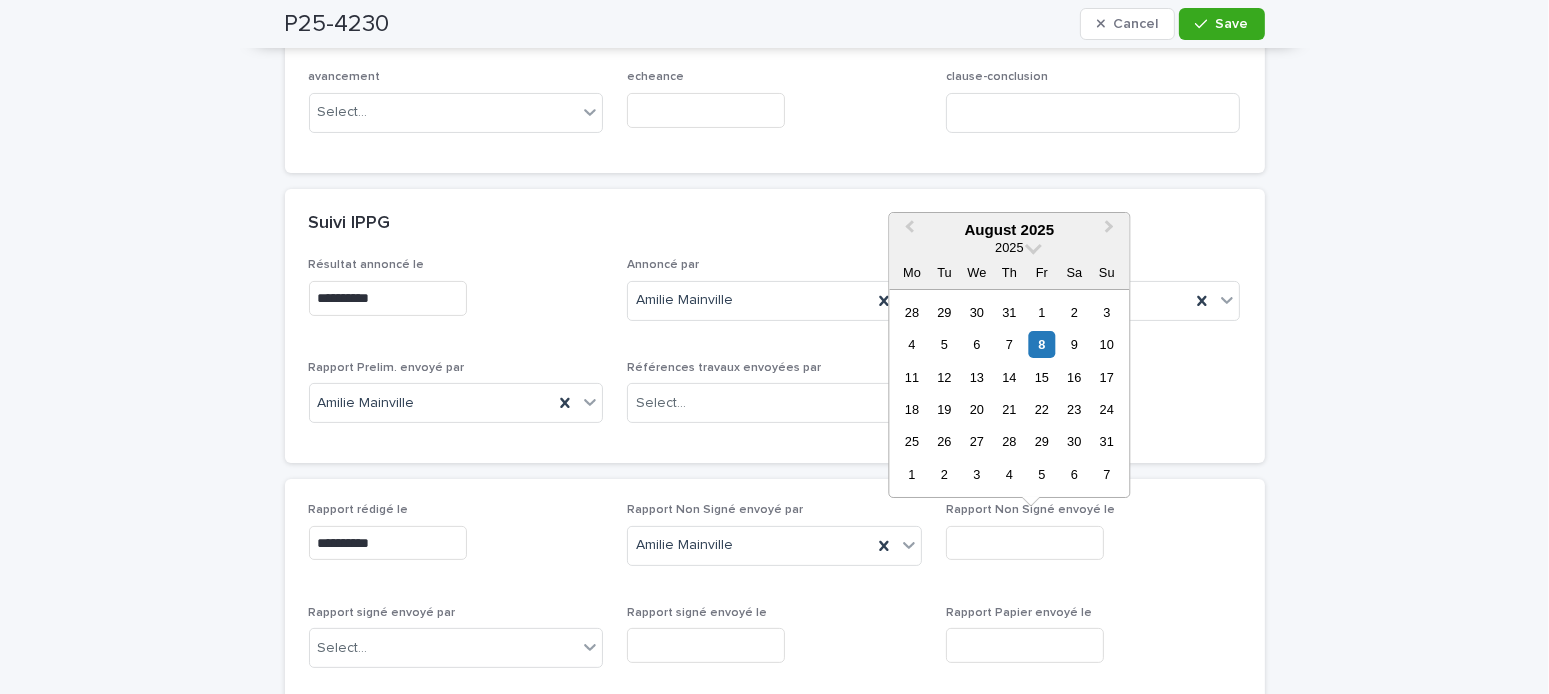 click at bounding box center [1025, 543] 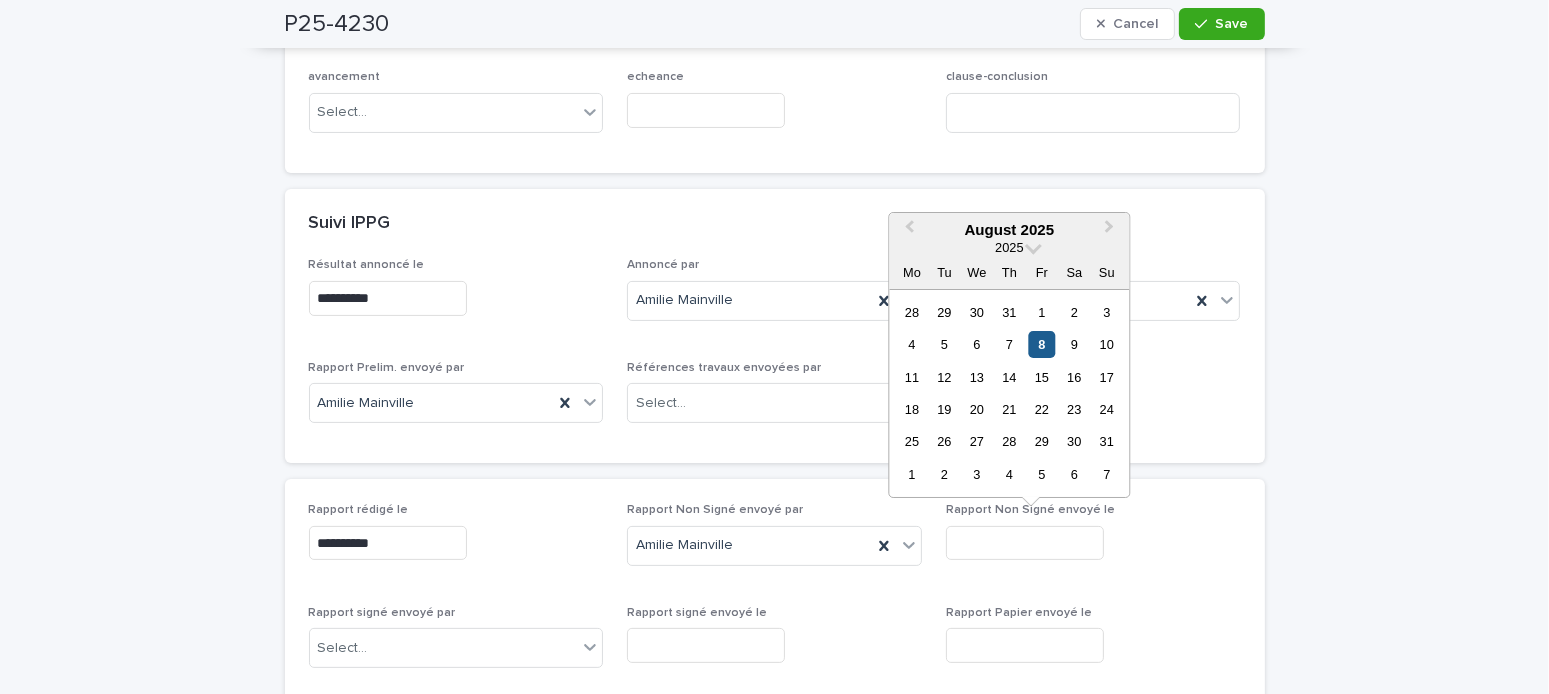 click on "8" at bounding box center (1041, 344) 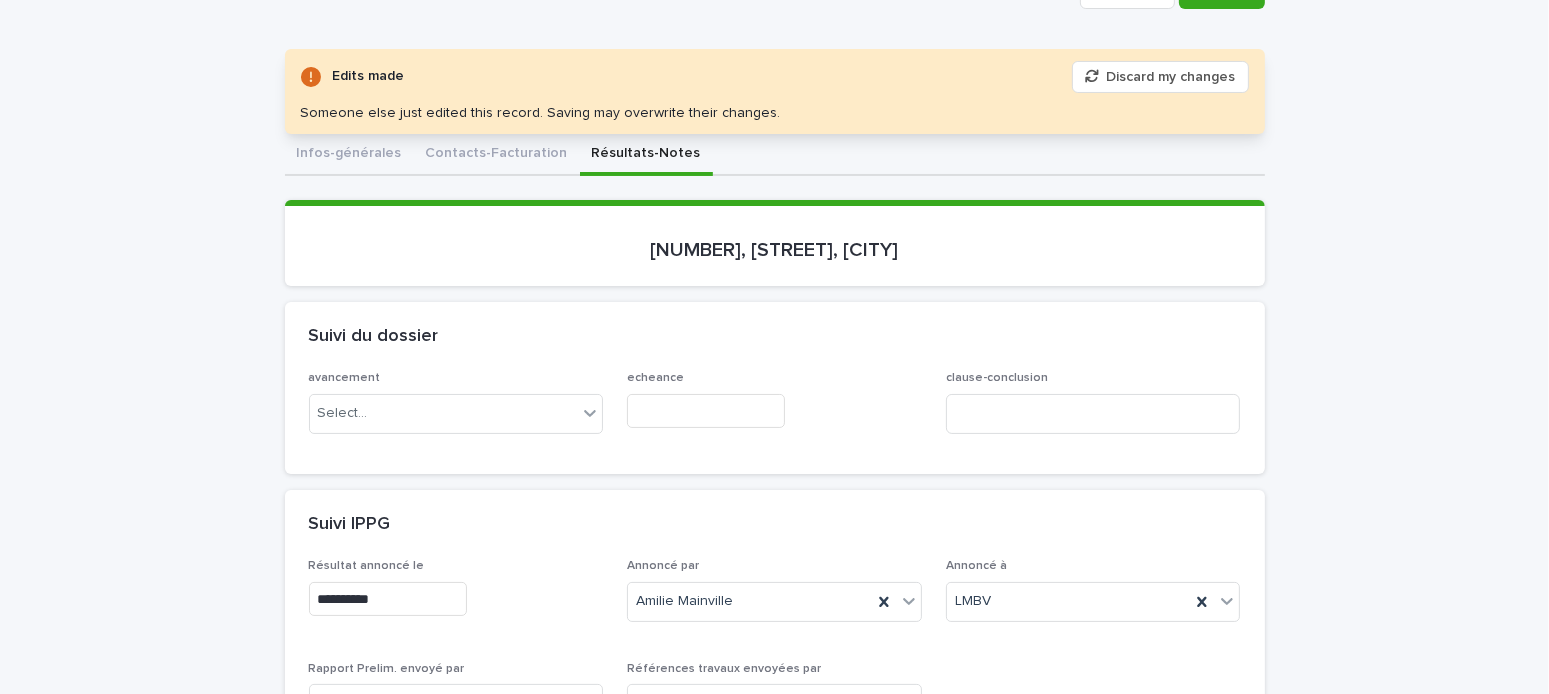 scroll, scrollTop: 0, scrollLeft: 0, axis: both 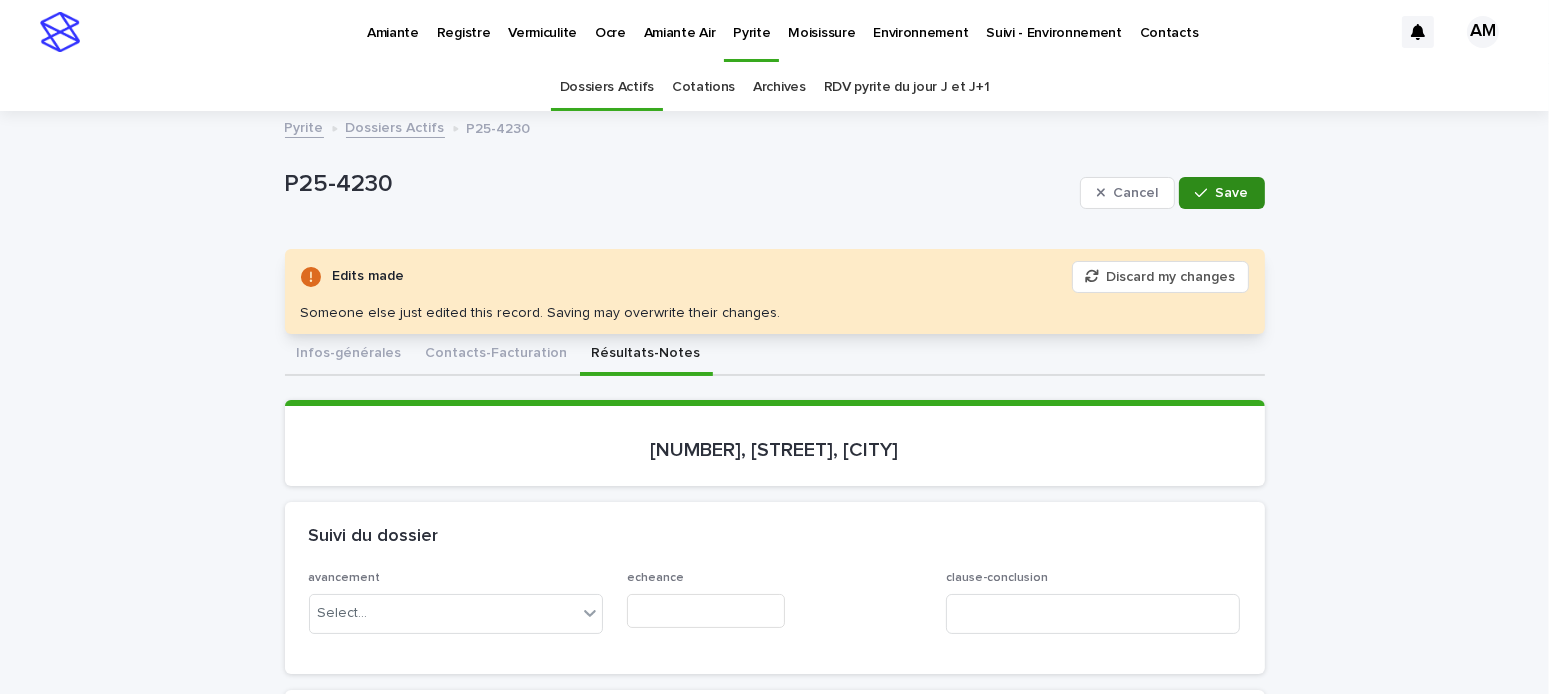 click on "Save" at bounding box center [1221, 193] 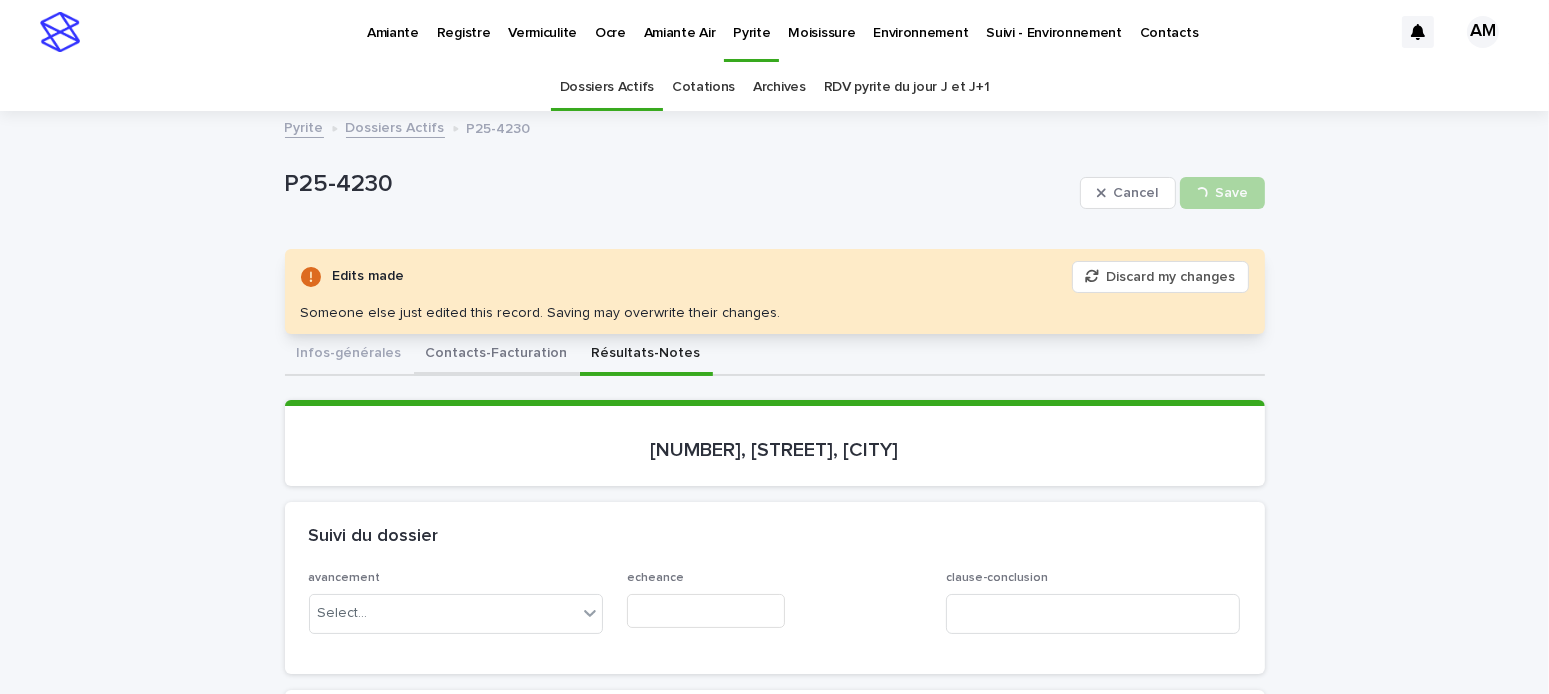 click on "Contacts-Facturation" at bounding box center [497, 355] 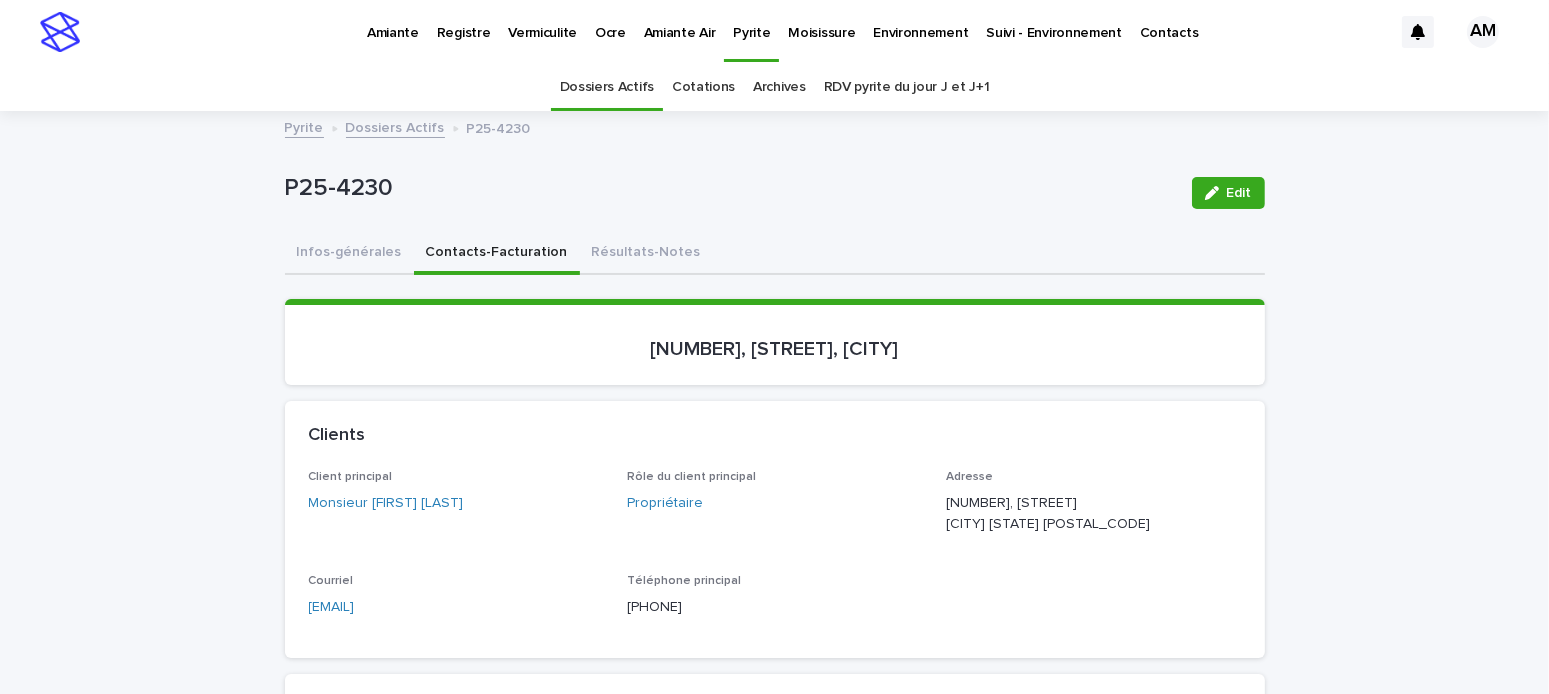 scroll, scrollTop: 300, scrollLeft: 0, axis: vertical 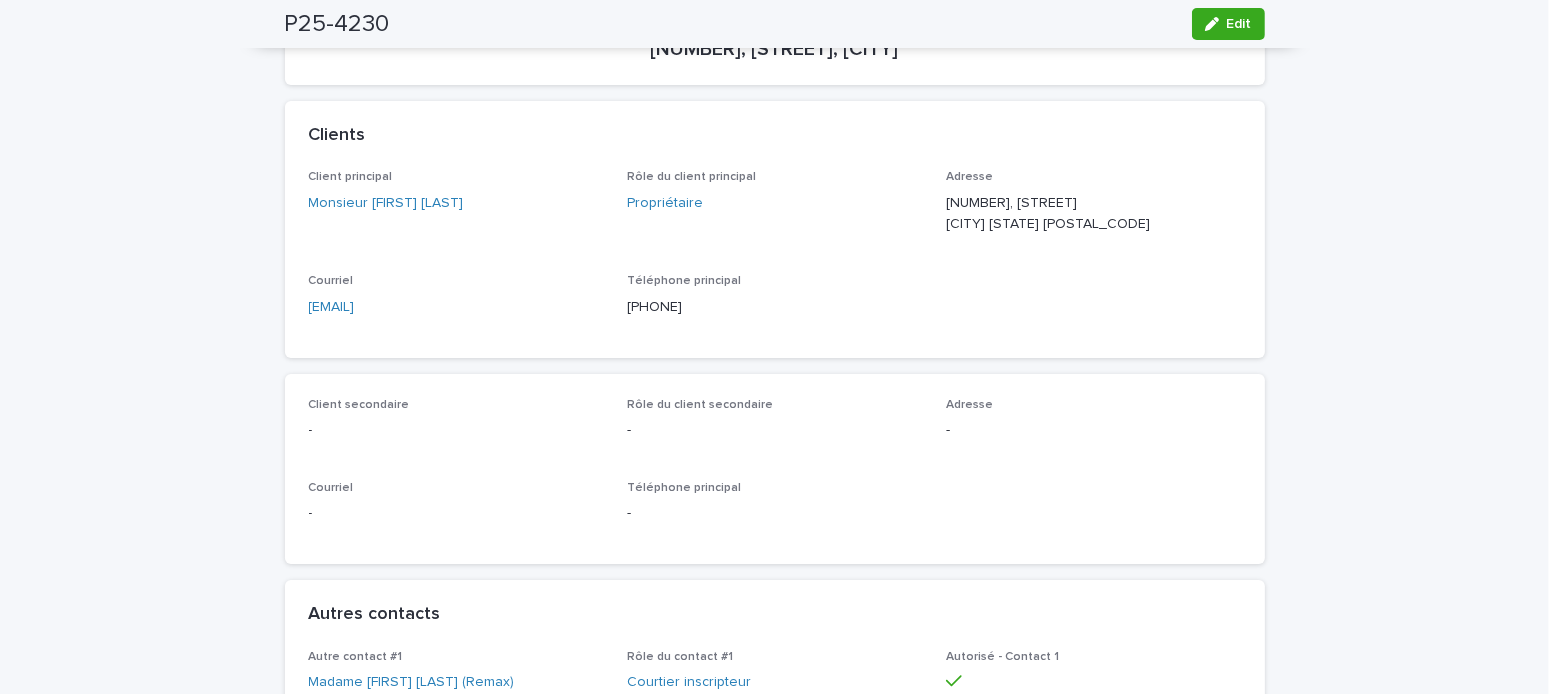 drag, startPoint x: 520, startPoint y: 336, endPoint x: 188, endPoint y: 327, distance: 332.12198 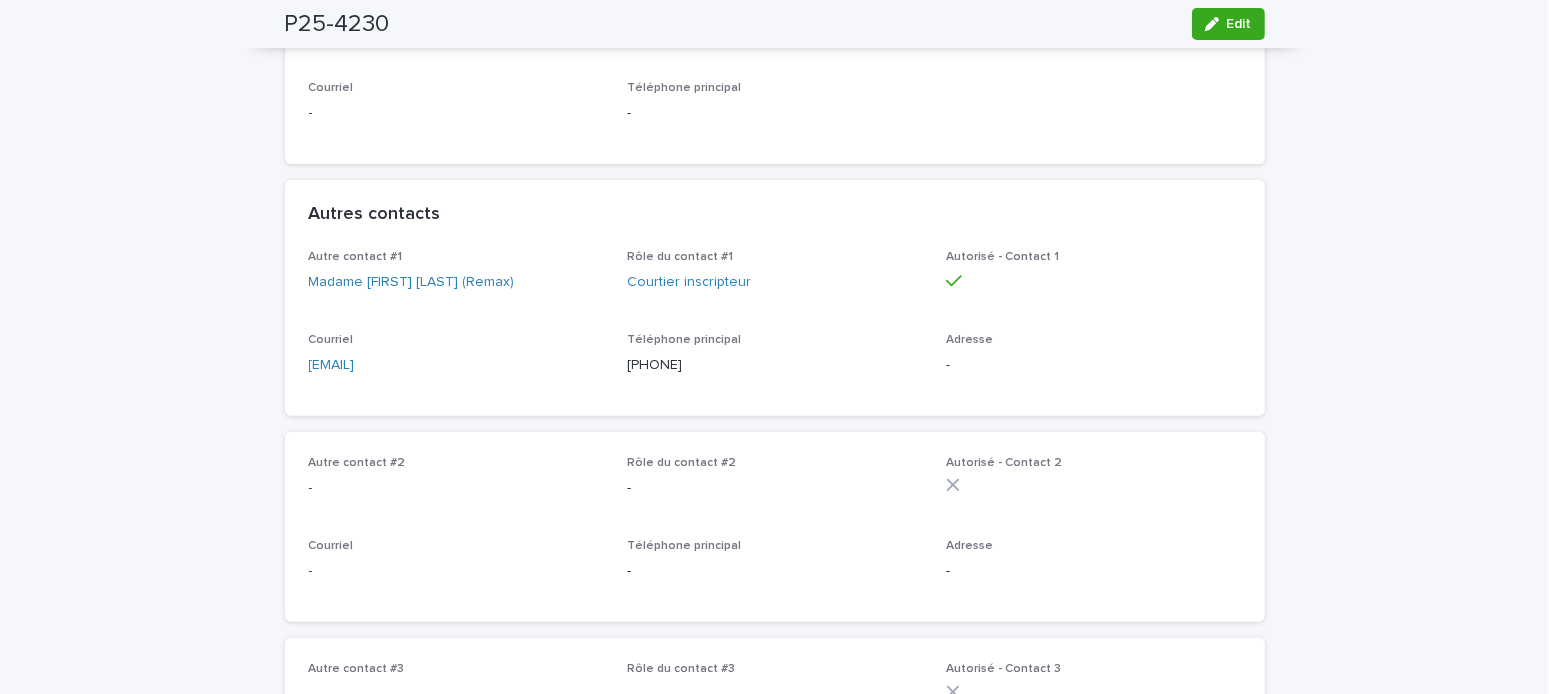 drag, startPoint x: 563, startPoint y: 389, endPoint x: 154, endPoint y: 421, distance: 410.24994 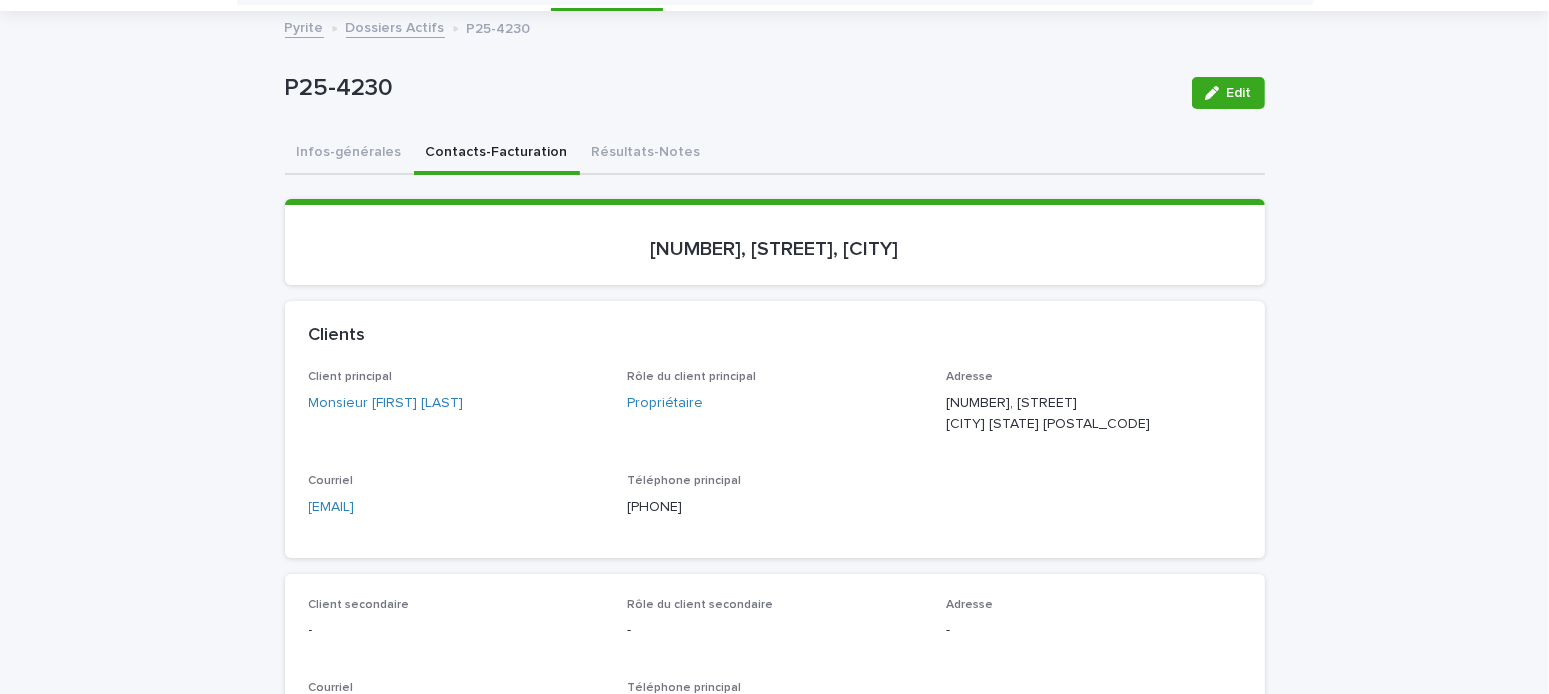 scroll, scrollTop: 0, scrollLeft: 0, axis: both 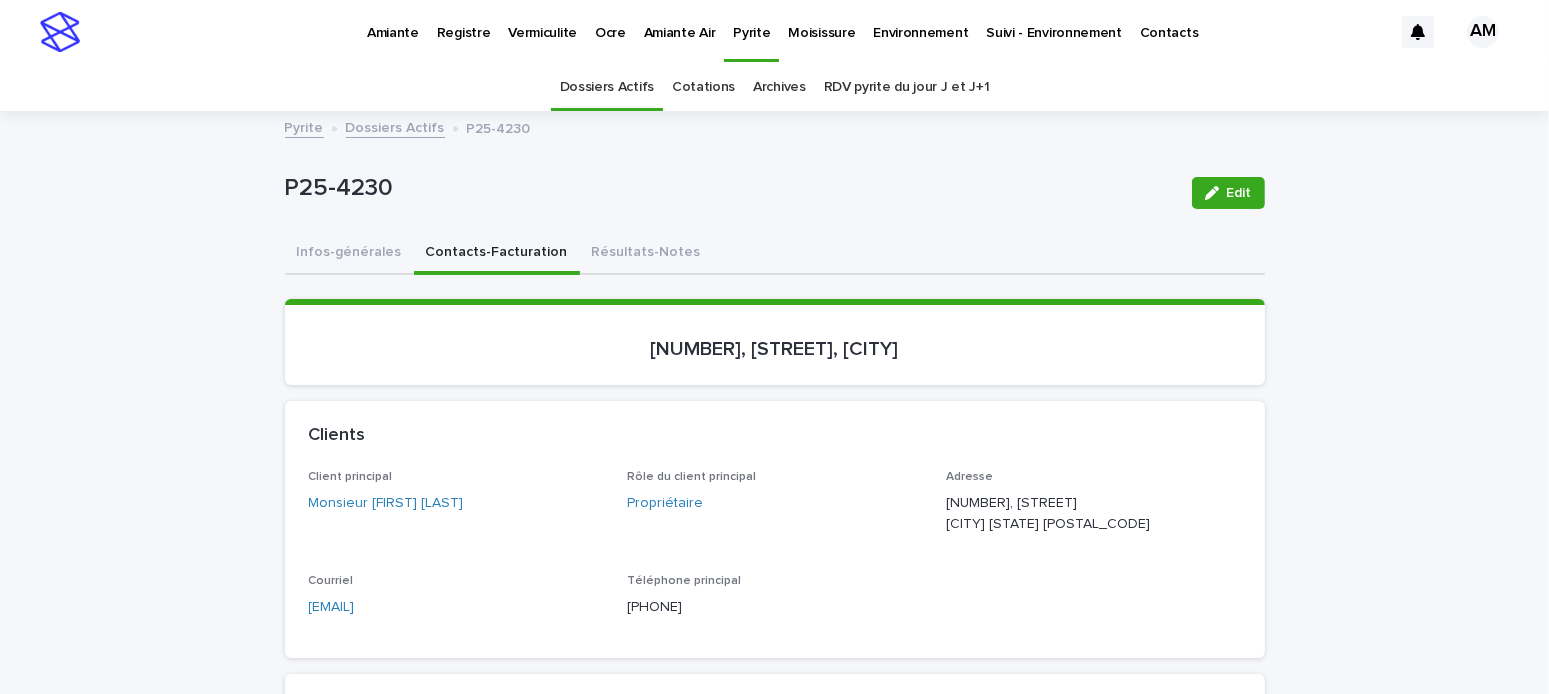 click on "Pyrite Dossiers Actifs P25-4230" at bounding box center [775, 129] 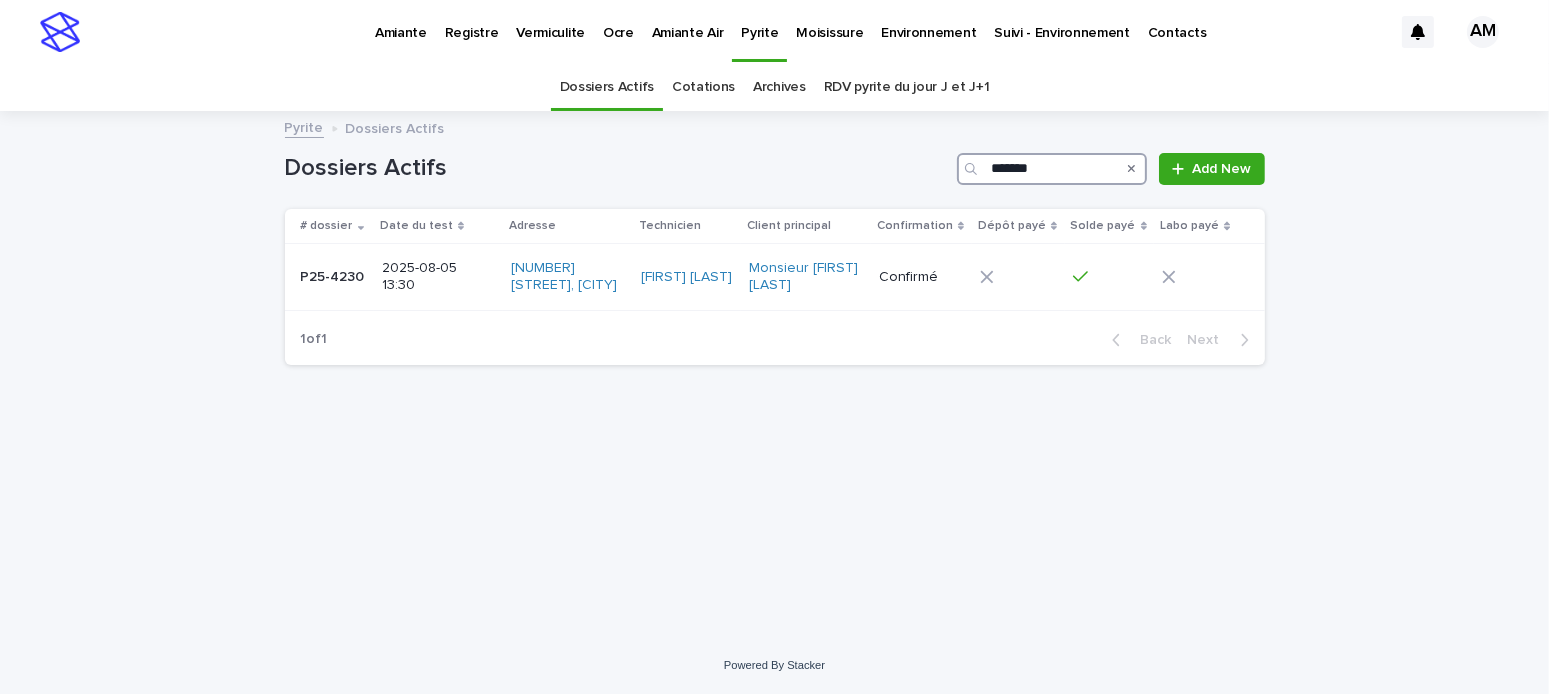 click on "*******" at bounding box center (1052, 169) 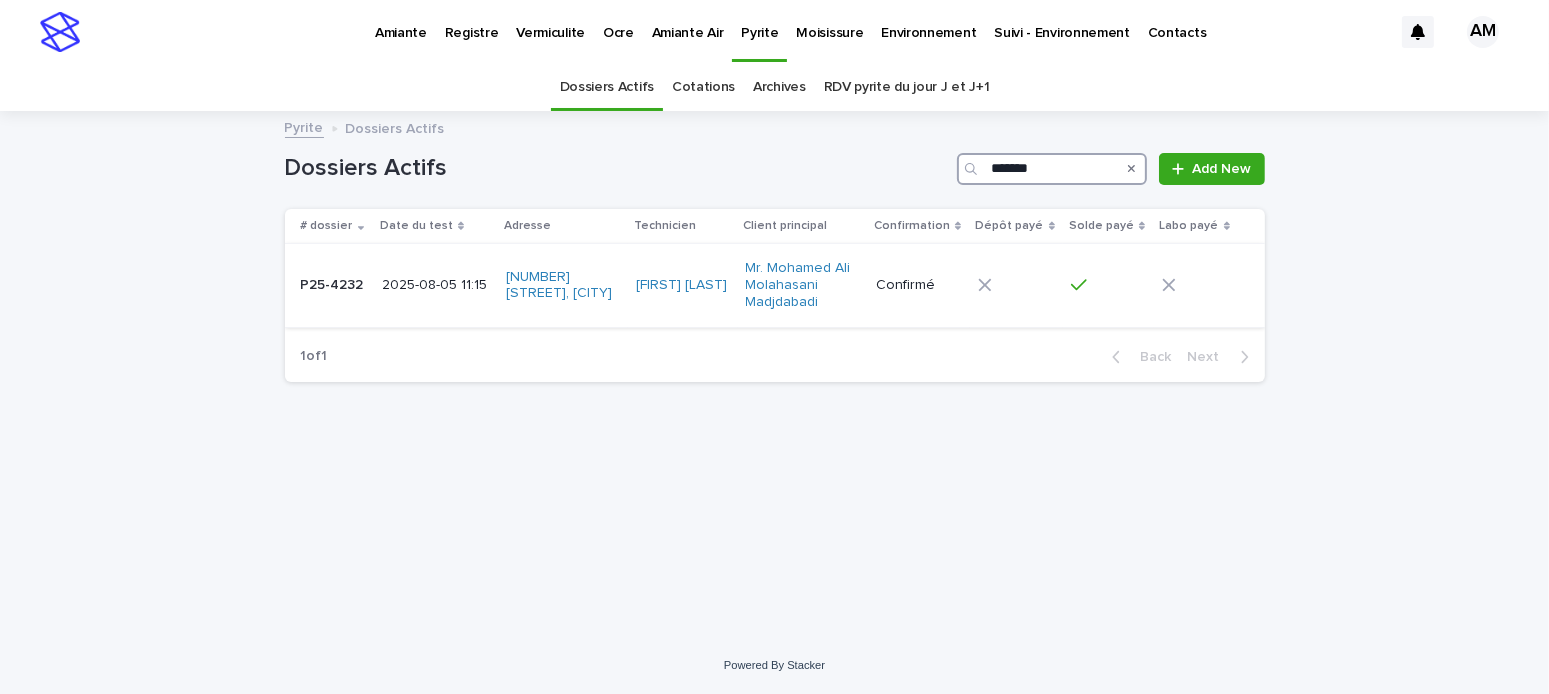 type on "*******" 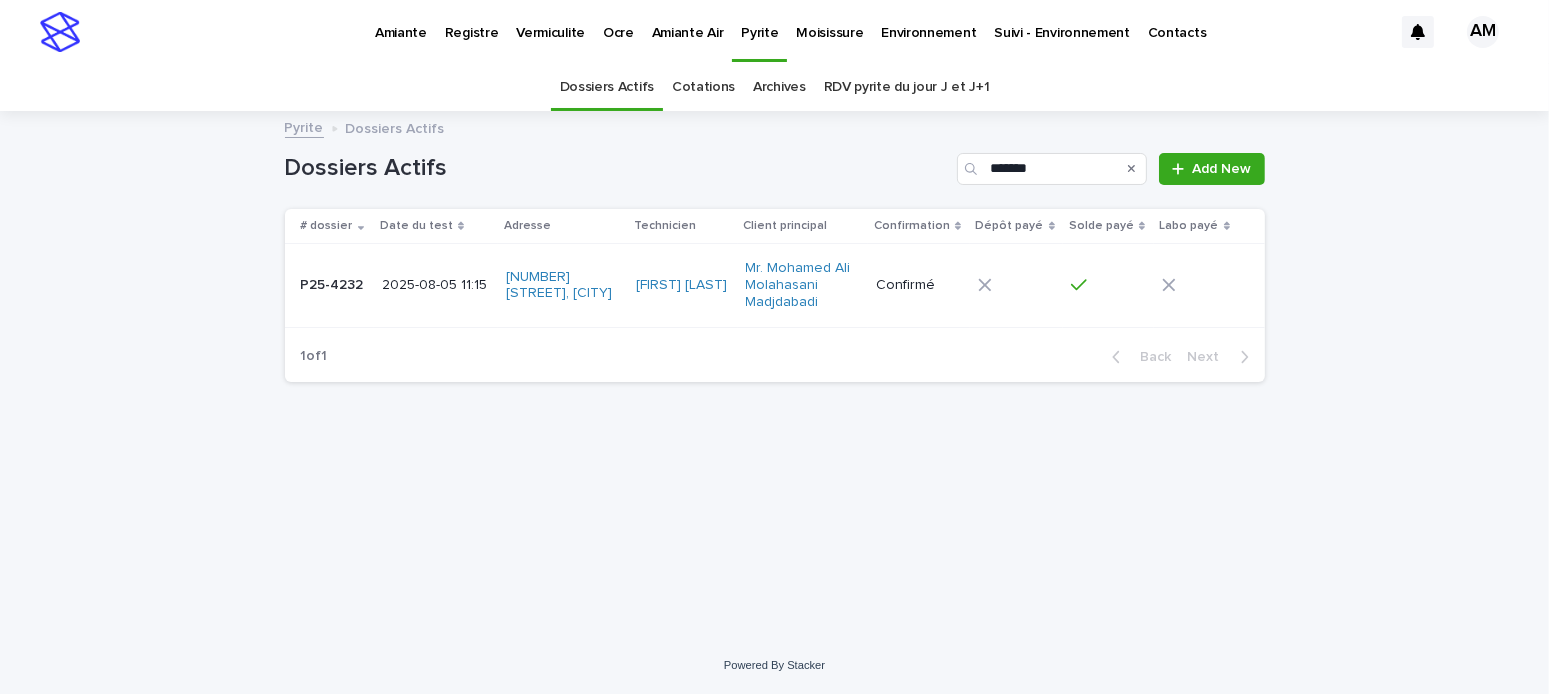 click on "2025-08-05 11:15" at bounding box center [436, 285] 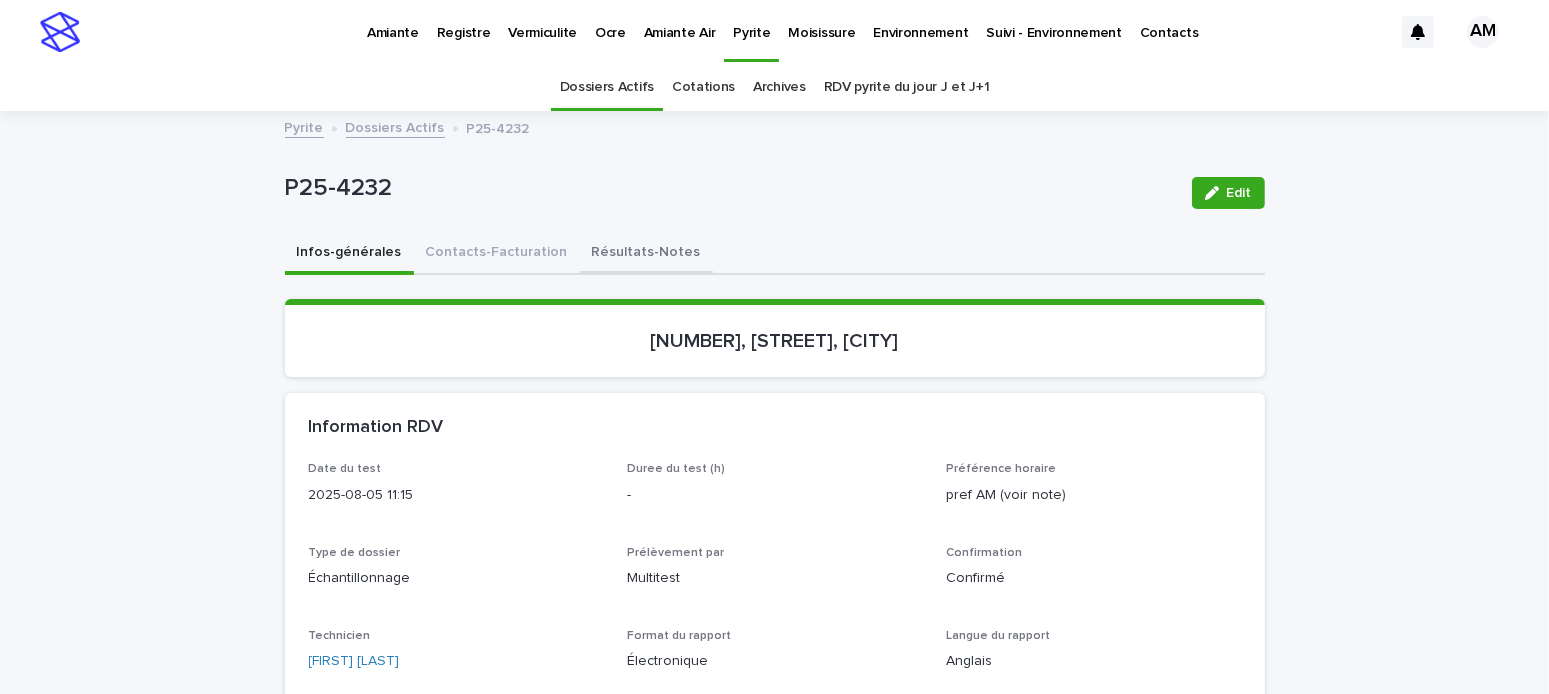 click on "Résultats-Notes" at bounding box center [646, 254] 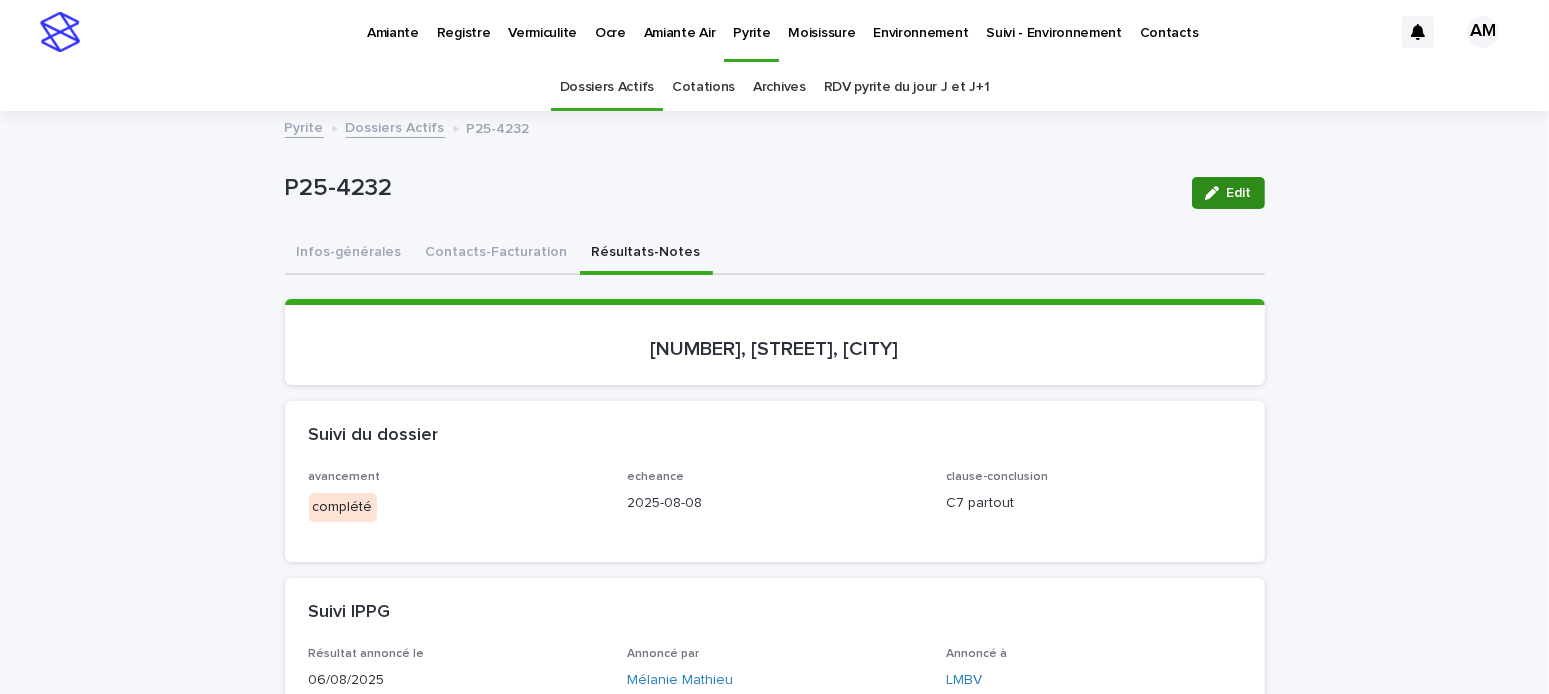 click 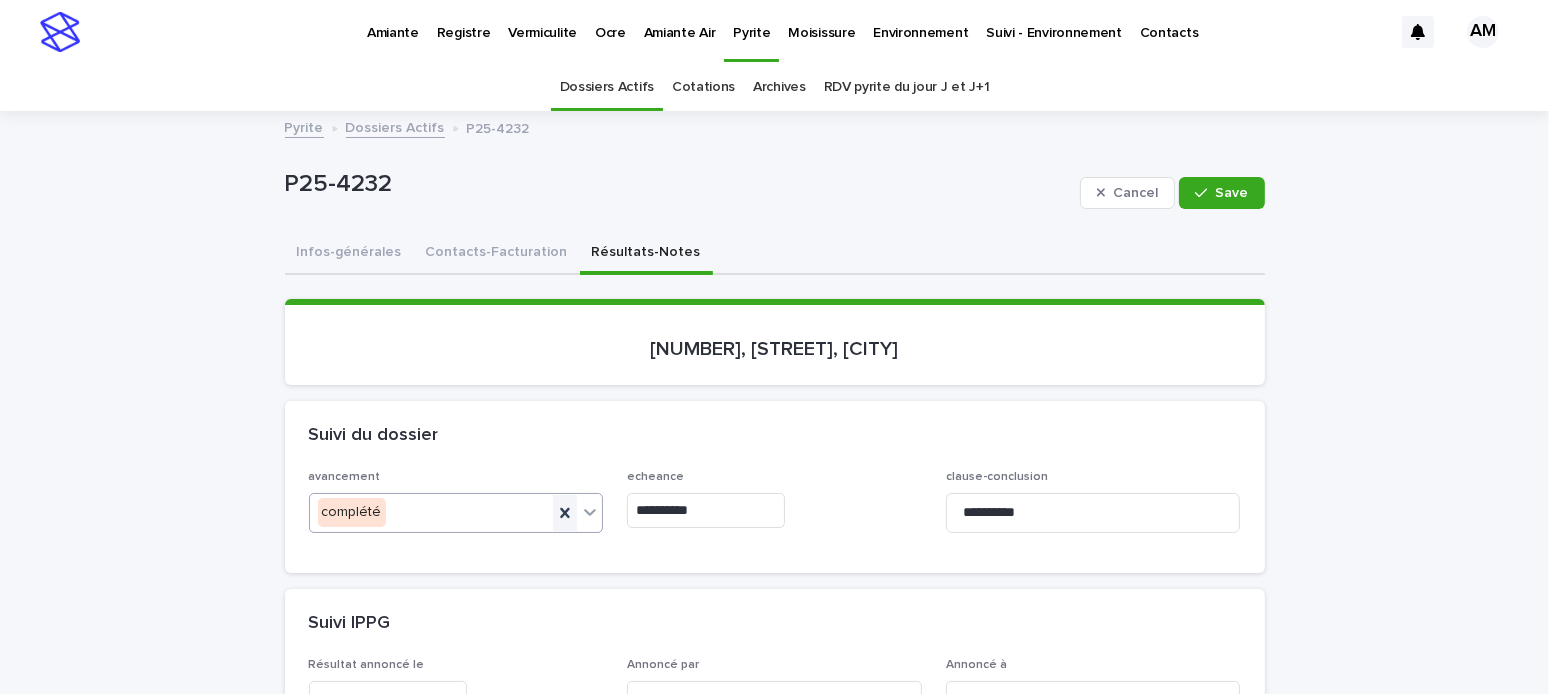 drag, startPoint x: 562, startPoint y: 503, endPoint x: 712, endPoint y: 518, distance: 150.74814 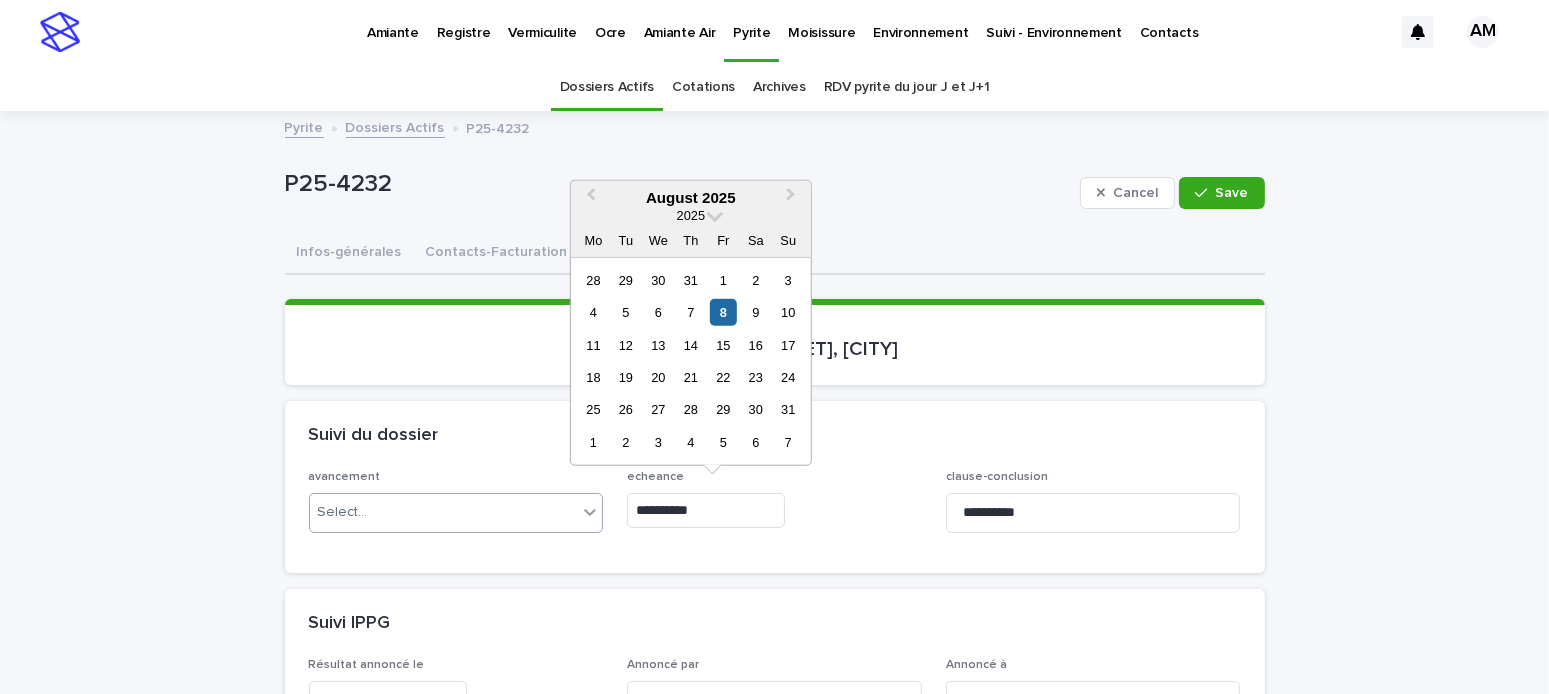 drag, startPoint x: 719, startPoint y: 515, endPoint x: 593, endPoint y: 503, distance: 126.57014 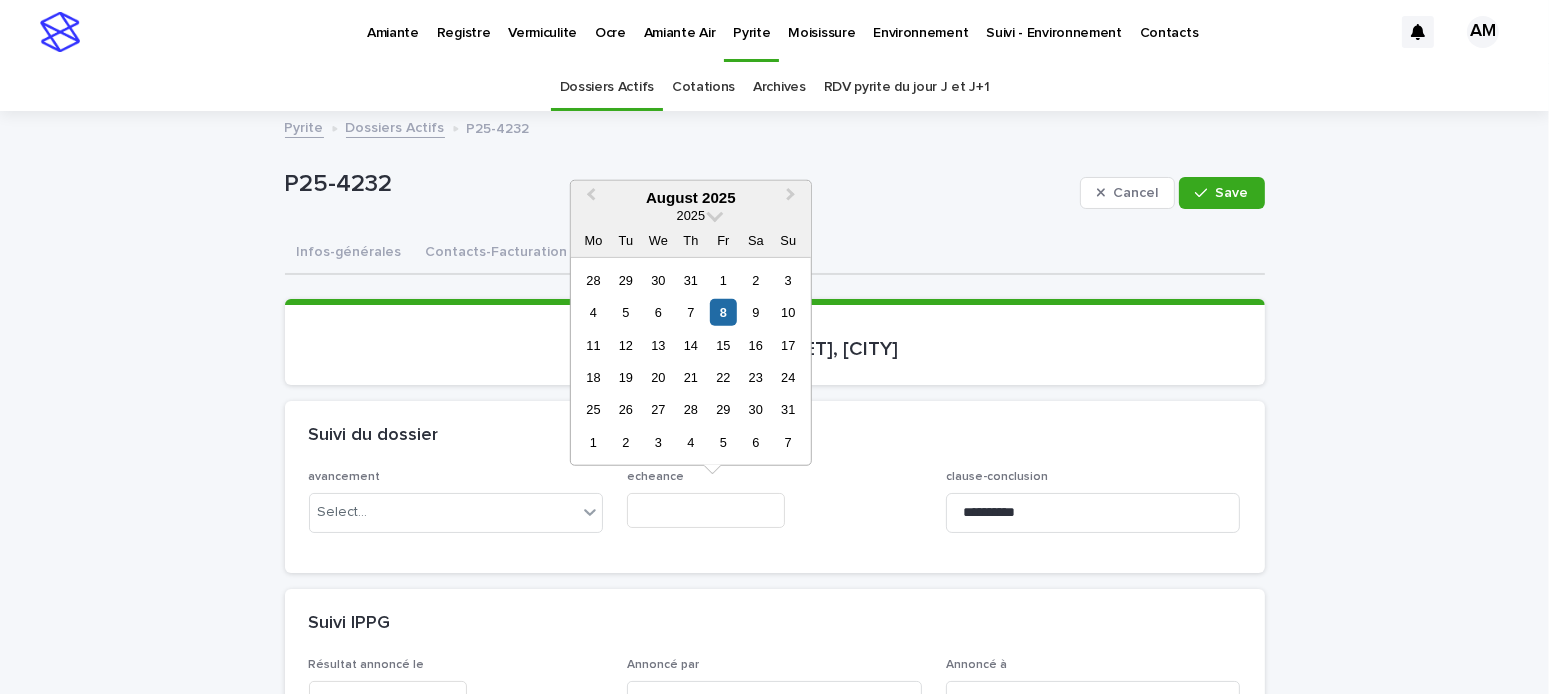 type on "**********" 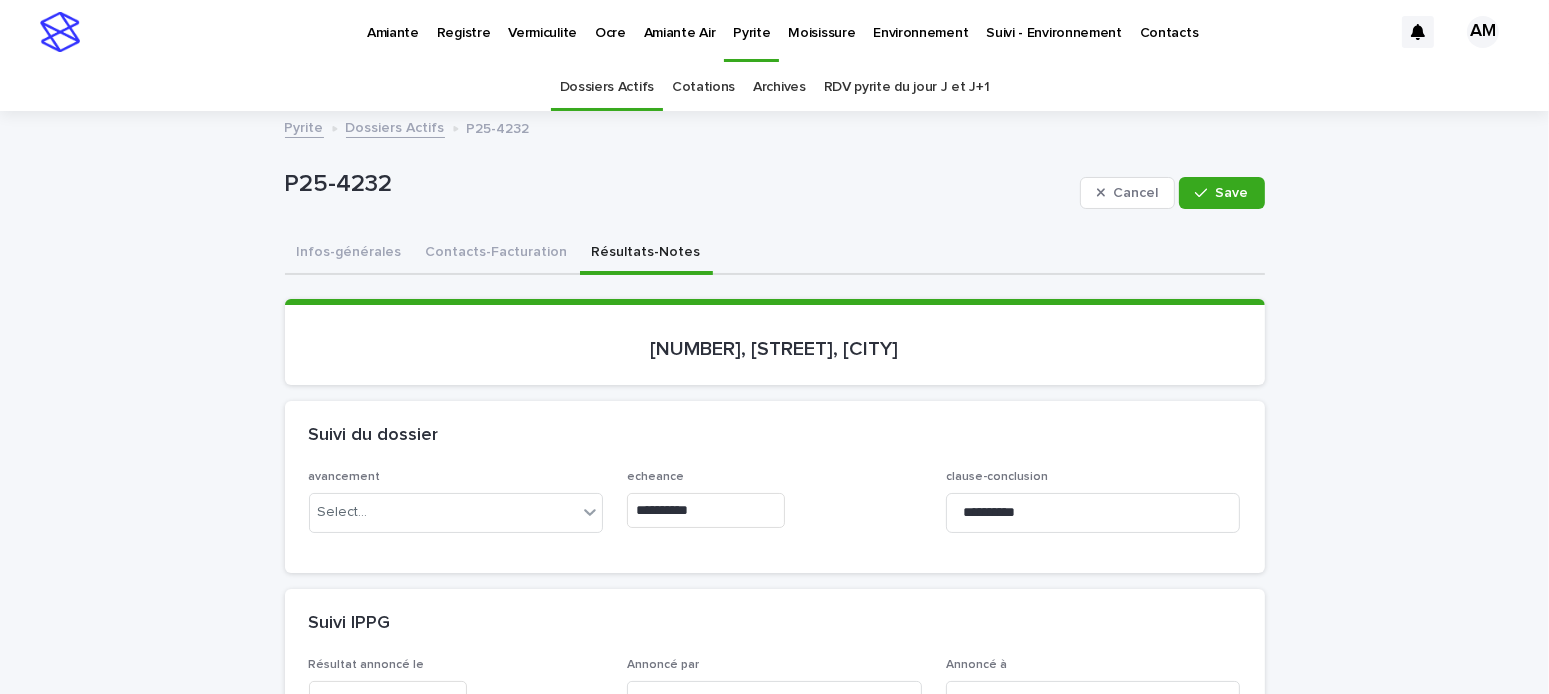 click on "**********" at bounding box center [775, 521] 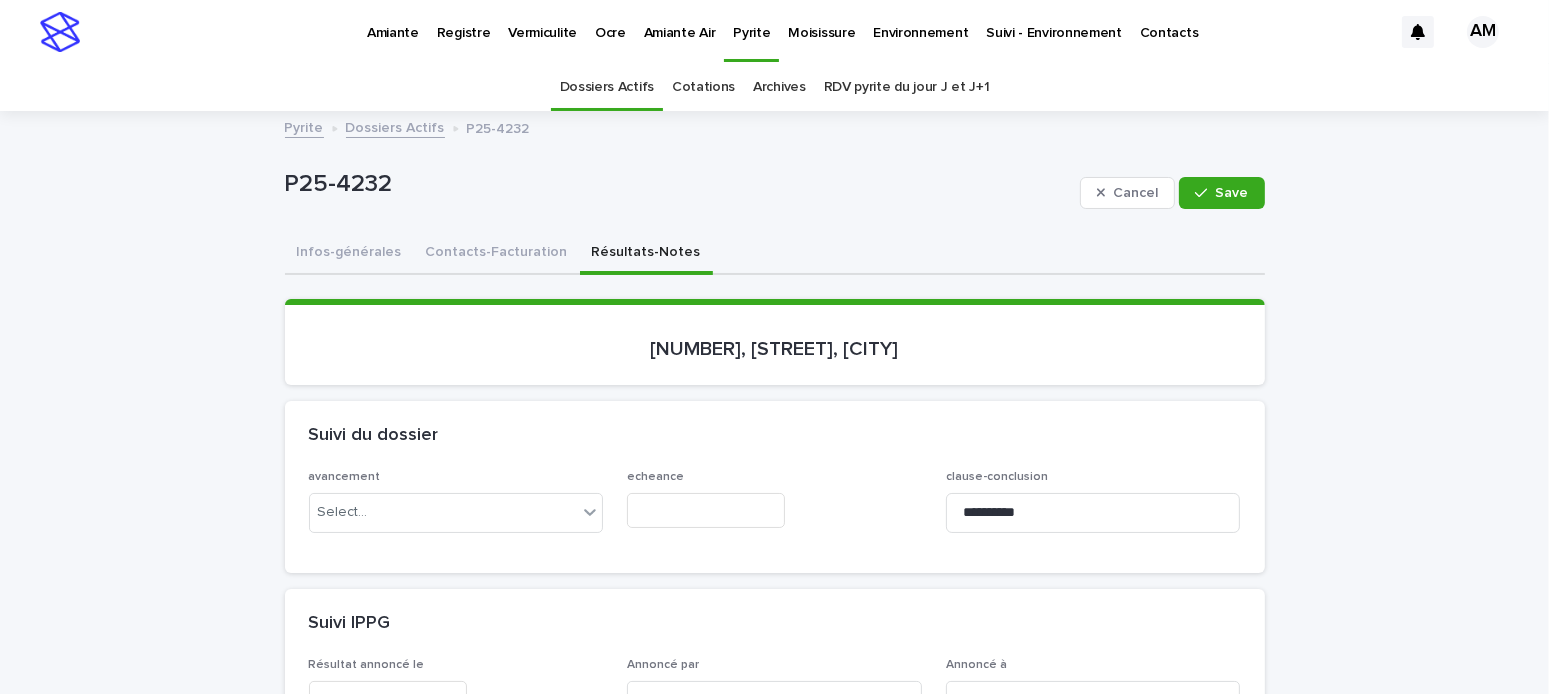 scroll, scrollTop: 400, scrollLeft: 0, axis: vertical 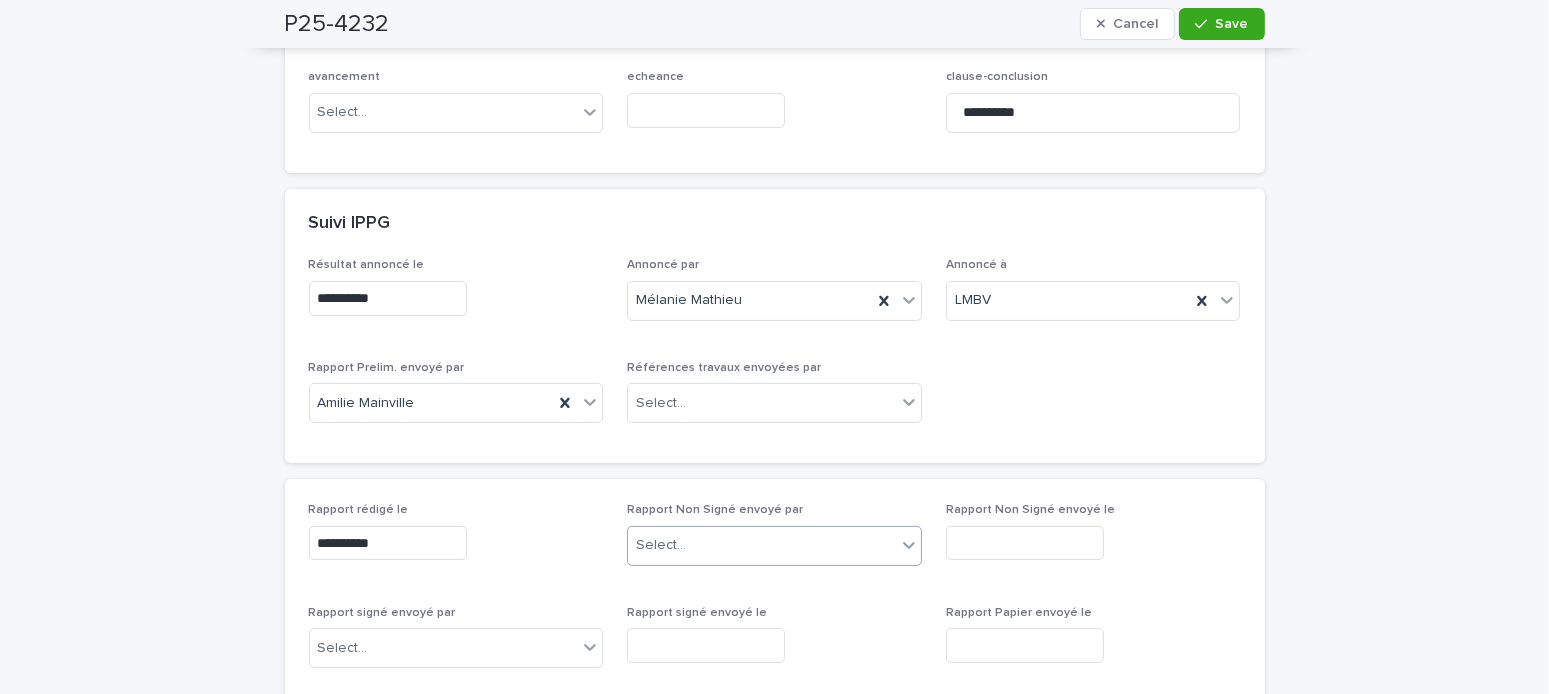 click on "Select..." at bounding box center [762, 545] 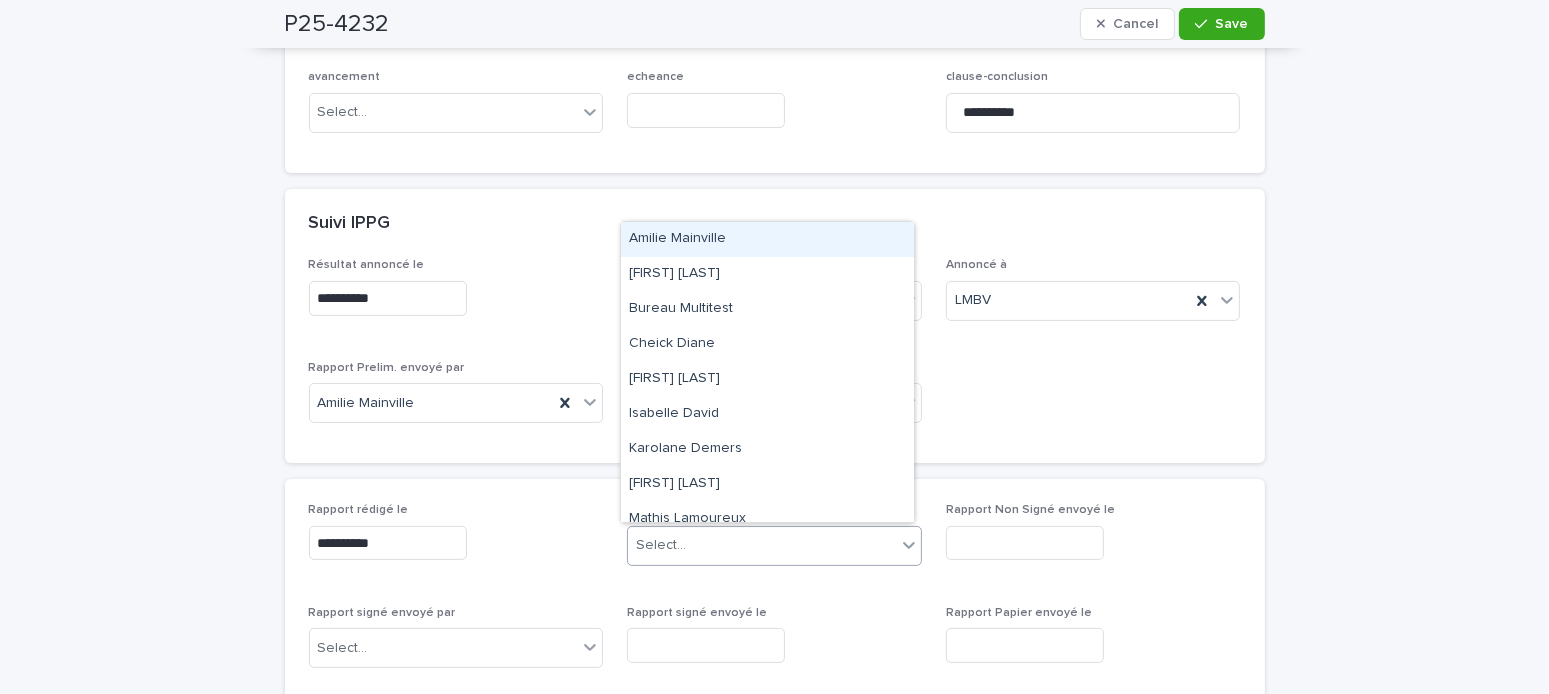 click on "Amilie Mainville" at bounding box center (767, 239) 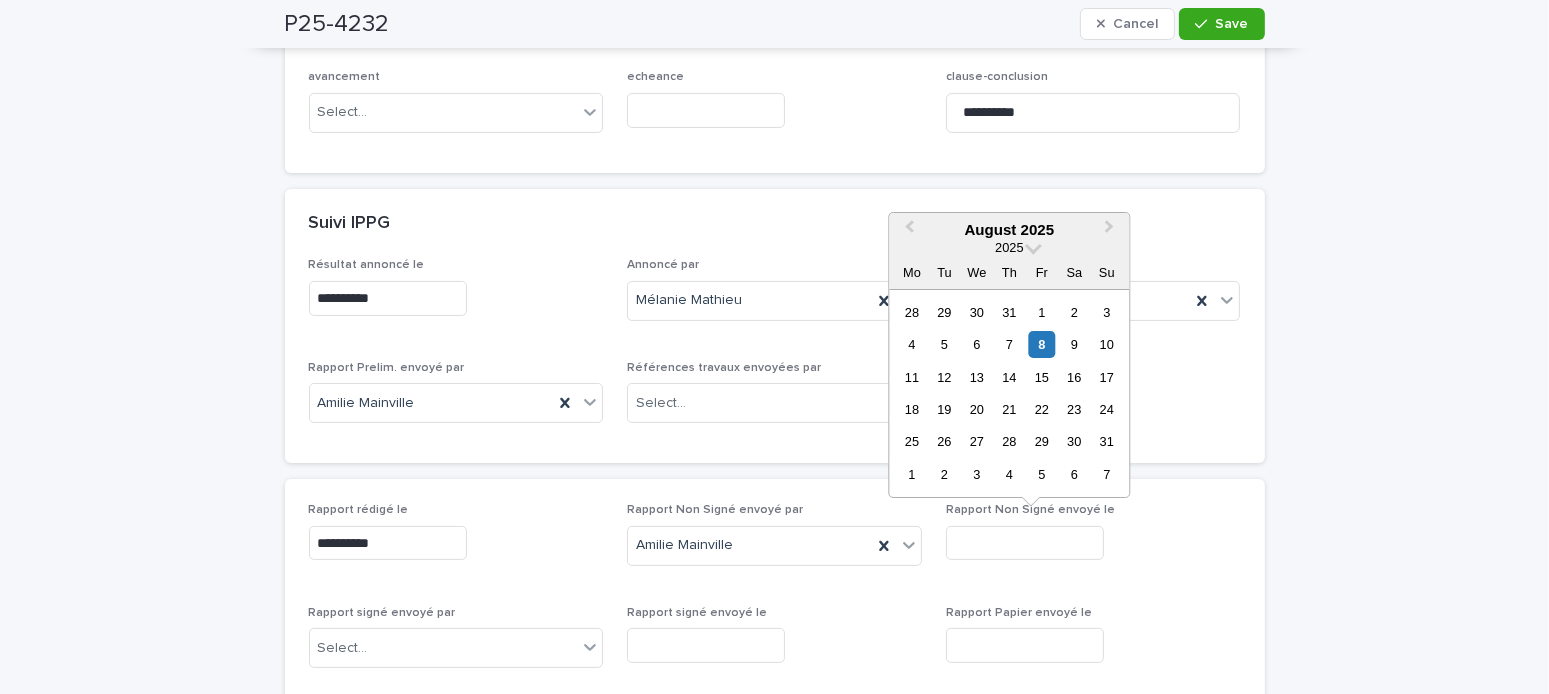 click at bounding box center [1025, 543] 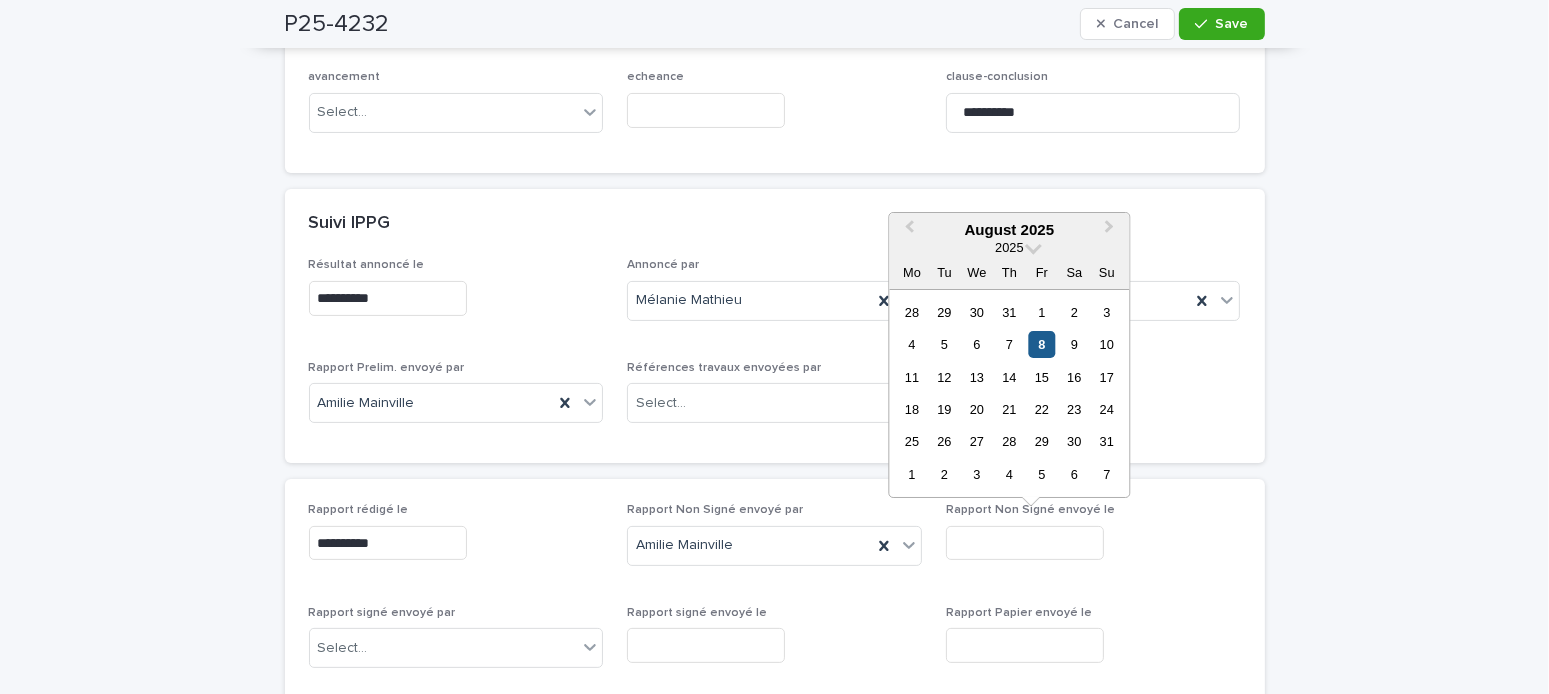click on "8" at bounding box center (1041, 344) 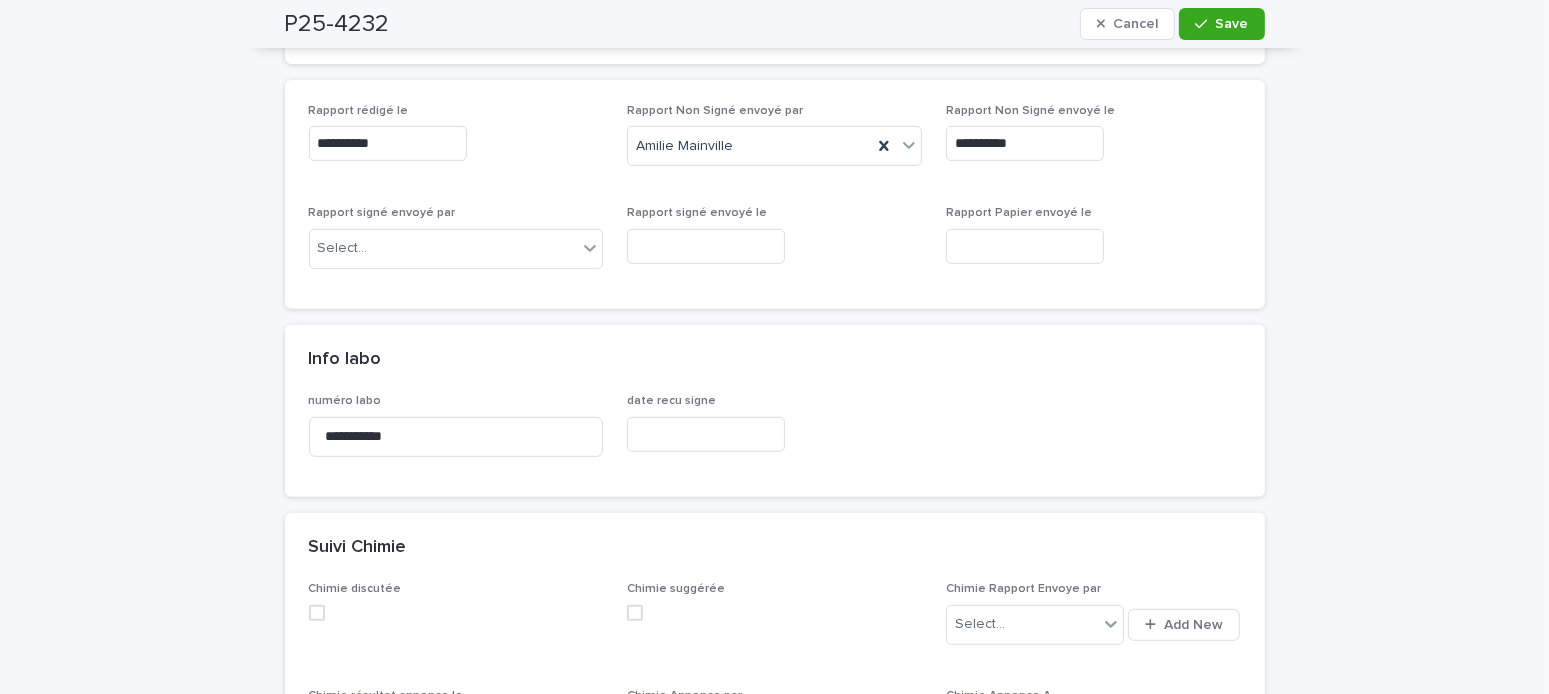 scroll, scrollTop: 300, scrollLeft: 0, axis: vertical 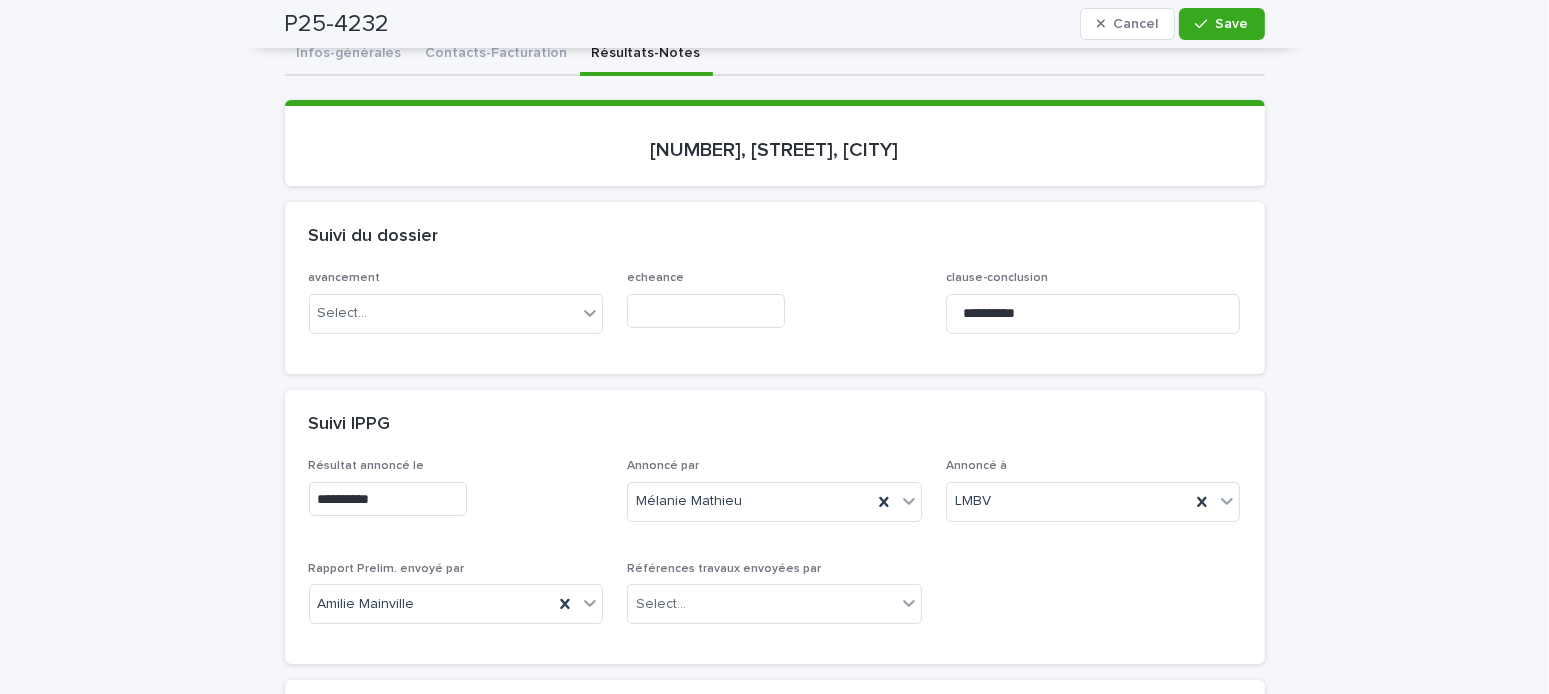 drag, startPoint x: 1227, startPoint y: 23, endPoint x: 1176, endPoint y: 44, distance: 55.154327 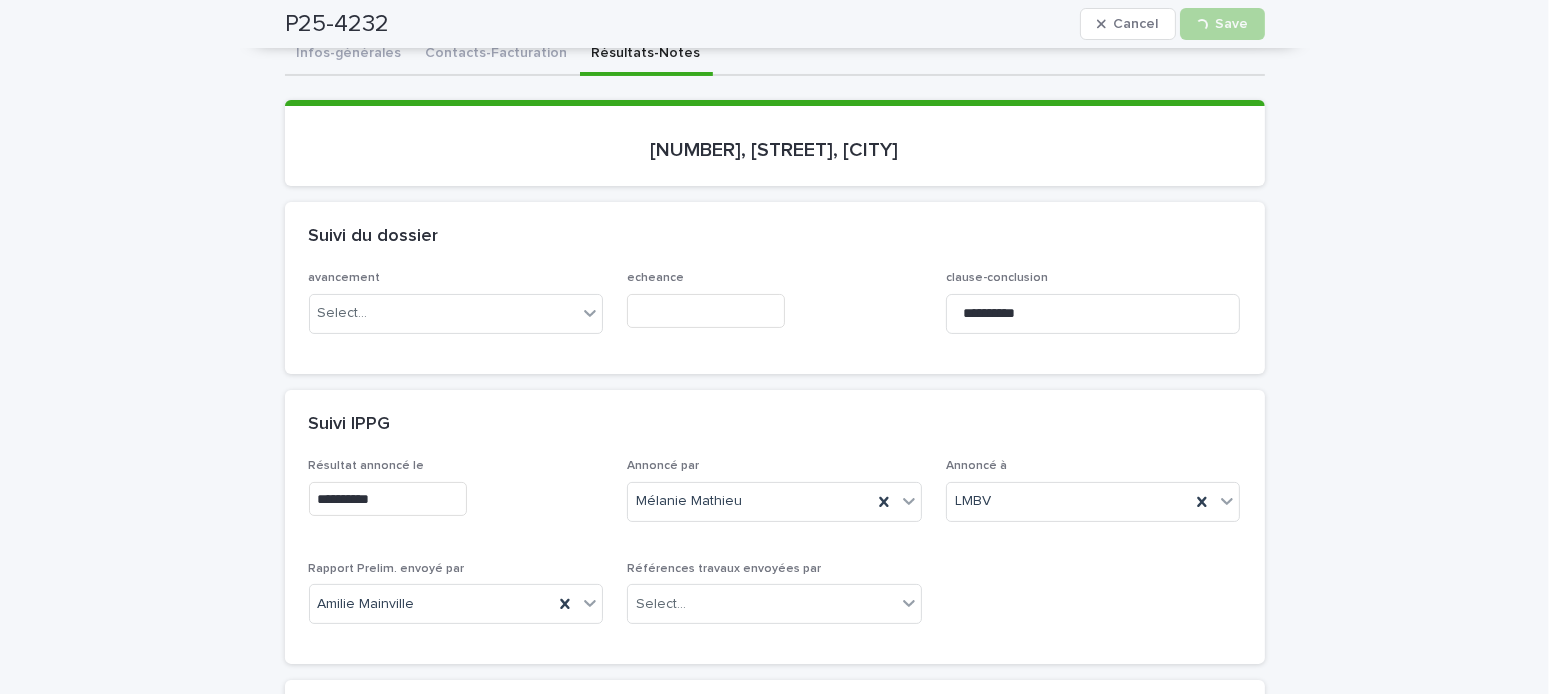 scroll, scrollTop: 0, scrollLeft: 0, axis: both 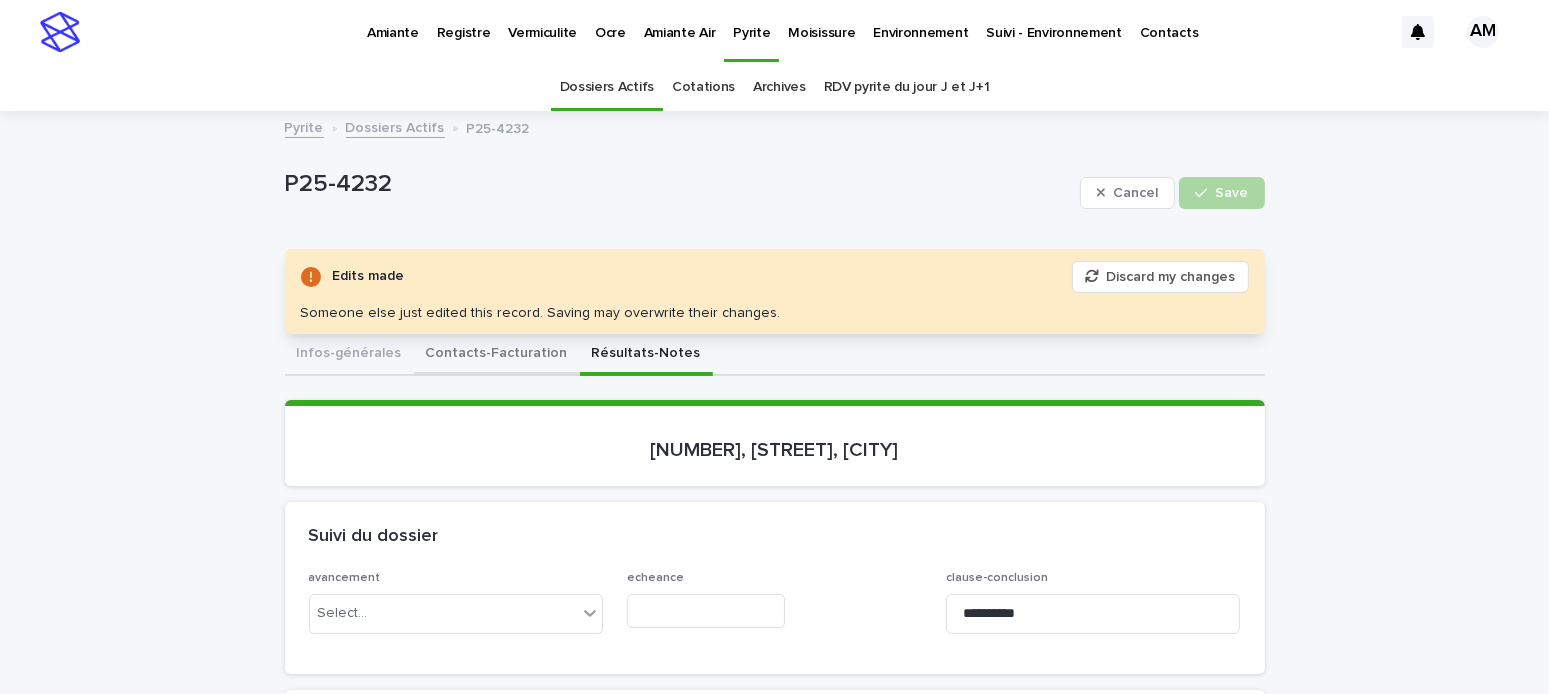 click on "Contacts-Facturation" at bounding box center (497, 355) 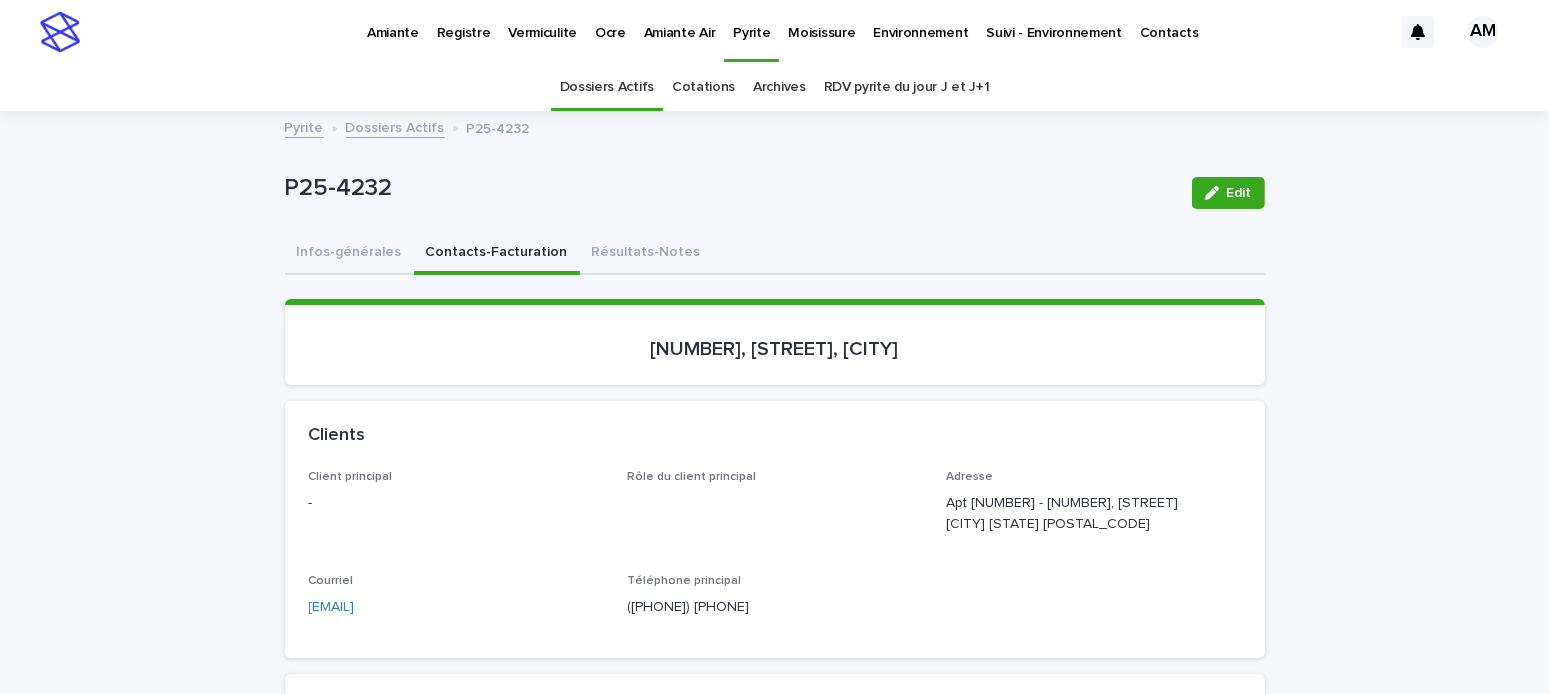 scroll, scrollTop: 300, scrollLeft: 0, axis: vertical 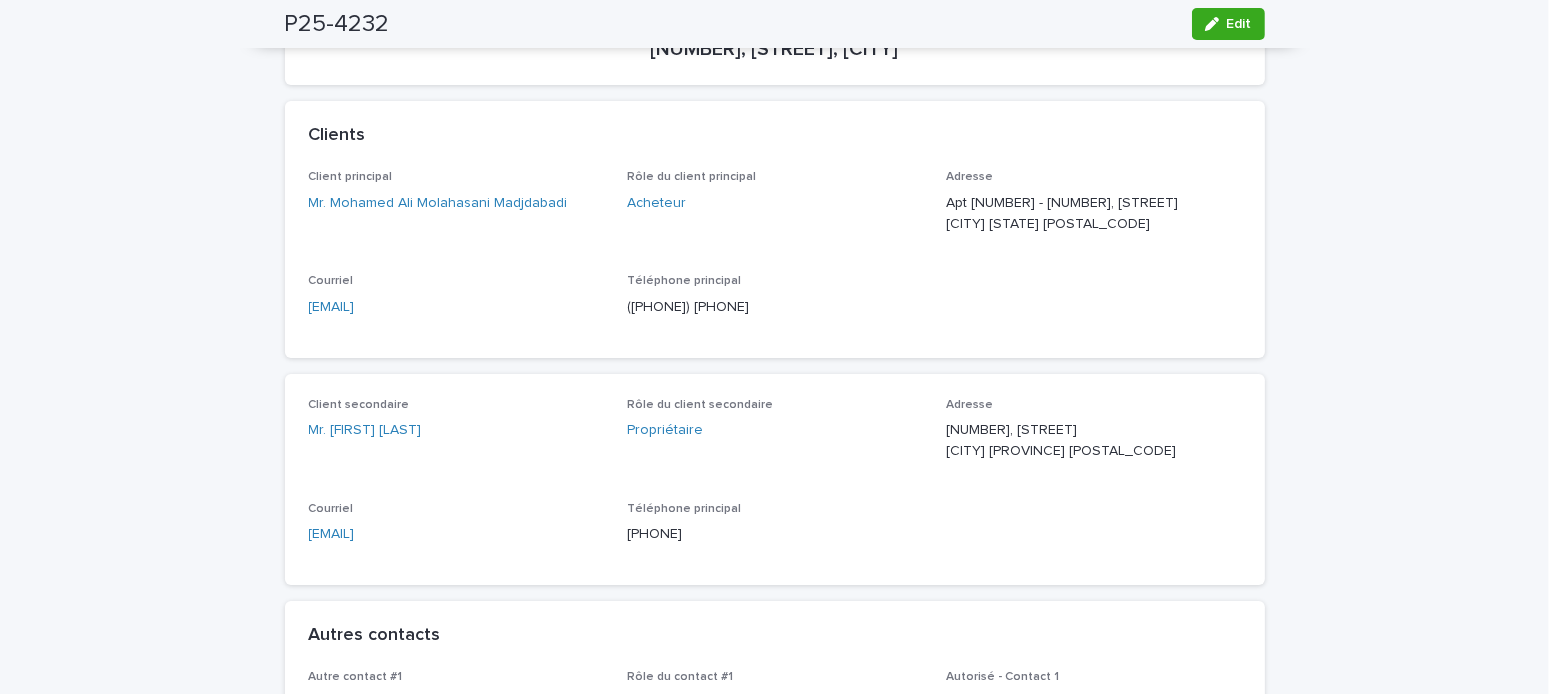 drag, startPoint x: 543, startPoint y: 318, endPoint x: 228, endPoint y: 324, distance: 315.05713 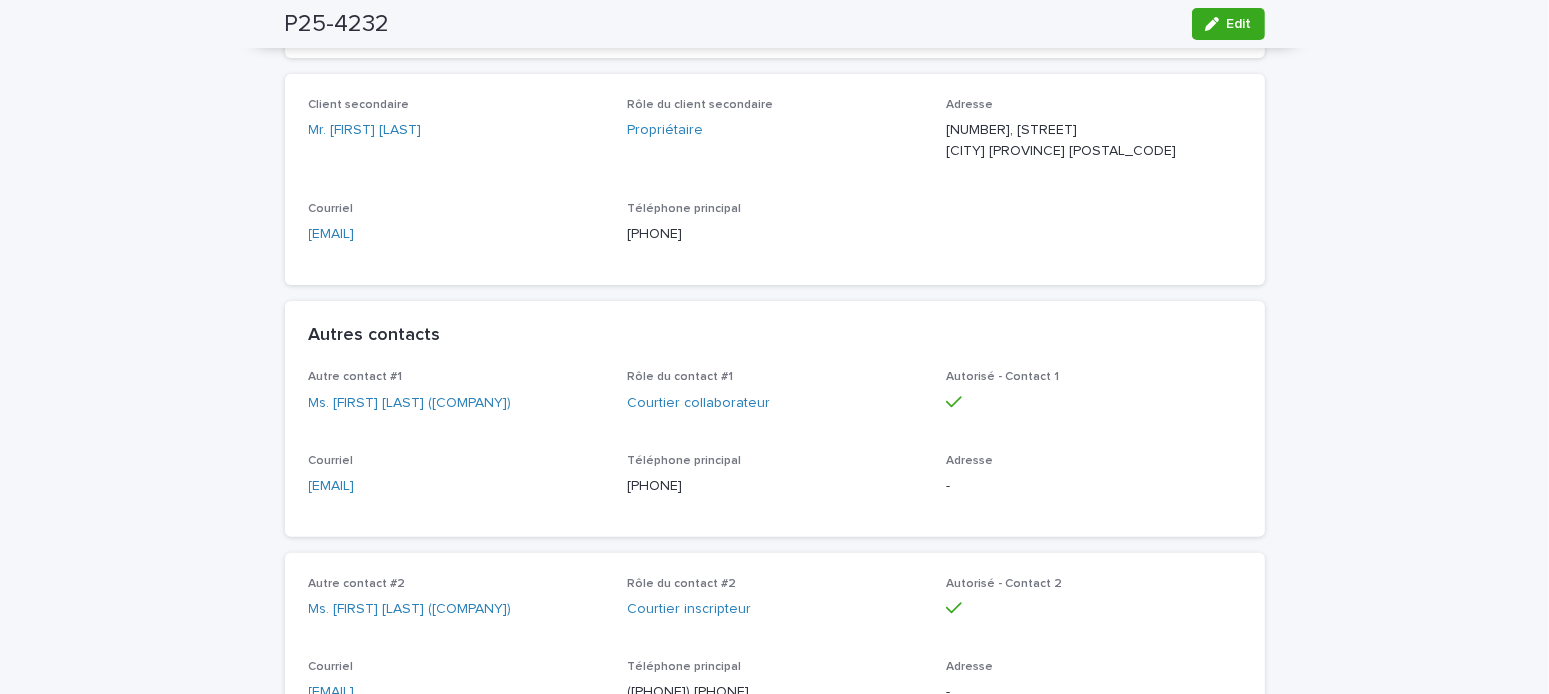 drag, startPoint x: 487, startPoint y: 260, endPoint x: 223, endPoint y: 255, distance: 264.04733 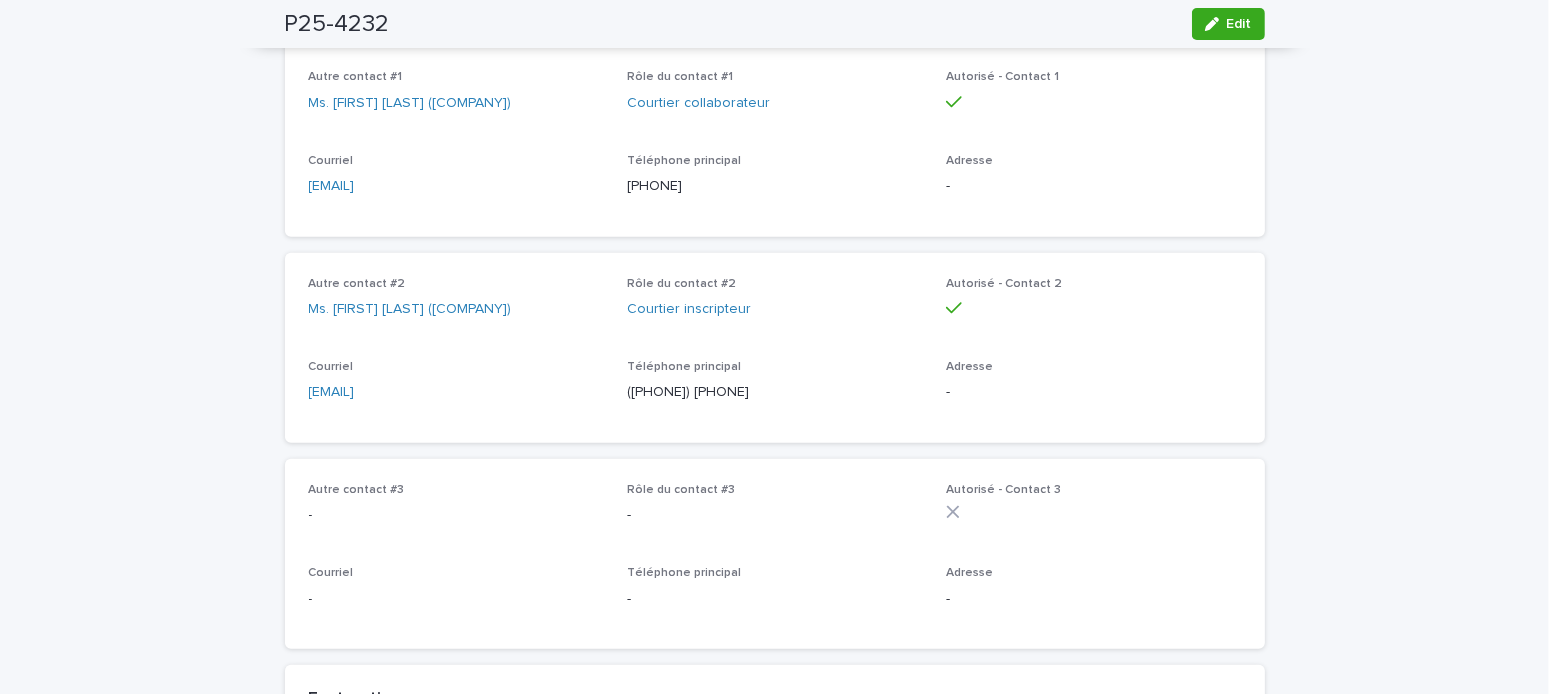drag, startPoint x: 528, startPoint y: 406, endPoint x: 189, endPoint y: 391, distance: 339.3317 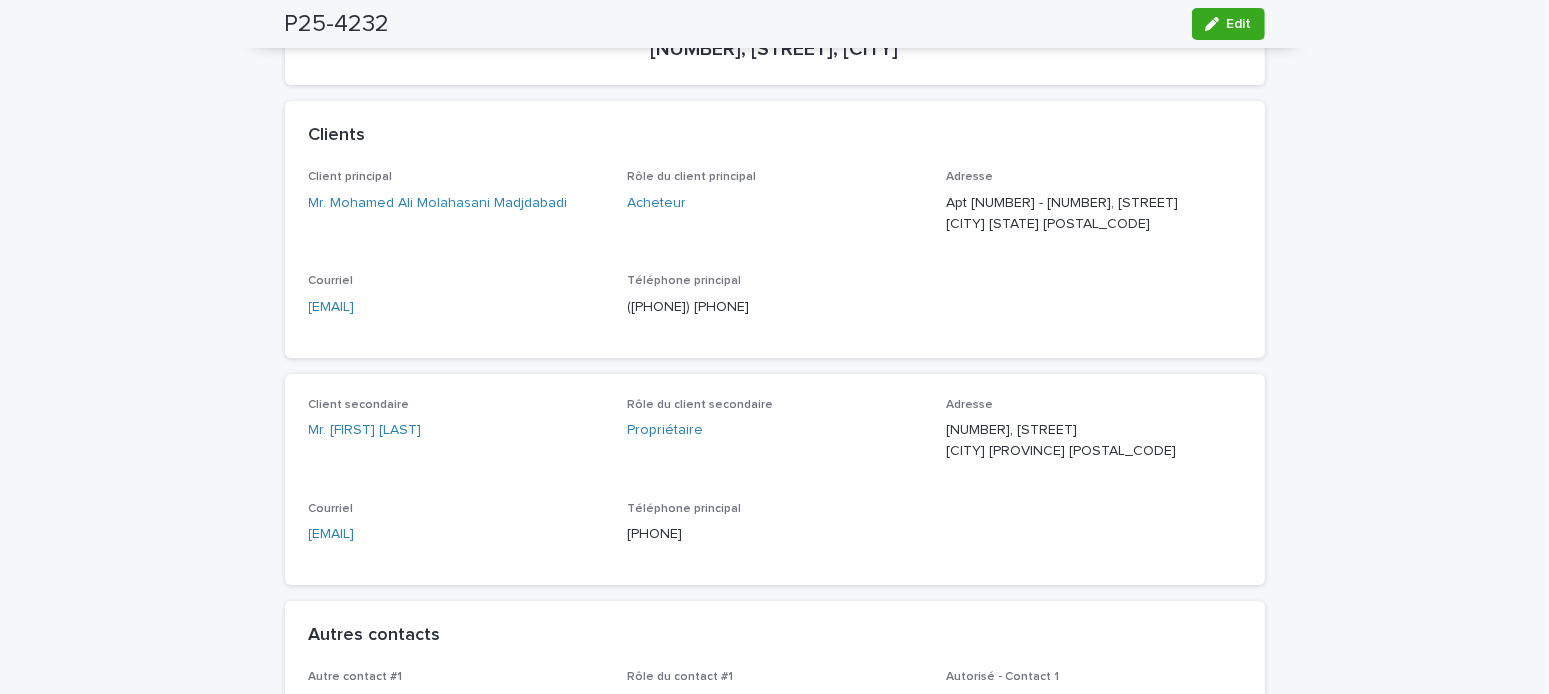 scroll, scrollTop: 0, scrollLeft: 0, axis: both 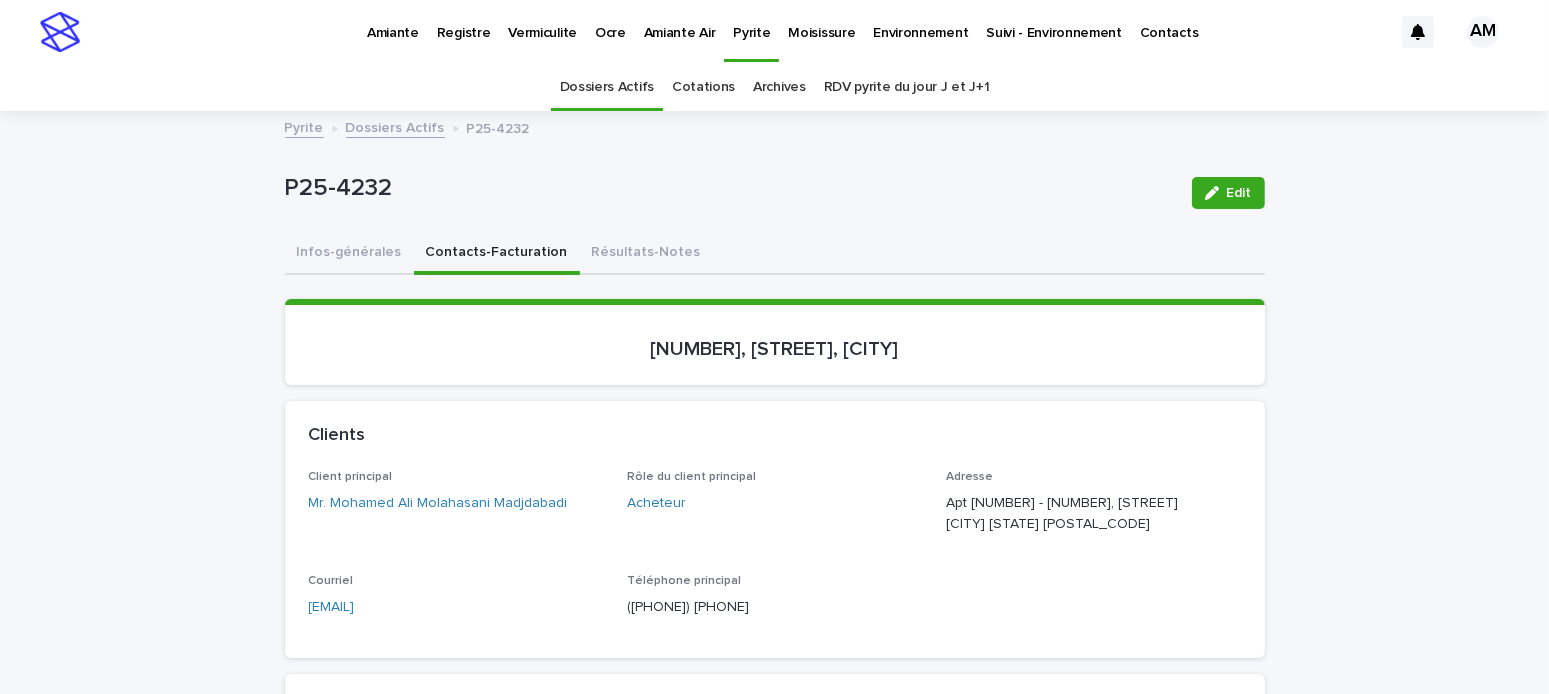 click on "Dossiers Actifs" at bounding box center [395, 126] 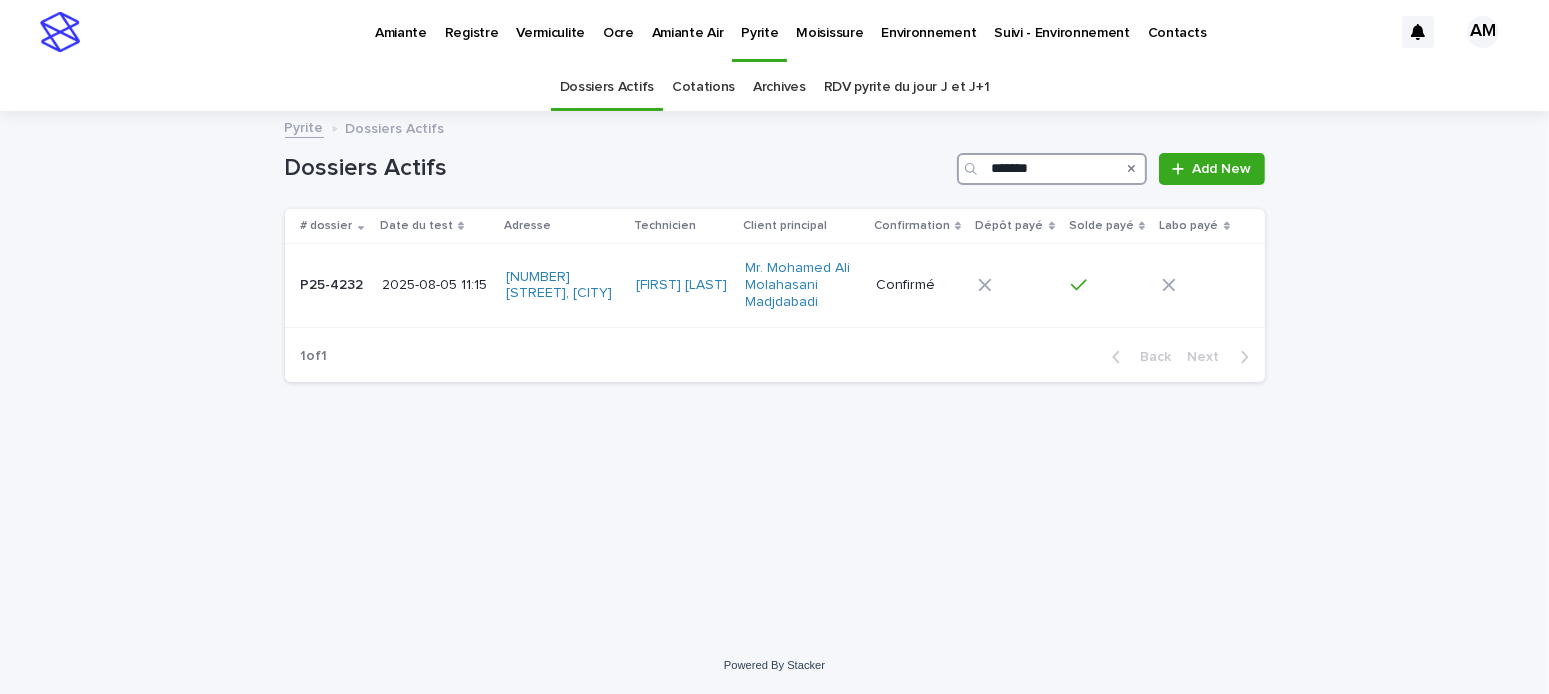click on "*******" at bounding box center (1052, 169) 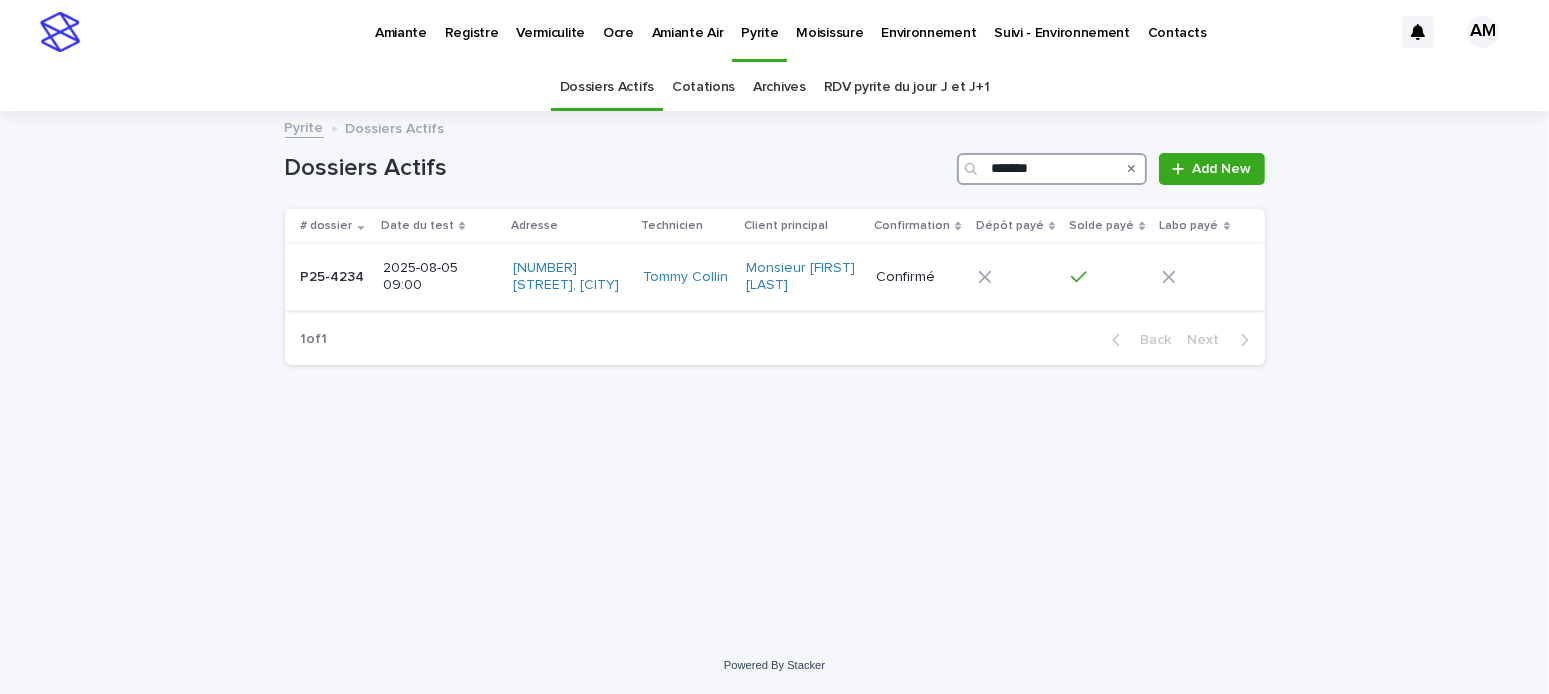 type on "*******" 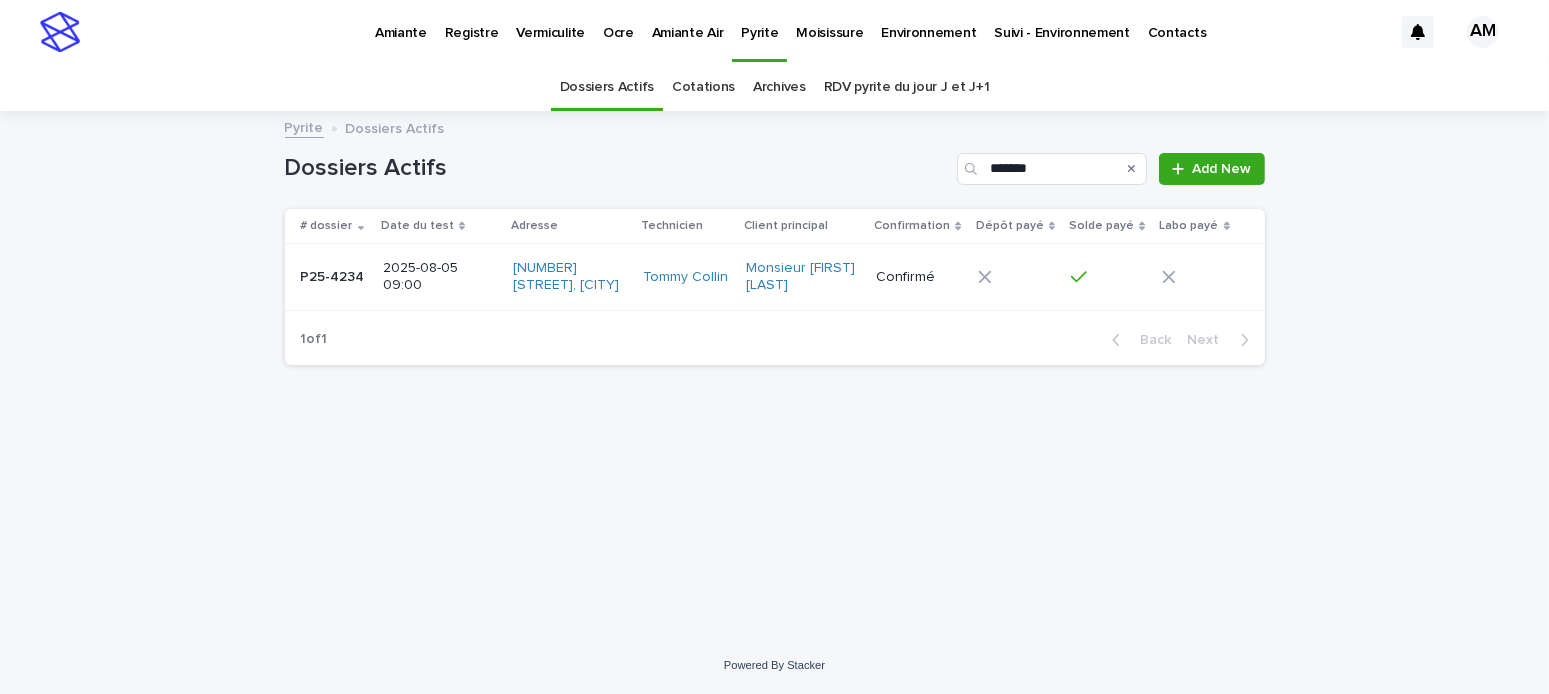 click on "2025-08-05 09:00" at bounding box center [438, 277] 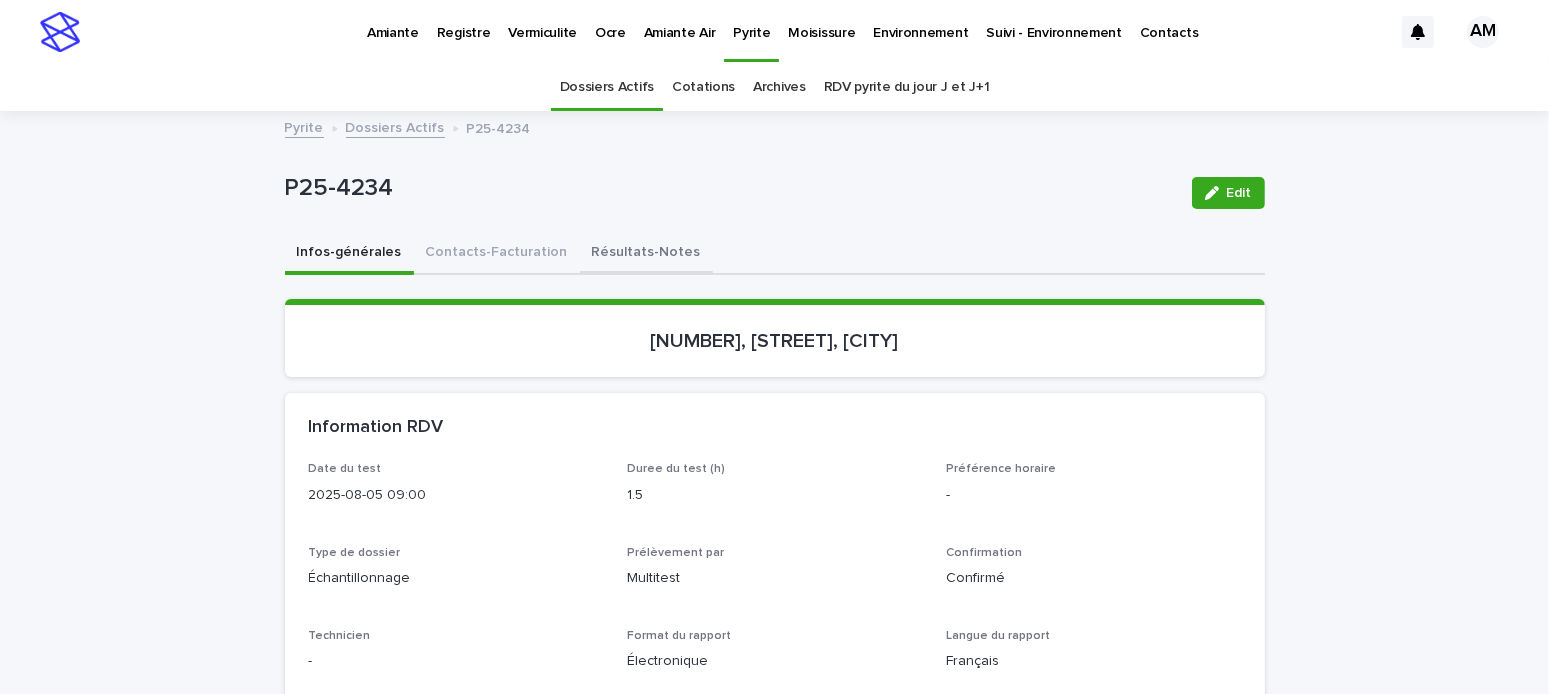 click on "Résultats-Notes" at bounding box center [646, 254] 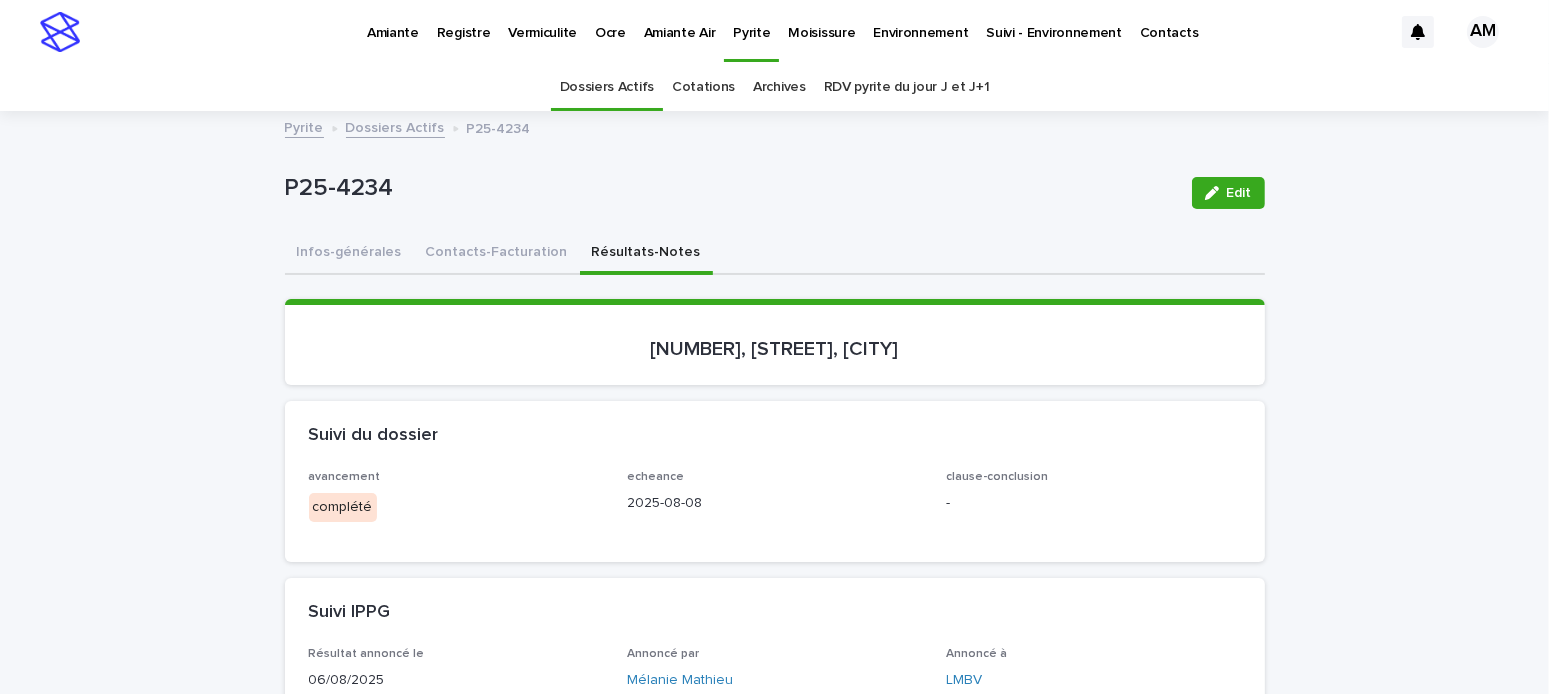 click at bounding box center (1216, 193) 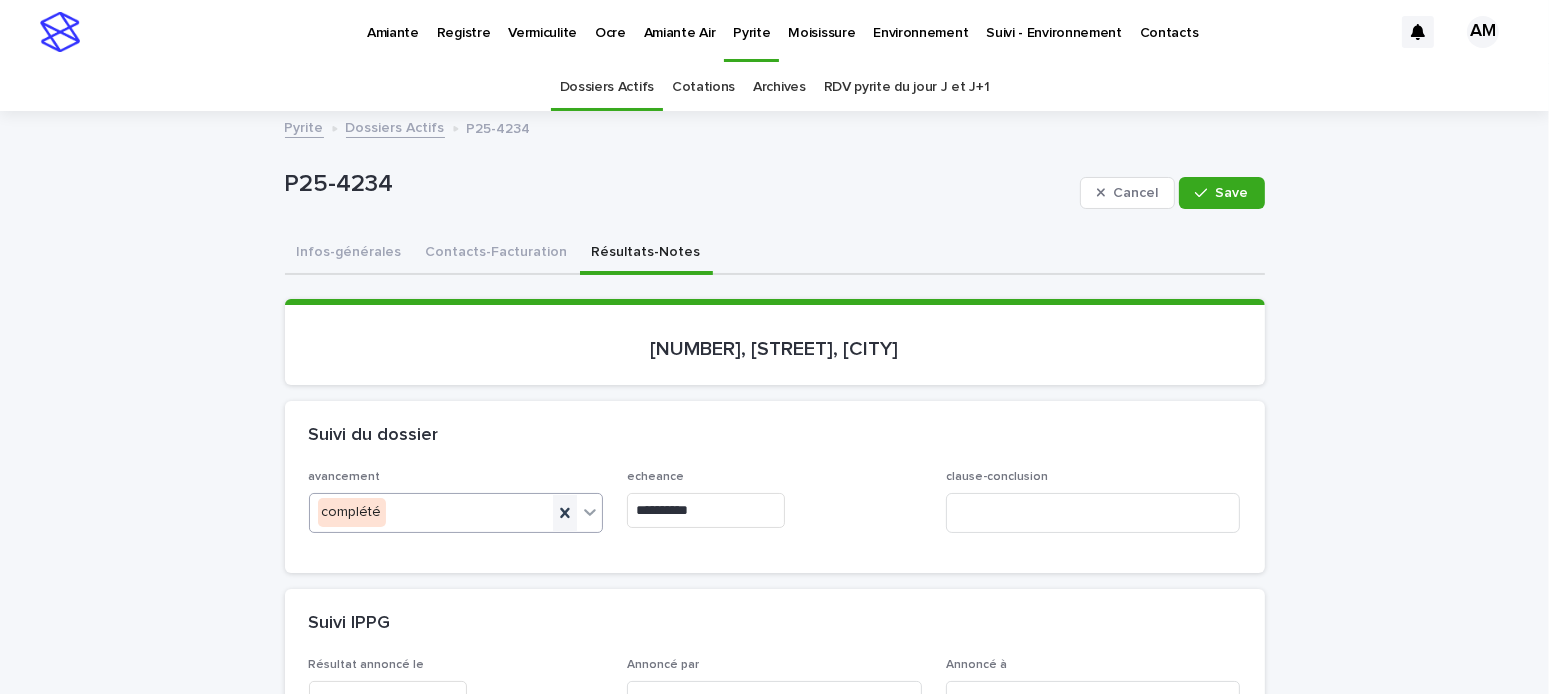 click 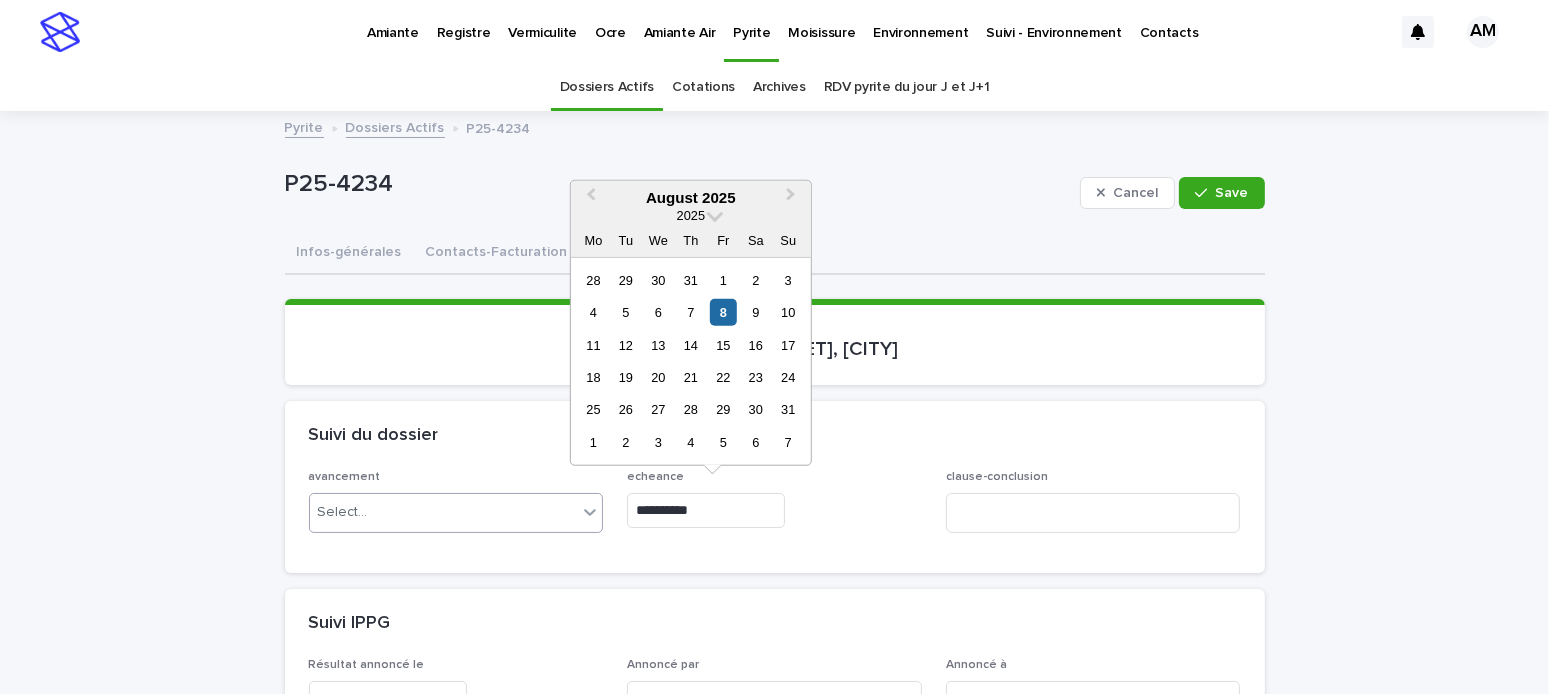 drag, startPoint x: 747, startPoint y: 519, endPoint x: 670, endPoint y: 565, distance: 89.693924 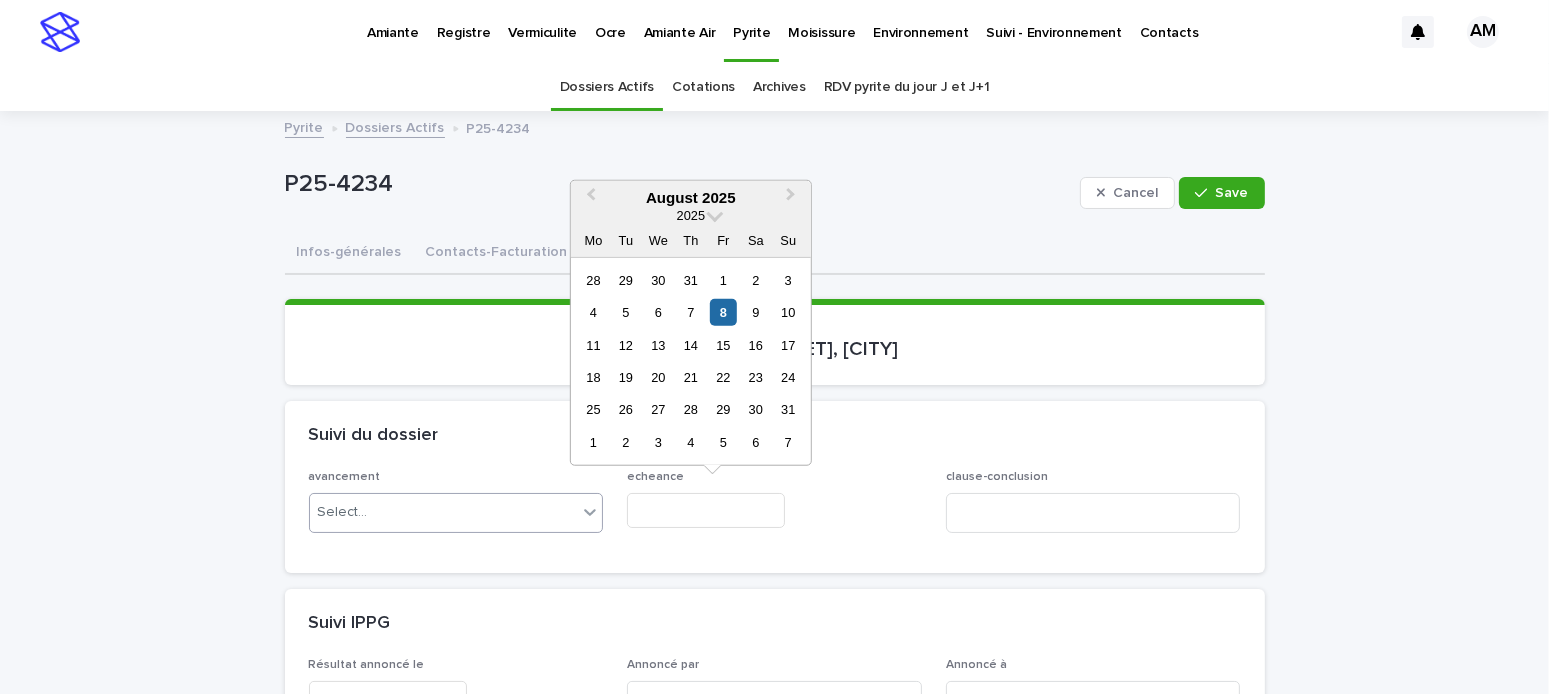 type on "**********" 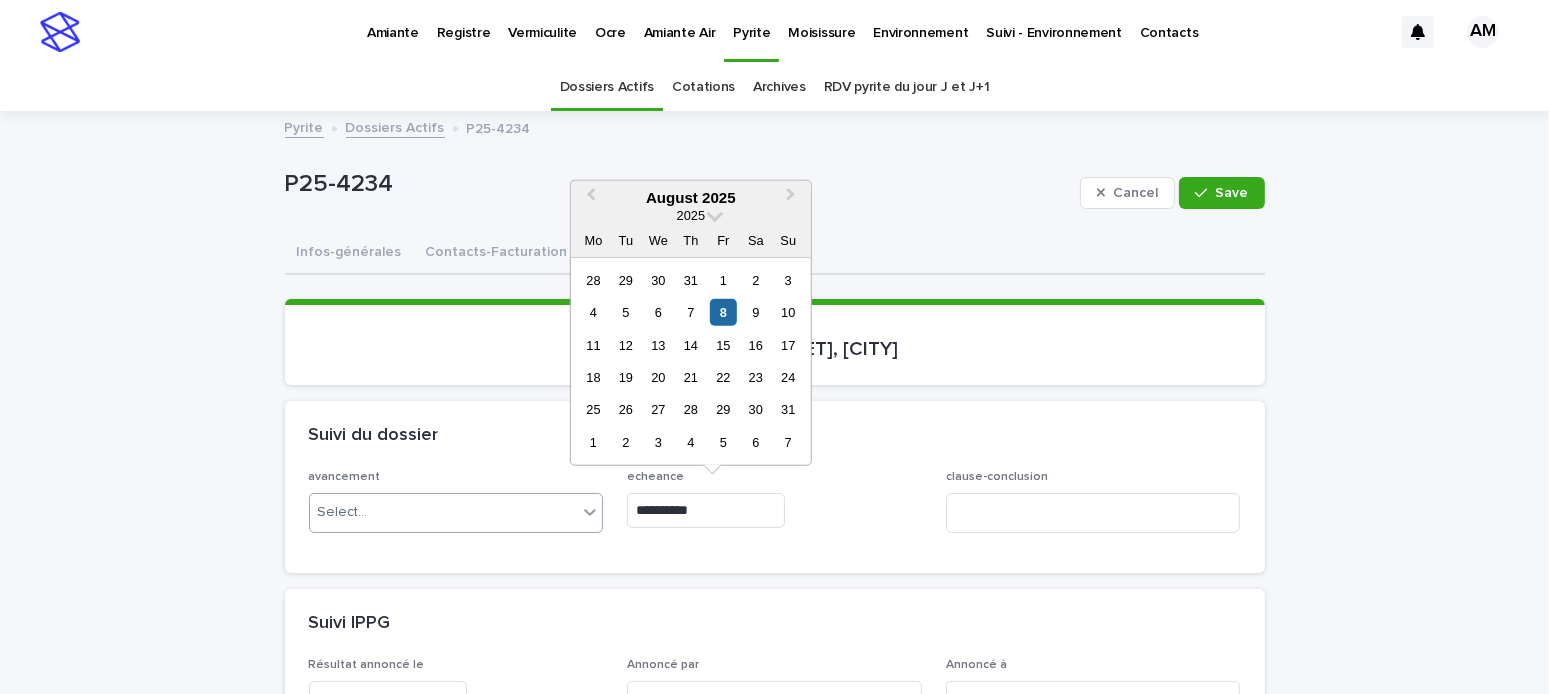 type 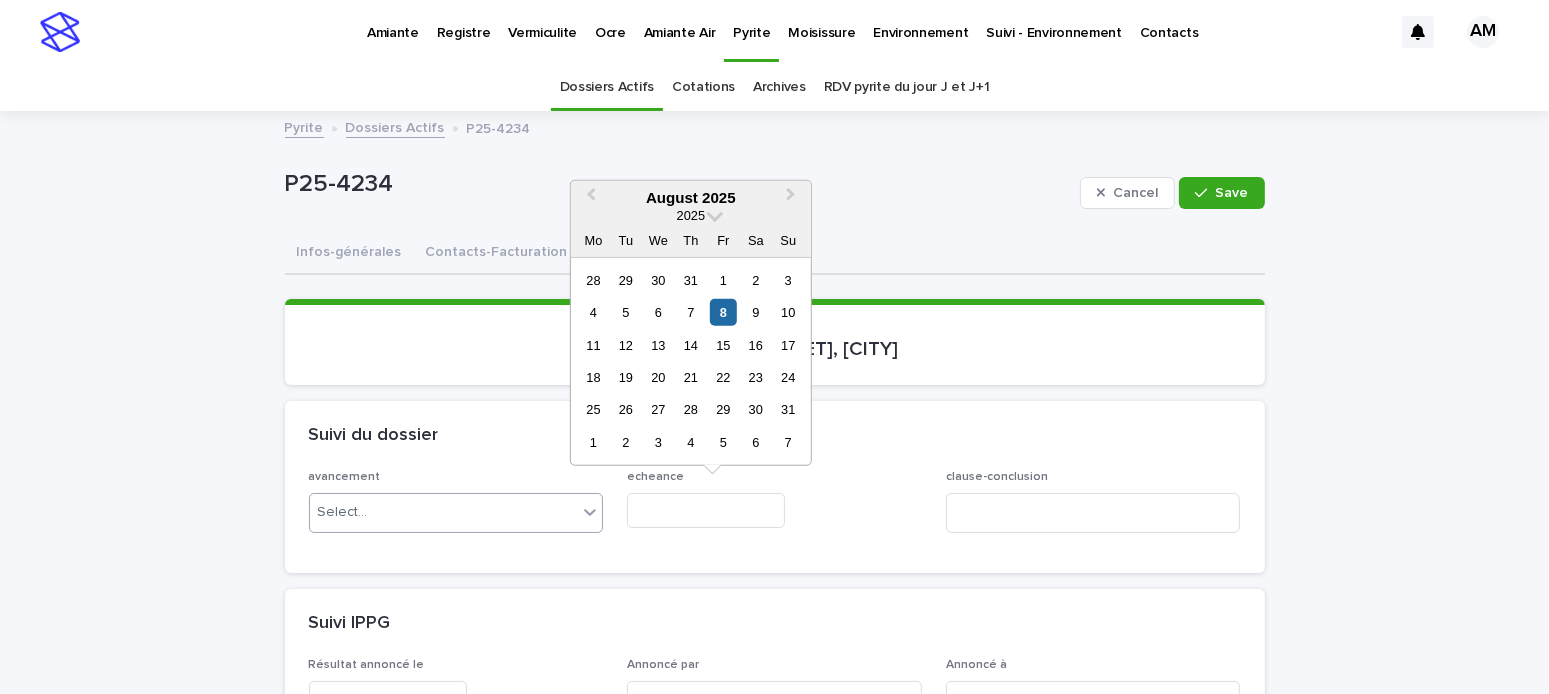 click on "Suivi IPPG" at bounding box center [775, 624] 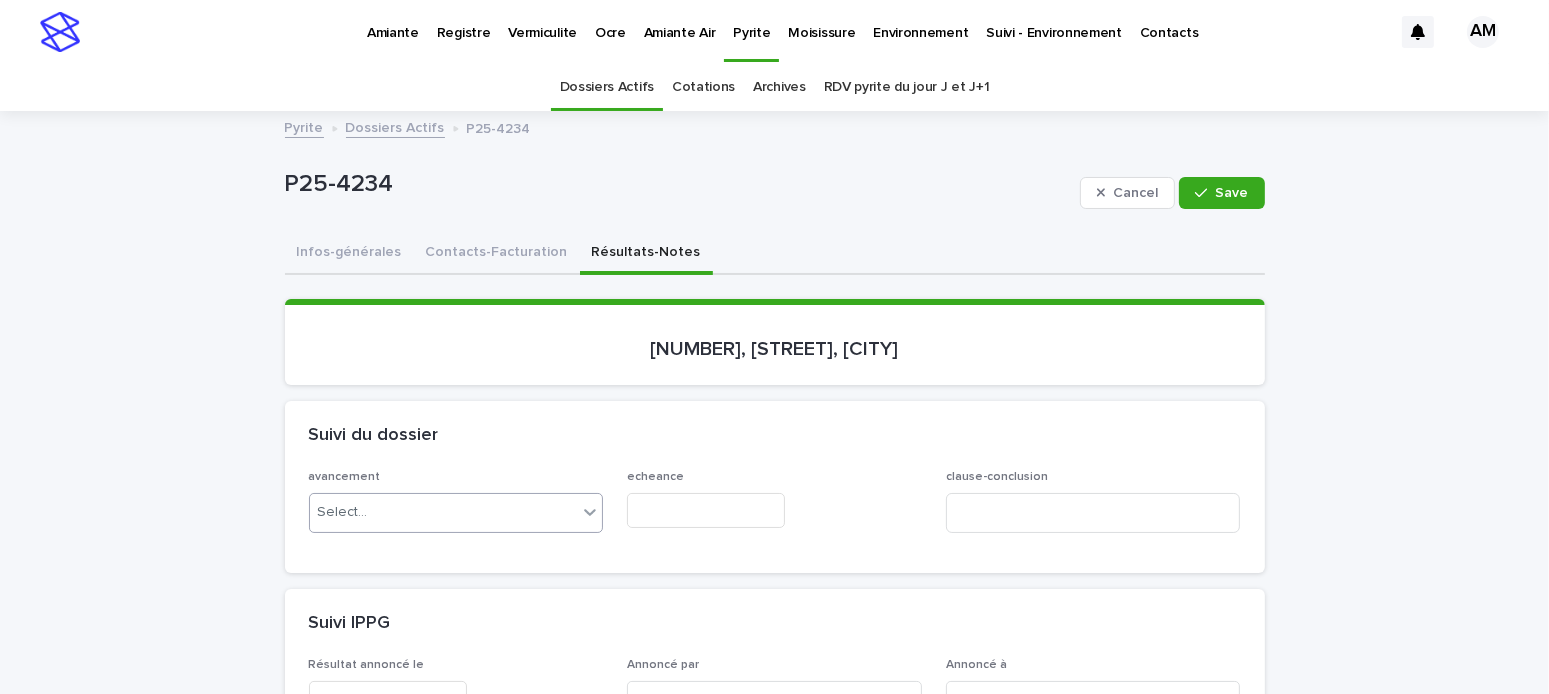 scroll, scrollTop: 500, scrollLeft: 0, axis: vertical 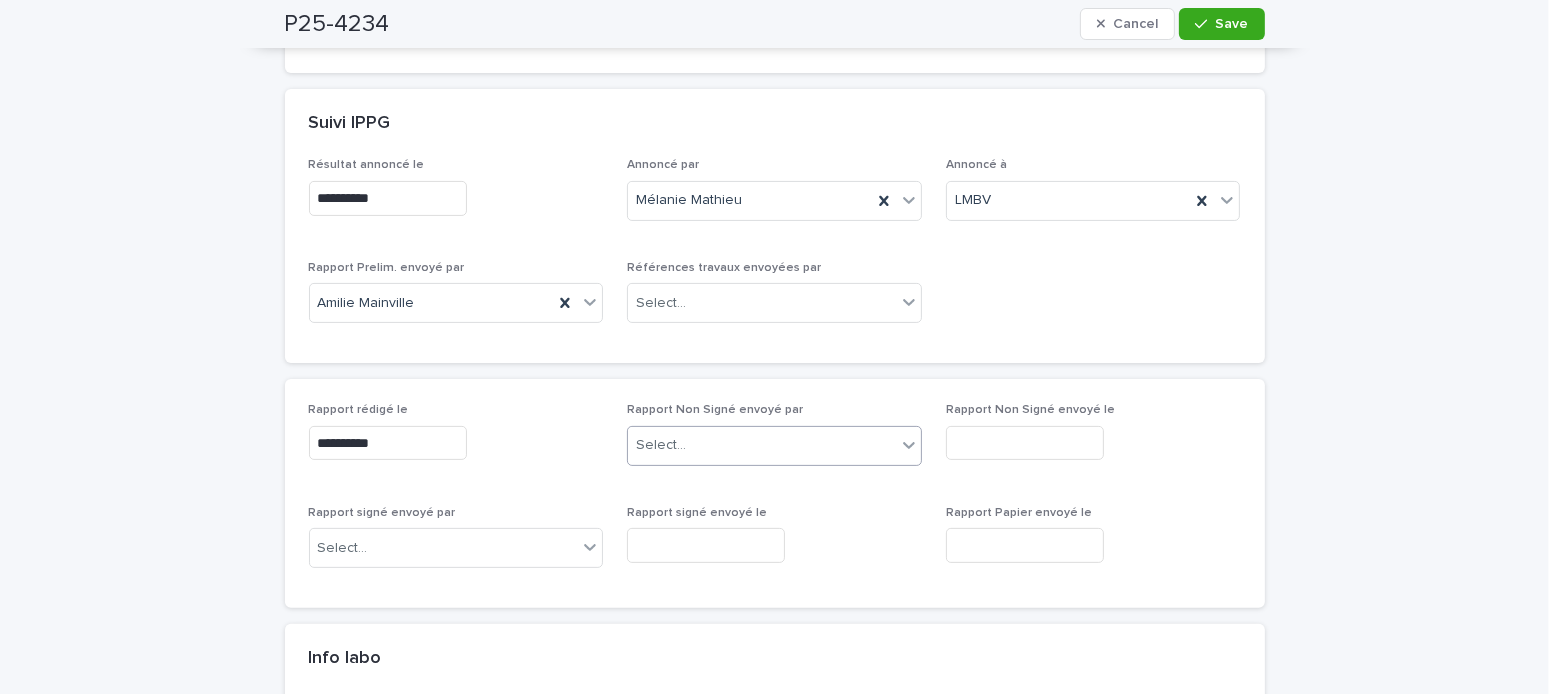 click on "Select..." at bounding box center [762, 445] 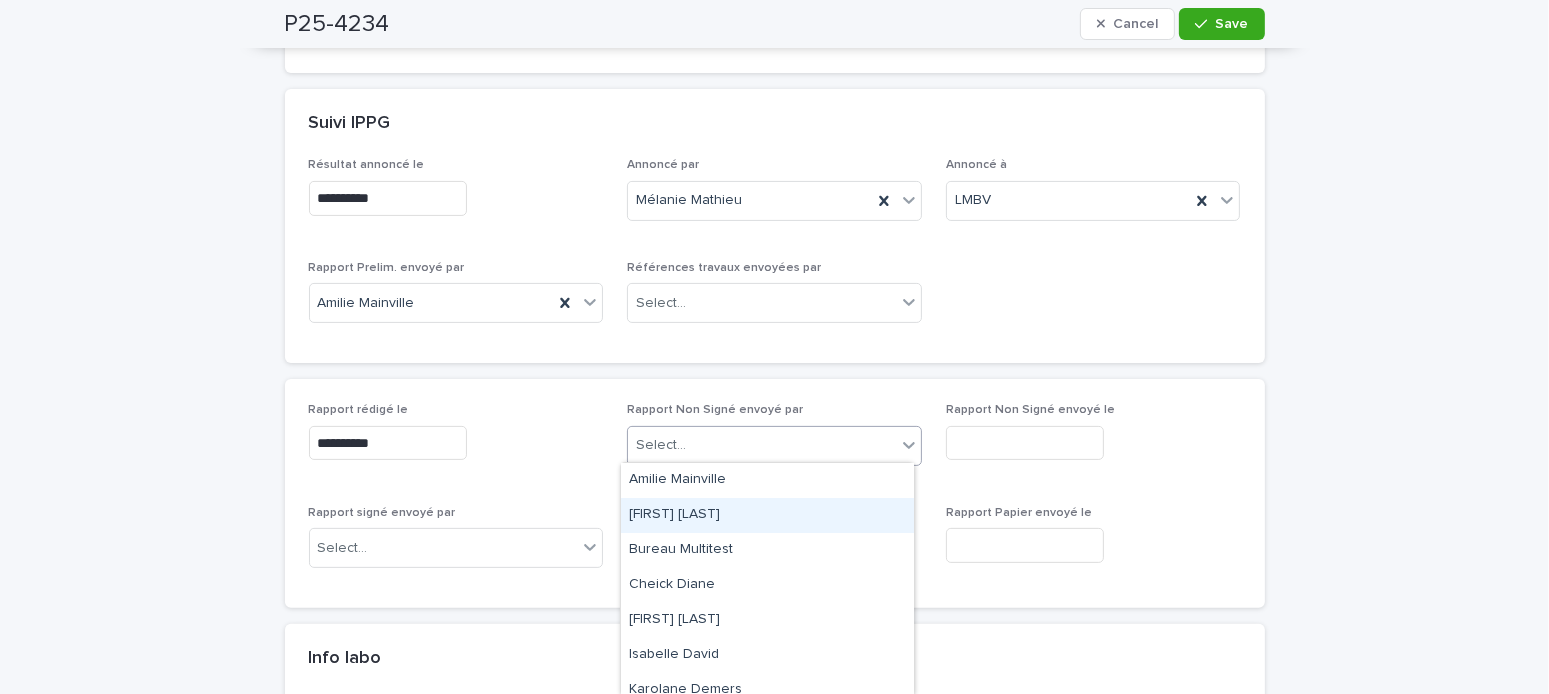 click on "[FIRST] [LAST]" at bounding box center (767, 515) 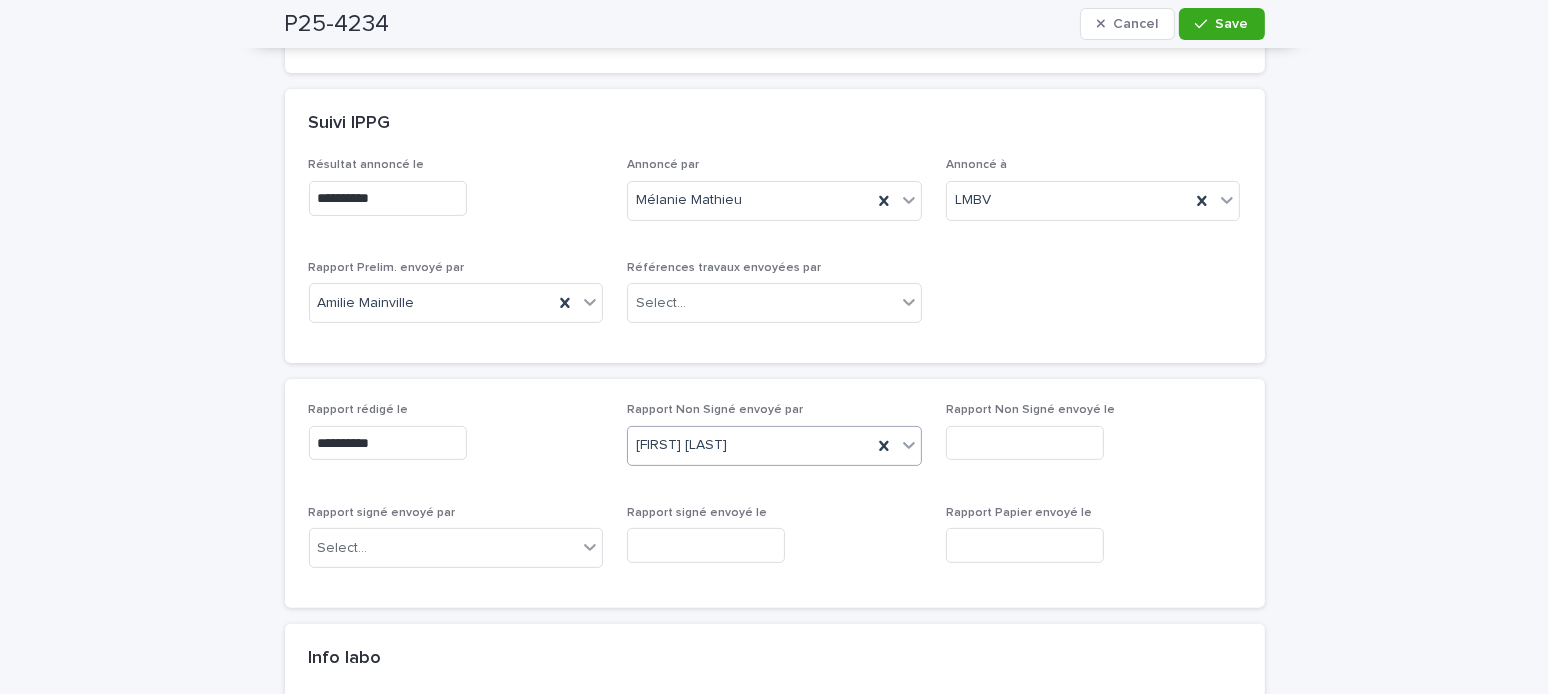 click on "[FIRST] [LAST]" at bounding box center (750, 445) 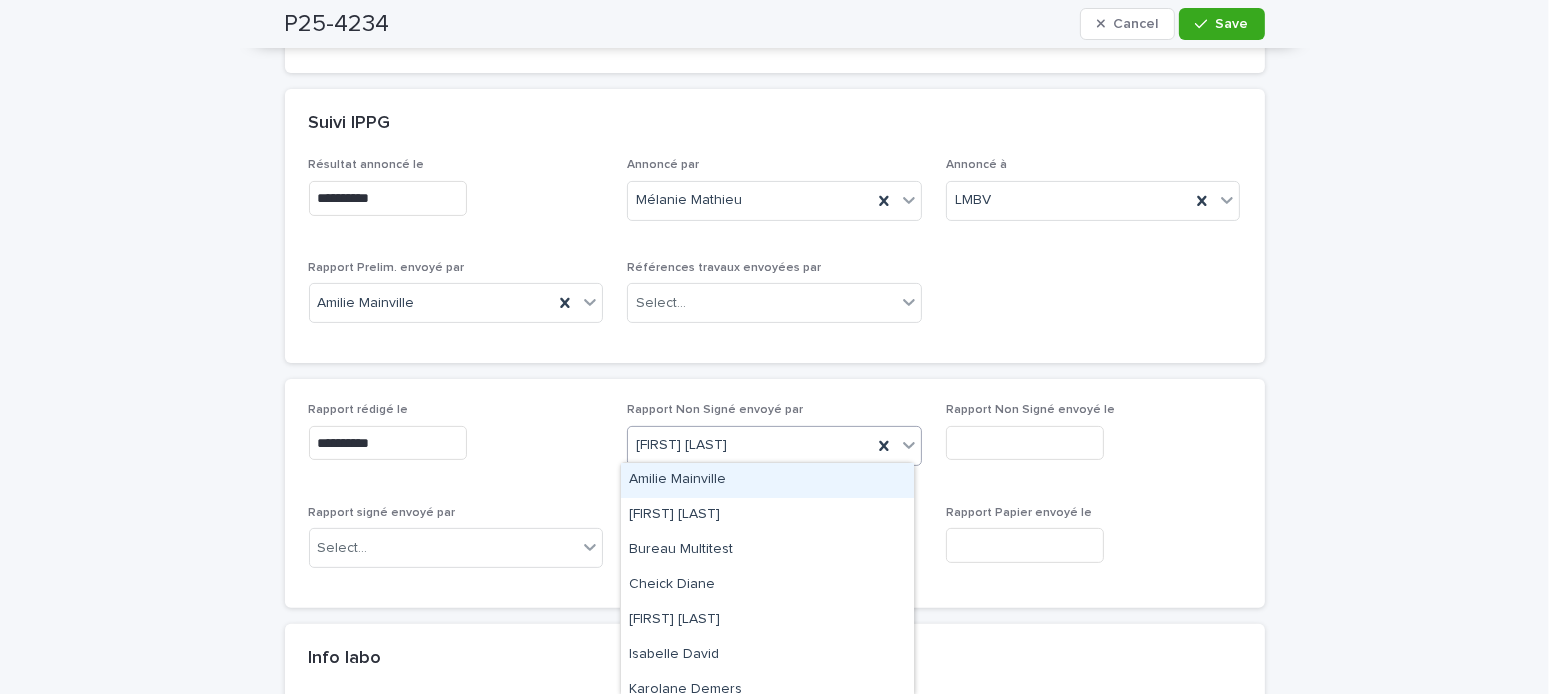 click on "Amilie Mainville" at bounding box center (767, 480) 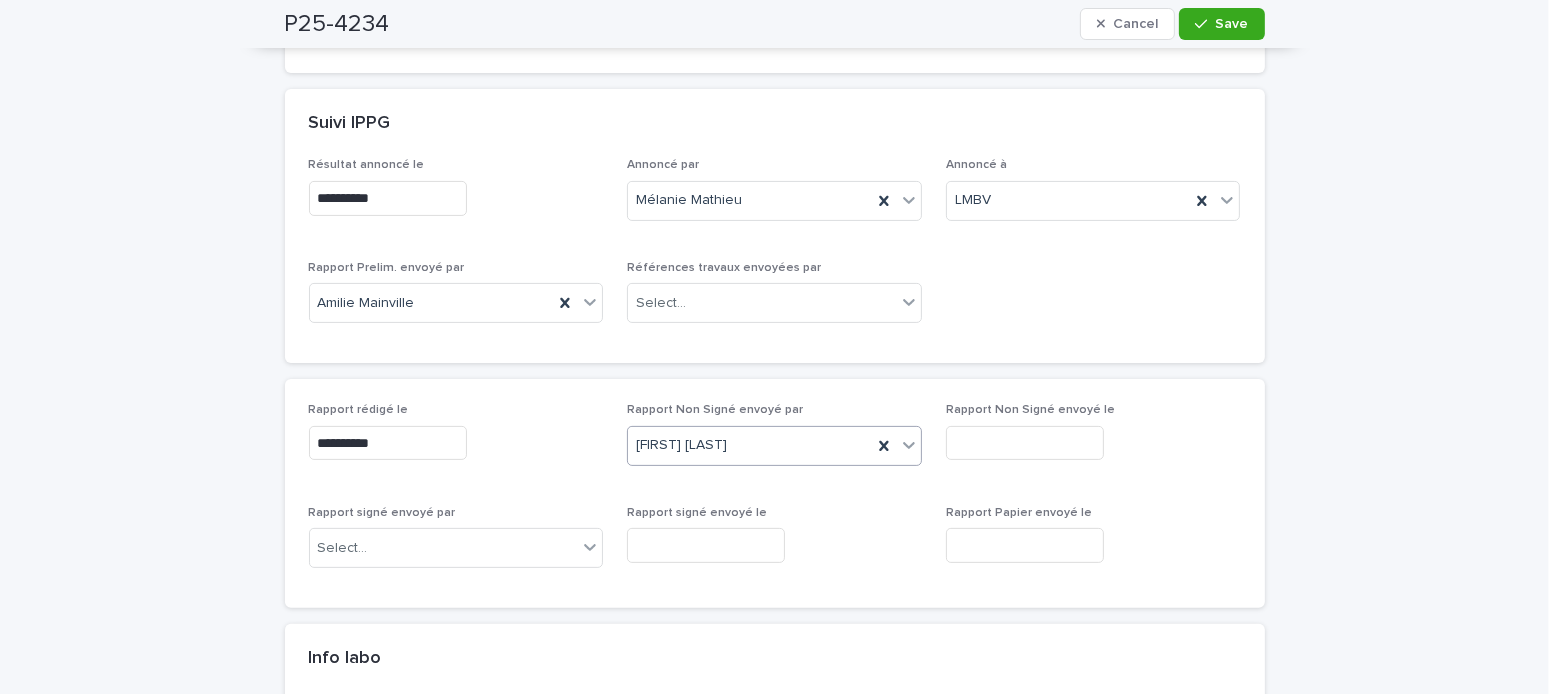 click at bounding box center (1025, 443) 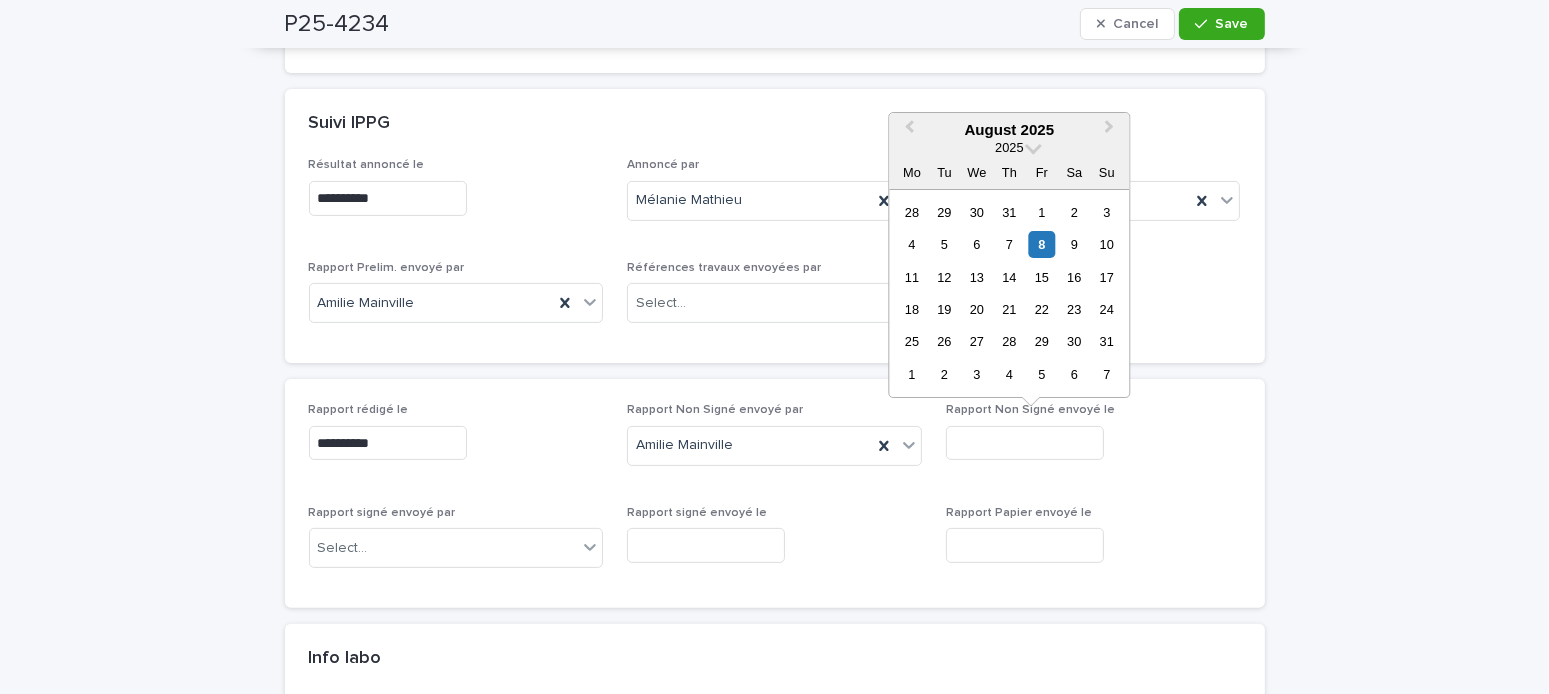 click on "4 5 6 7 8 9 10" at bounding box center (1009, 244) 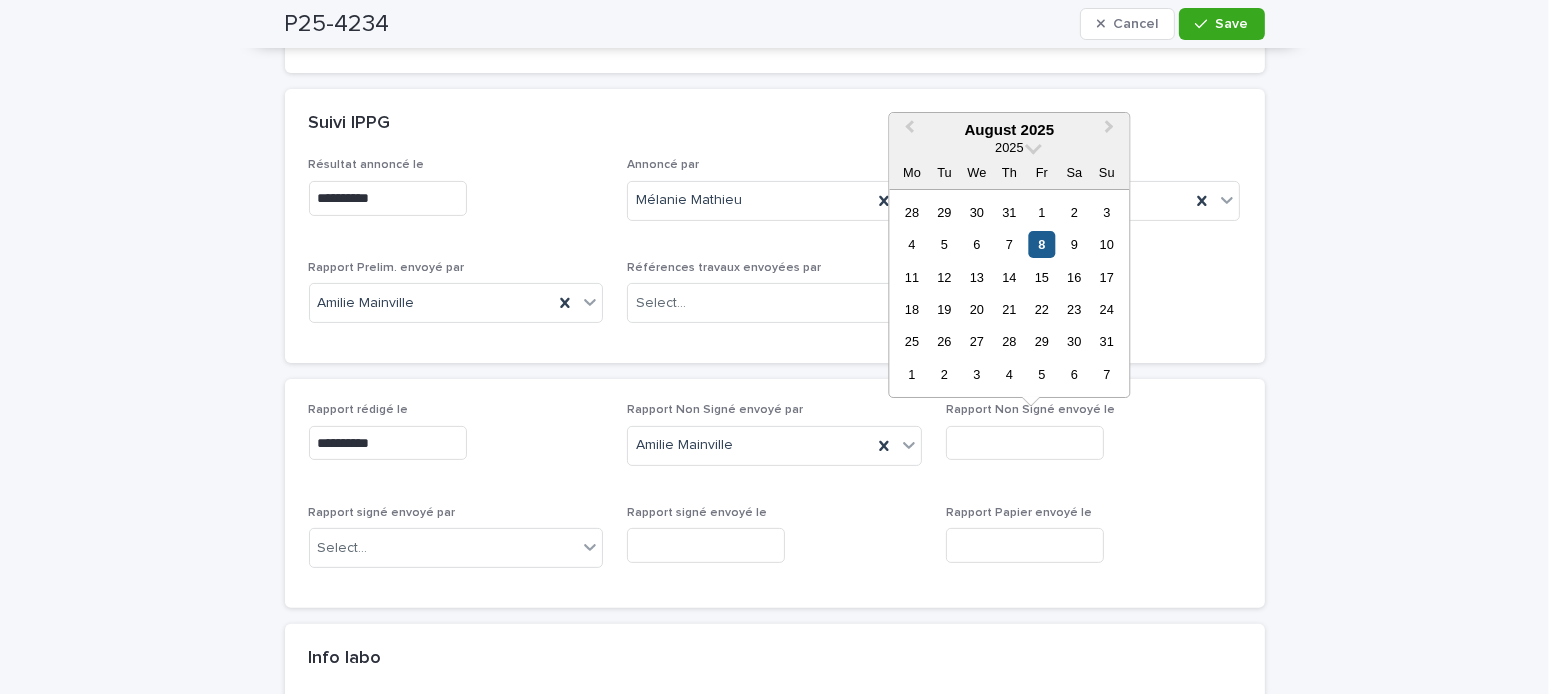 click on "8" at bounding box center [1041, 244] 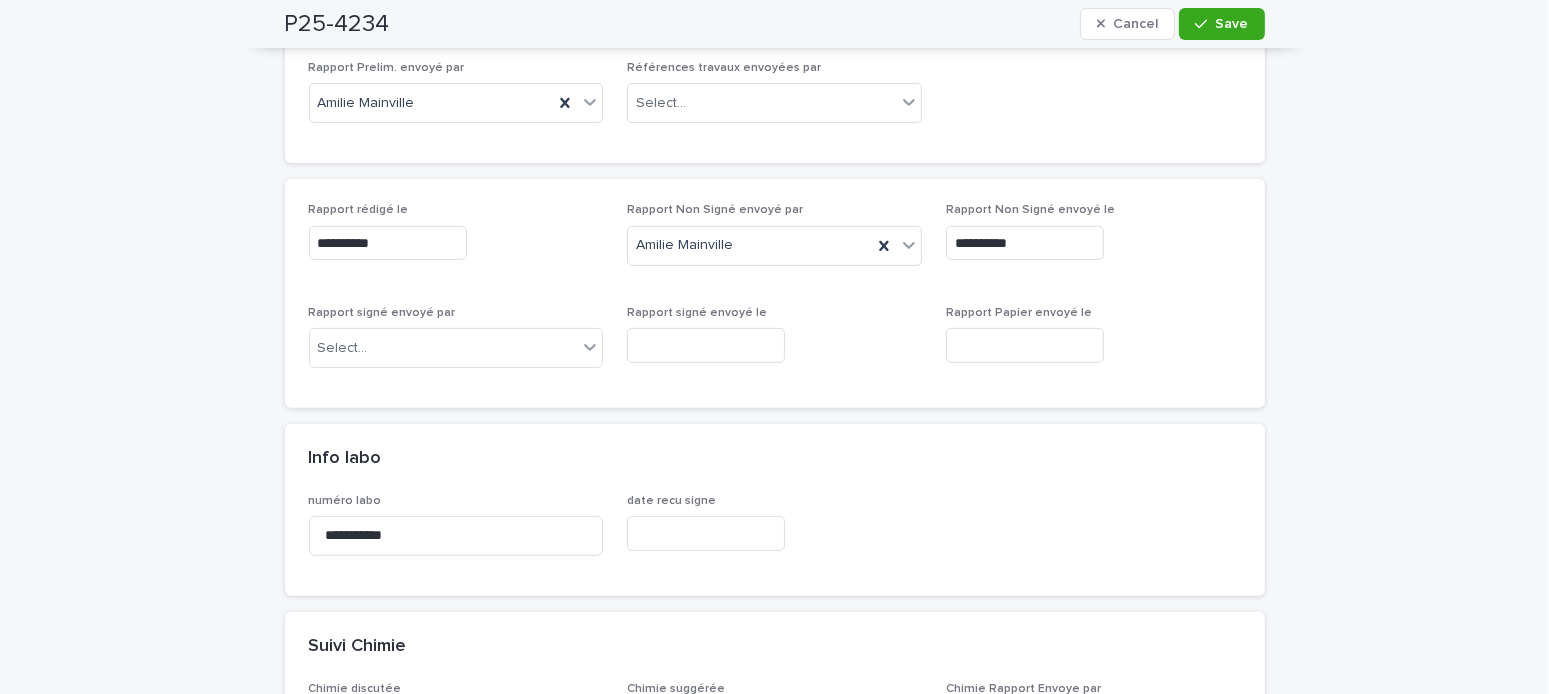scroll, scrollTop: 400, scrollLeft: 0, axis: vertical 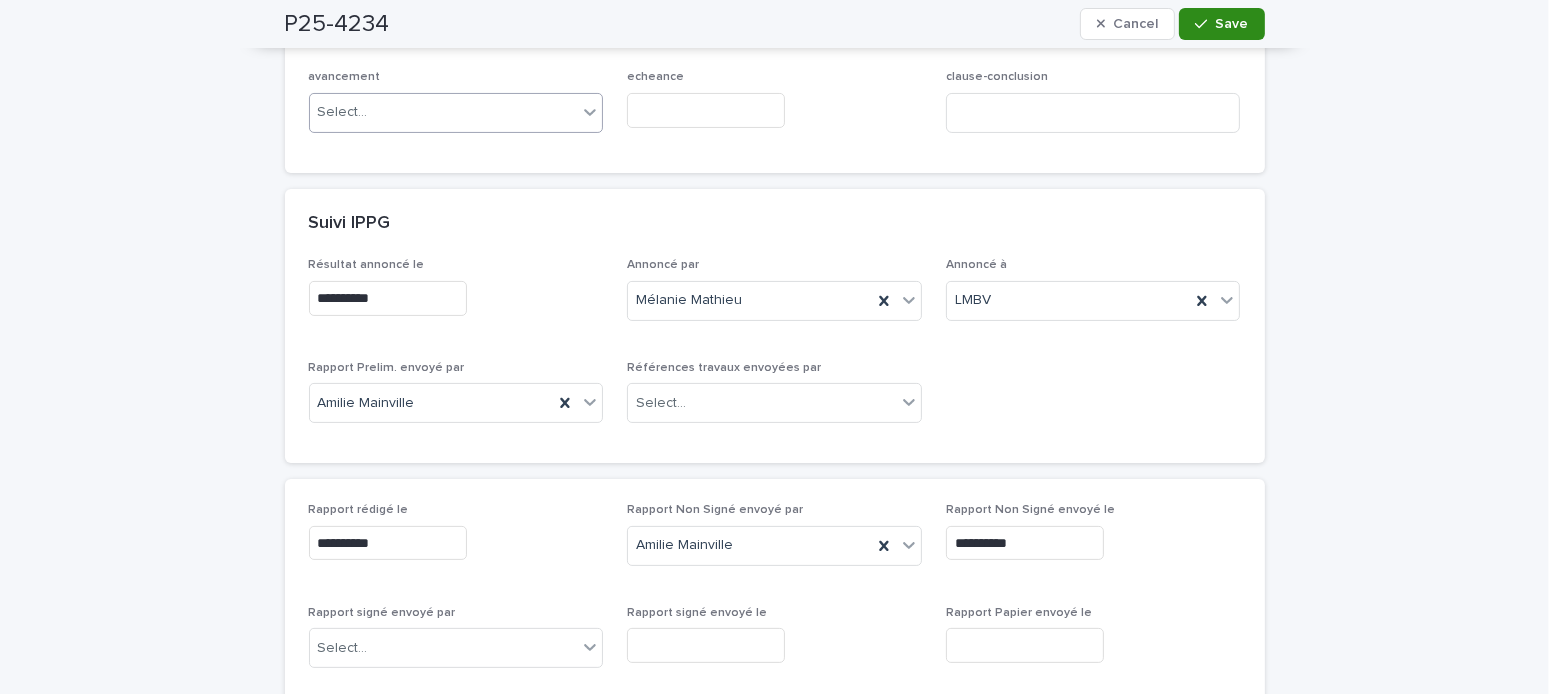 click on "Save" at bounding box center [1232, 24] 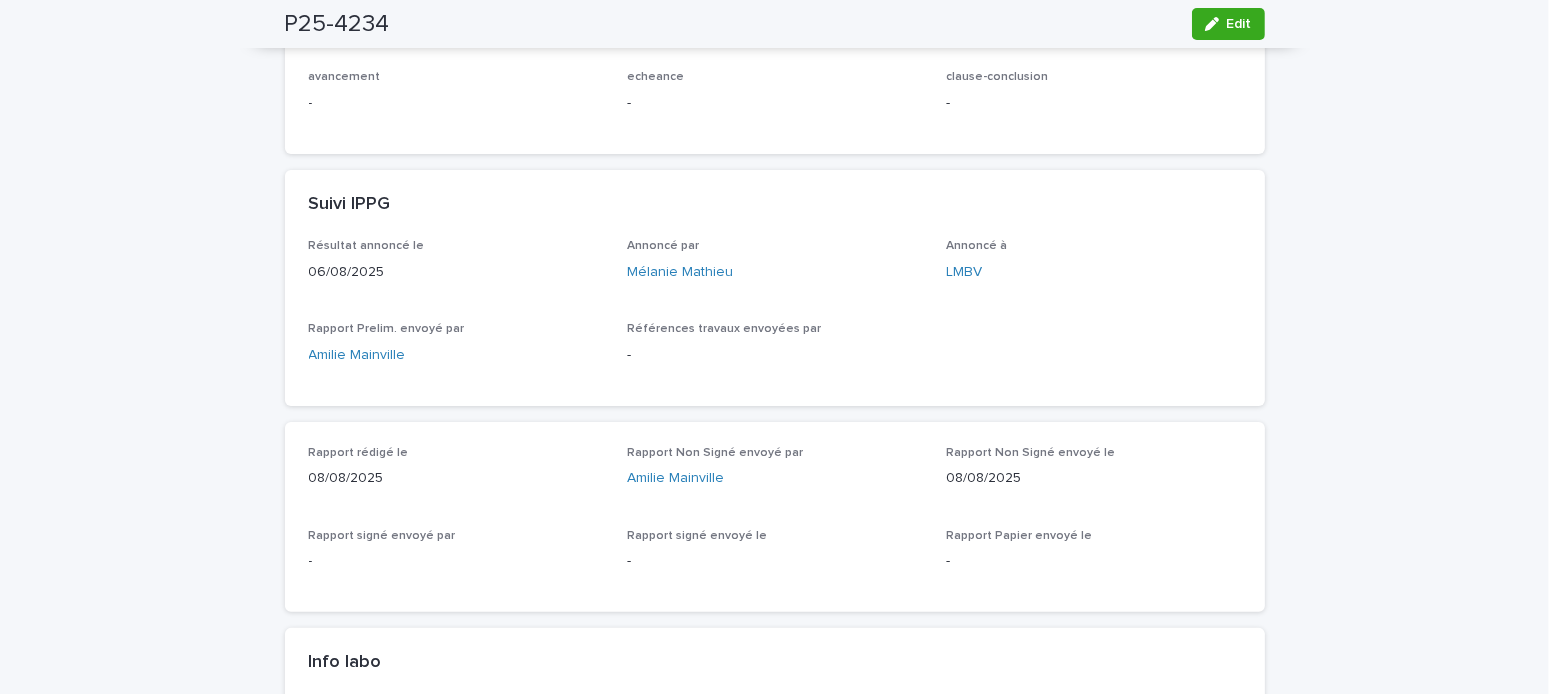 scroll, scrollTop: 0, scrollLeft: 0, axis: both 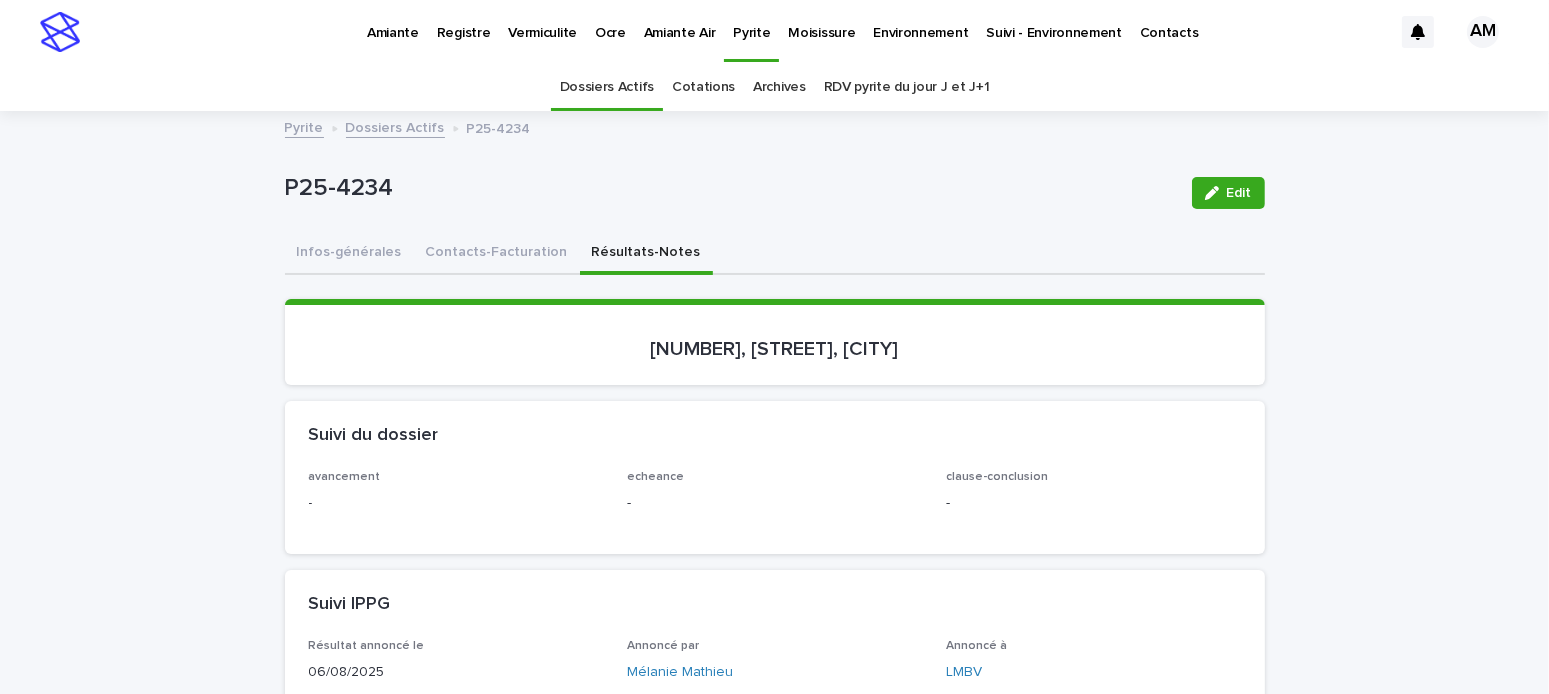 click on "P25-4234 Edit" at bounding box center [775, 193] 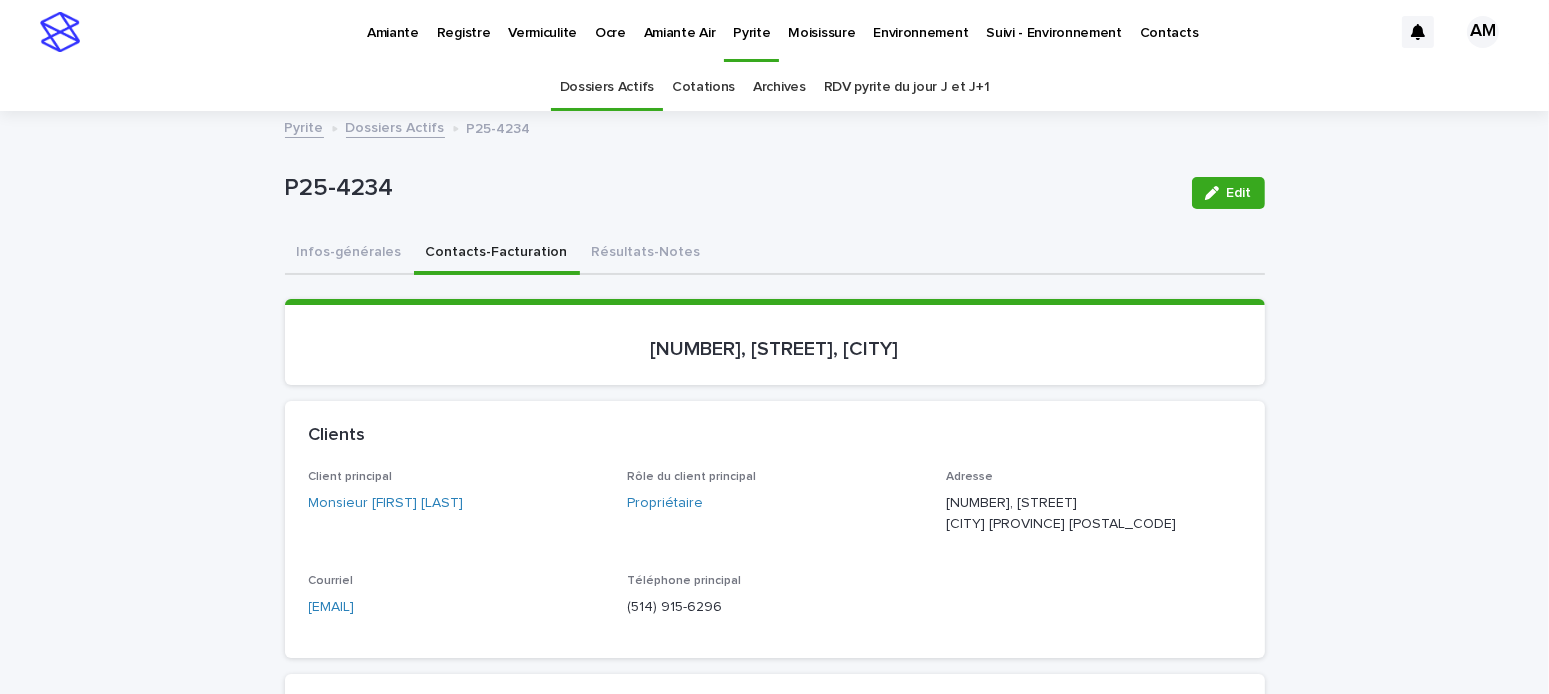 scroll, scrollTop: 200, scrollLeft: 0, axis: vertical 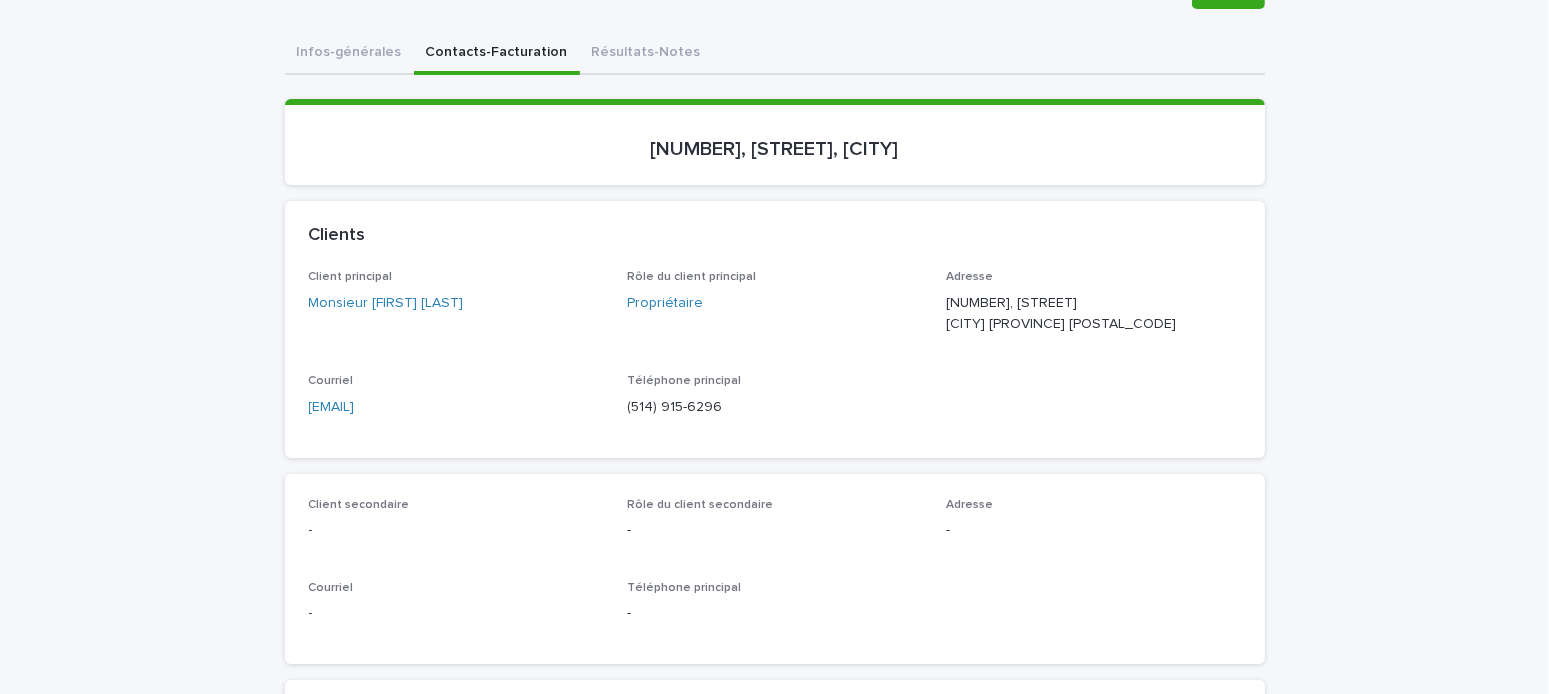 drag, startPoint x: 507, startPoint y: 415, endPoint x: 215, endPoint y: 417, distance: 292.00684 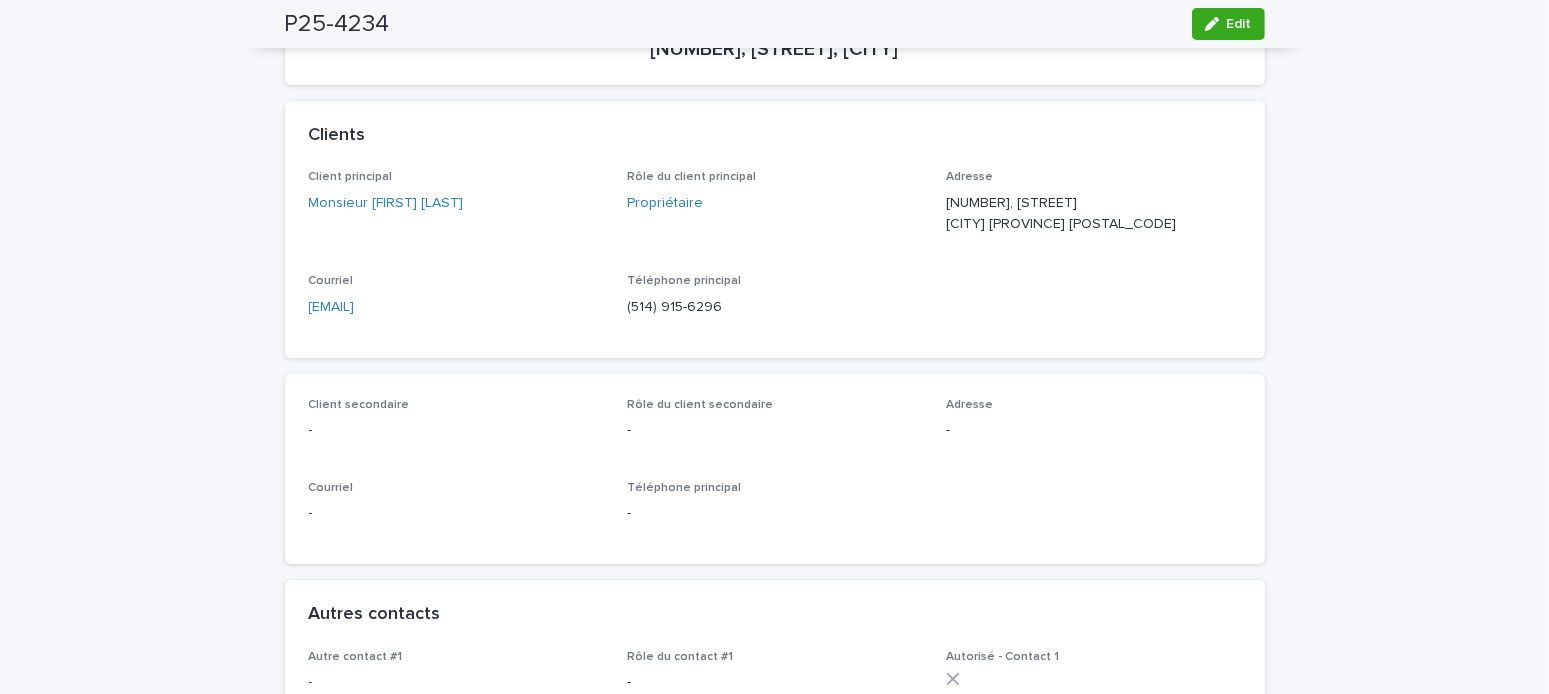 scroll, scrollTop: 0, scrollLeft: 0, axis: both 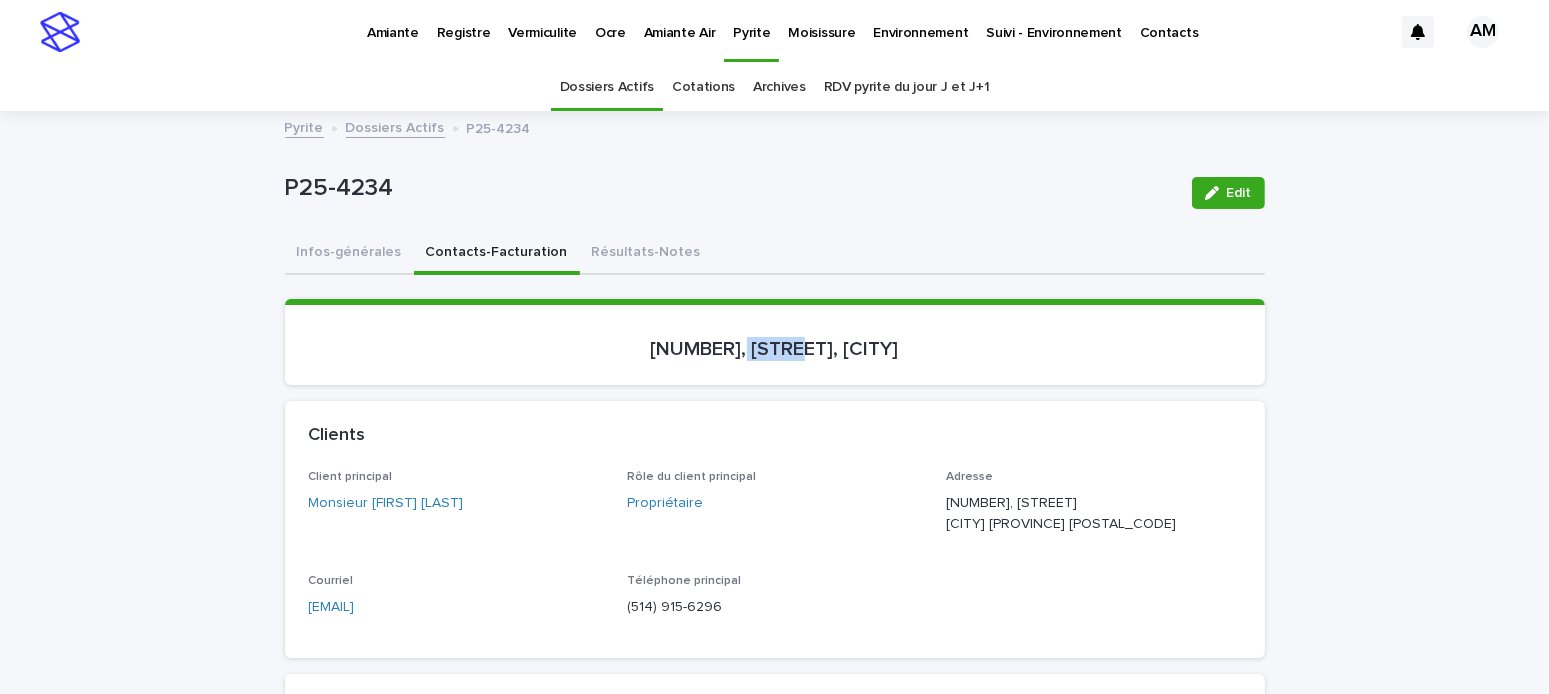 drag, startPoint x: 794, startPoint y: 347, endPoint x: 736, endPoint y: 330, distance: 60.440052 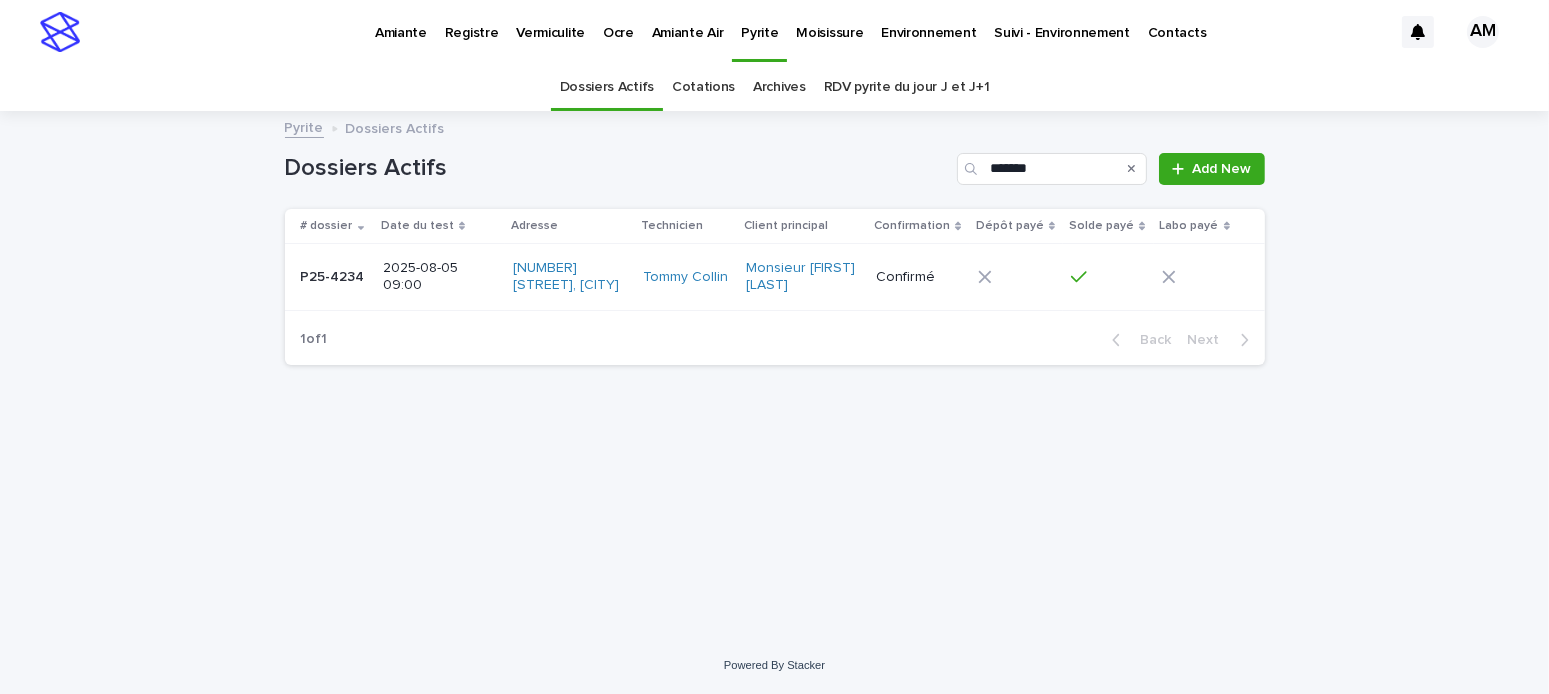 click on "Pyrite" at bounding box center (304, 126) 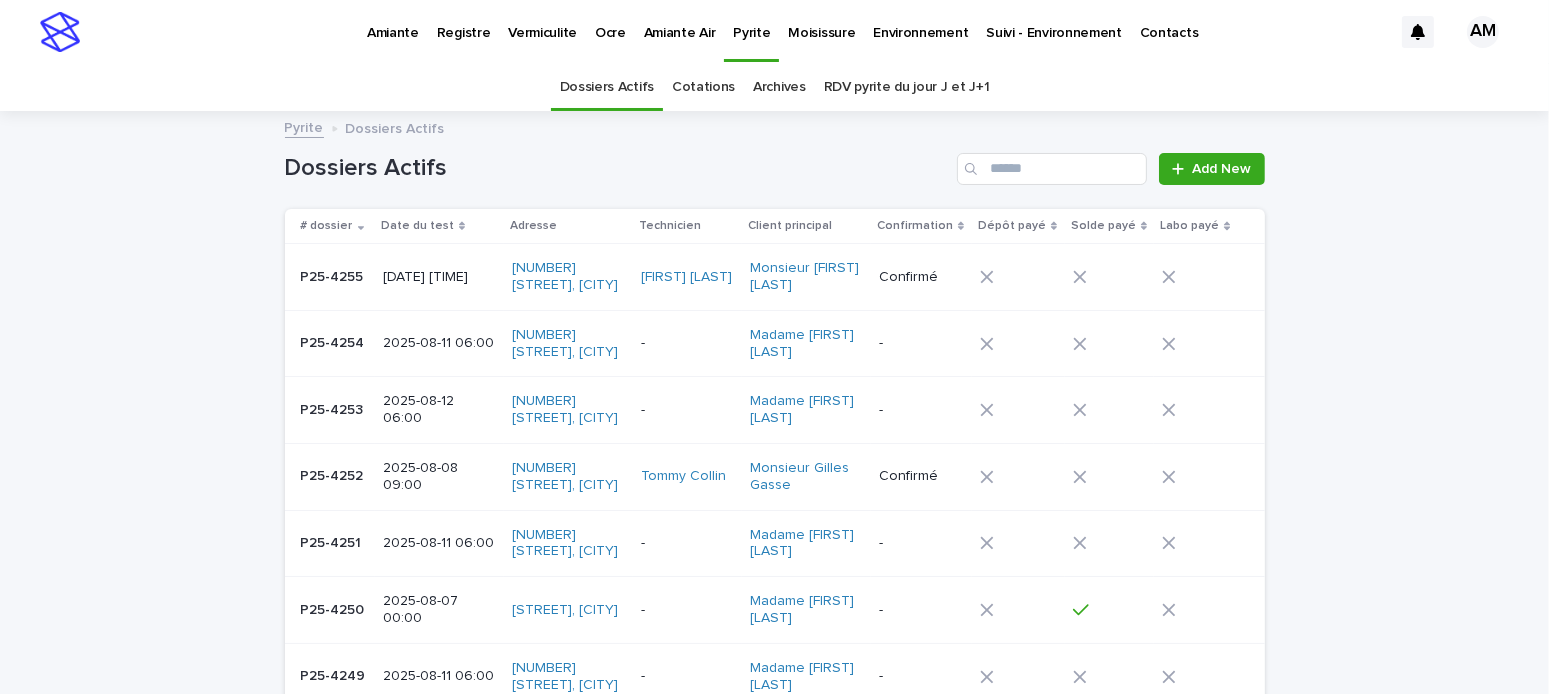 click on "RDV pyrite du jour J et J+1" at bounding box center [907, 87] 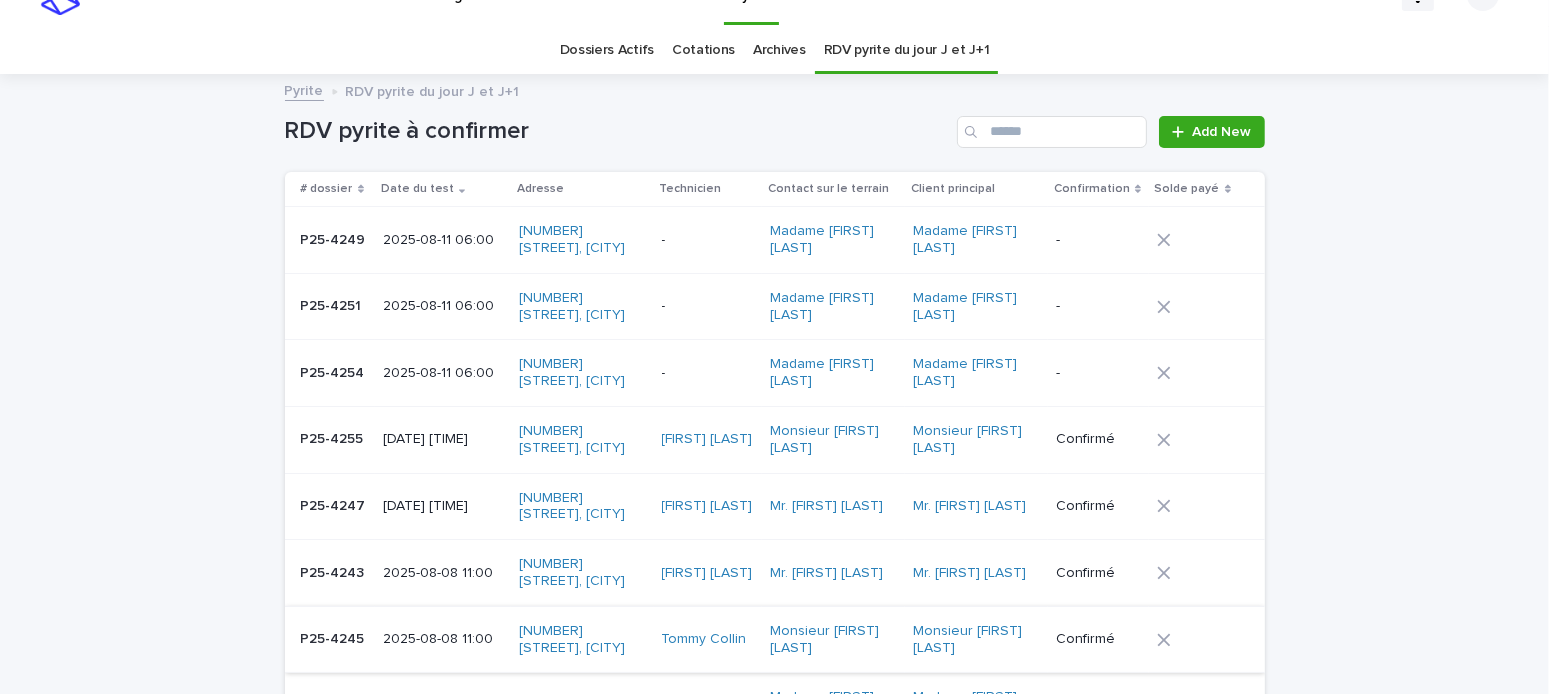 scroll, scrollTop: 0, scrollLeft: 0, axis: both 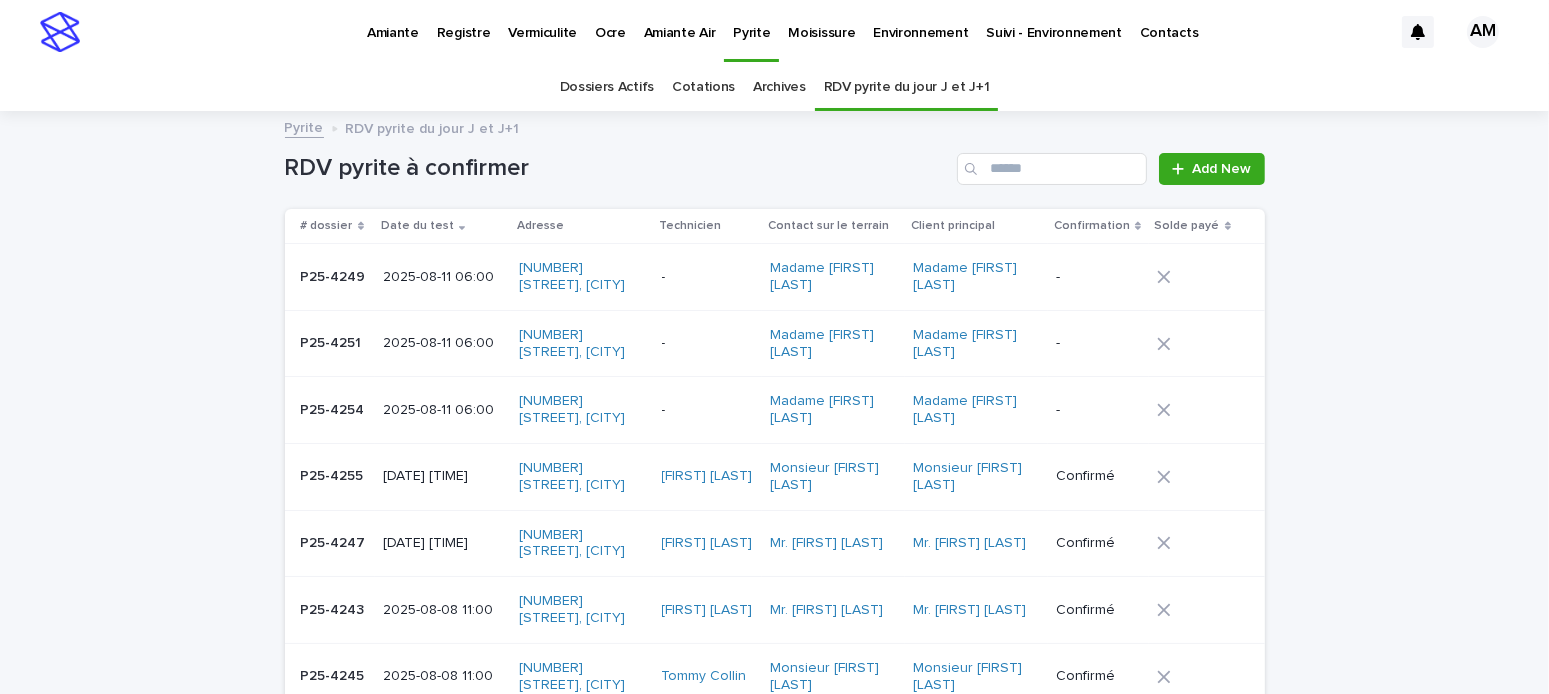 click on "RDV pyrite du jour J et J+1" at bounding box center (907, 87) 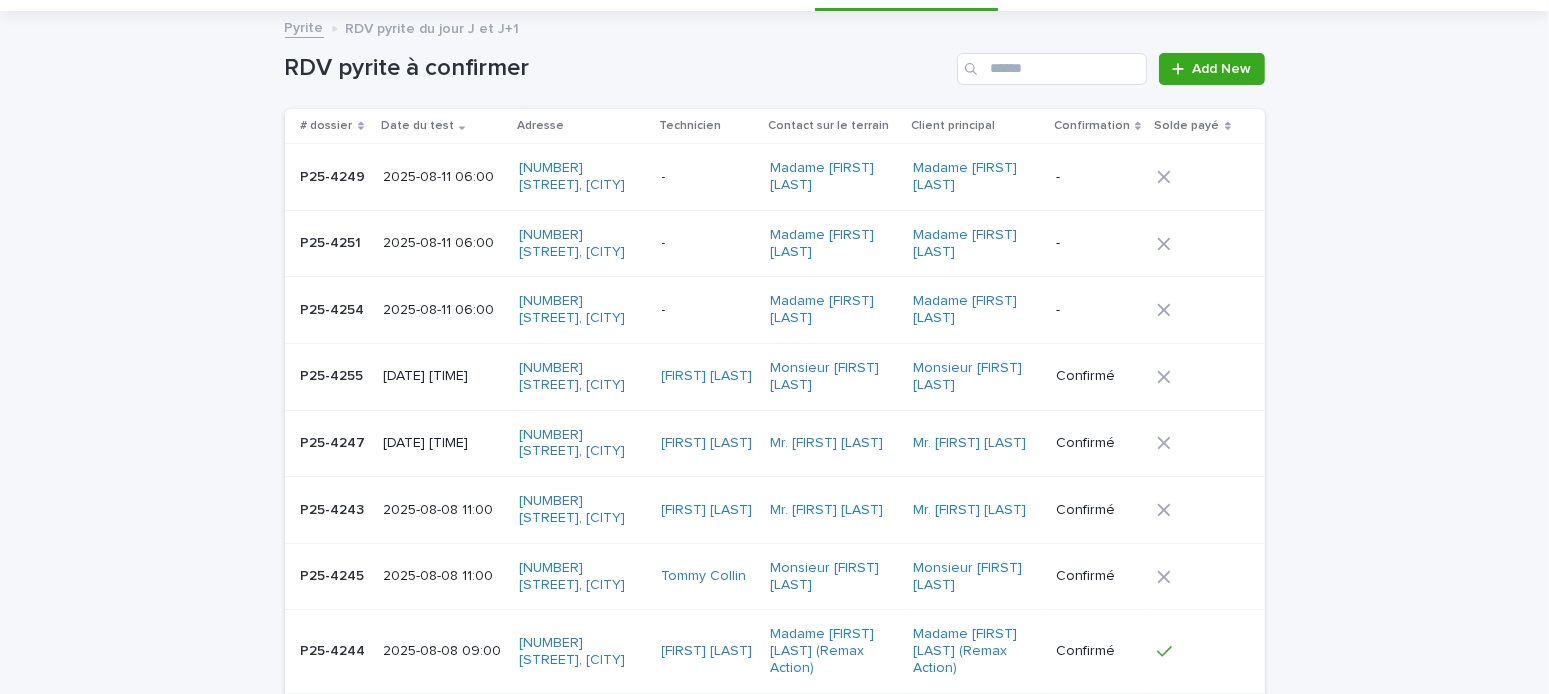 scroll, scrollTop: 0, scrollLeft: 0, axis: both 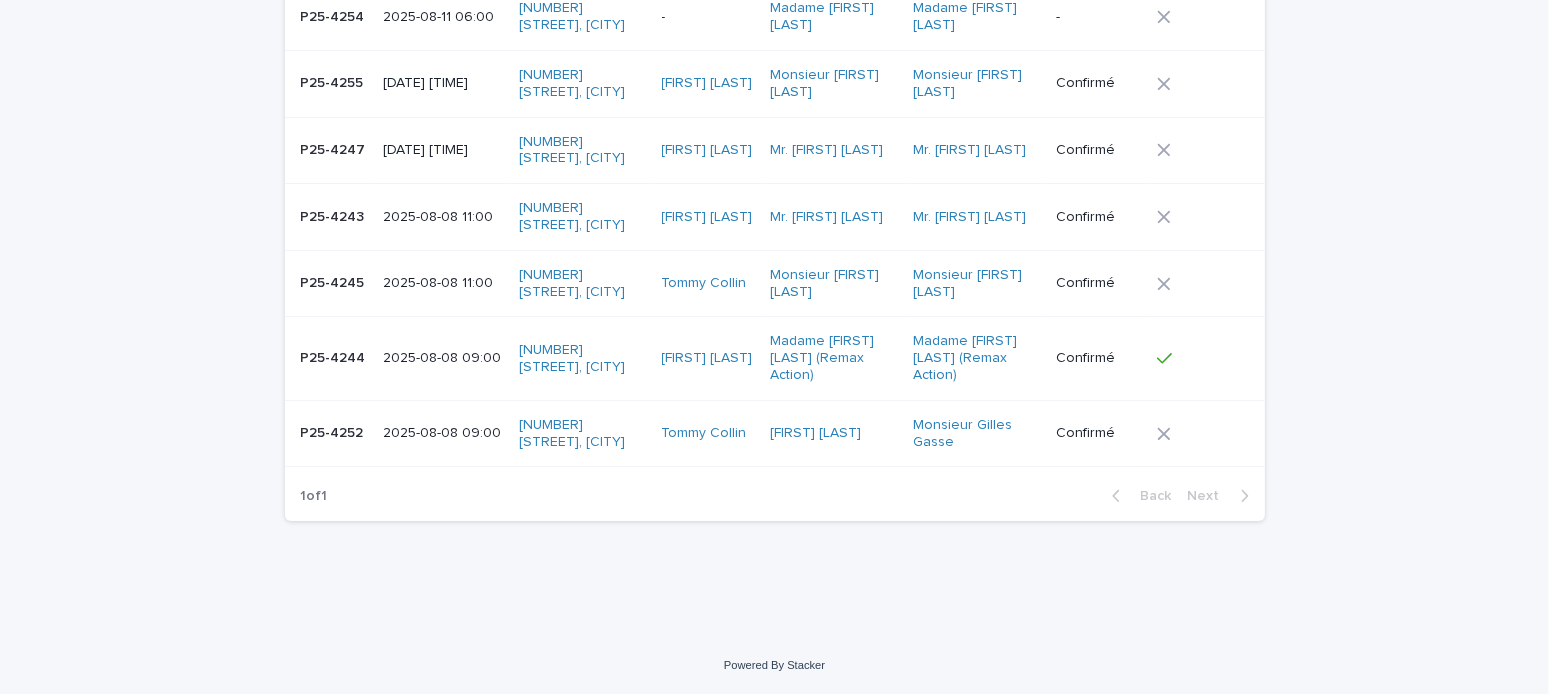 click on "2025-08-08 09:00" at bounding box center (443, 433) 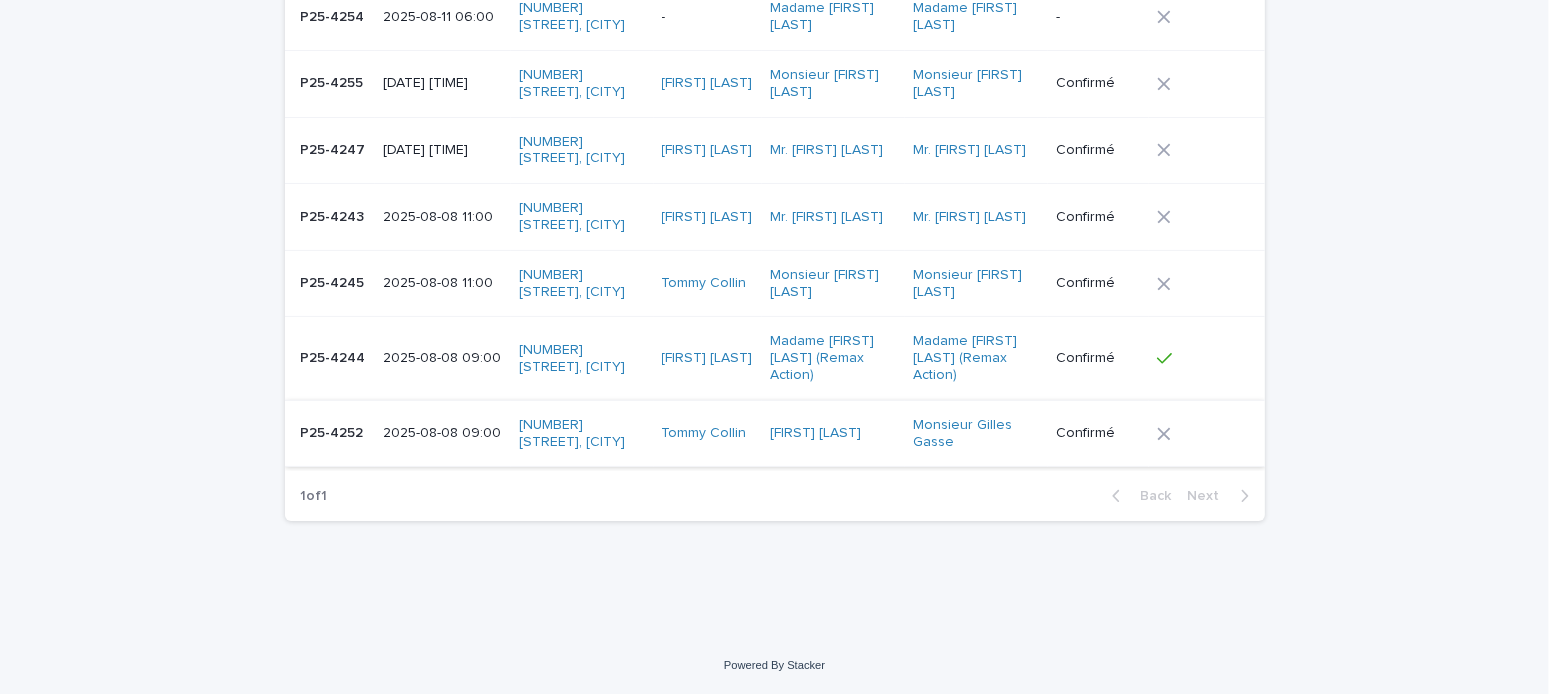 scroll, scrollTop: 0, scrollLeft: 0, axis: both 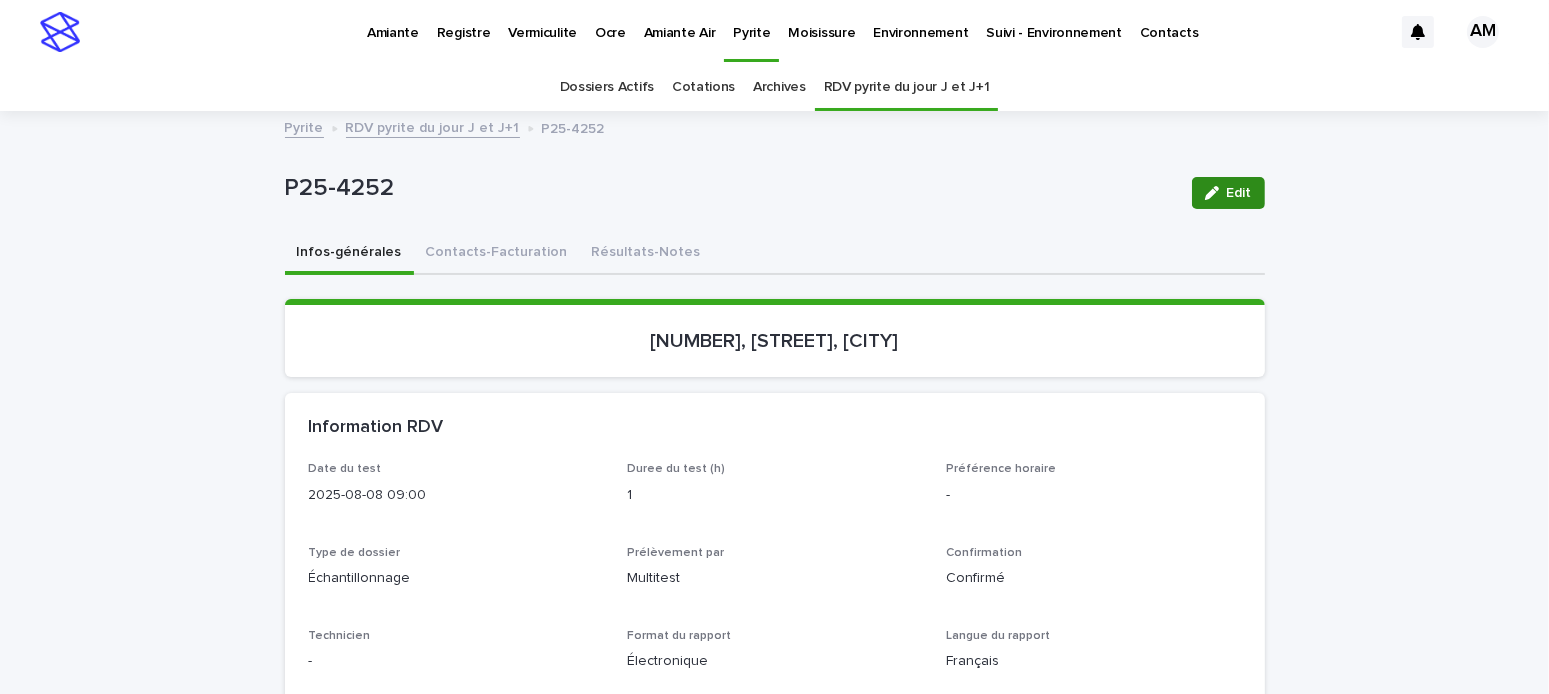 click on "Edit" at bounding box center (1239, 193) 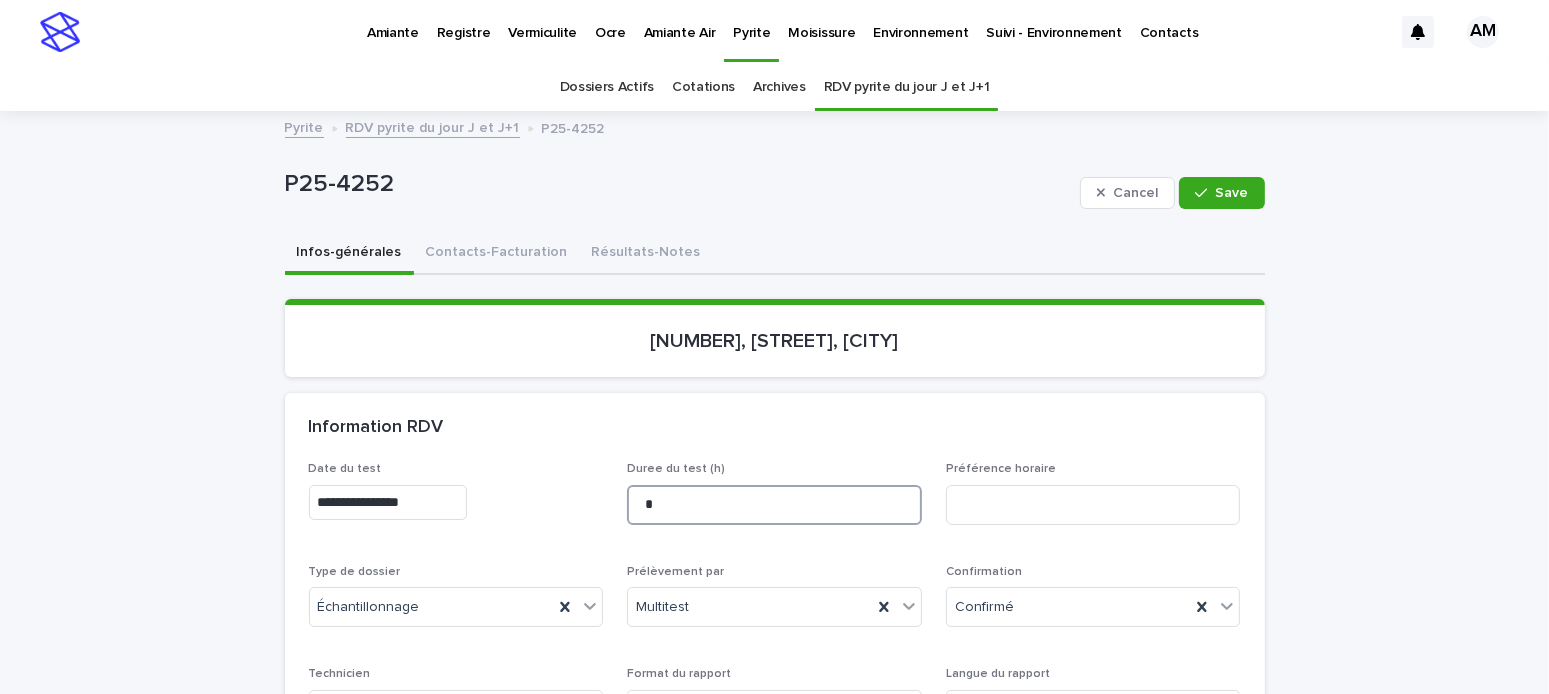 click on "*" at bounding box center [774, 505] 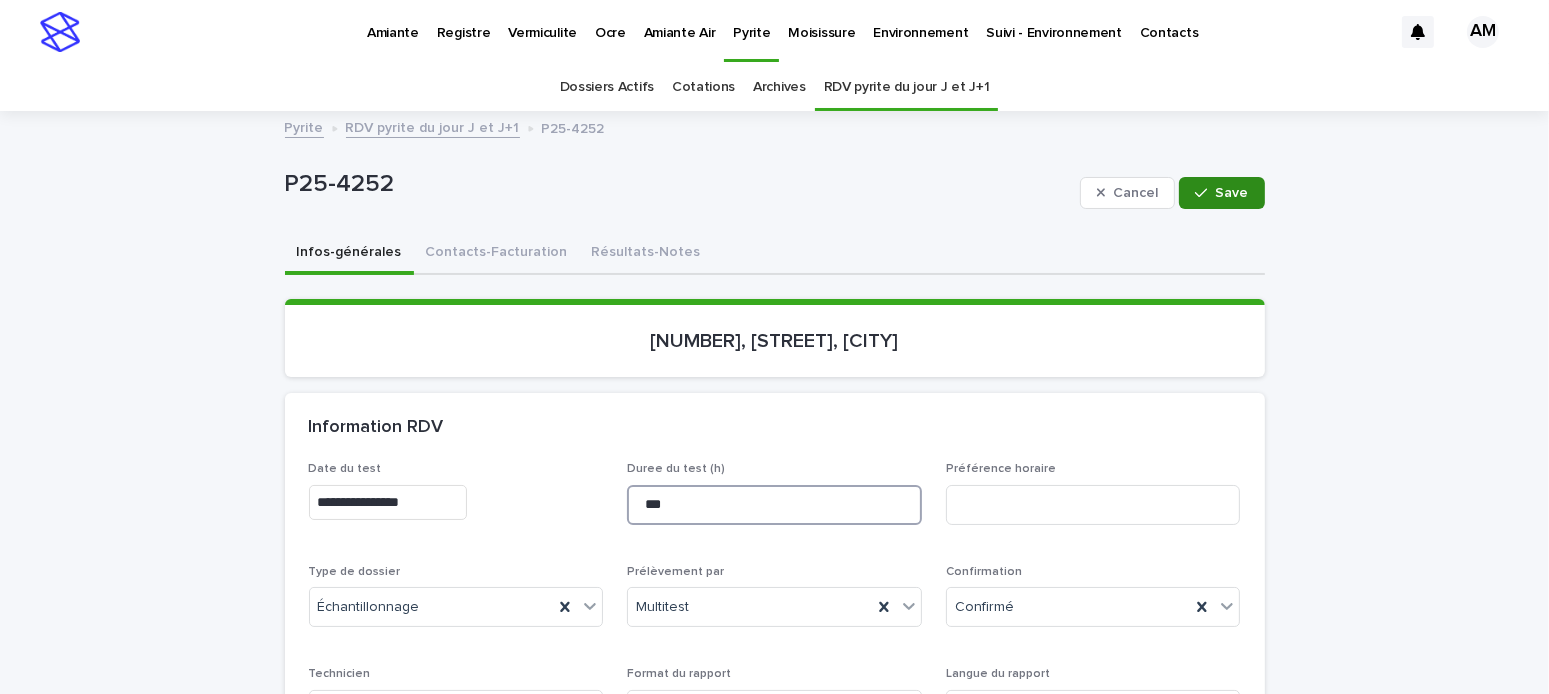 type on "***" 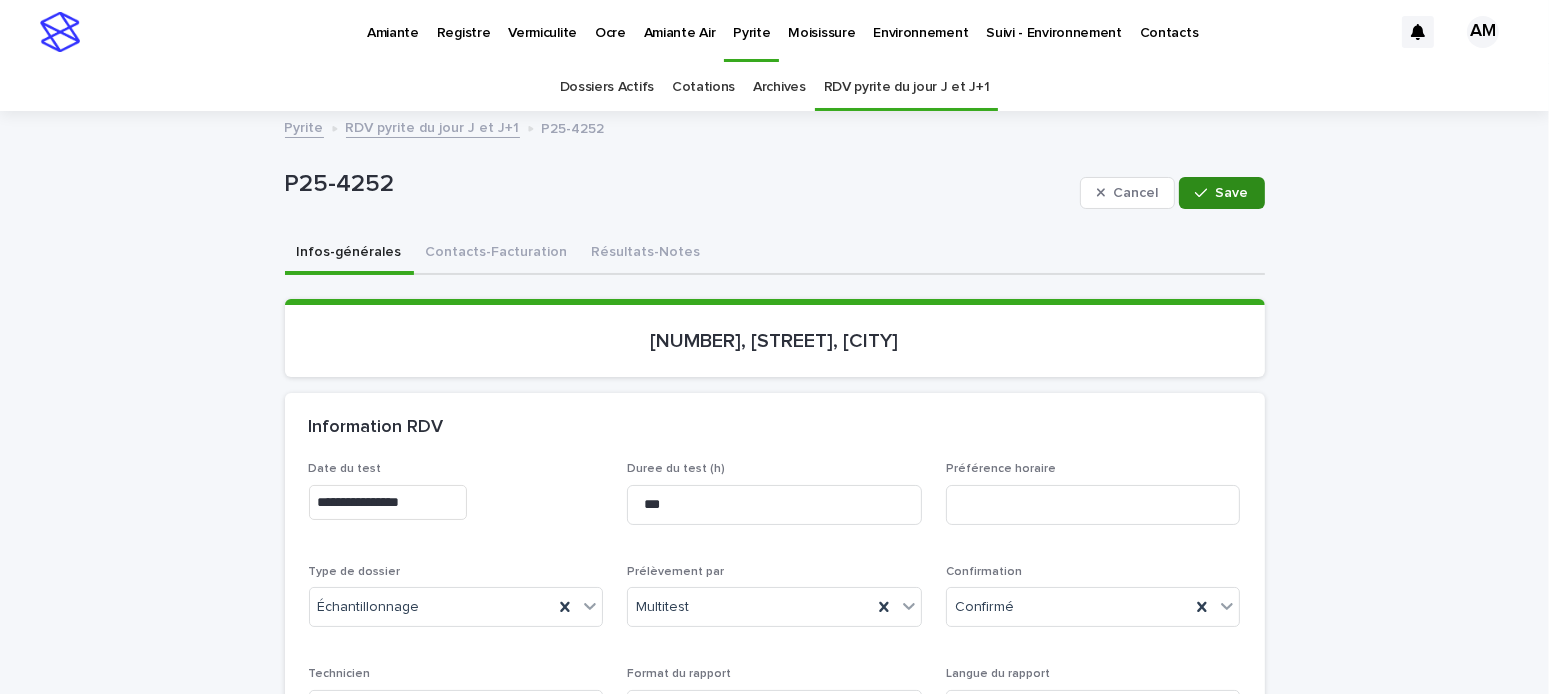 click on "Save" at bounding box center (1221, 193) 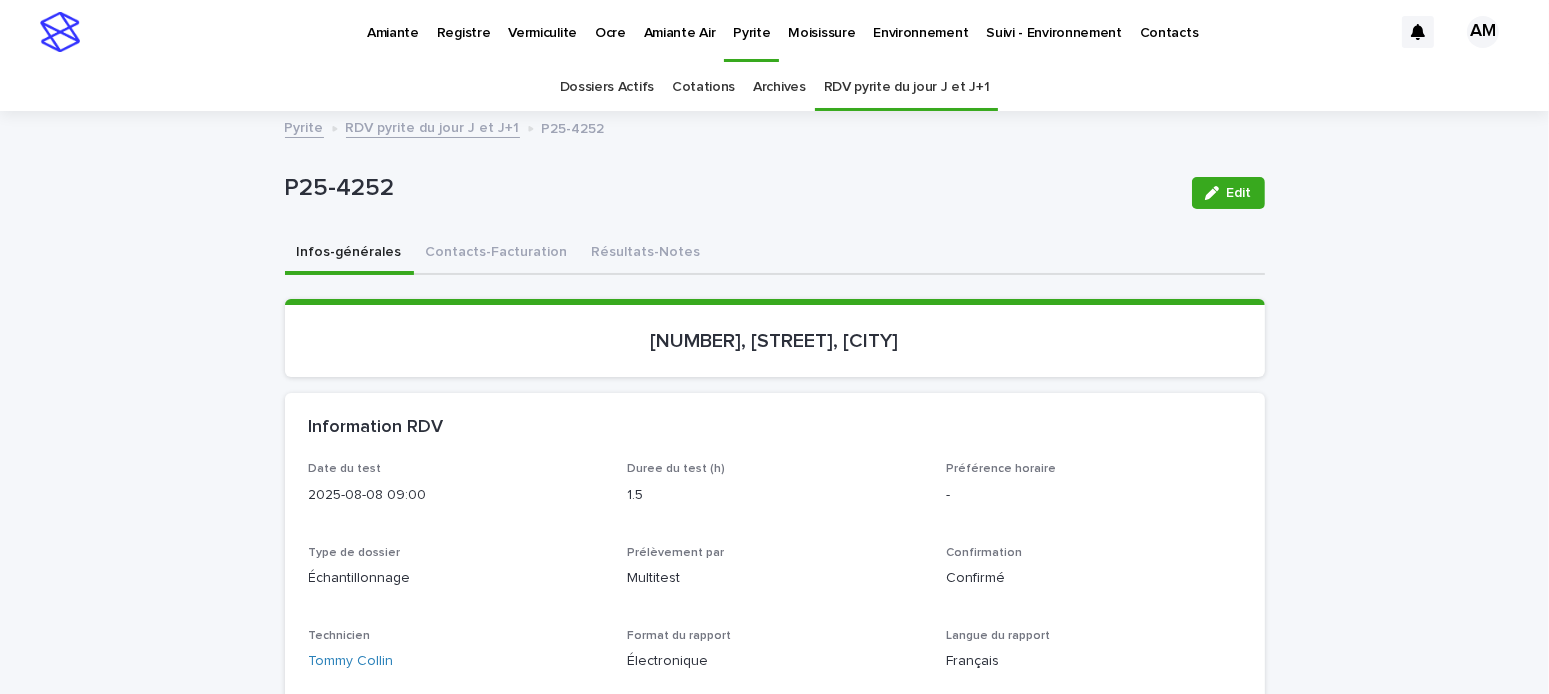click on "Pyrite" at bounding box center [304, 126] 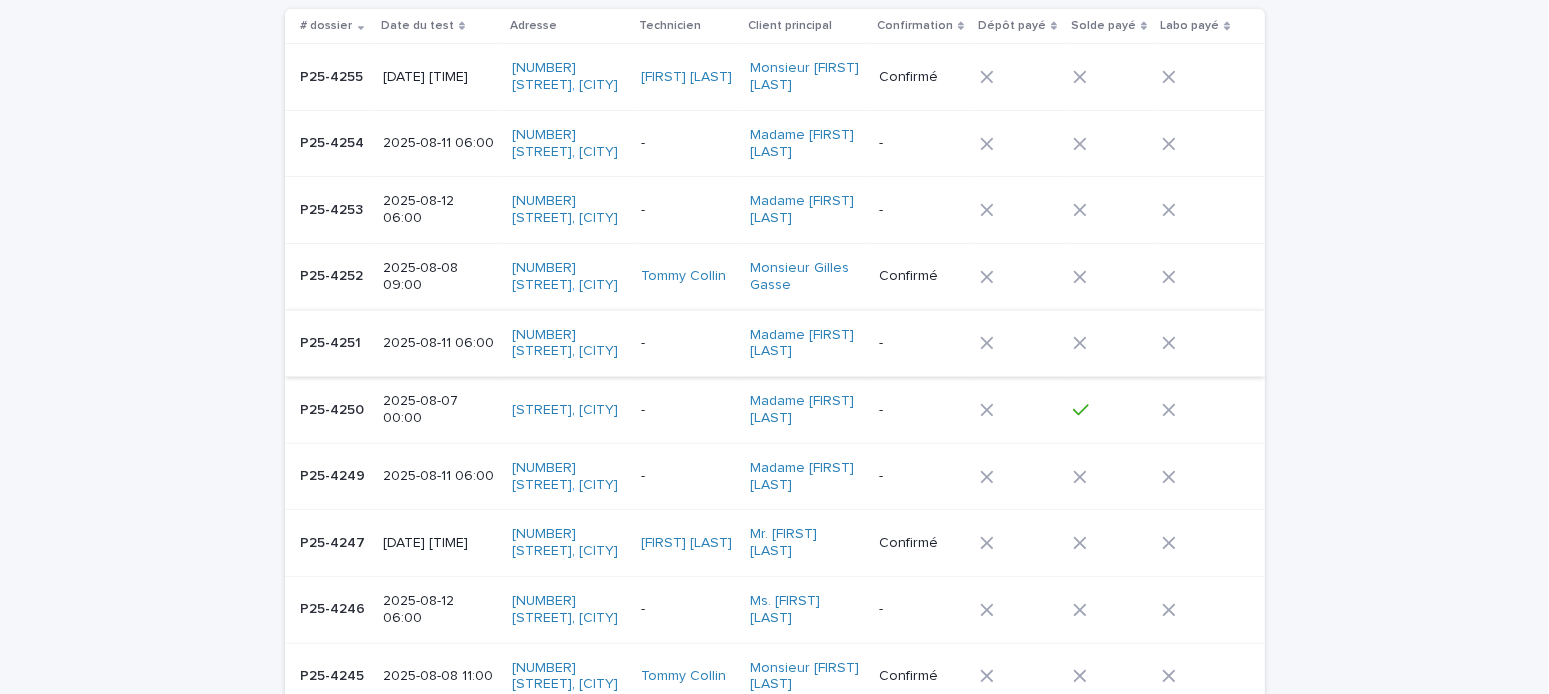 scroll, scrollTop: 0, scrollLeft: 0, axis: both 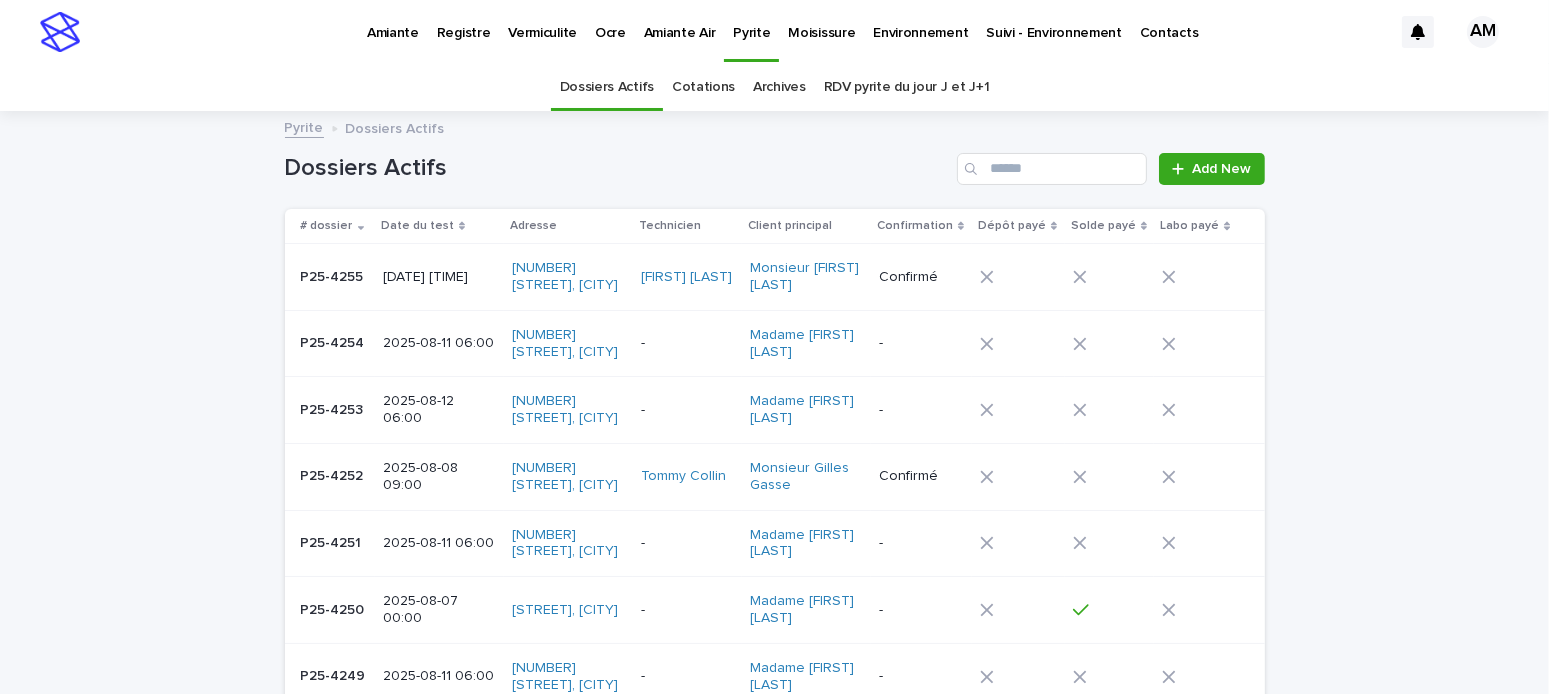 click on "RDV pyrite du jour J et J+1" at bounding box center (907, 87) 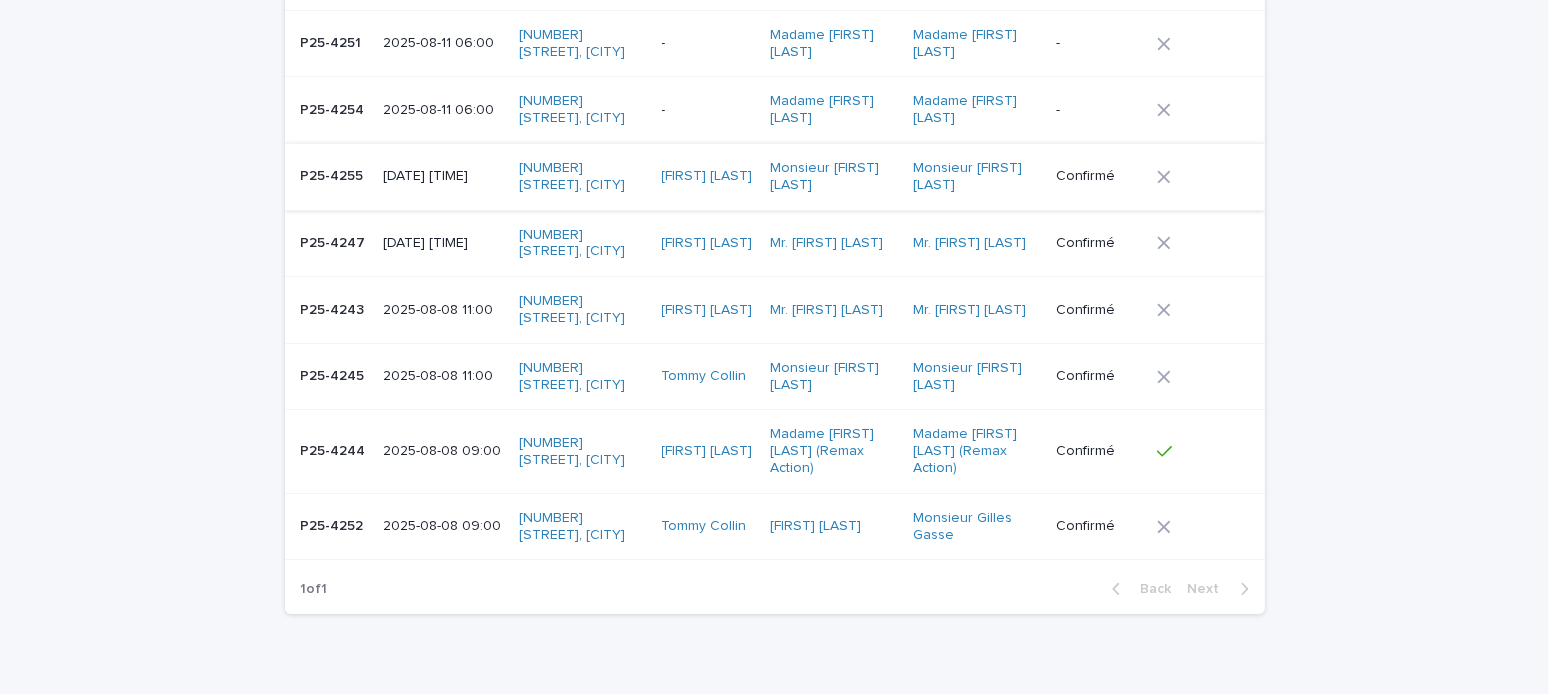 scroll, scrollTop: 0, scrollLeft: 0, axis: both 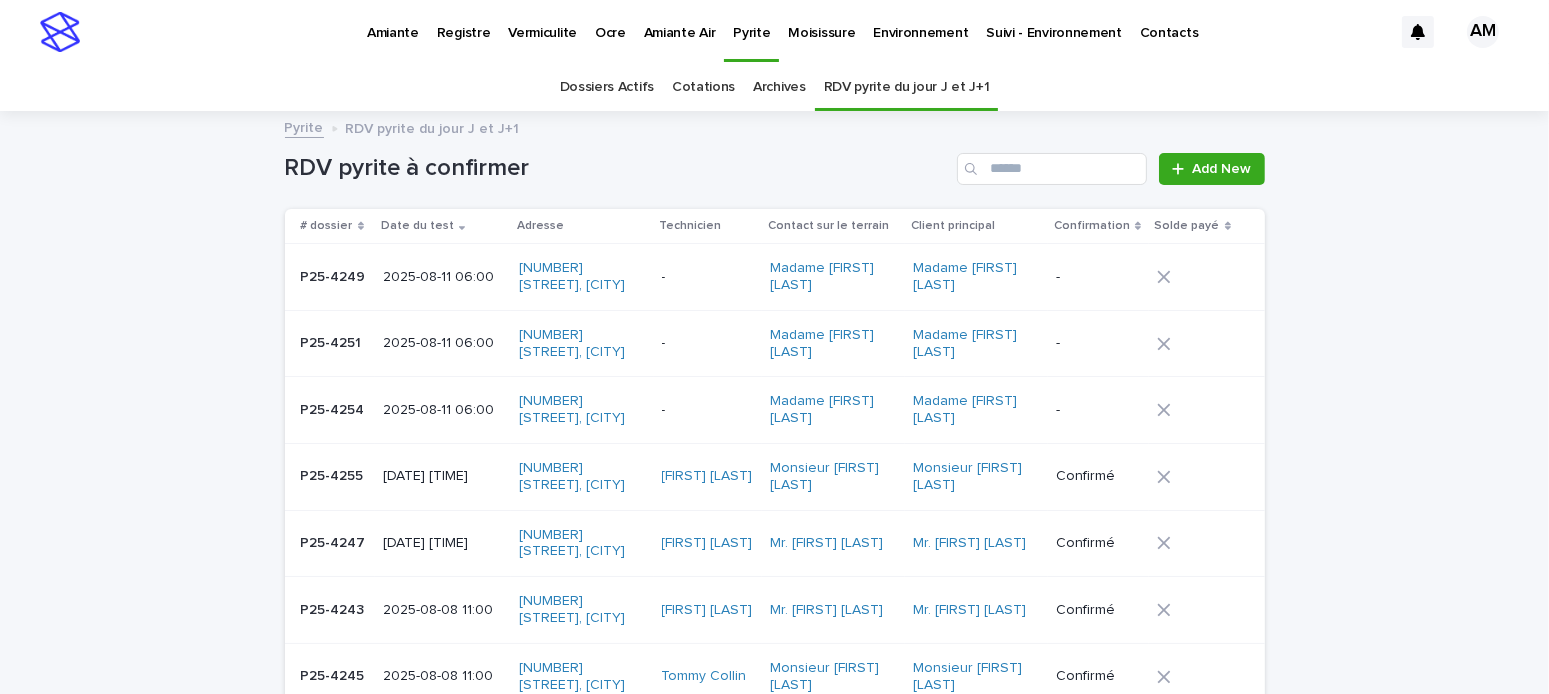 click on "Dossiers Actifs" at bounding box center (607, 87) 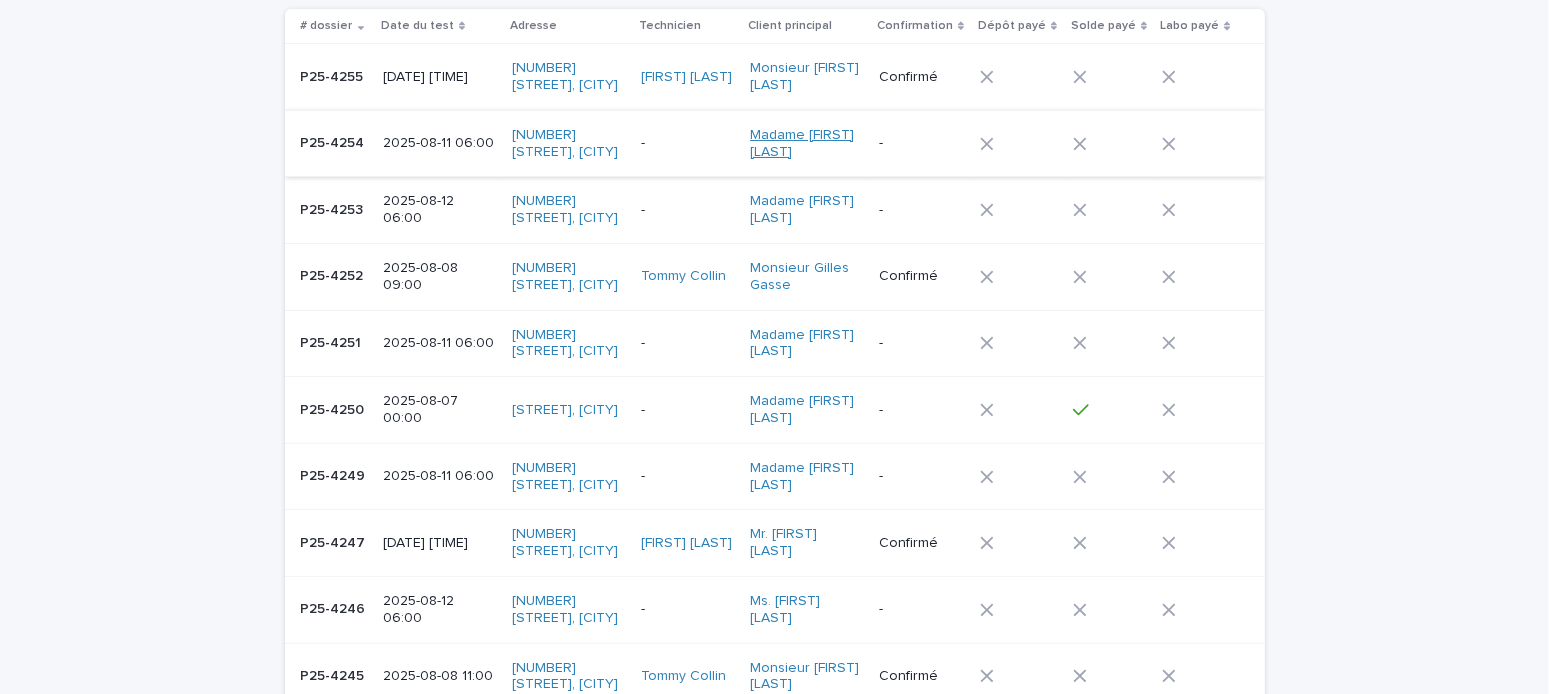 scroll, scrollTop: 0, scrollLeft: 0, axis: both 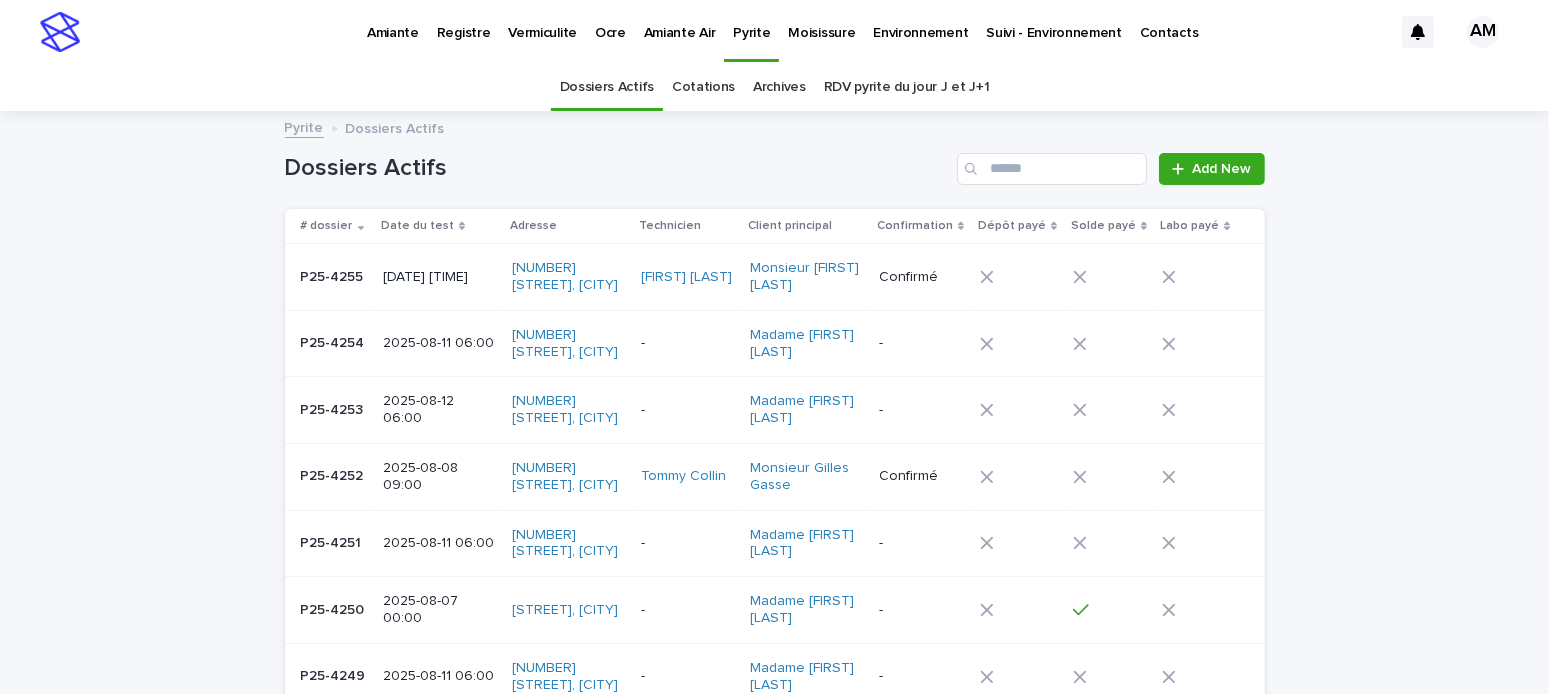 click on "RDV pyrite du jour J et J+1" at bounding box center (907, 87) 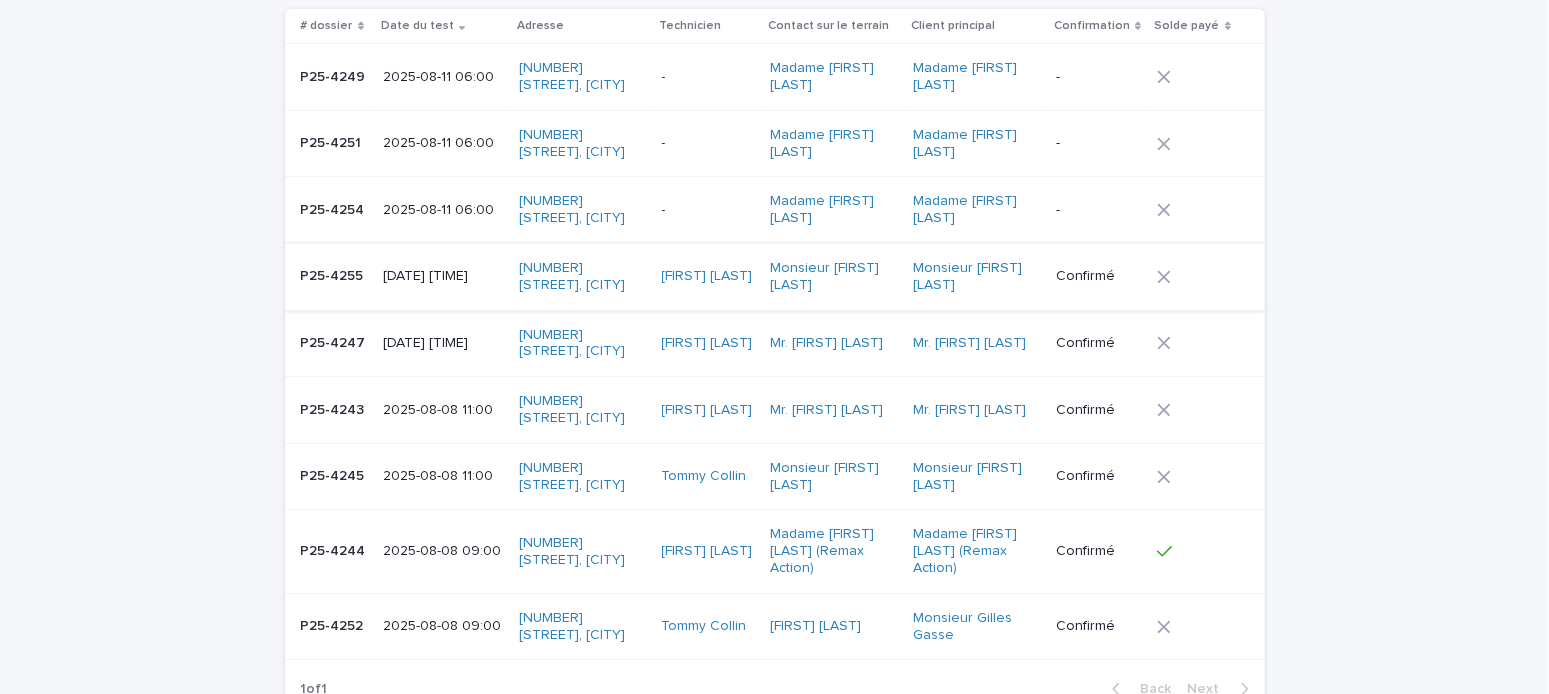 scroll, scrollTop: 300, scrollLeft: 0, axis: vertical 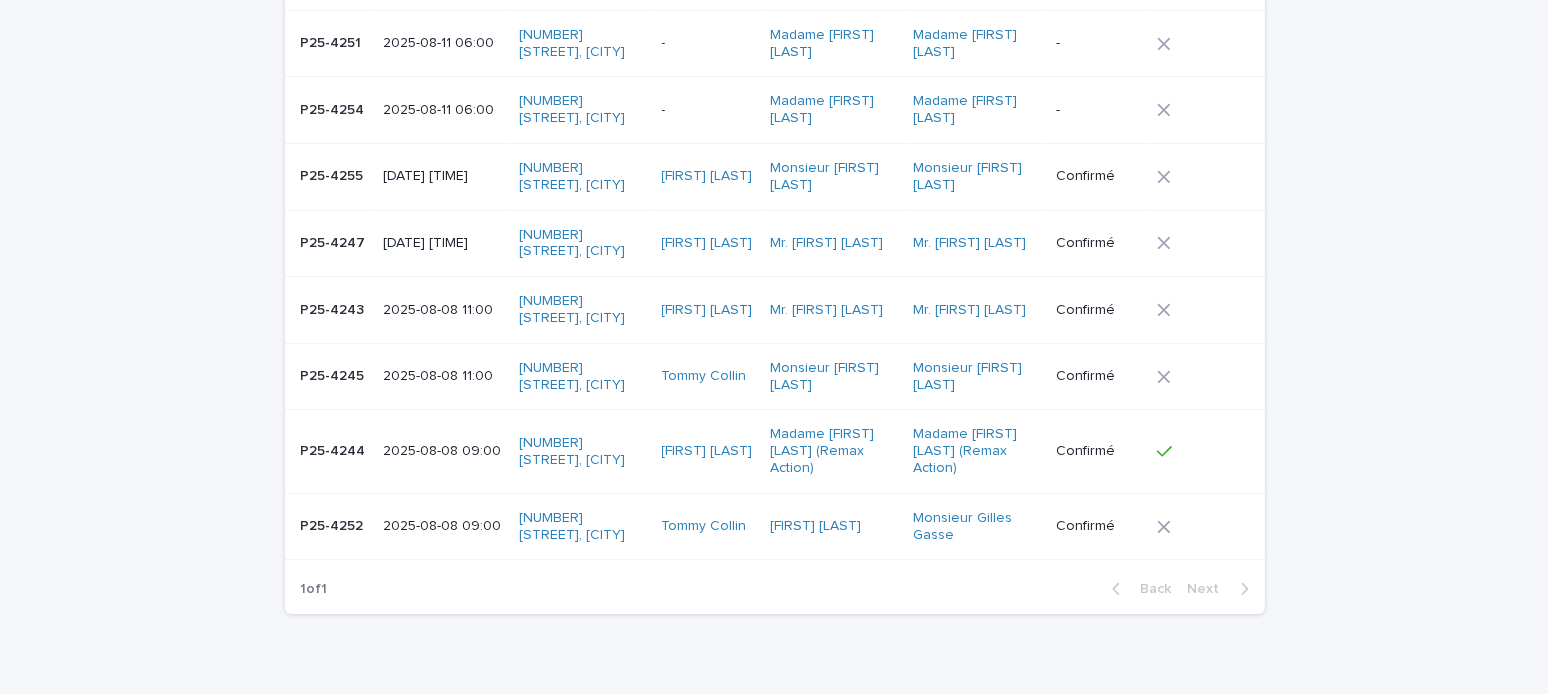 click on "2025-08-08 11:00" at bounding box center (443, 310) 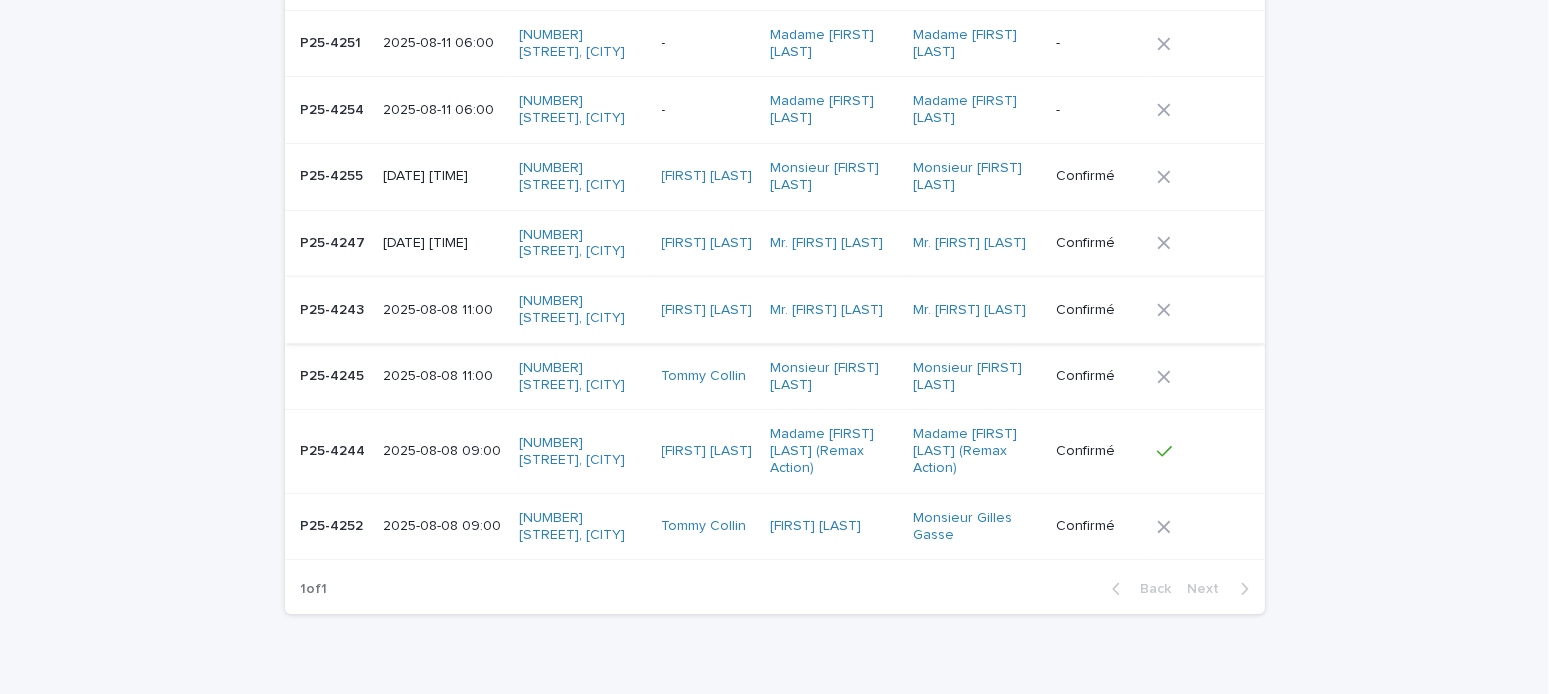 scroll, scrollTop: 0, scrollLeft: 0, axis: both 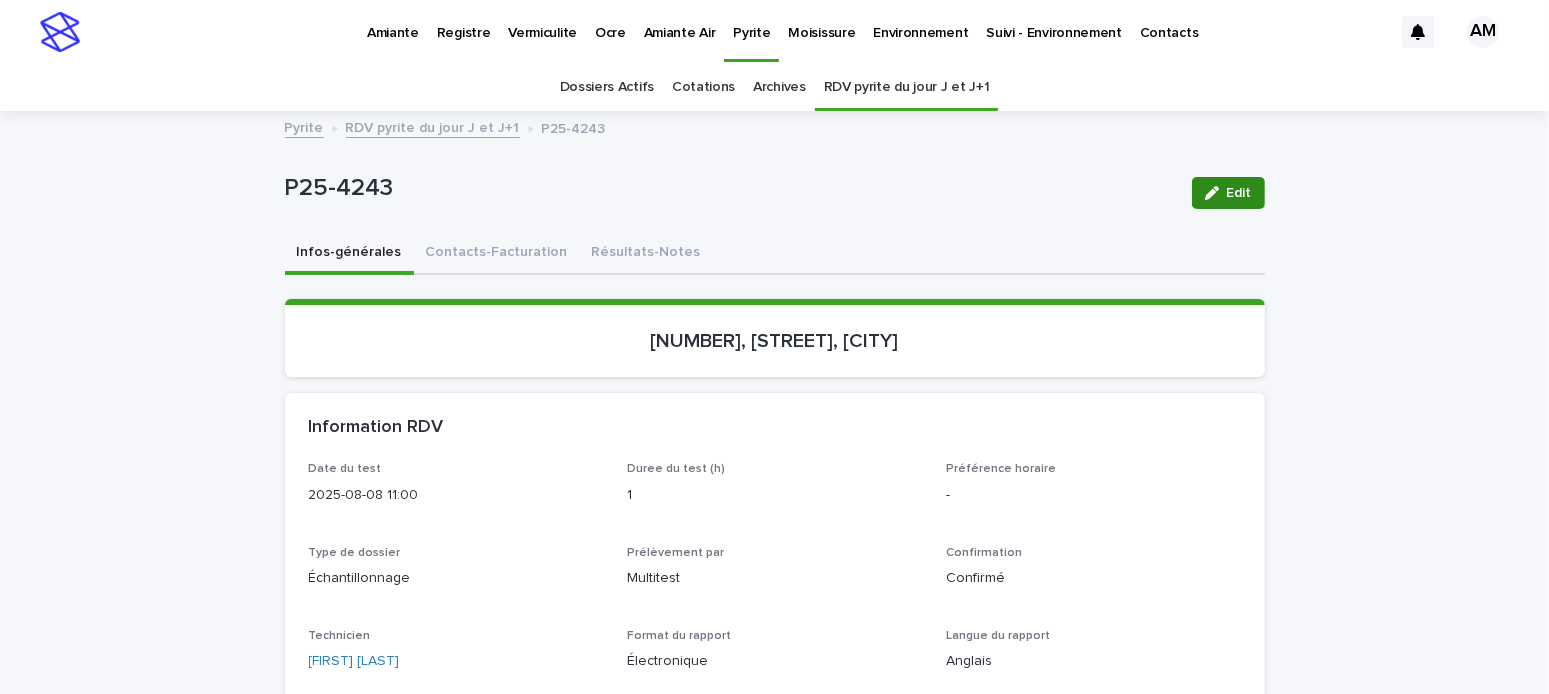 click 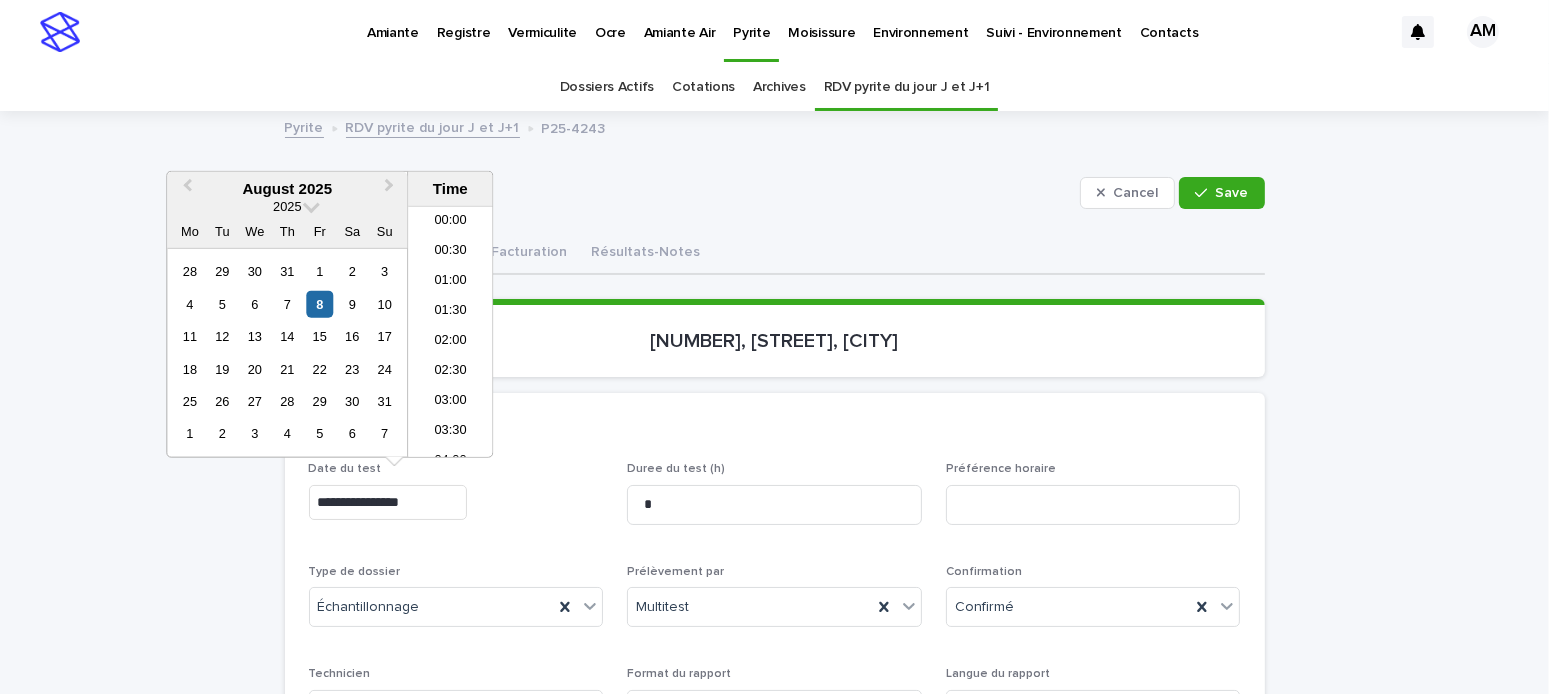 scroll, scrollTop: 550, scrollLeft: 0, axis: vertical 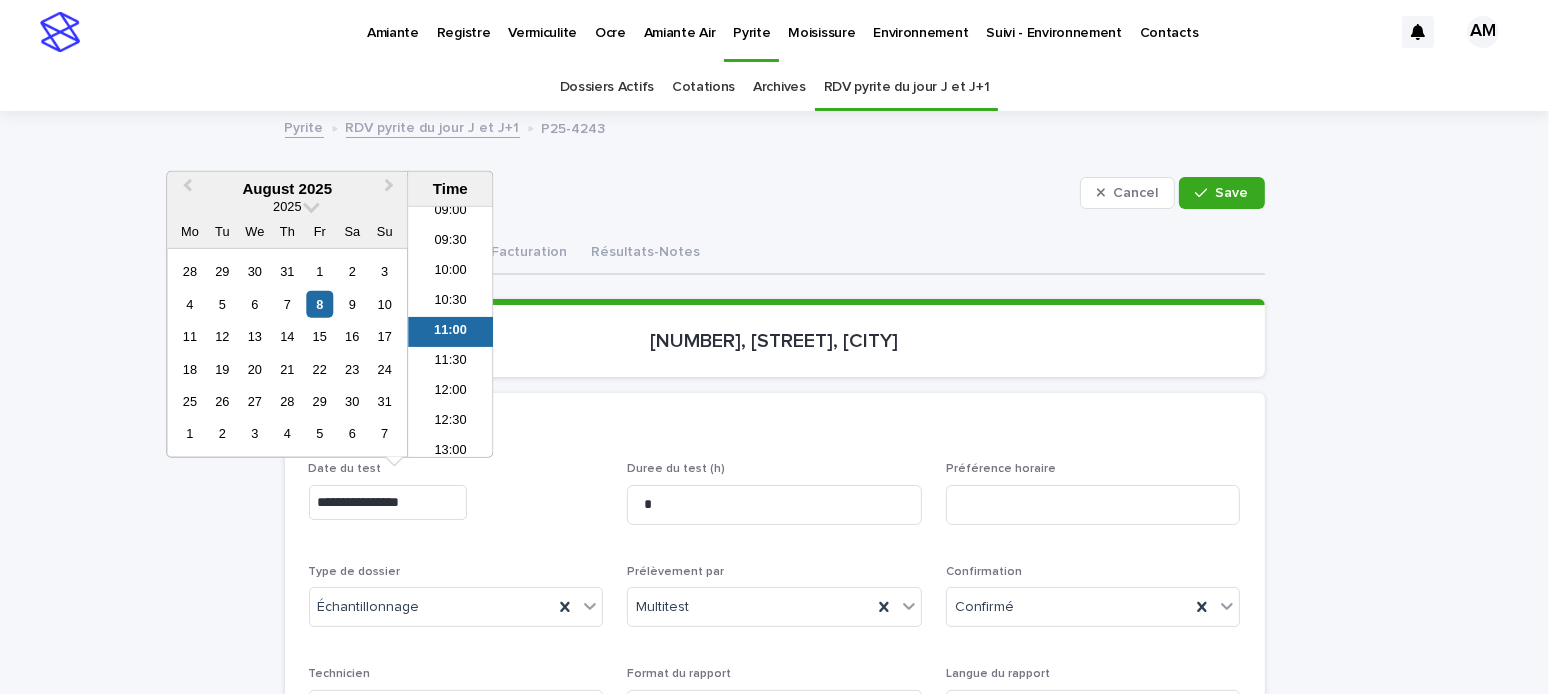 drag, startPoint x: 420, startPoint y: 502, endPoint x: 406, endPoint y: 503, distance: 14.035668 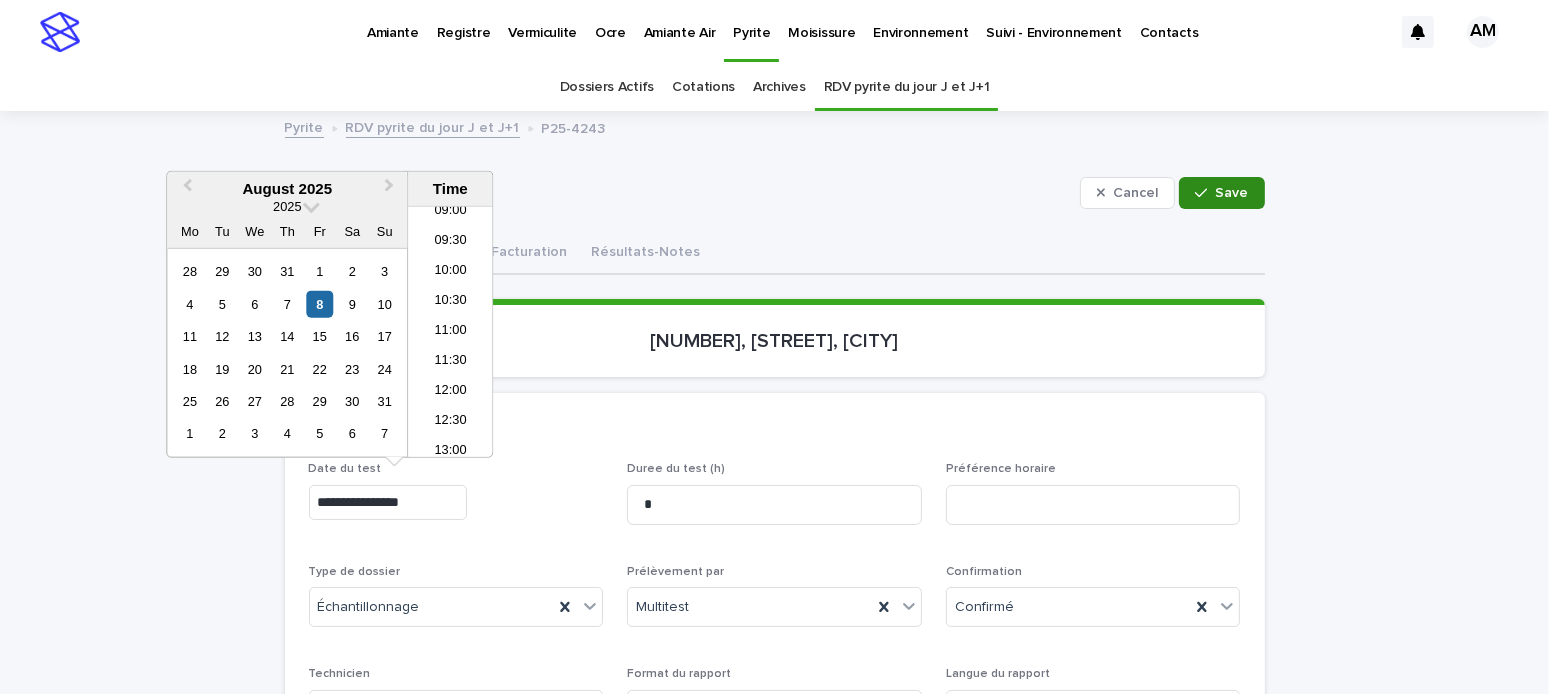 type on "**********" 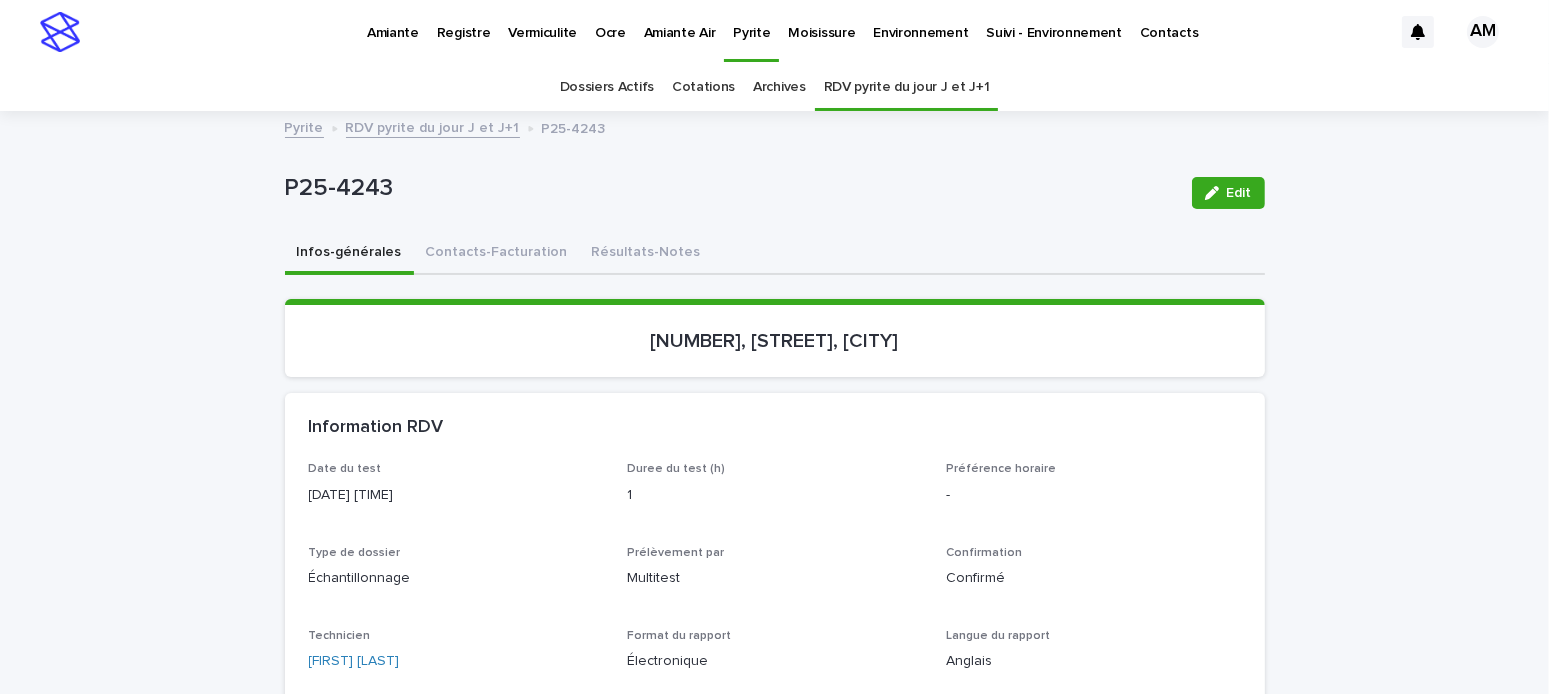 click on "RDV pyrite du jour J et J+1" at bounding box center (433, 126) 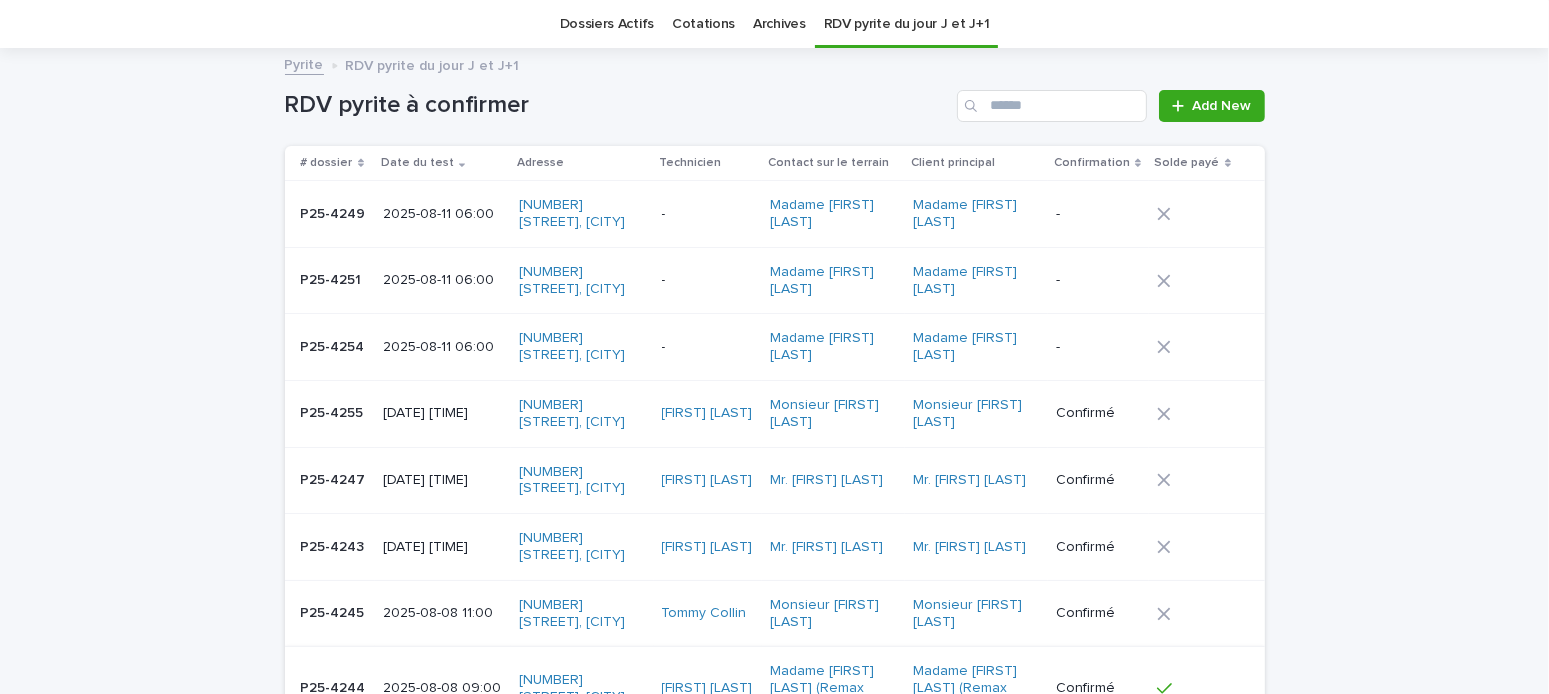 scroll, scrollTop: 163, scrollLeft: 0, axis: vertical 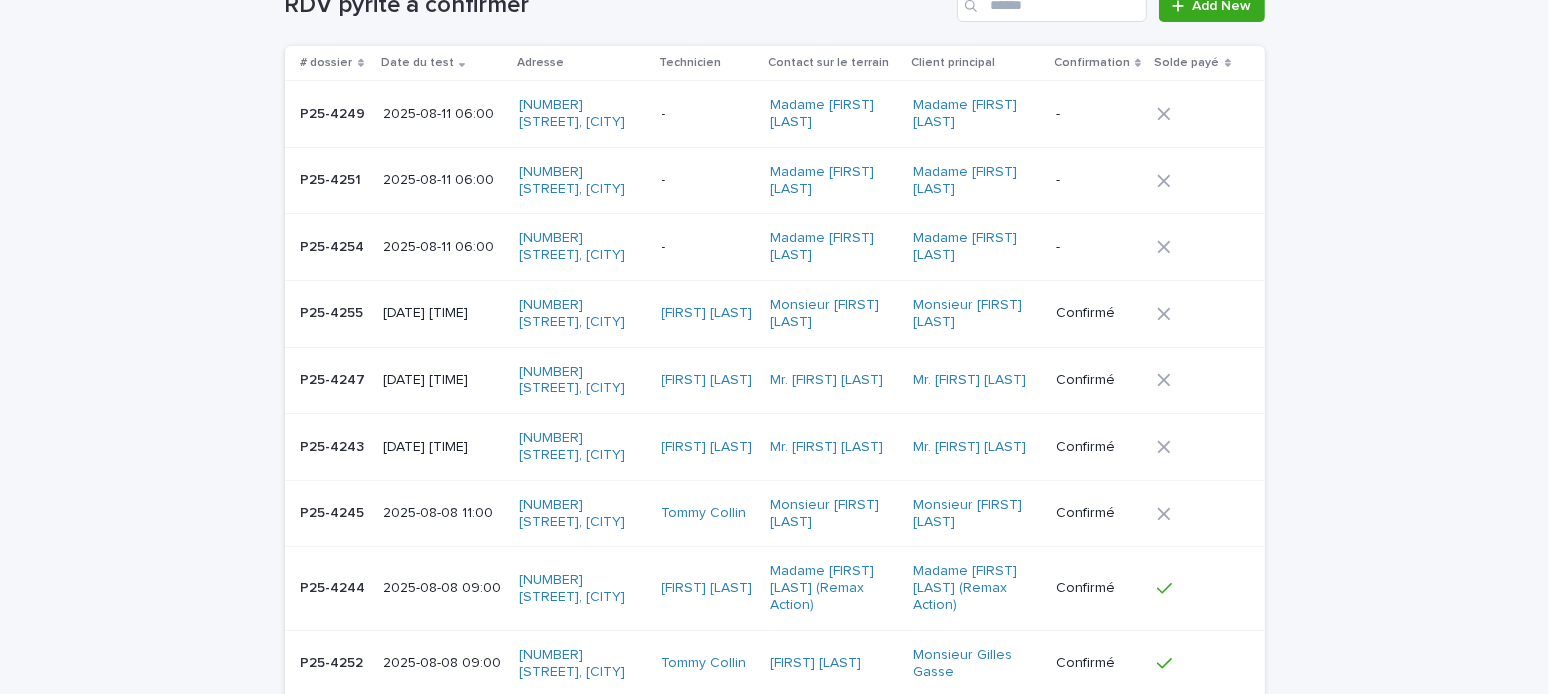 click on "[DATE] [TIME]" at bounding box center [443, 380] 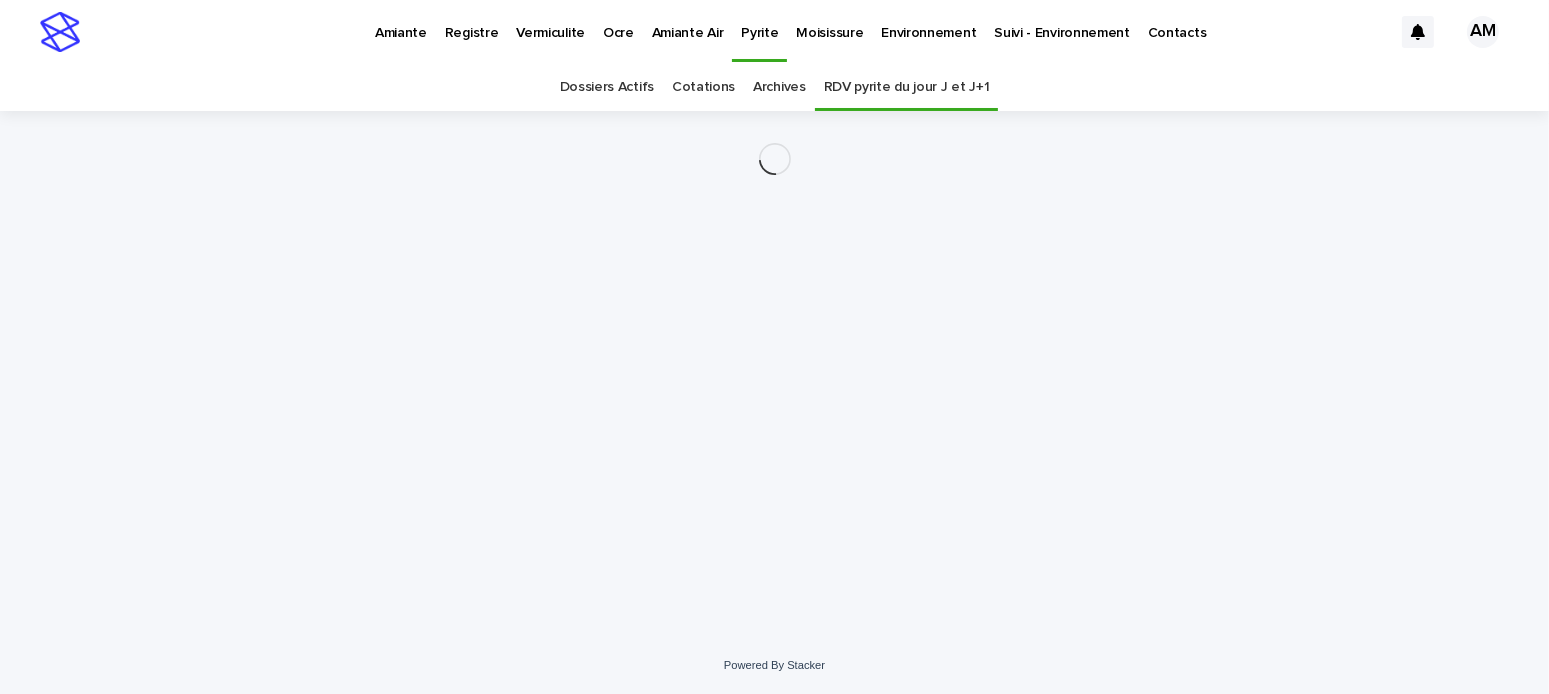 scroll, scrollTop: 0, scrollLeft: 0, axis: both 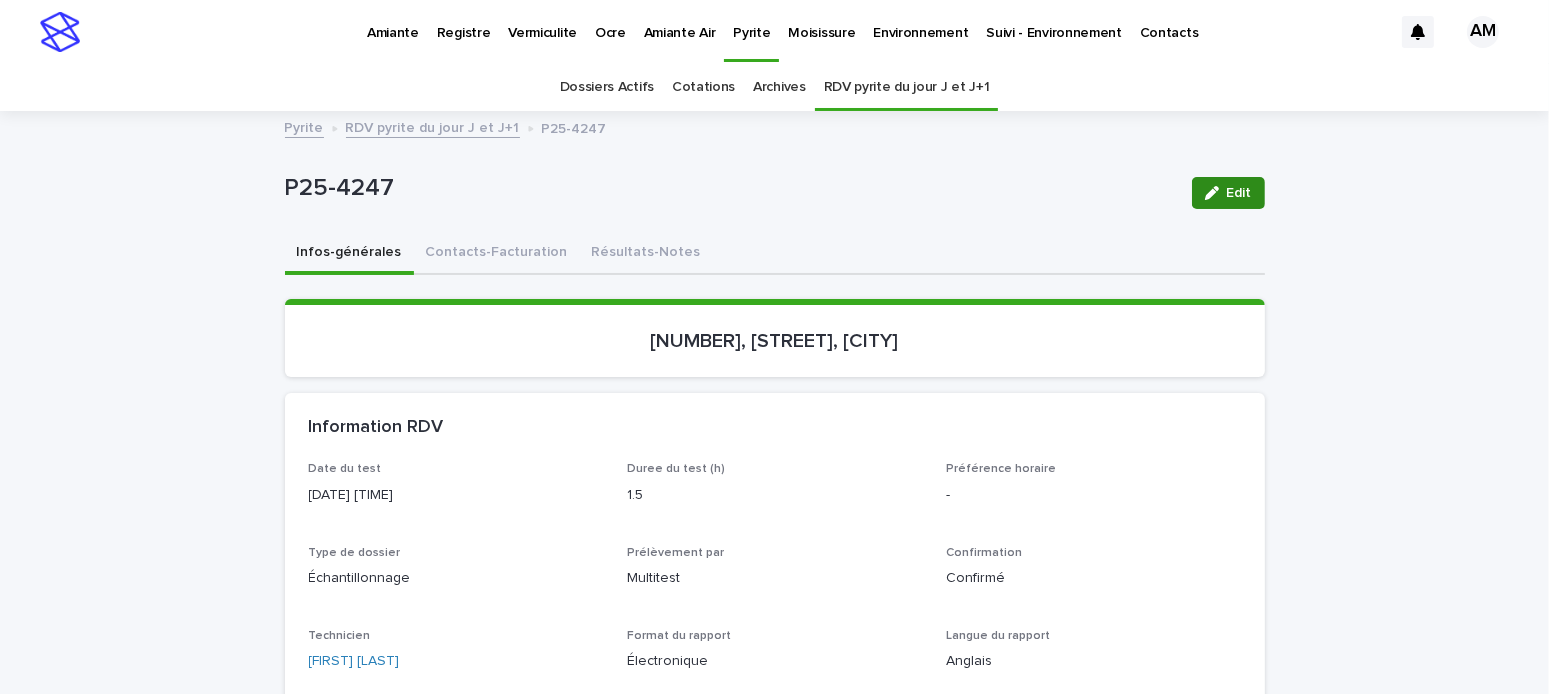 click on "Edit" at bounding box center (1239, 193) 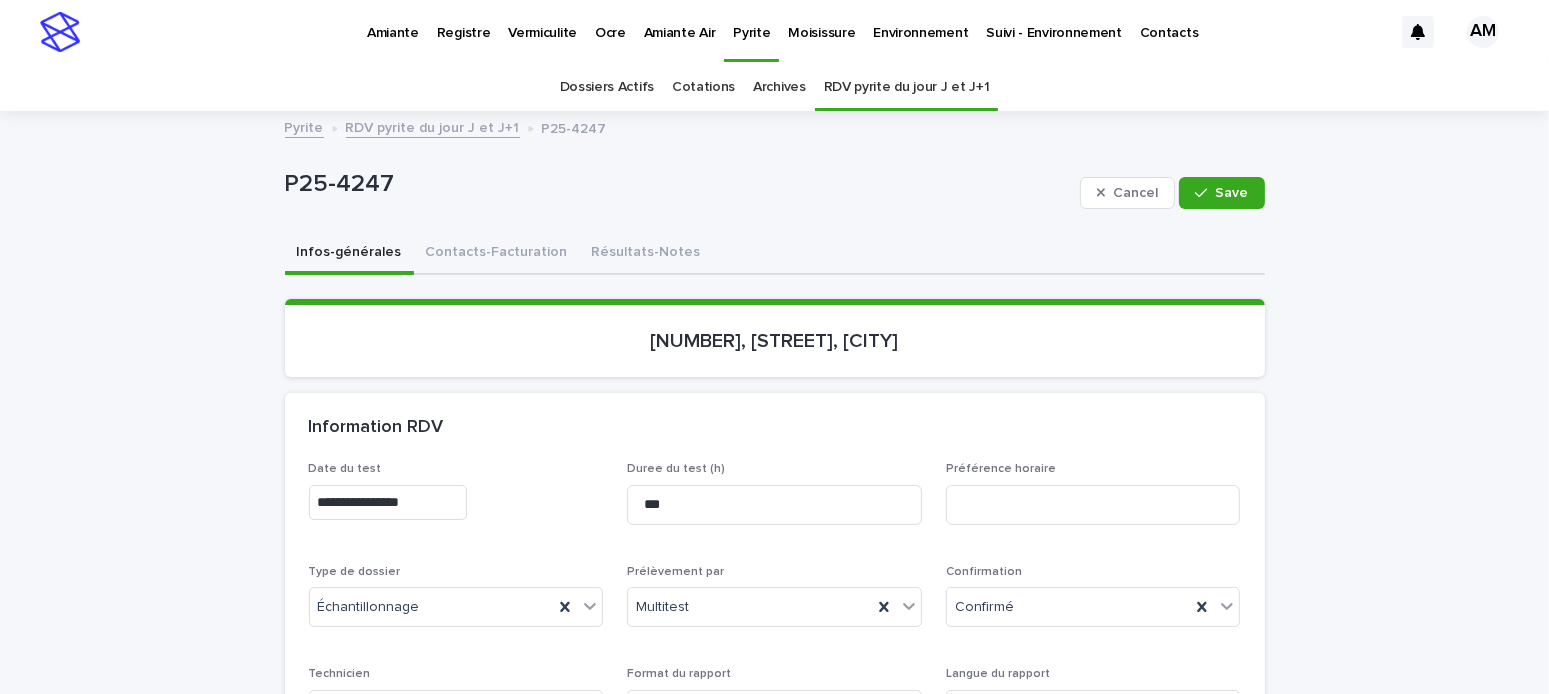 click on "**********" at bounding box center (388, 502) 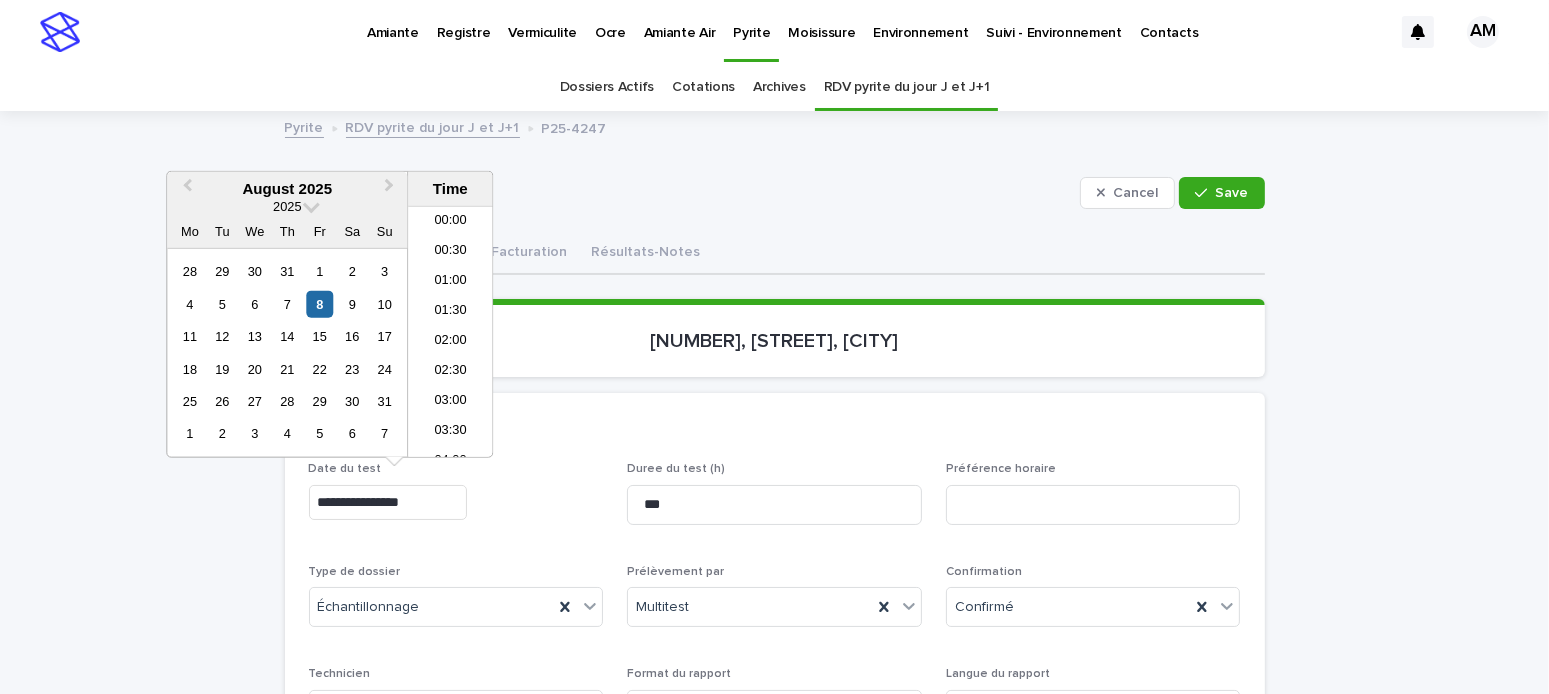 scroll, scrollTop: 640, scrollLeft: 0, axis: vertical 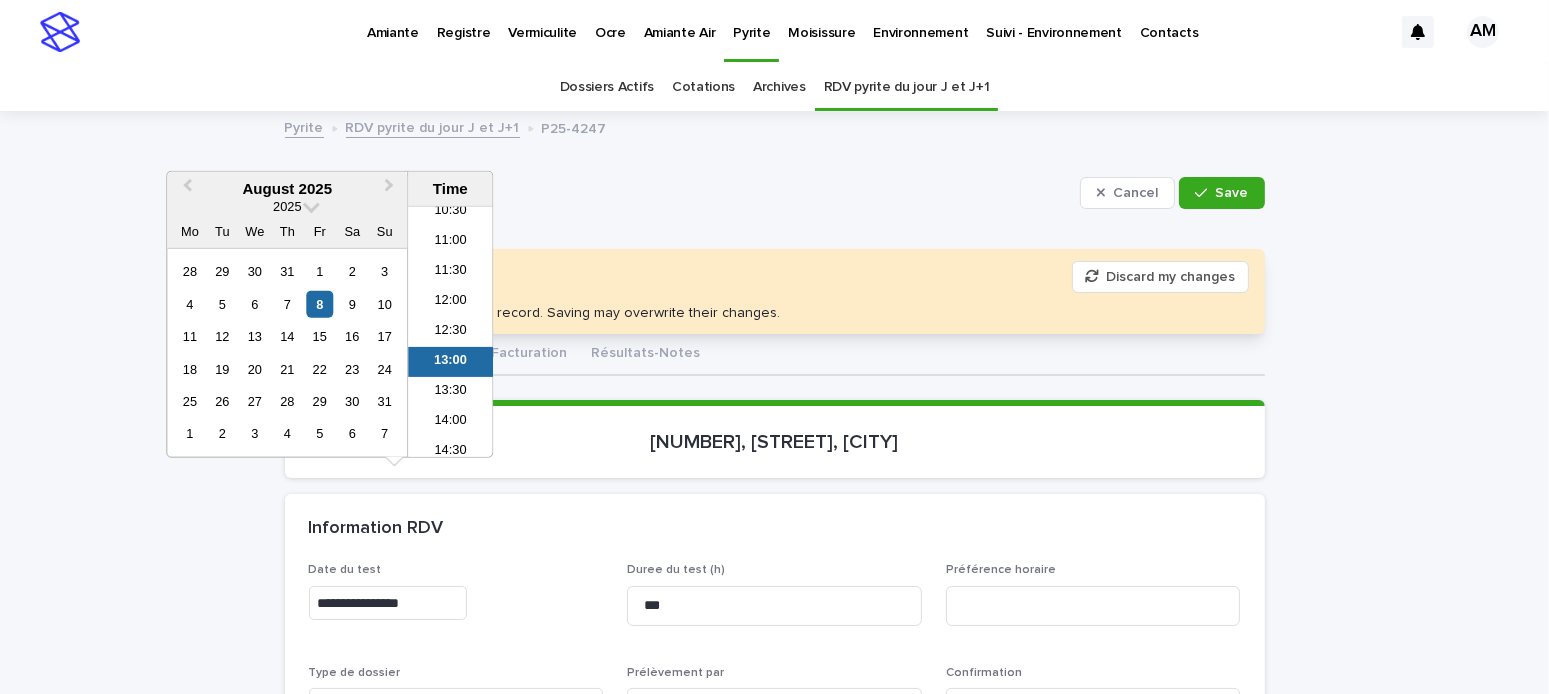 type on "**********" 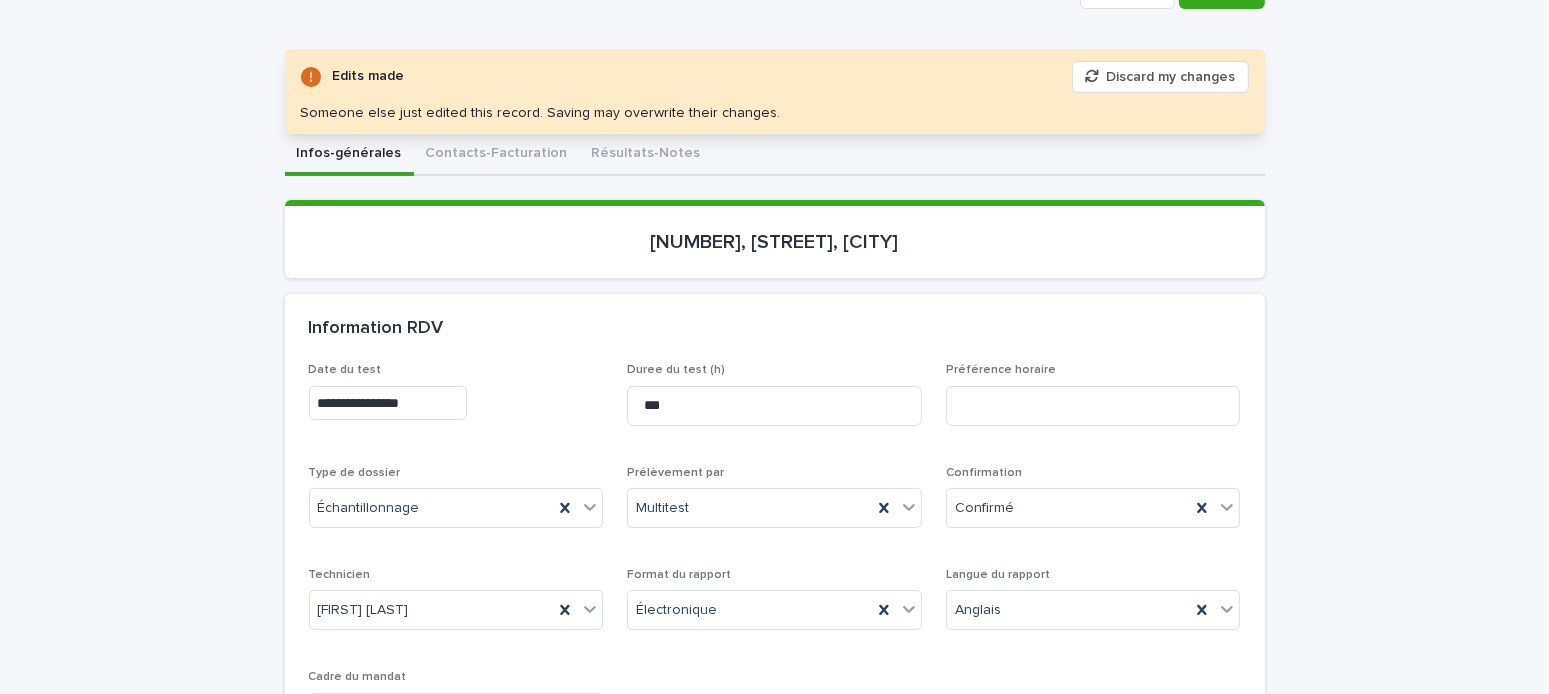 scroll, scrollTop: 100, scrollLeft: 0, axis: vertical 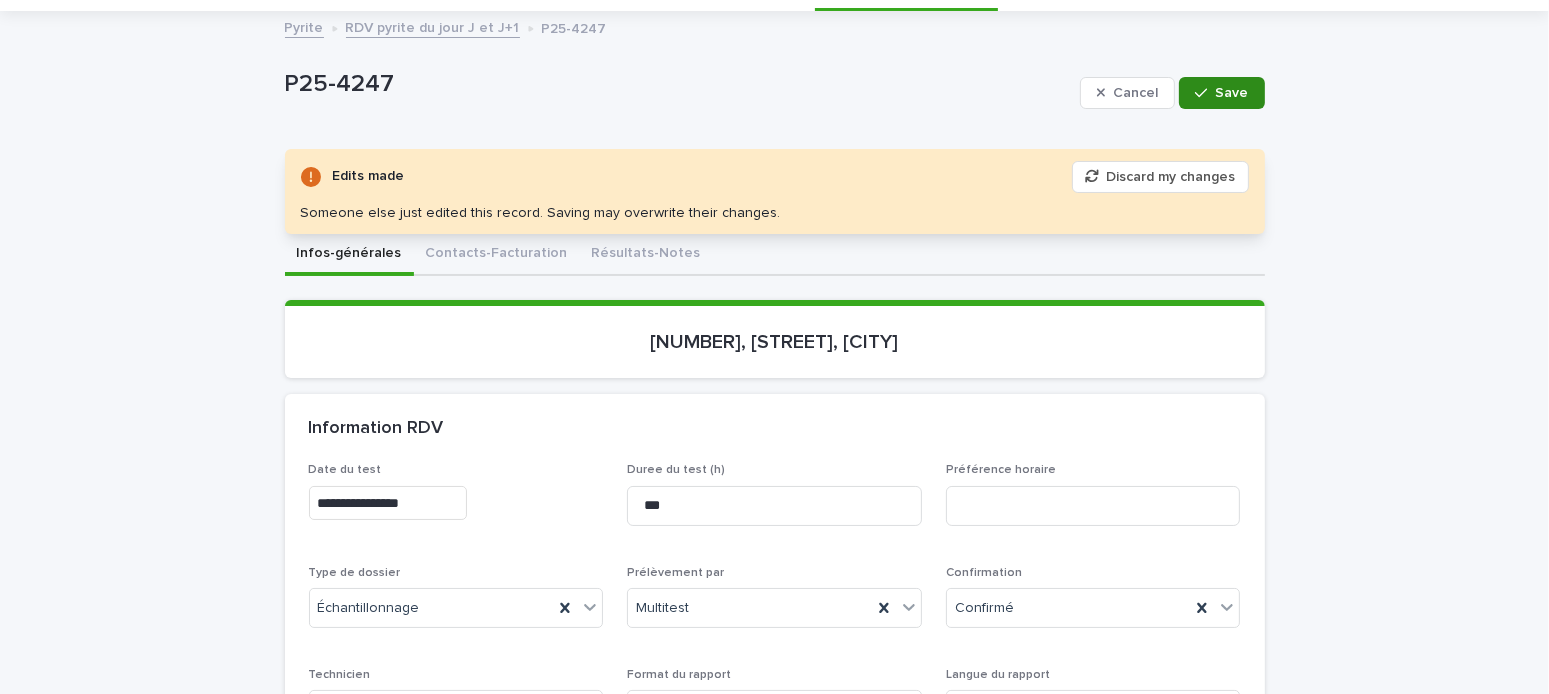 click at bounding box center [1205, 93] 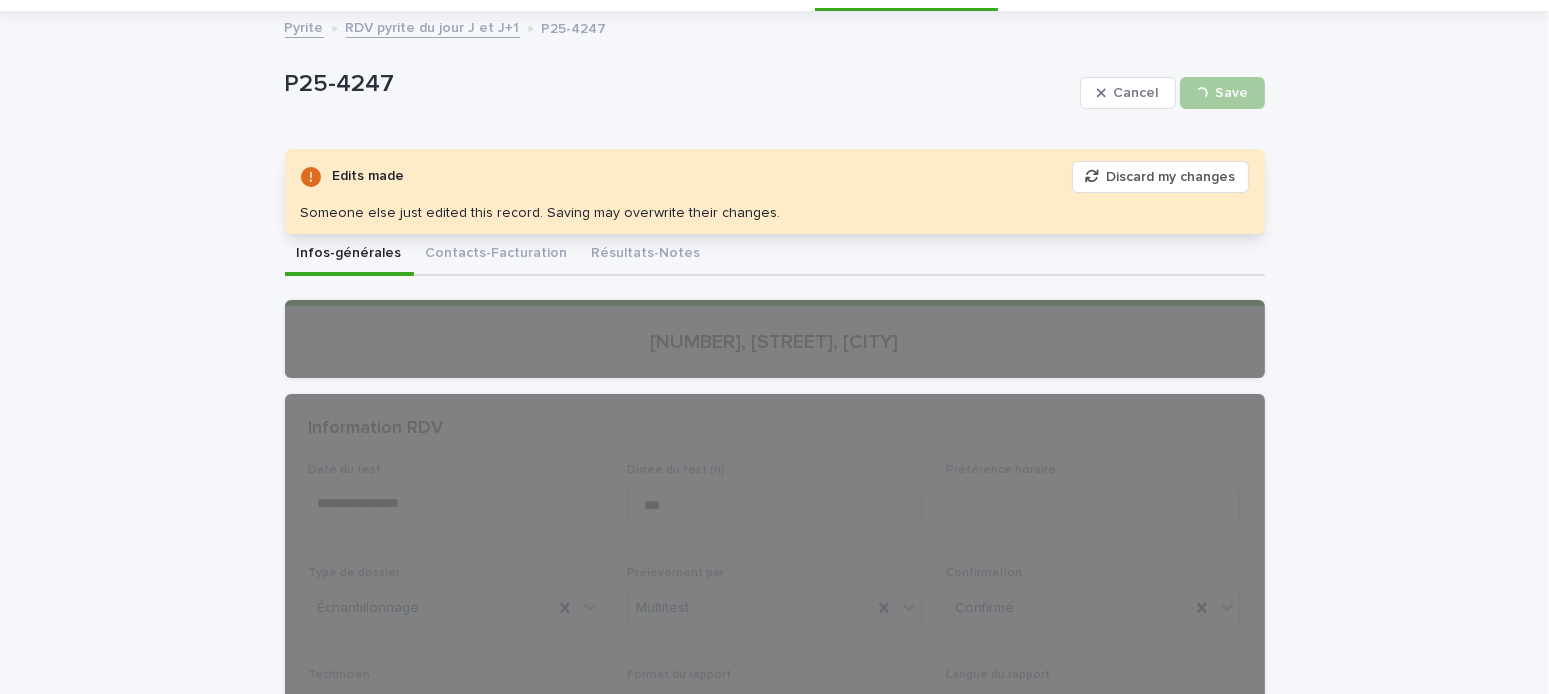 scroll, scrollTop: 0, scrollLeft: 0, axis: both 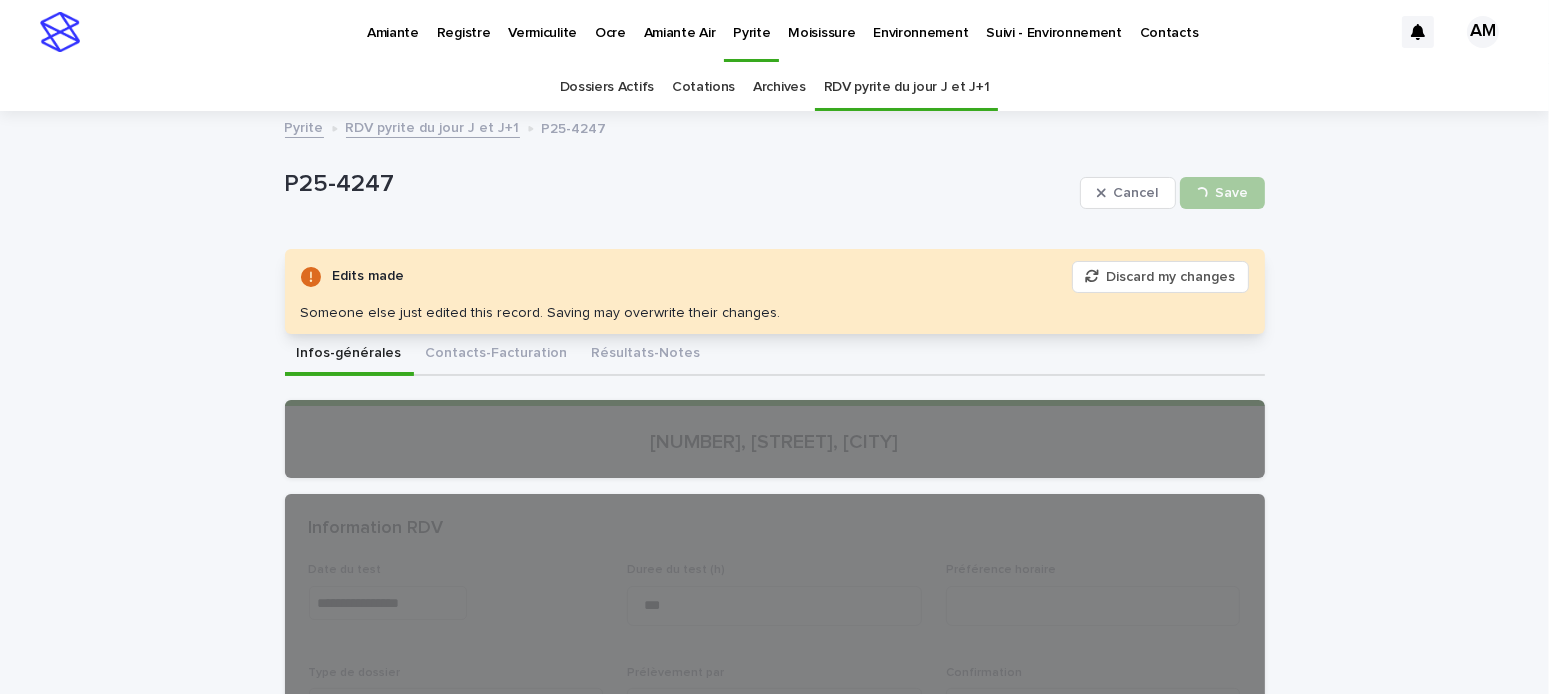 click on "RDV pyrite du jour J et J+1" at bounding box center (433, 126) 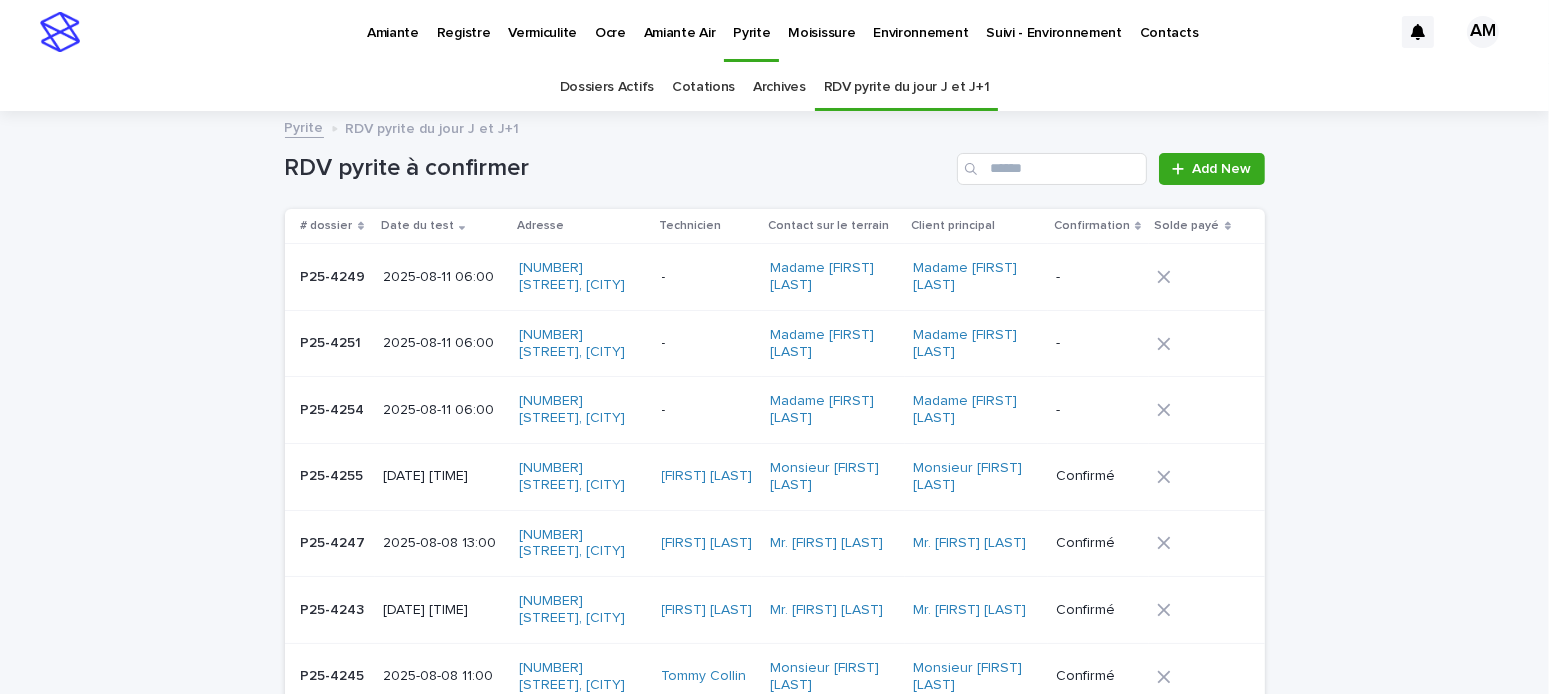 scroll, scrollTop: 63, scrollLeft: 0, axis: vertical 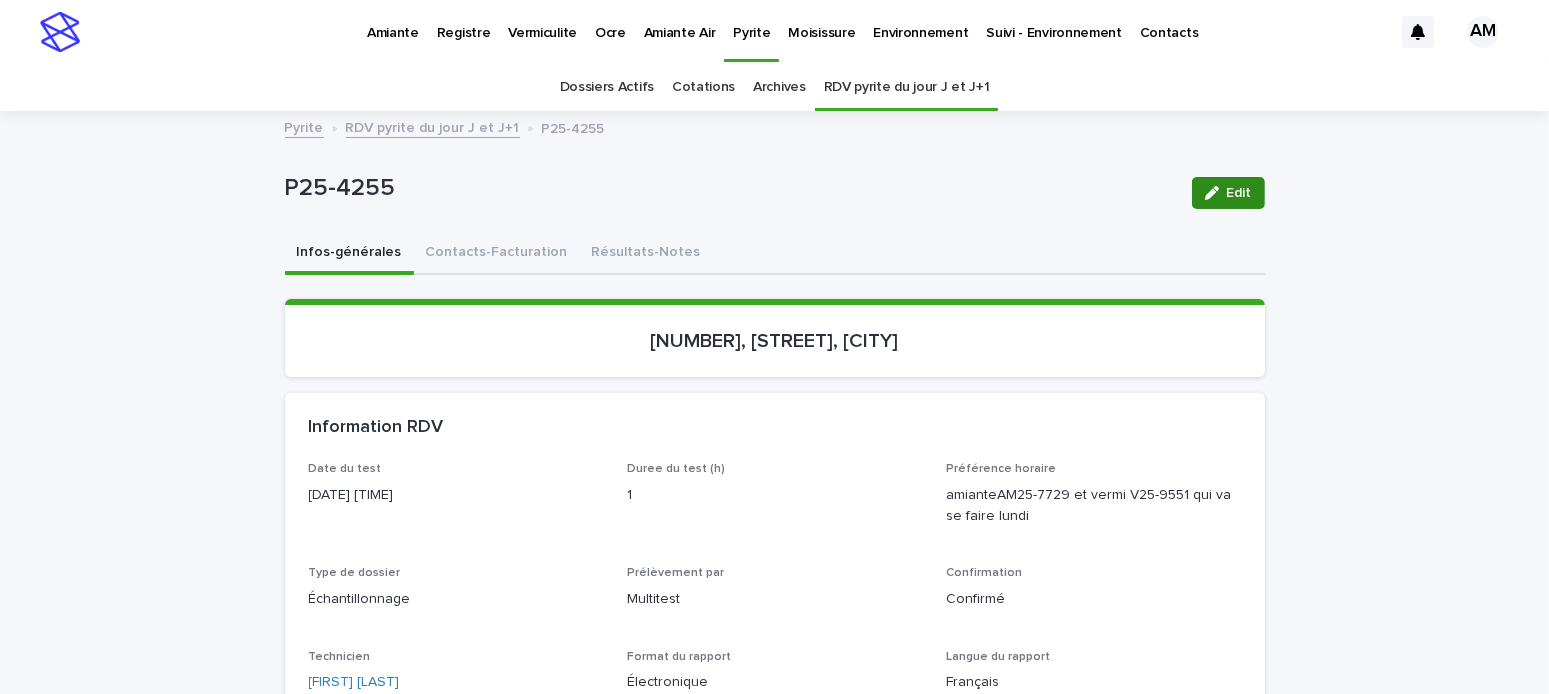 click 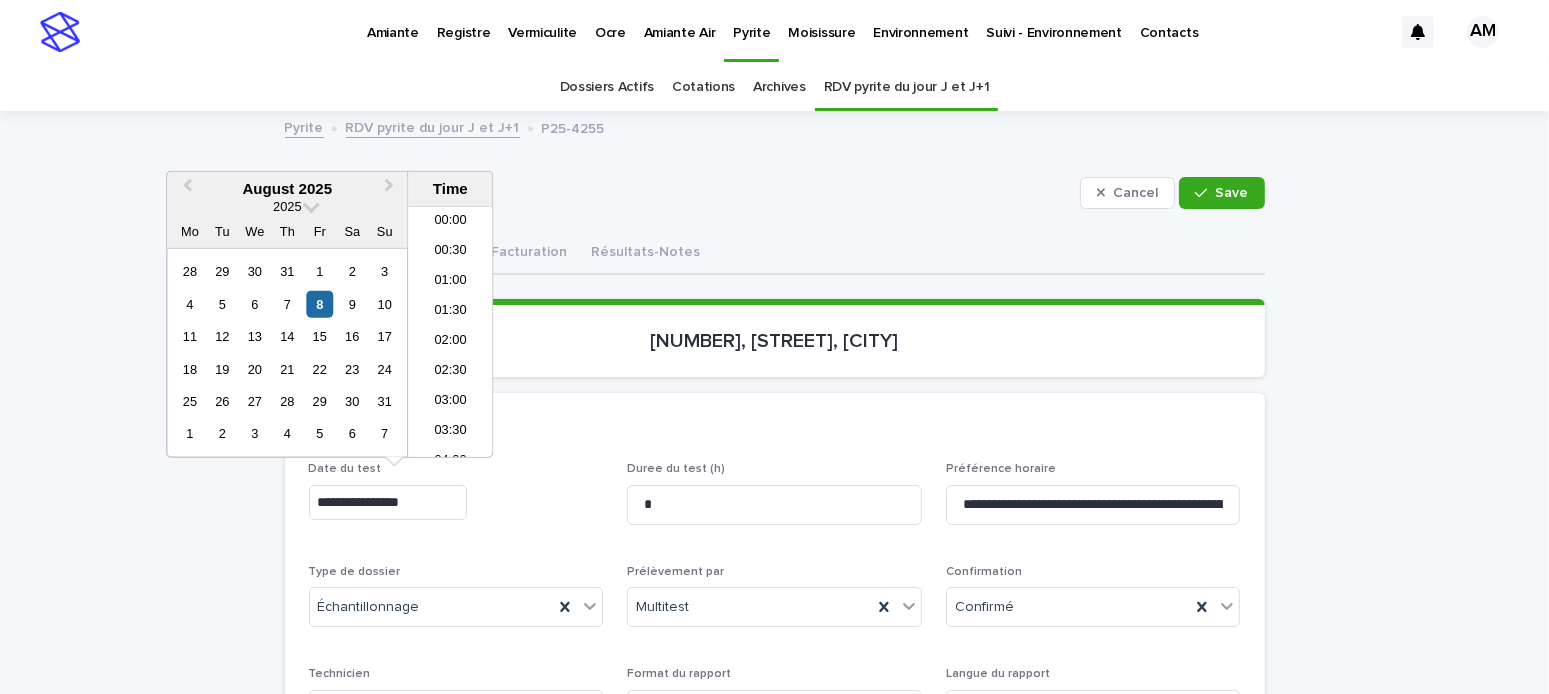 drag, startPoint x: 398, startPoint y: 499, endPoint x: 518, endPoint y: 529, distance: 123.69317 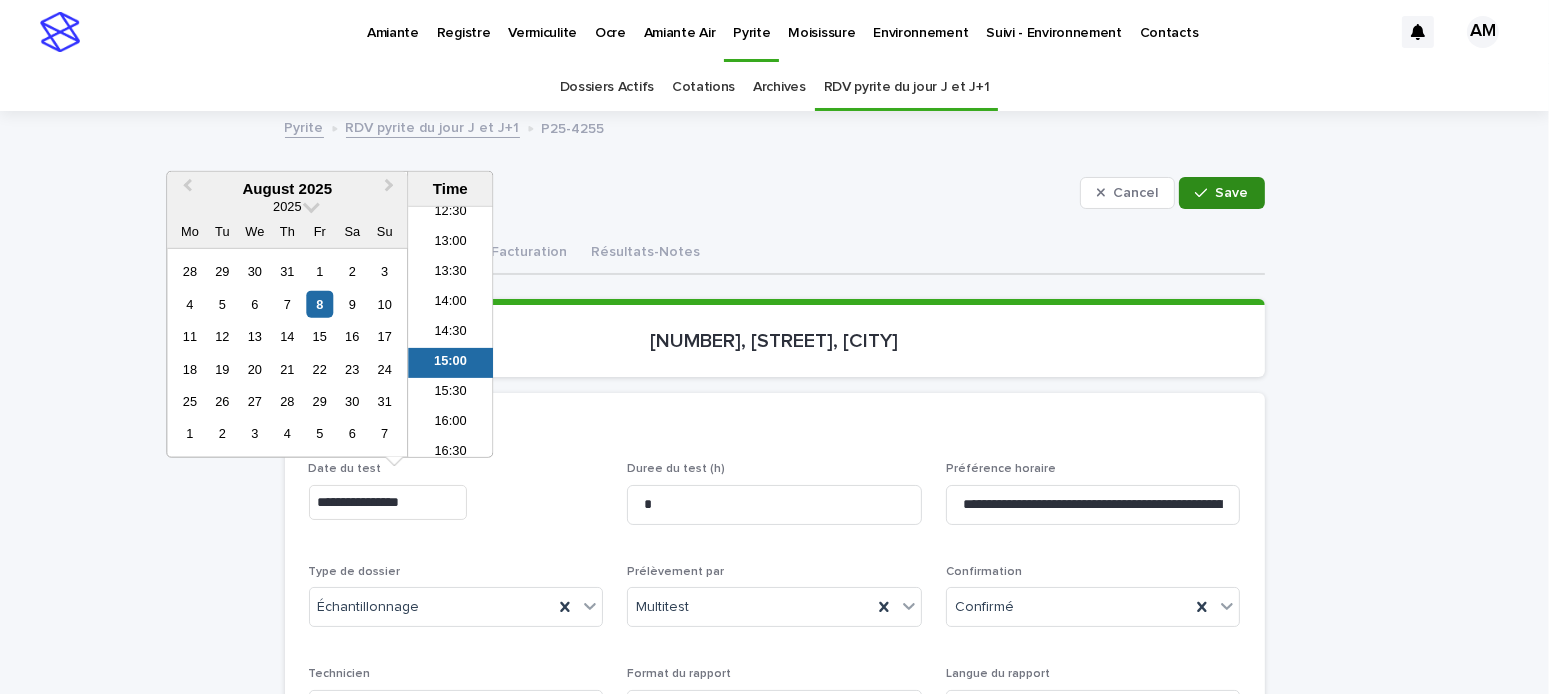 type on "**********" 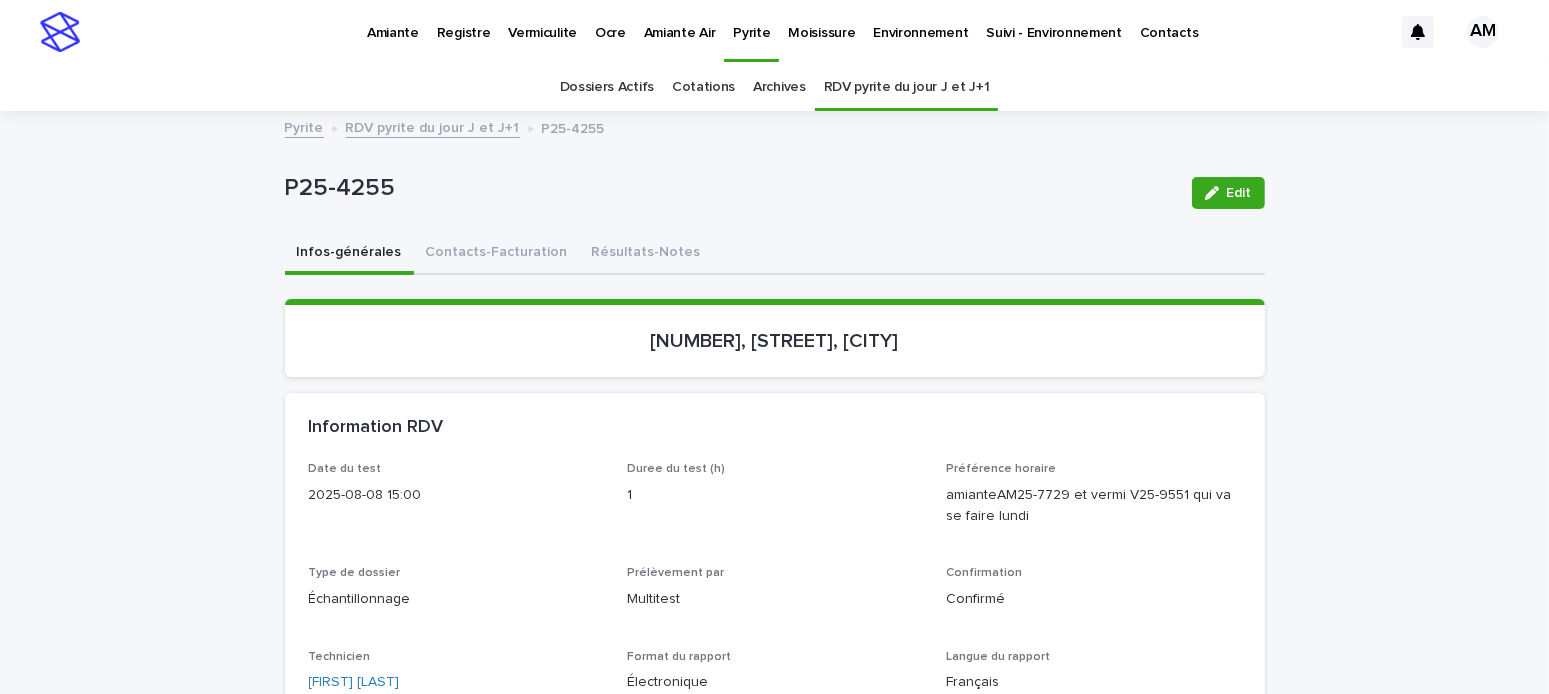 click on "RDV pyrite du jour J et J+1" at bounding box center [433, 126] 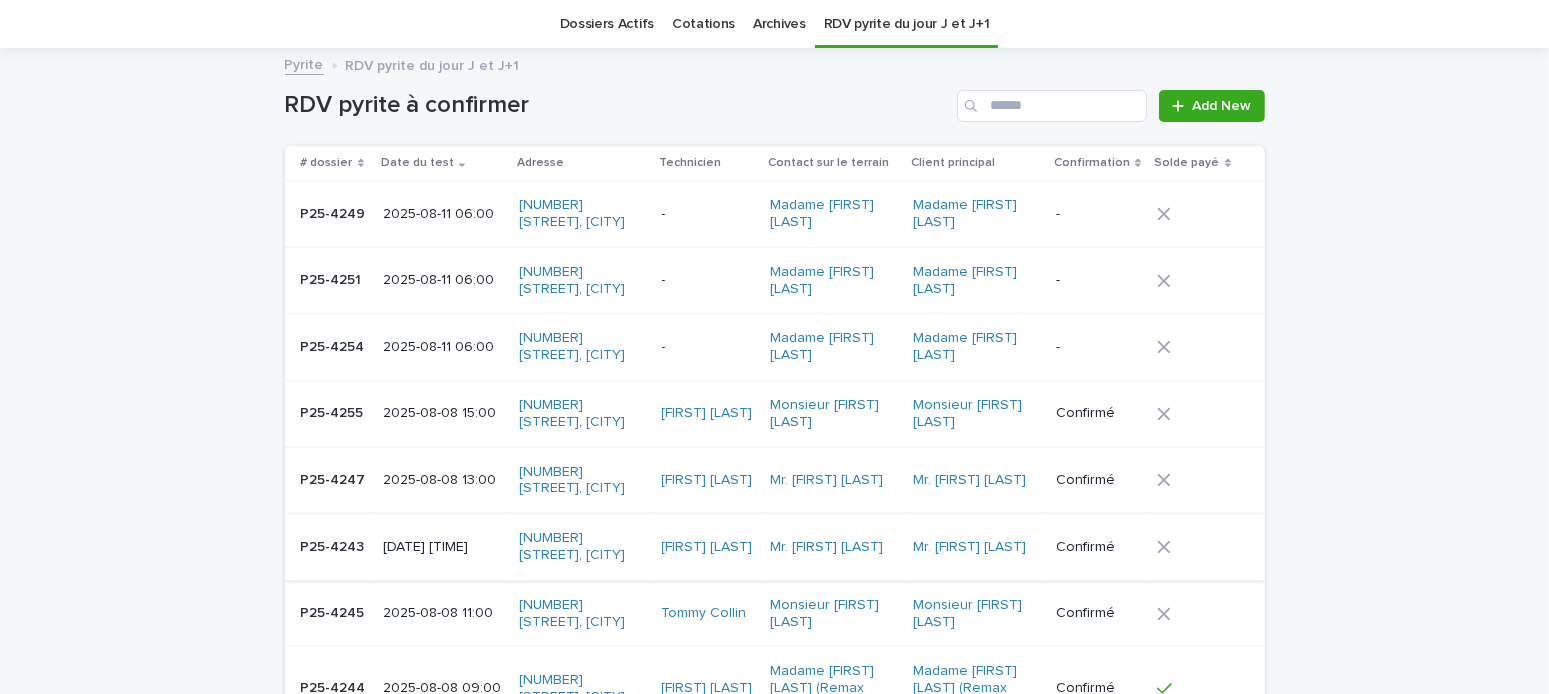 scroll, scrollTop: 263, scrollLeft: 0, axis: vertical 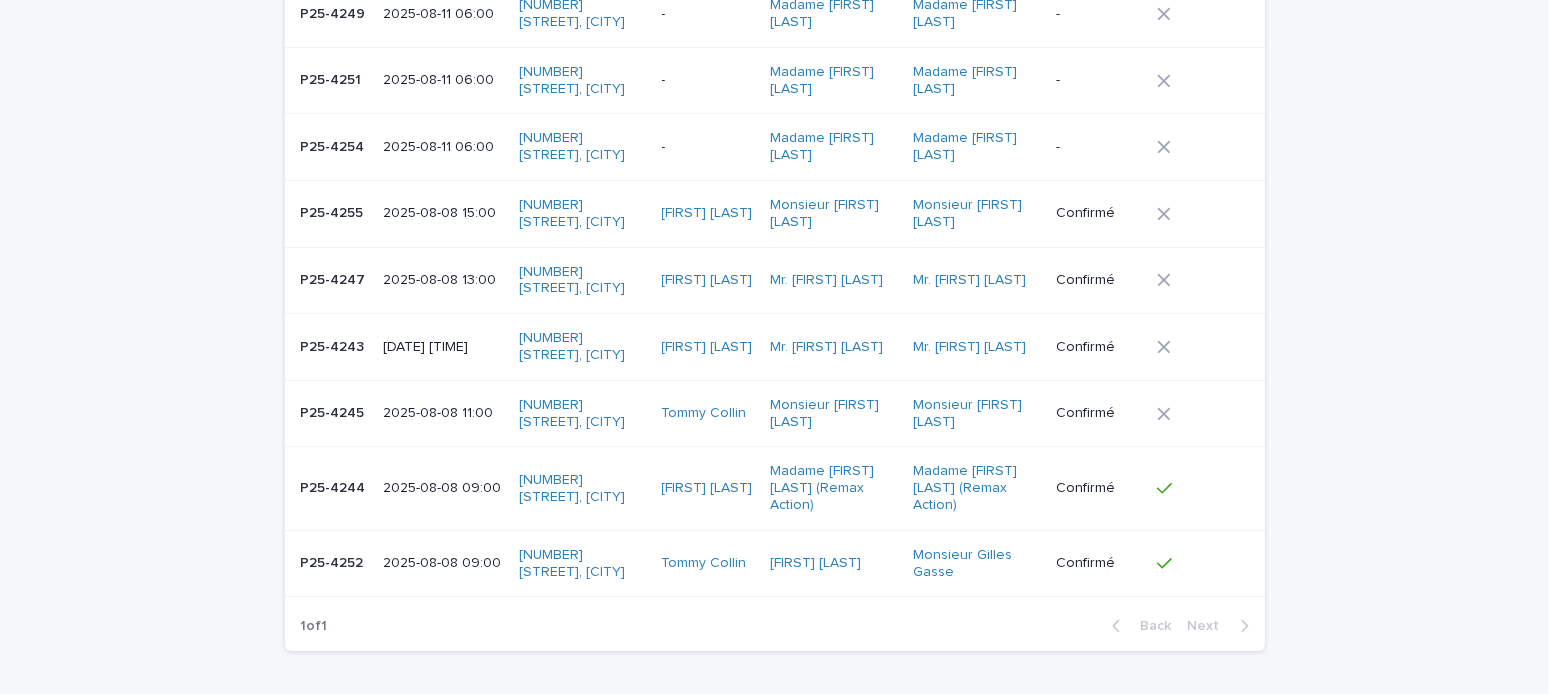 click on "2025-08-08 11:00" at bounding box center (443, 413) 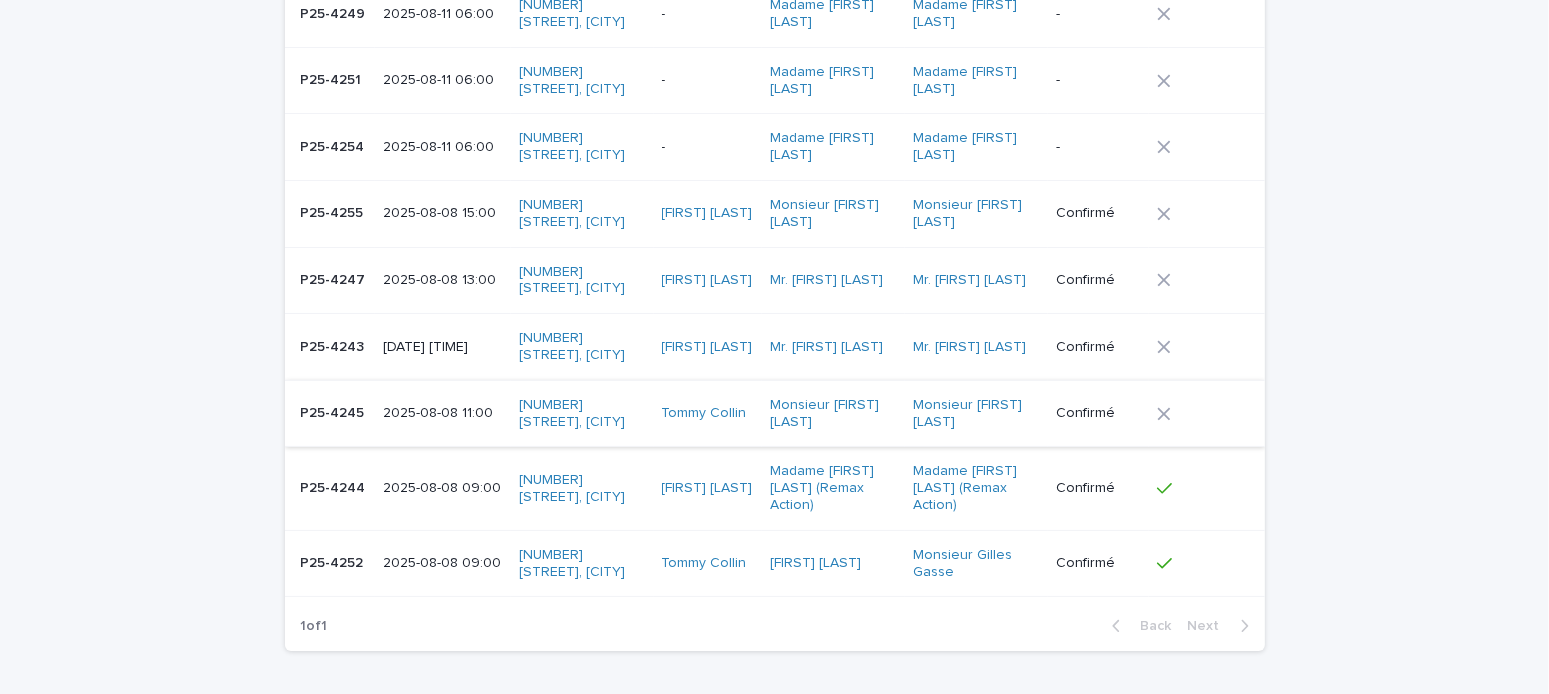 scroll, scrollTop: 0, scrollLeft: 0, axis: both 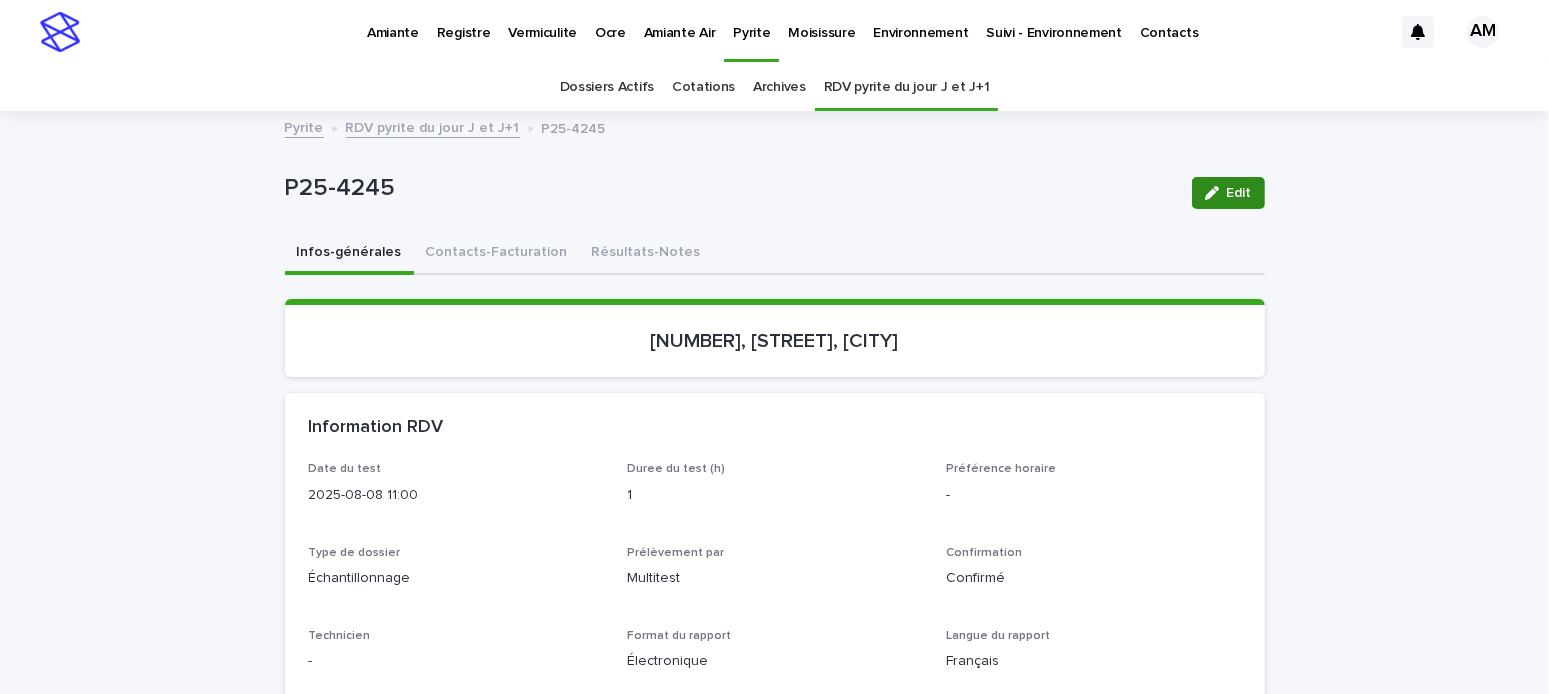 click on "Edit" at bounding box center (1239, 193) 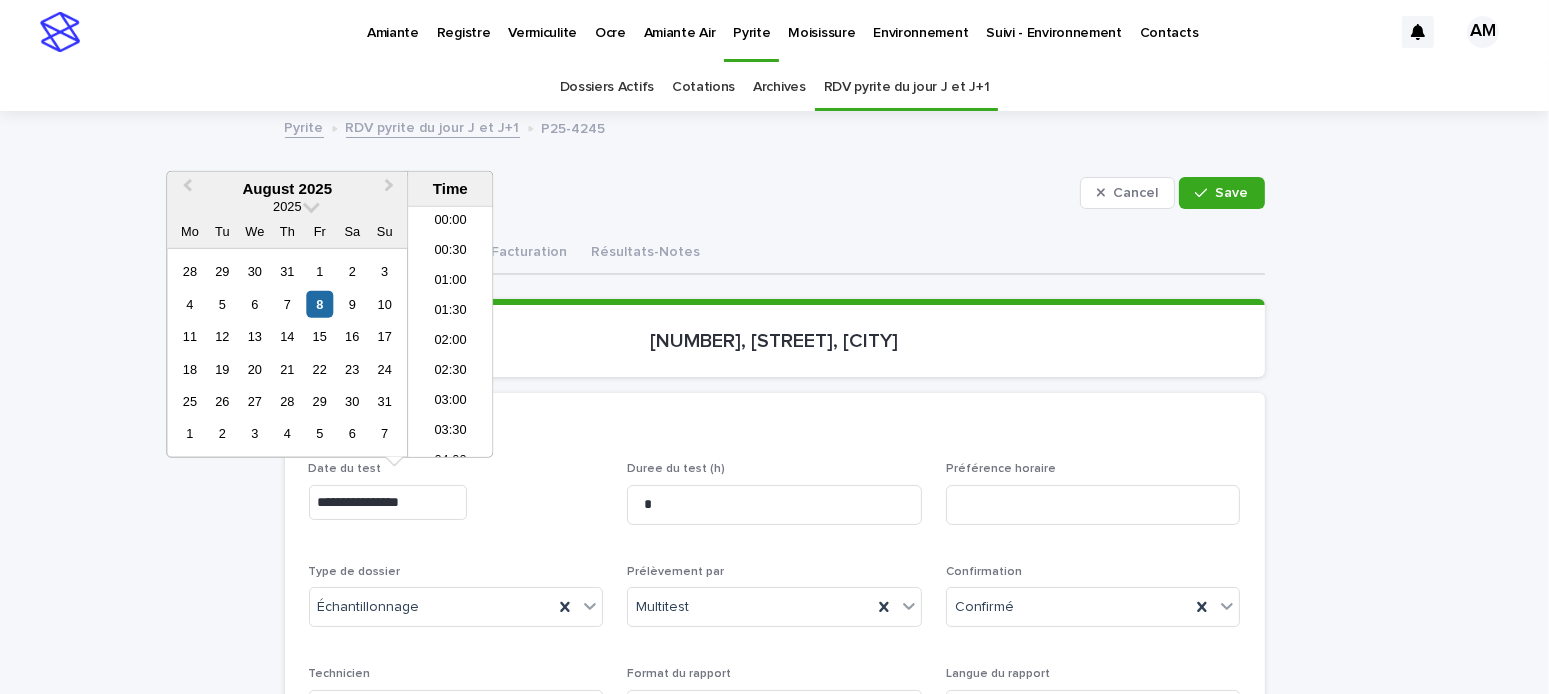 click on "**********" at bounding box center (388, 502) 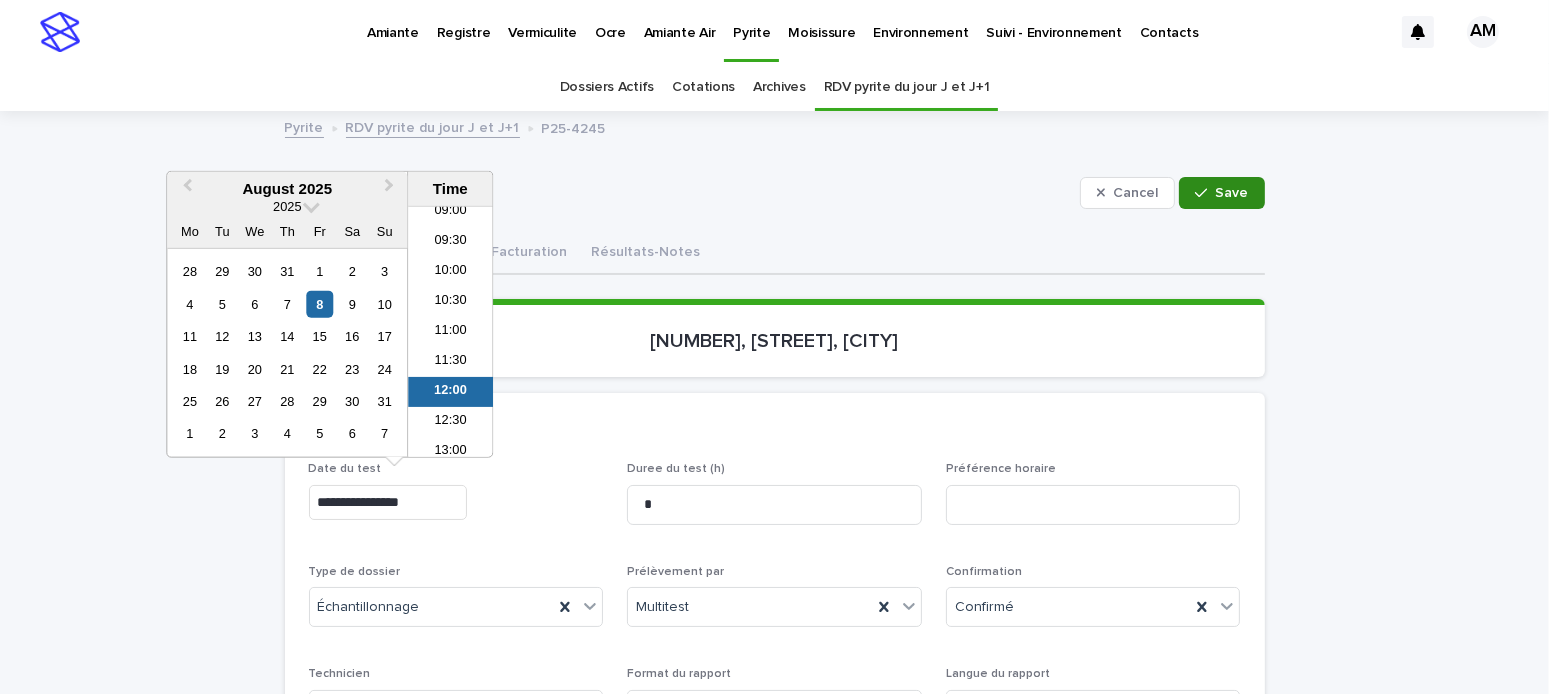 type on "**********" 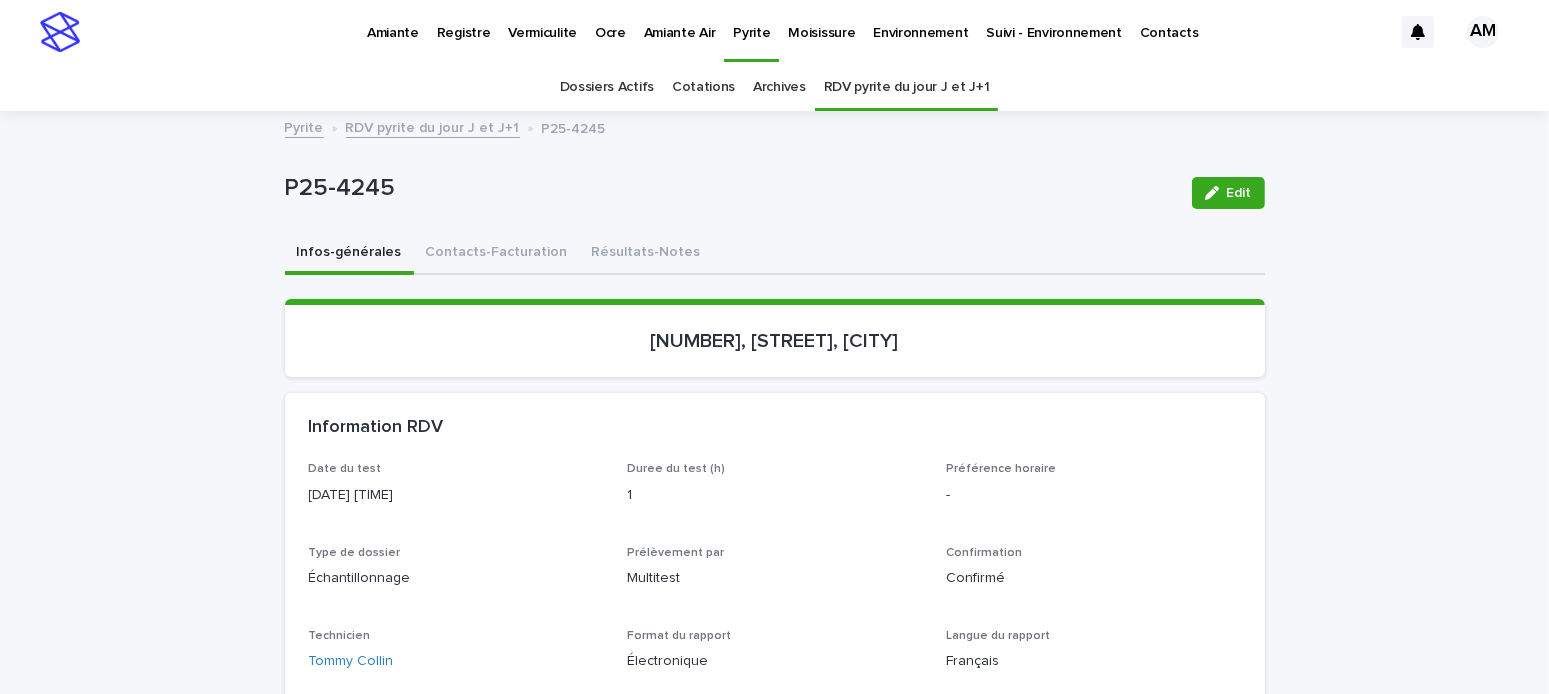 click on "Edit" at bounding box center [1239, 193] 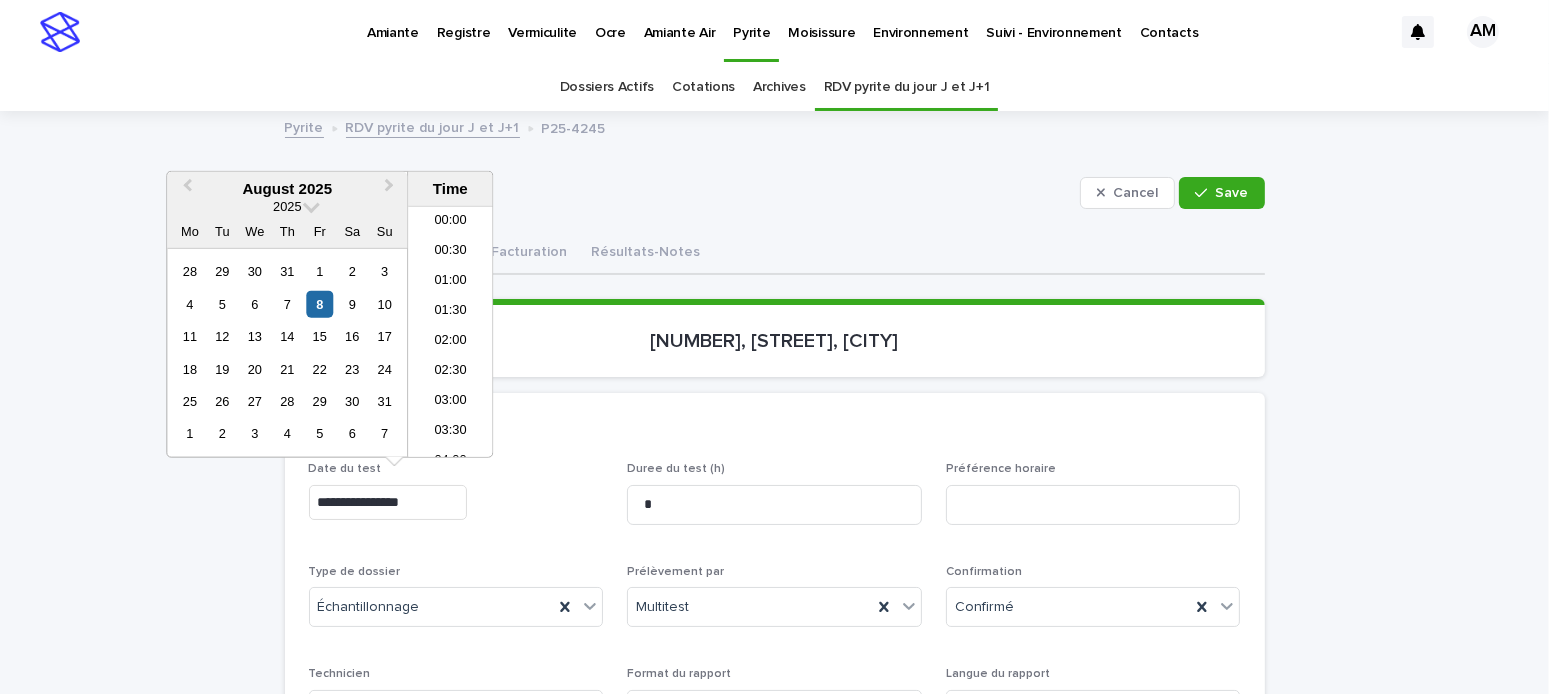 click on "**********" at bounding box center (388, 502) 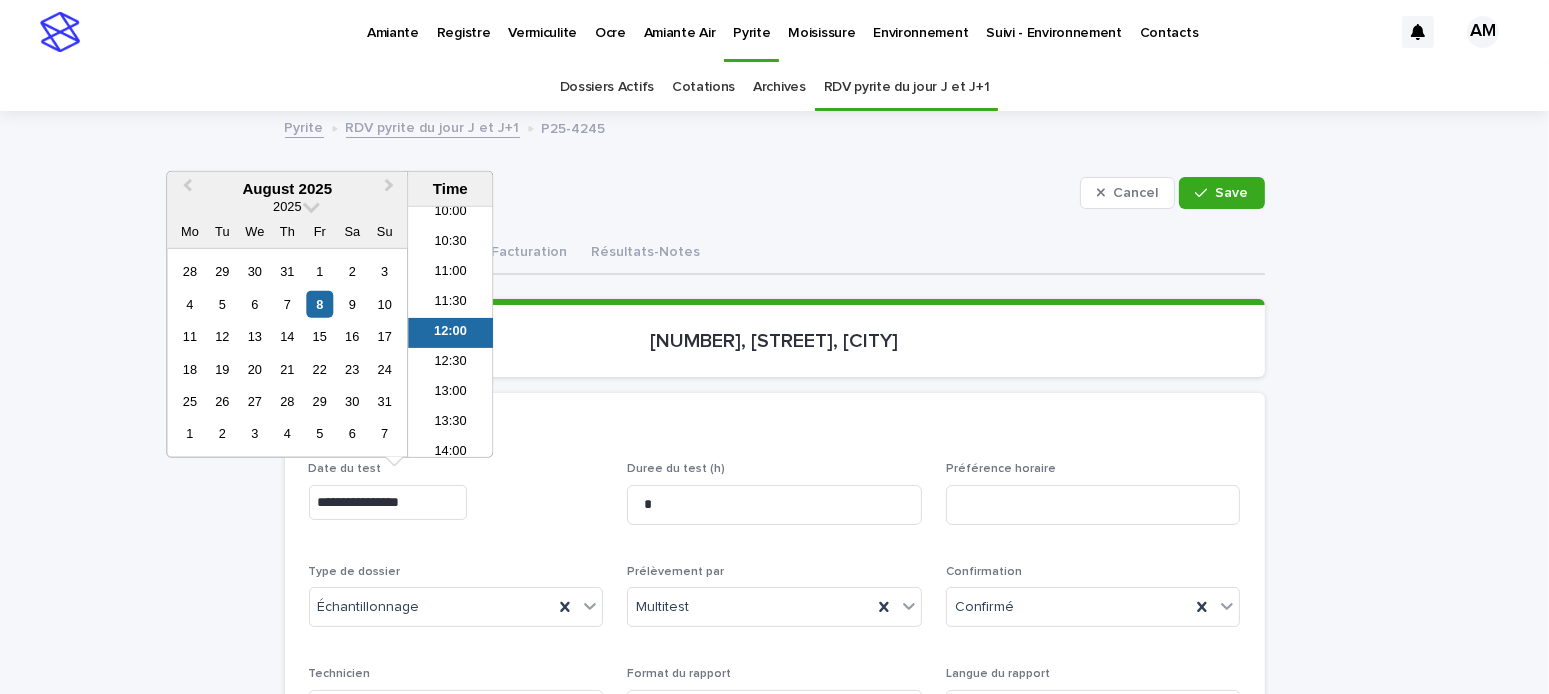 click on "**********" at bounding box center [388, 502] 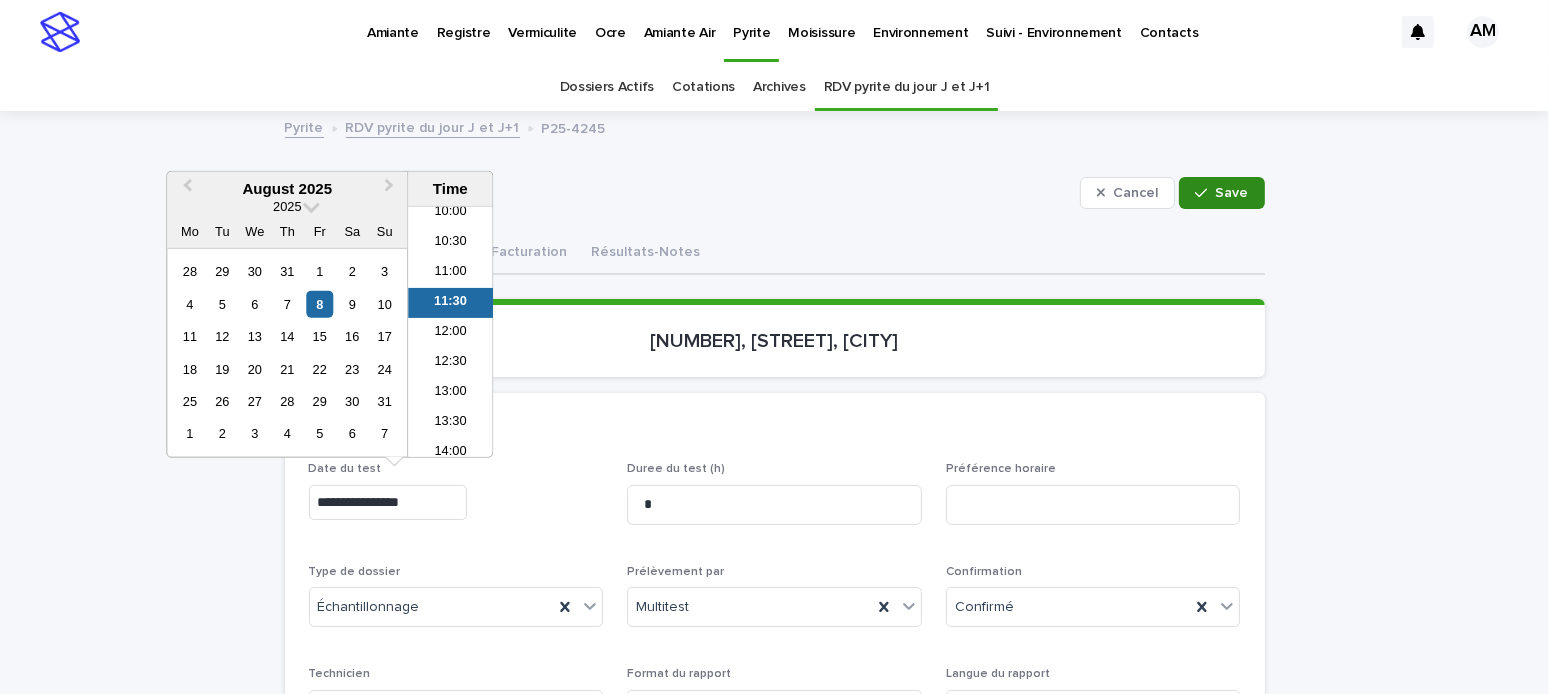 type on "**********" 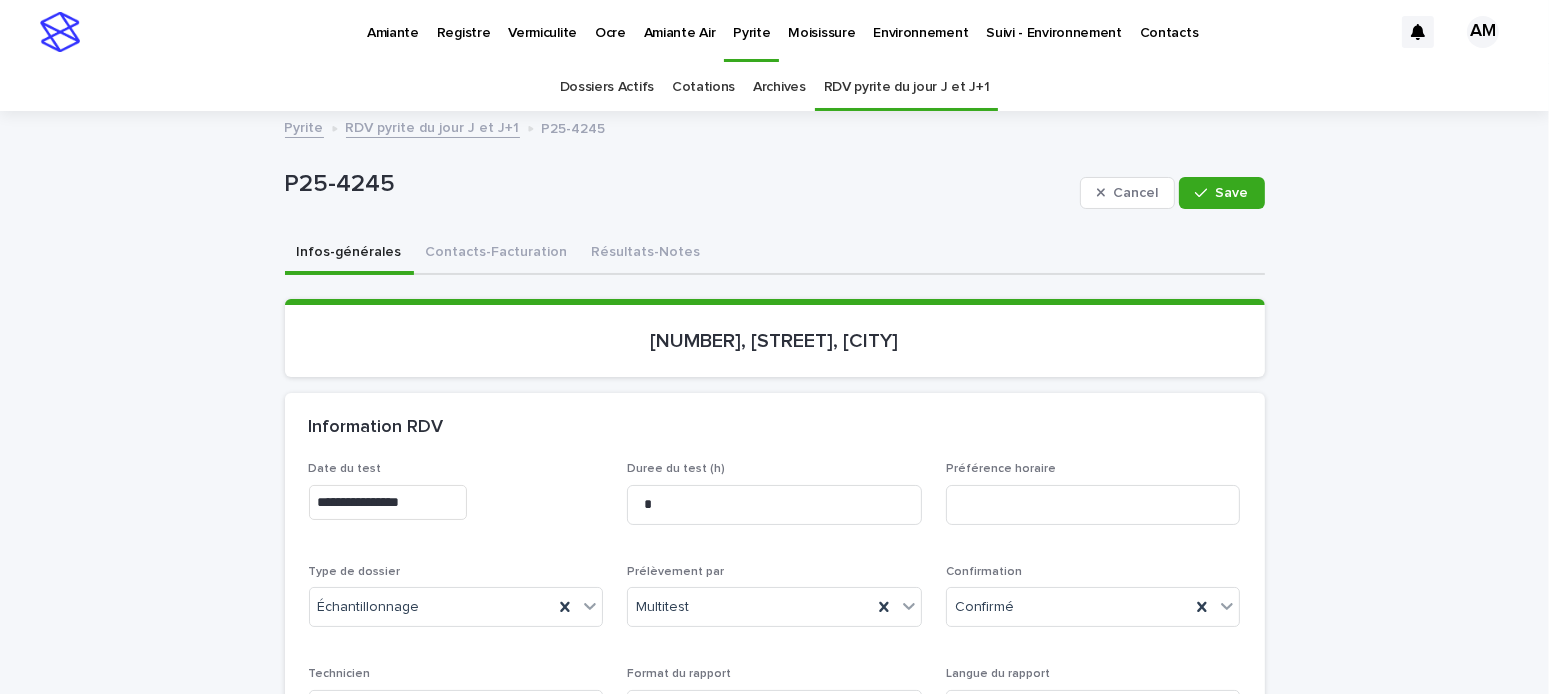 drag, startPoint x: 1219, startPoint y: 197, endPoint x: 1292, endPoint y: 199, distance: 73.02739 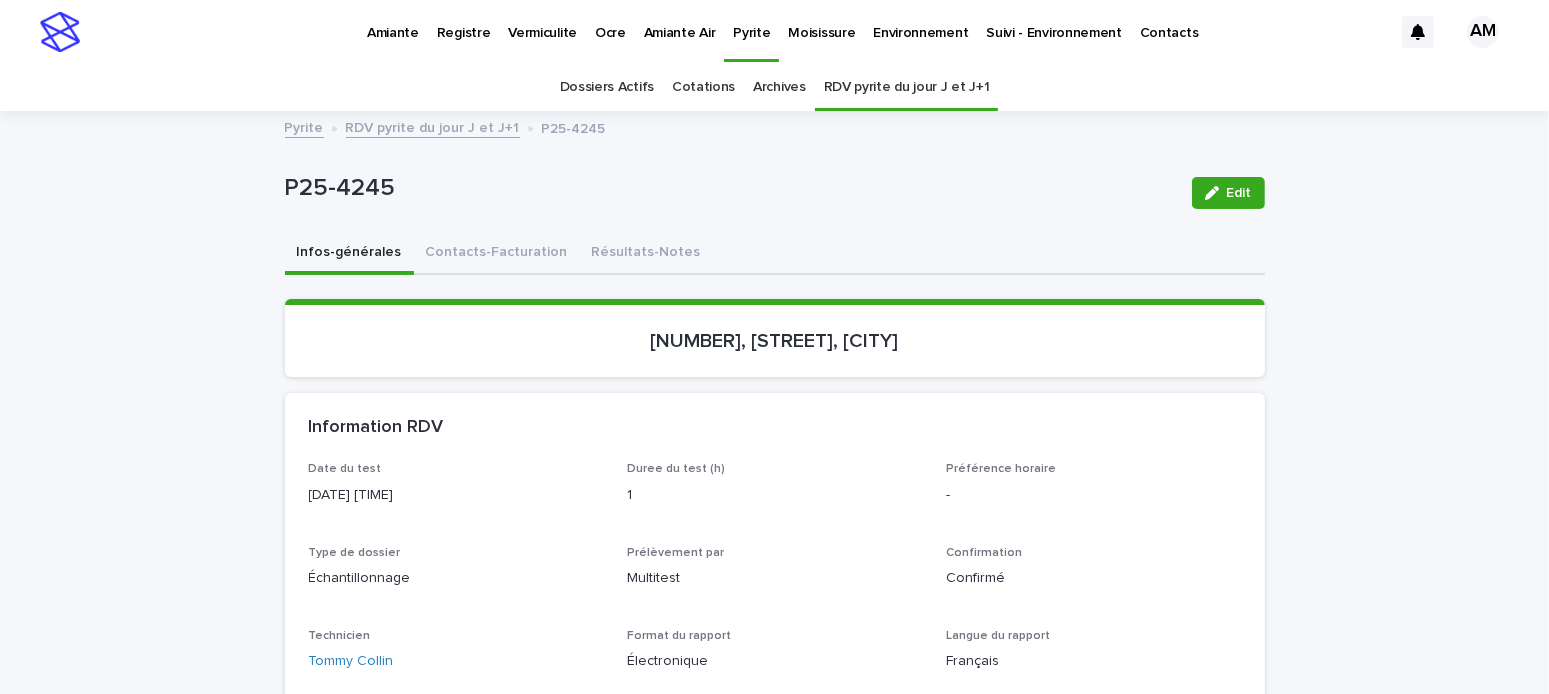 click on "RDV pyrite du jour J et J+1" at bounding box center [433, 126] 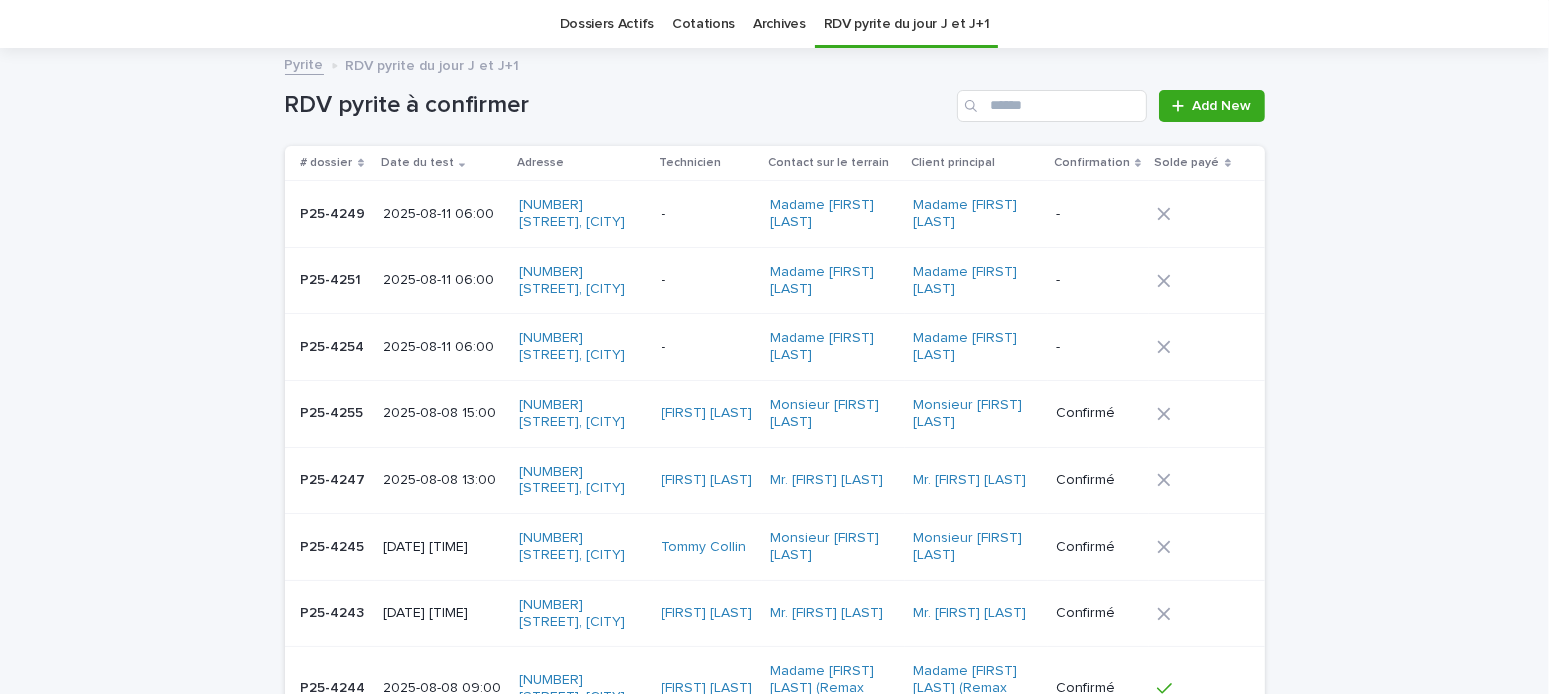 scroll, scrollTop: 0, scrollLeft: 0, axis: both 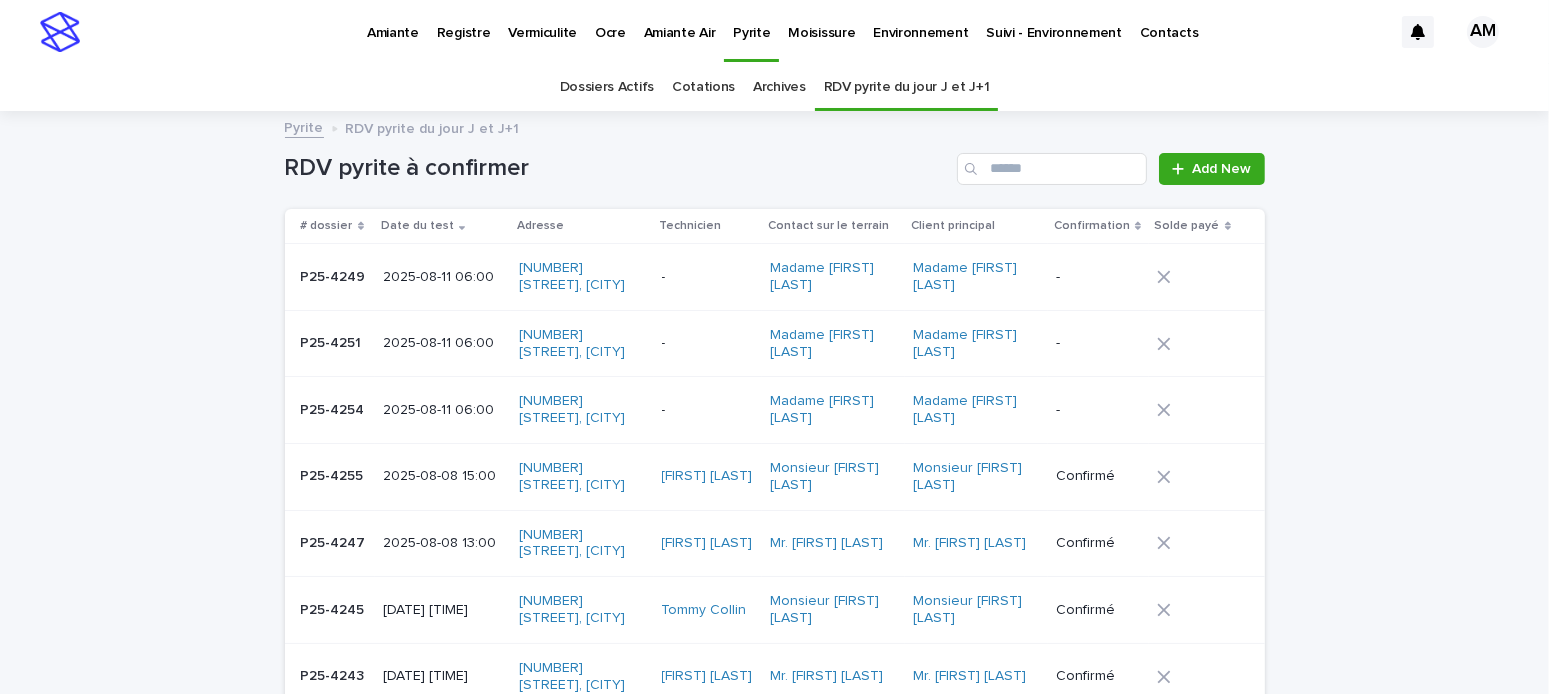 click on "Amiante" at bounding box center (393, 21) 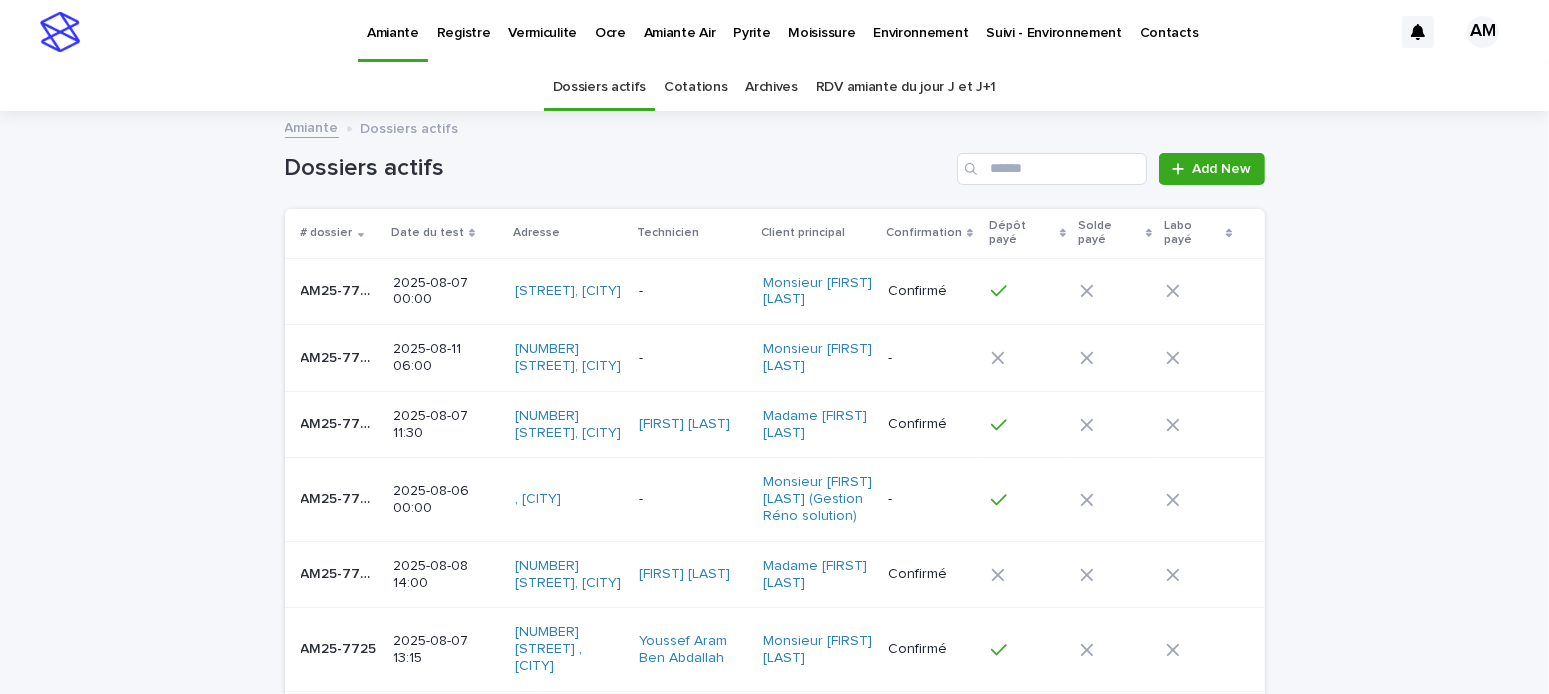 click on "RDV amiante du jour J et J+1" at bounding box center (906, 87) 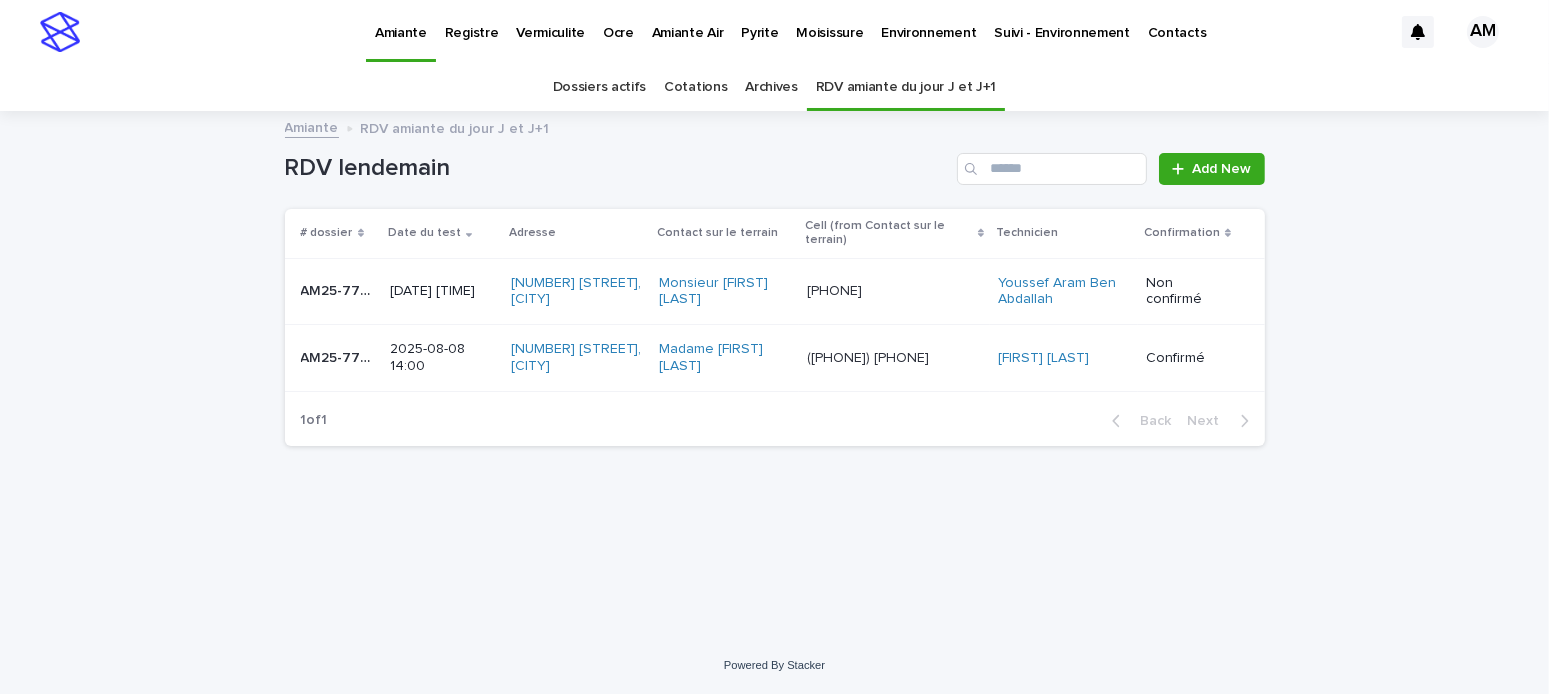 click on "Pyrite" at bounding box center [759, 21] 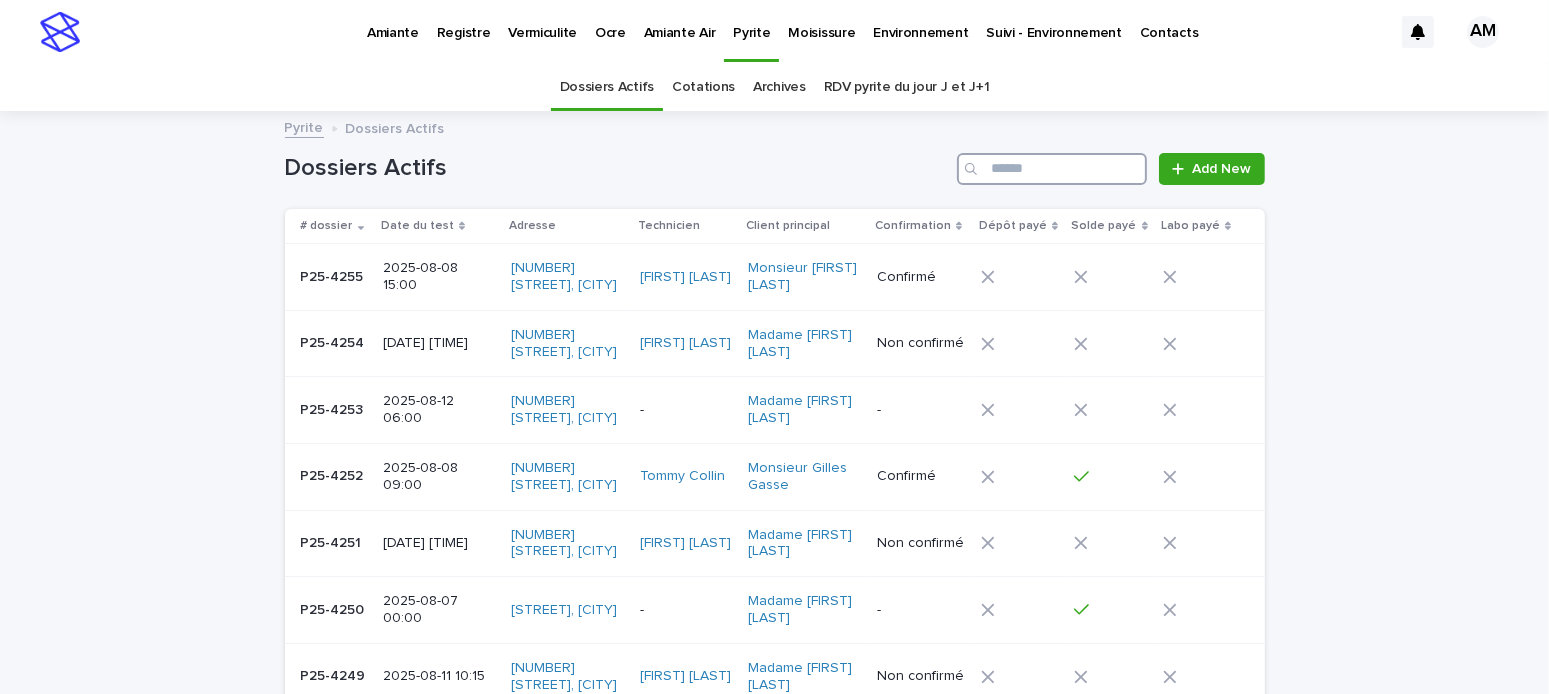 click at bounding box center [1052, 169] 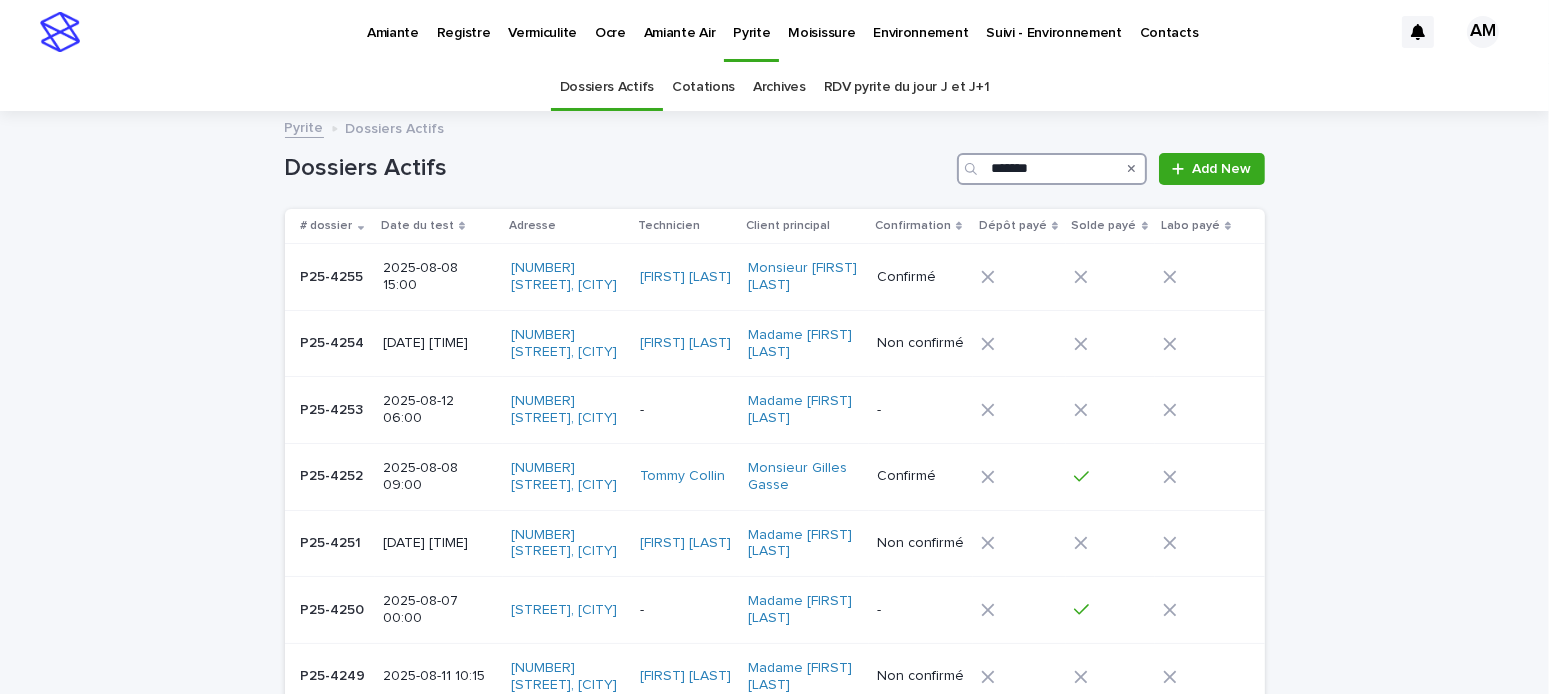 type on "*******" 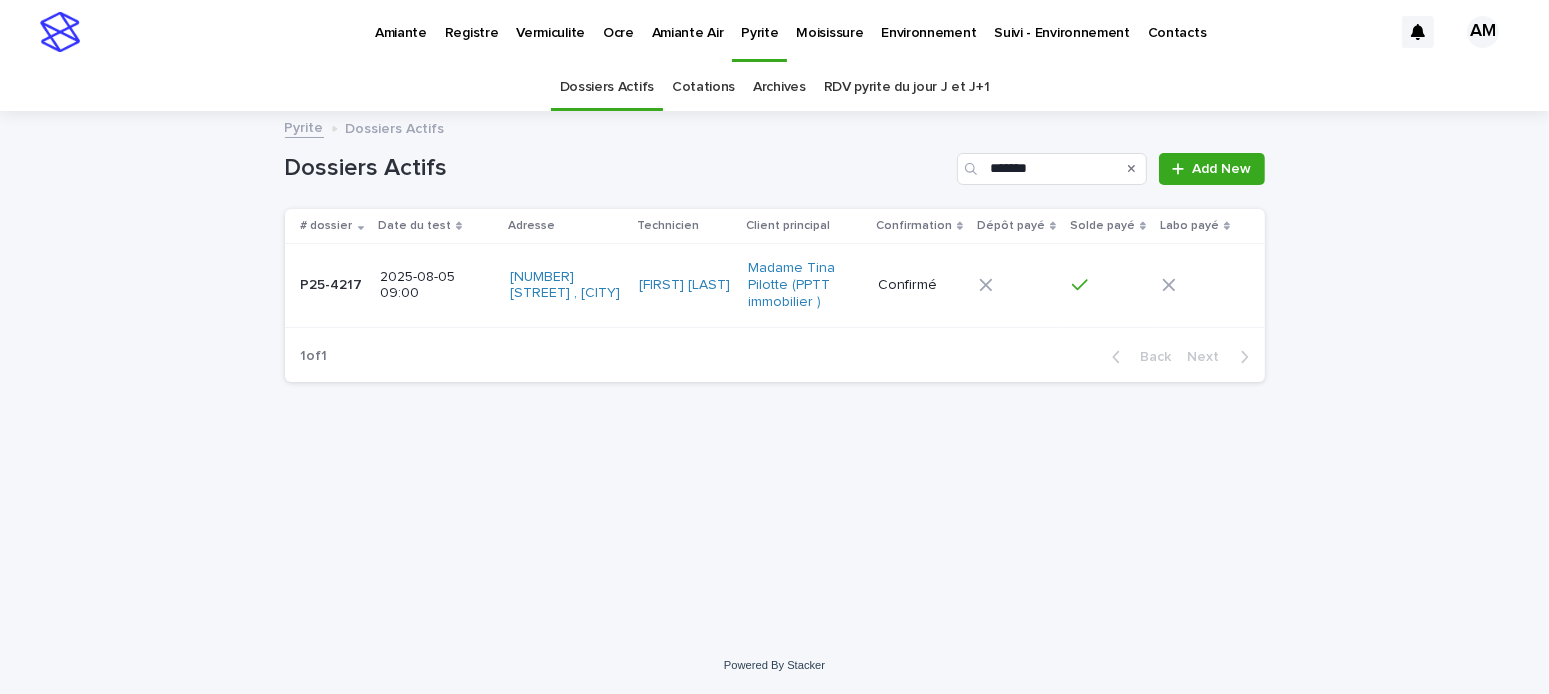click on "2025-08-05 09:00" at bounding box center [435, 286] 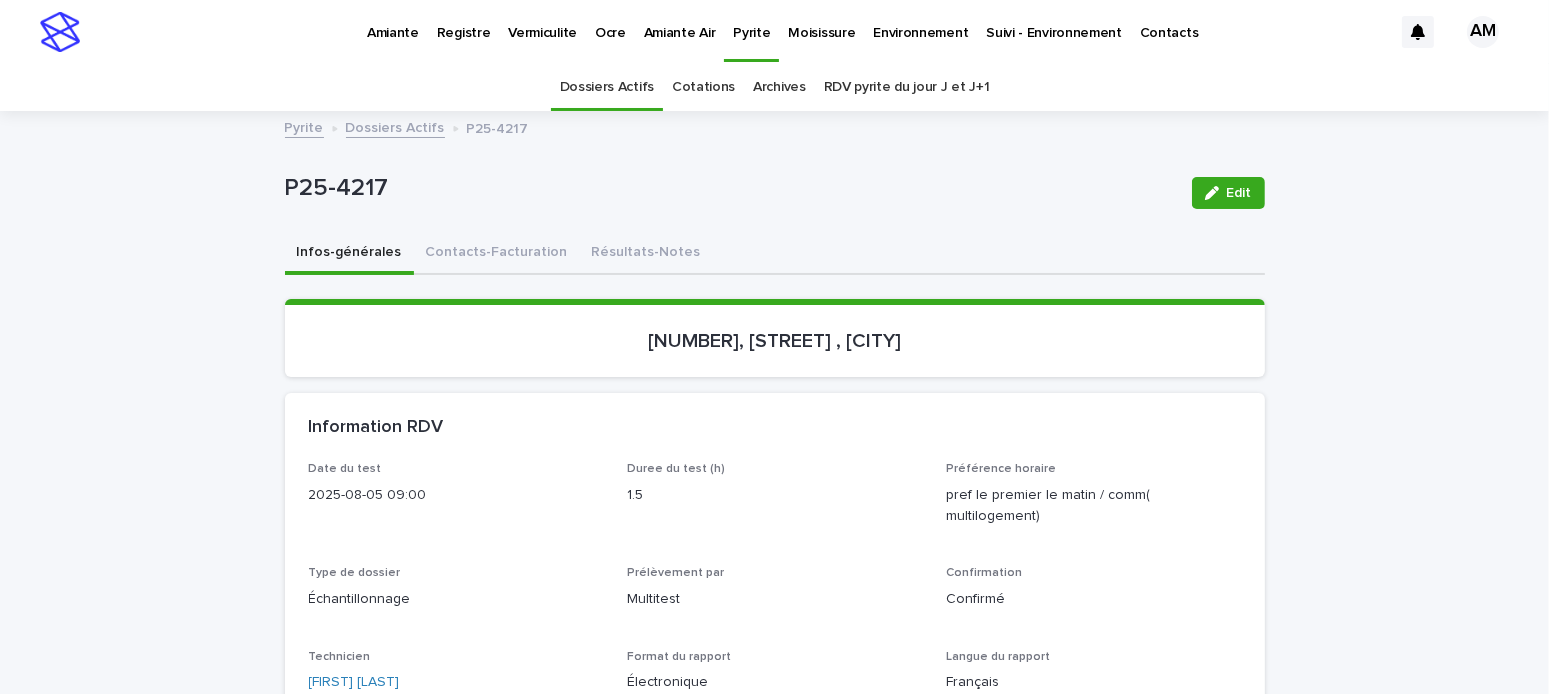 click on "Résultats-Notes" at bounding box center [646, 254] 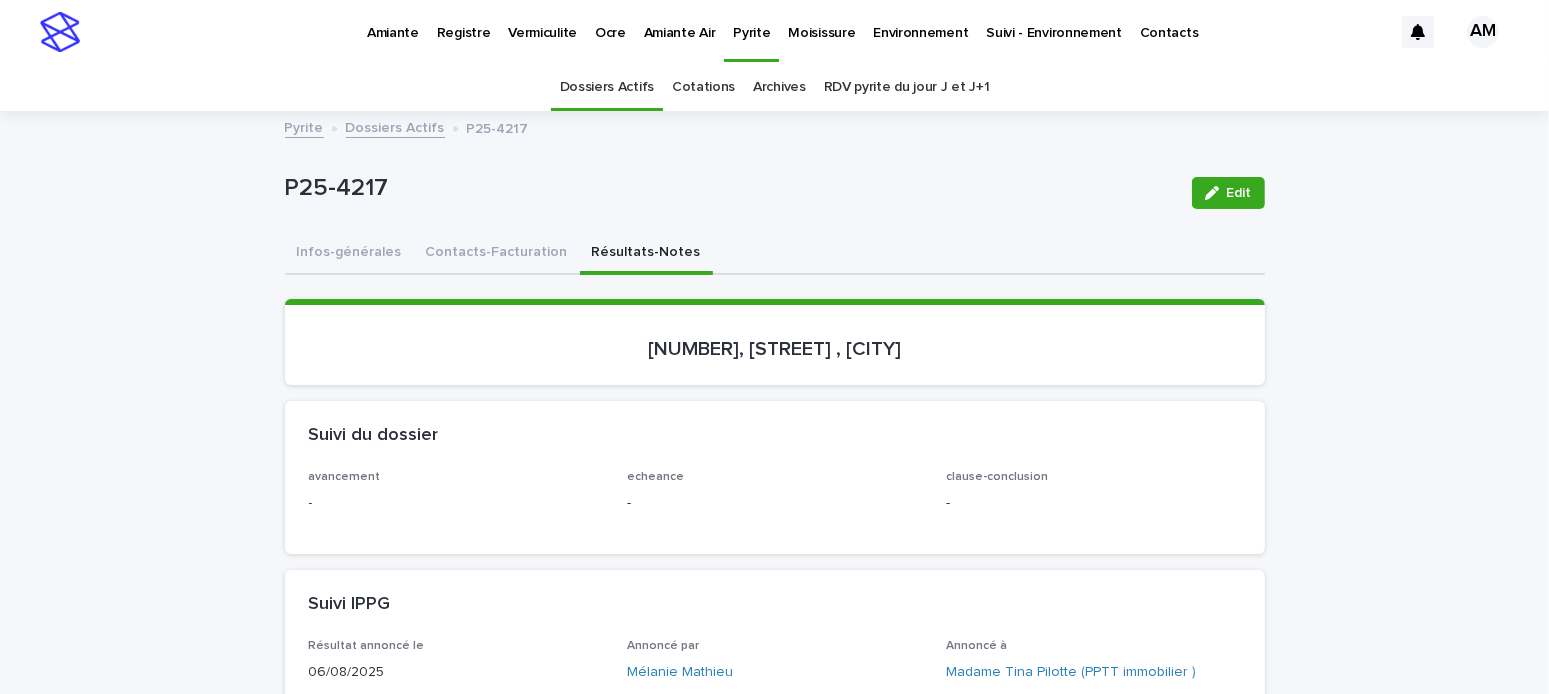 drag, startPoint x: 1202, startPoint y: 192, endPoint x: 1180, endPoint y: 226, distance: 40.496914 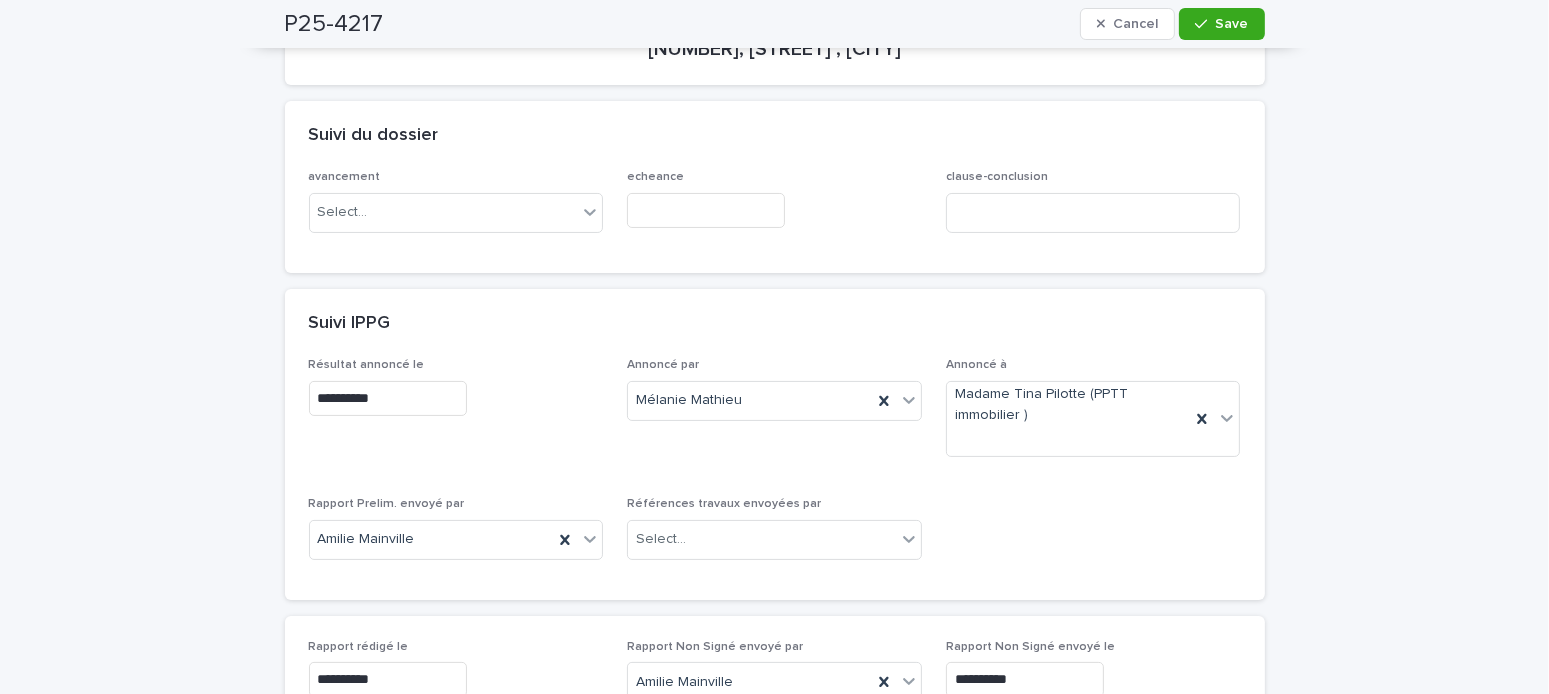 scroll, scrollTop: 700, scrollLeft: 0, axis: vertical 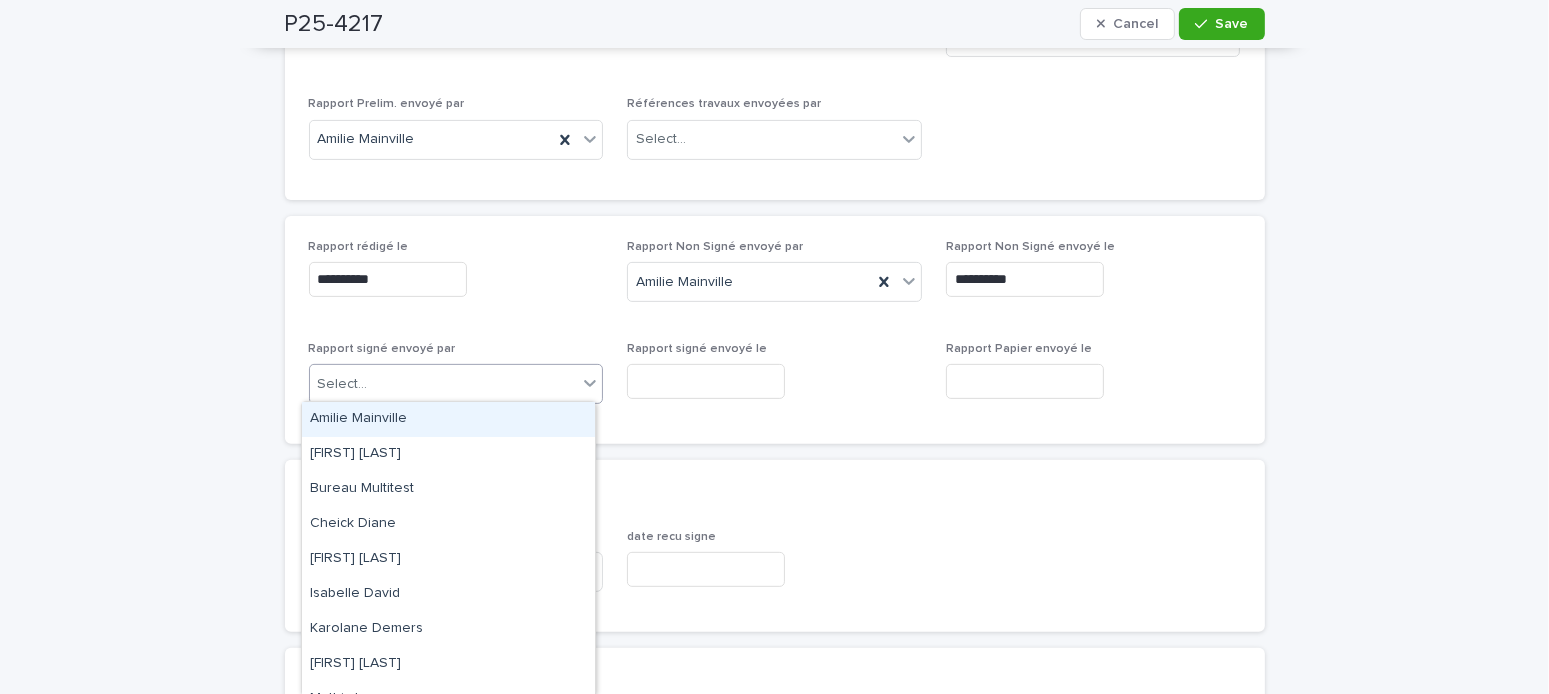 click on "Select..." at bounding box center [444, 384] 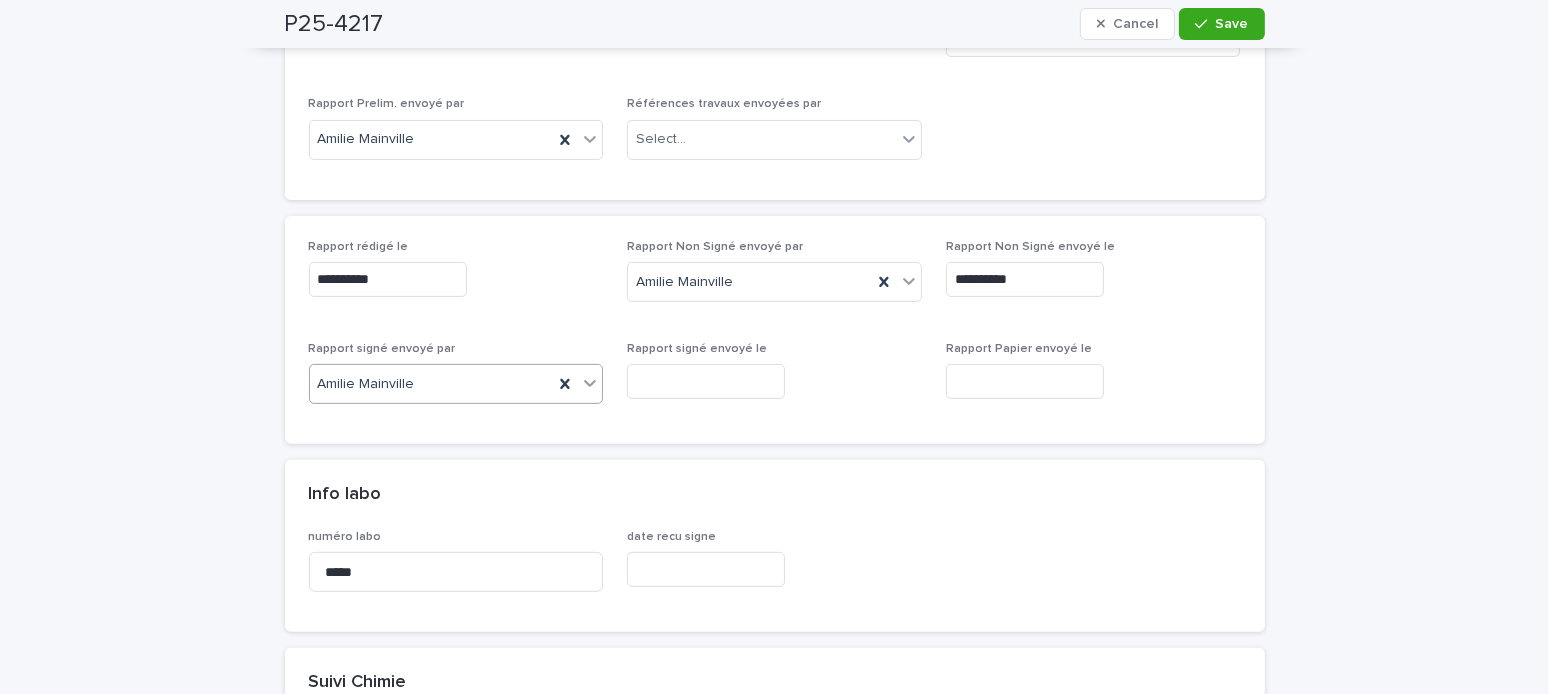 click at bounding box center (706, 381) 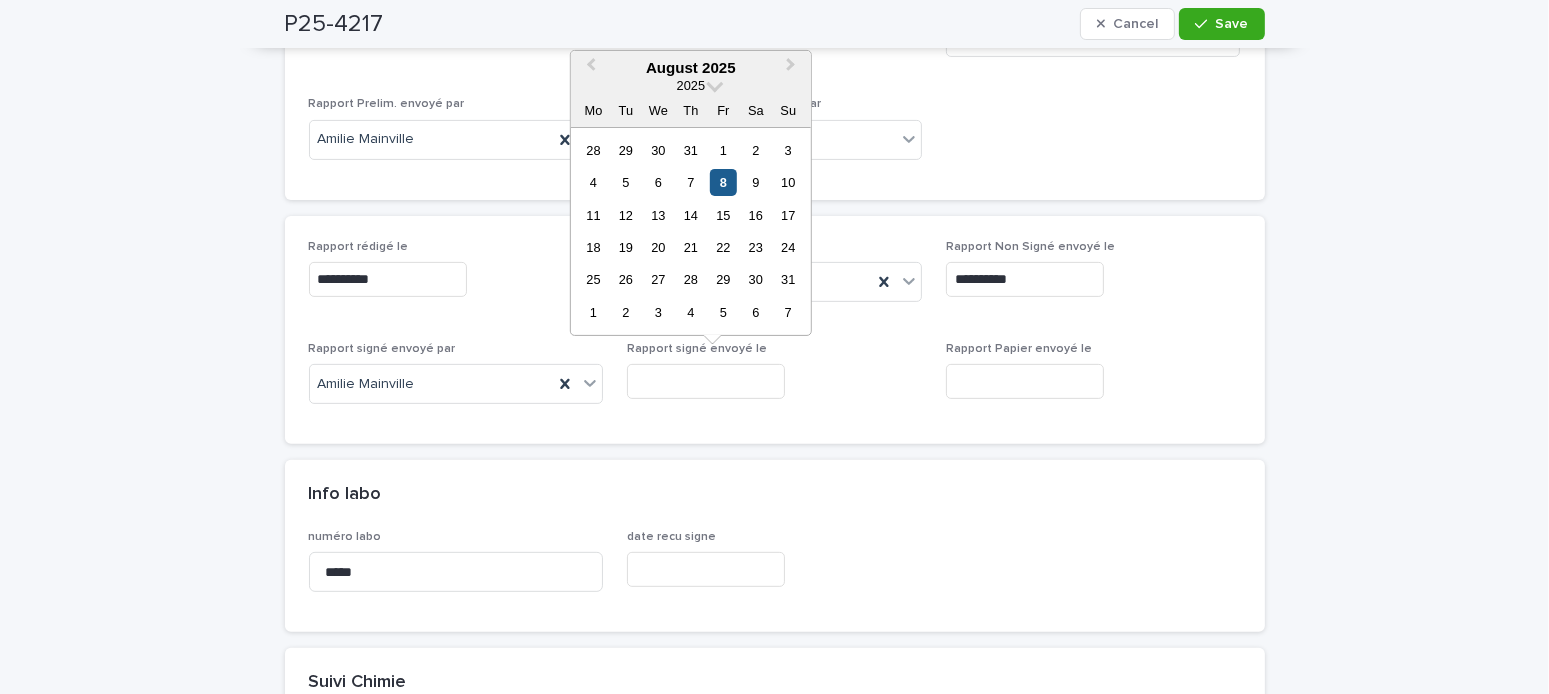 click on "8" at bounding box center [723, 182] 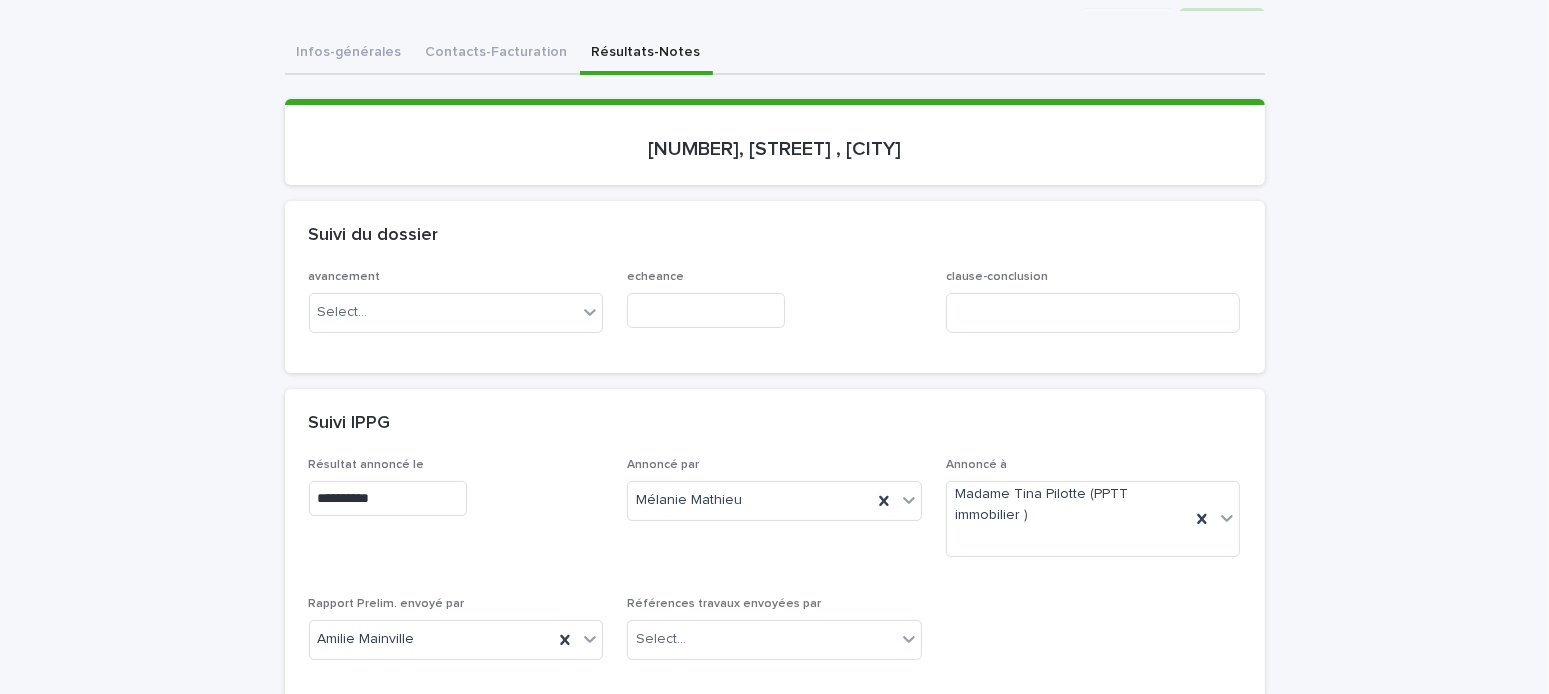 scroll, scrollTop: 0, scrollLeft: 0, axis: both 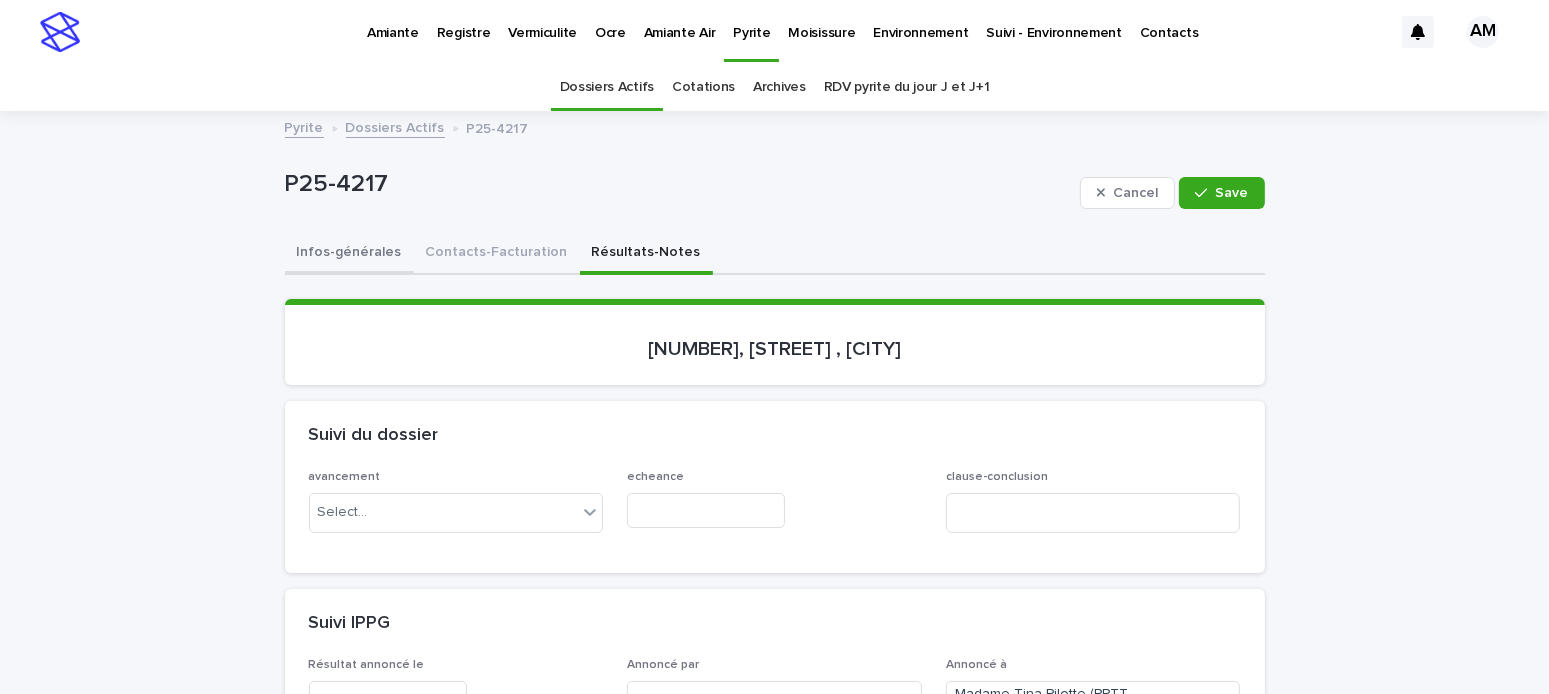 click on "Infos-générales" at bounding box center (349, 254) 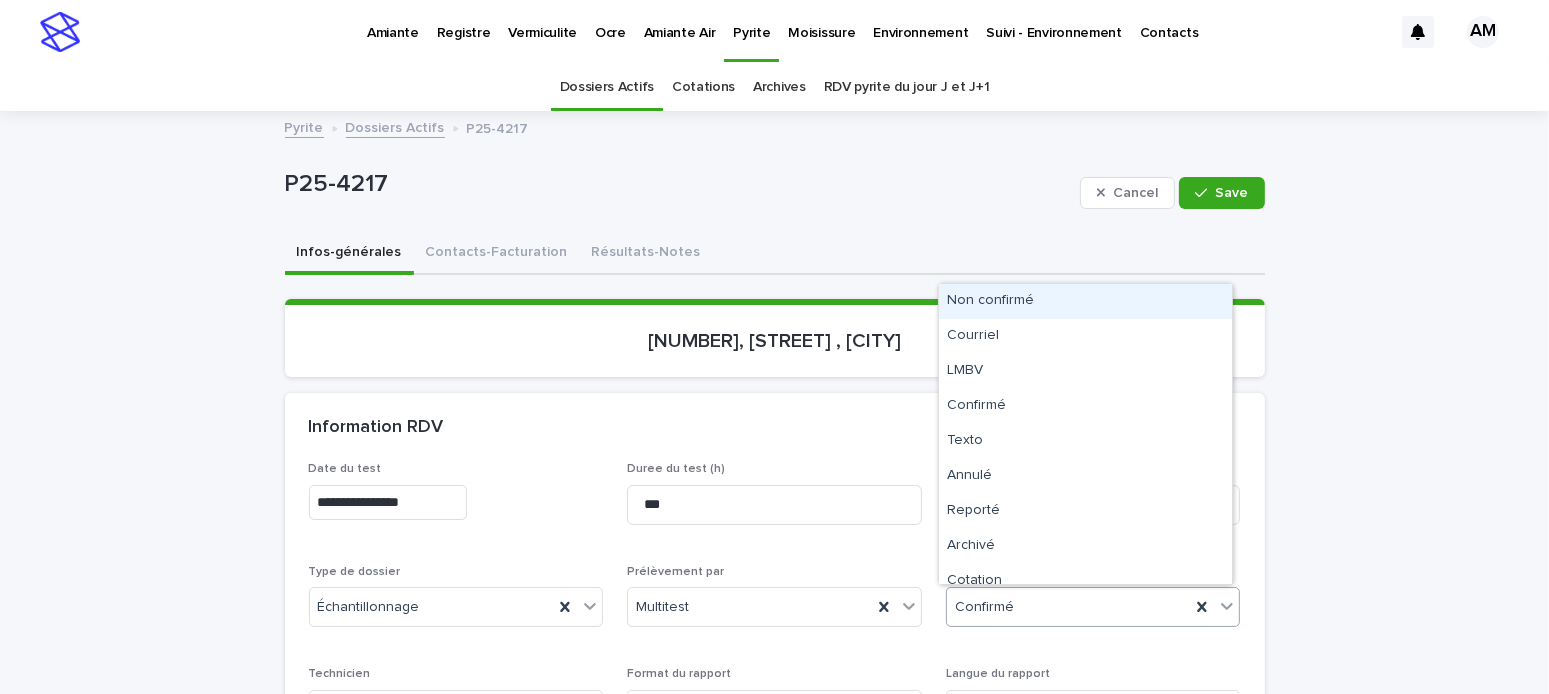 click at bounding box center (1017, 607) 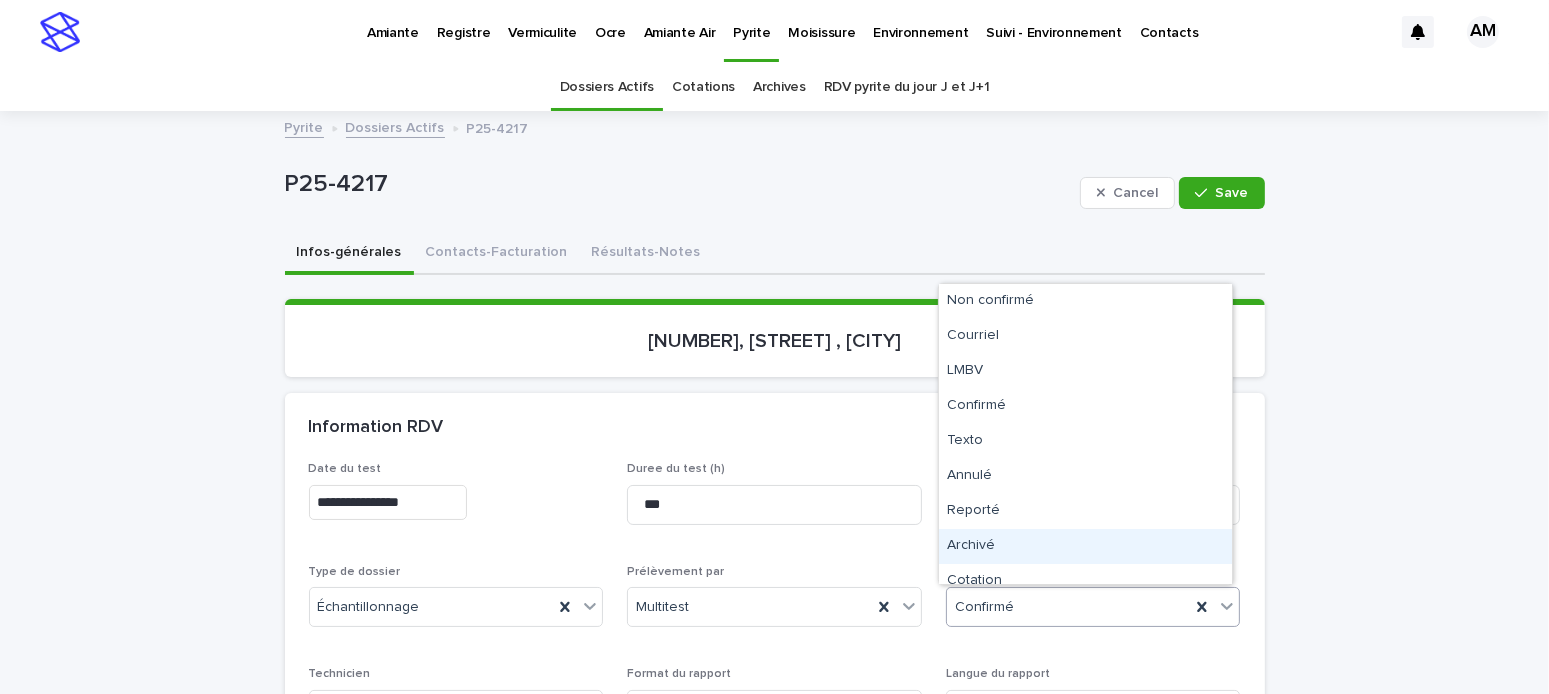 click on "Archivé" at bounding box center (1085, 546) 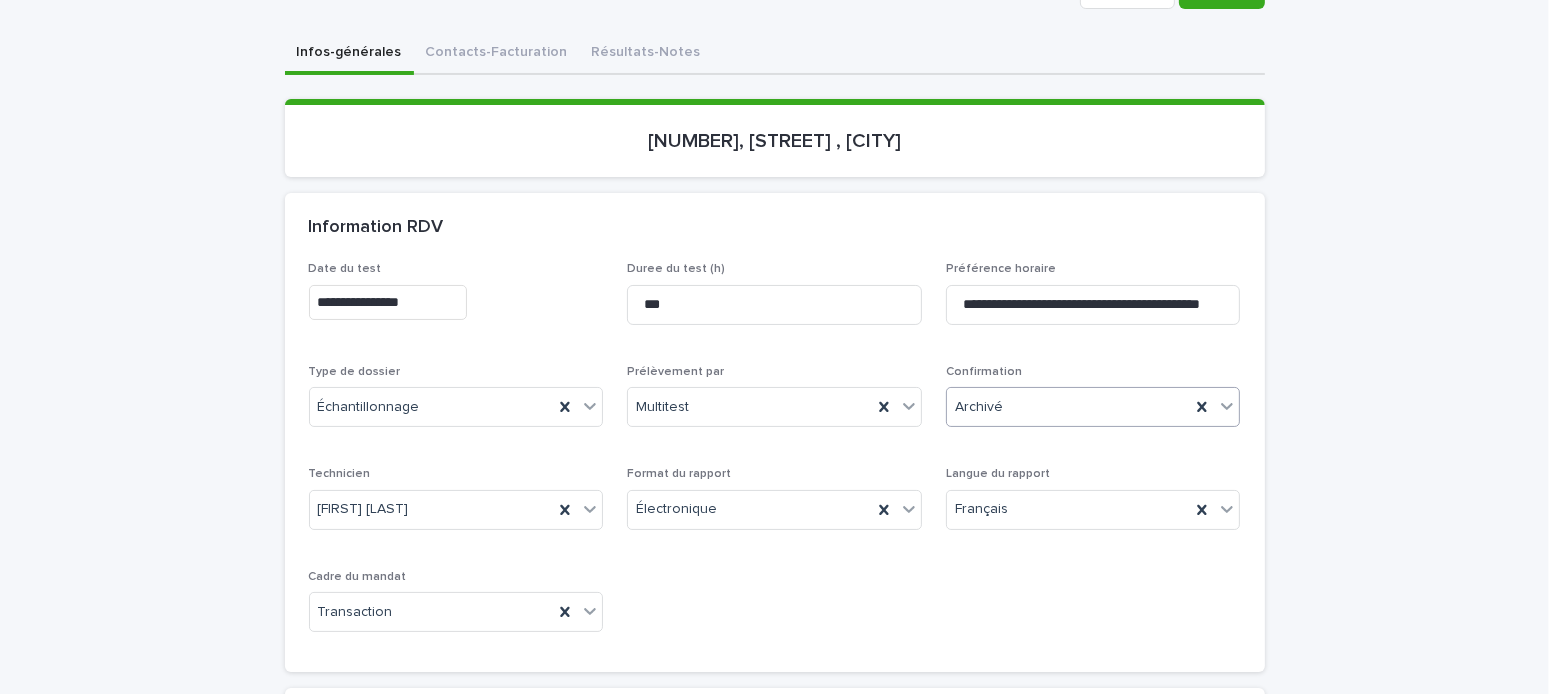 scroll, scrollTop: 0, scrollLeft: 0, axis: both 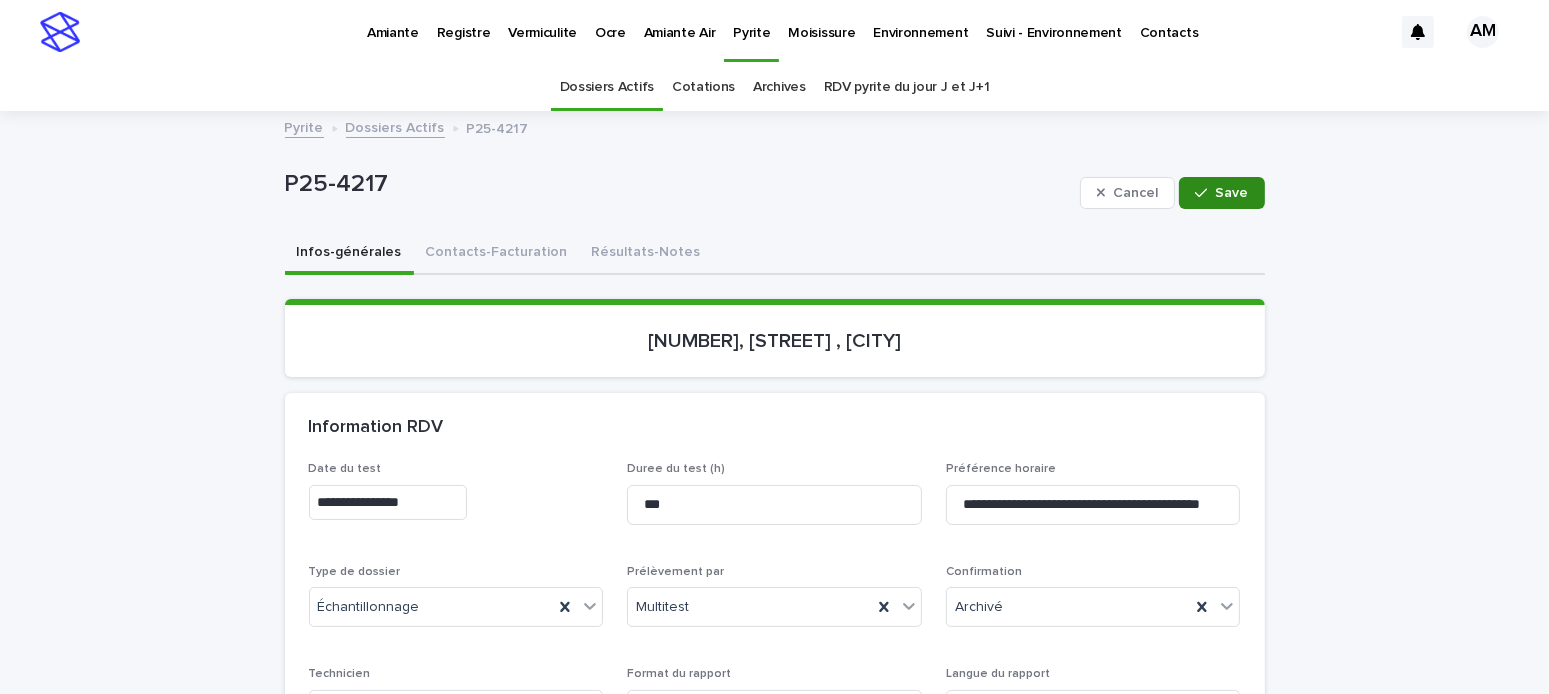 click on "Save" at bounding box center [1221, 193] 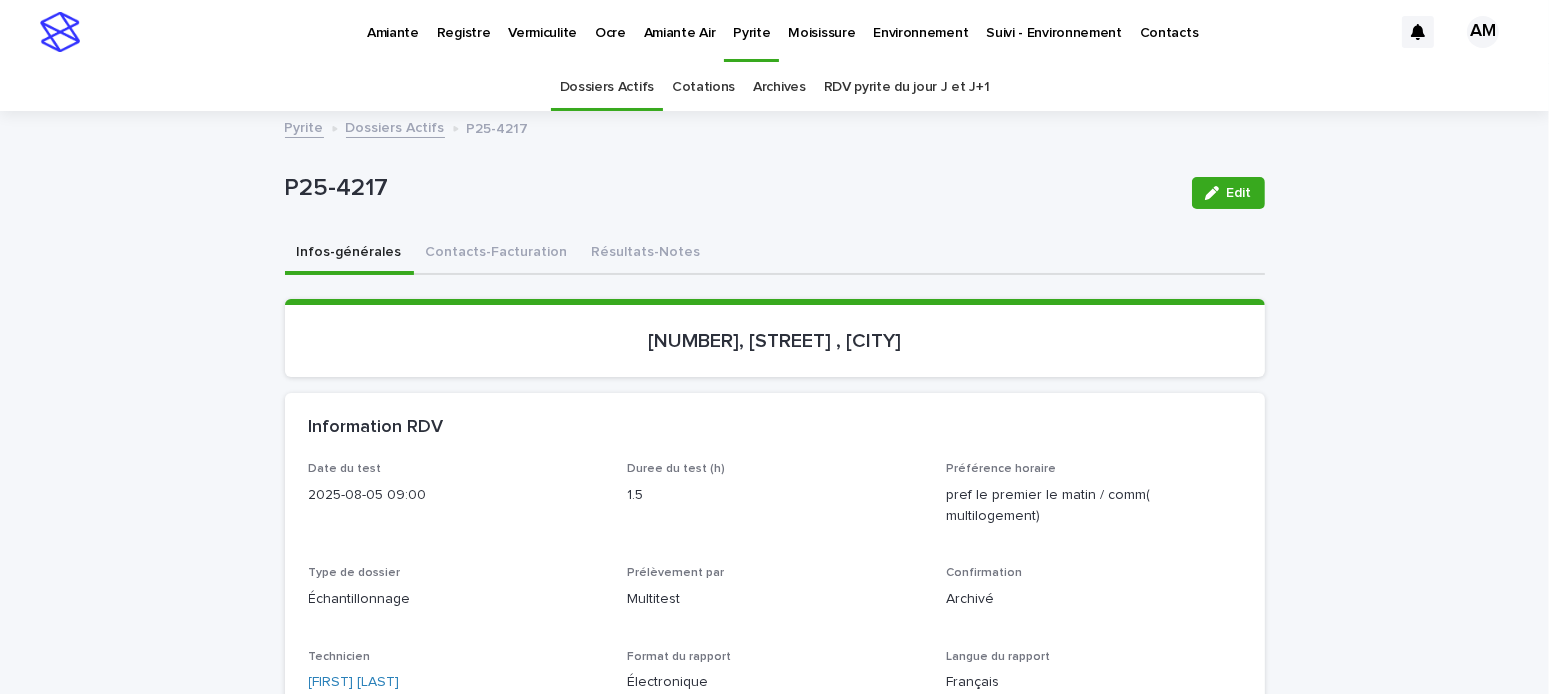 click on "Amiante" at bounding box center [393, 21] 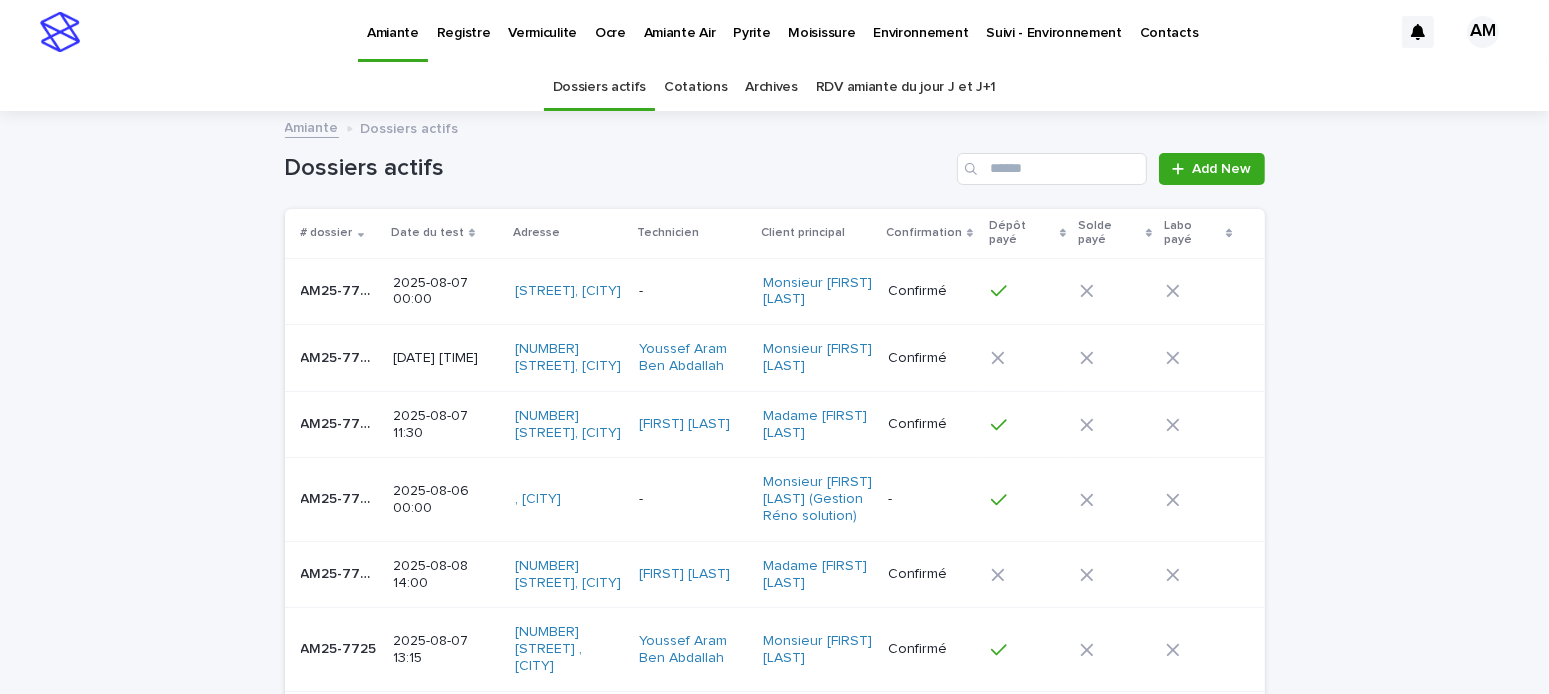 click on "Pyrite" at bounding box center [751, 21] 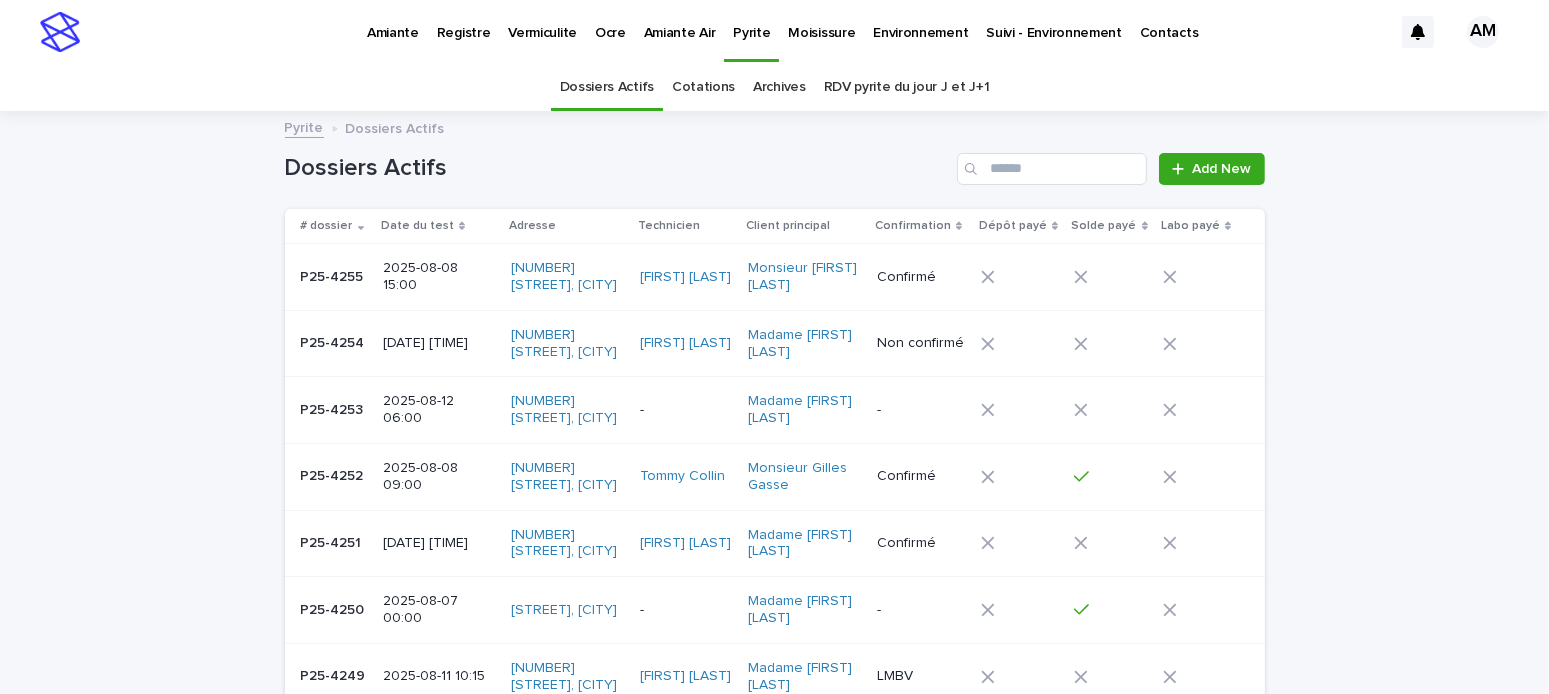 click on "Archives" at bounding box center (779, 87) 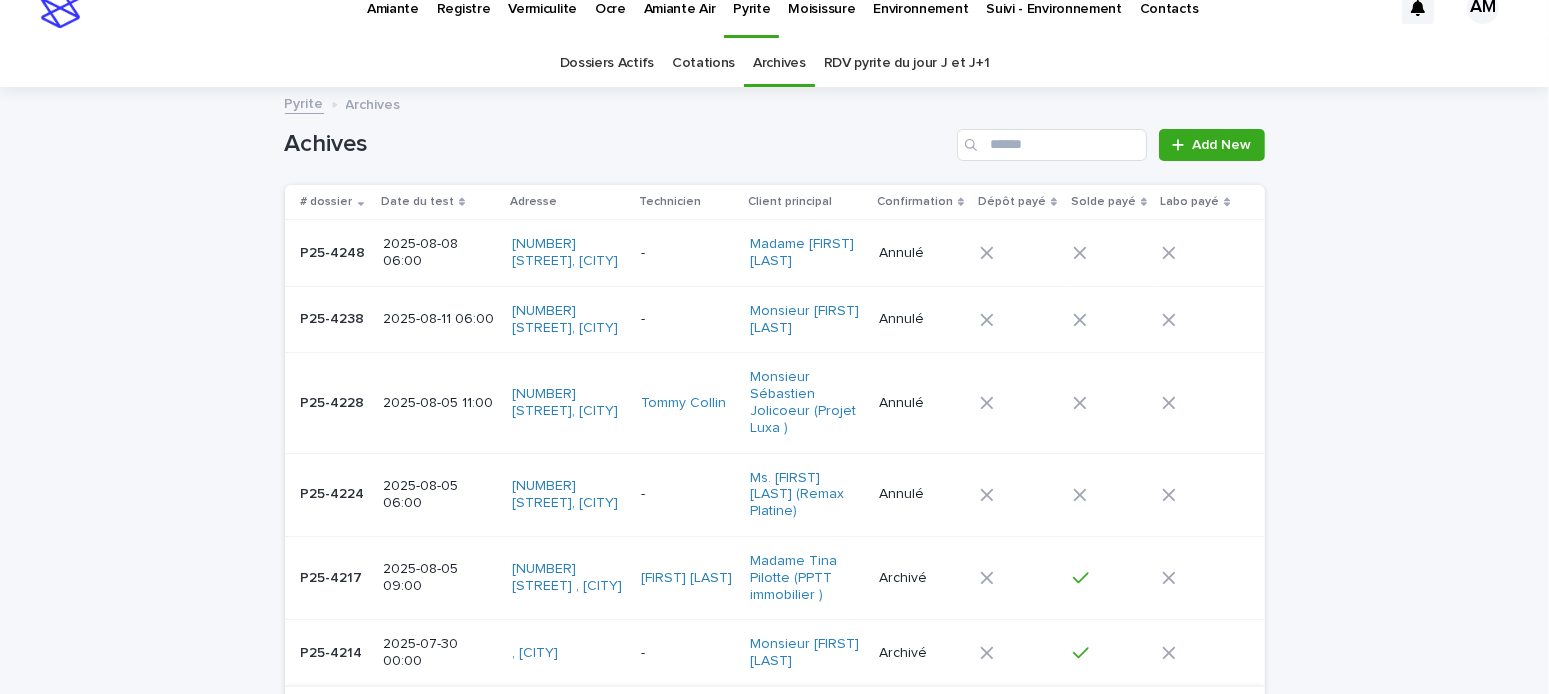 scroll, scrollTop: 0, scrollLeft: 0, axis: both 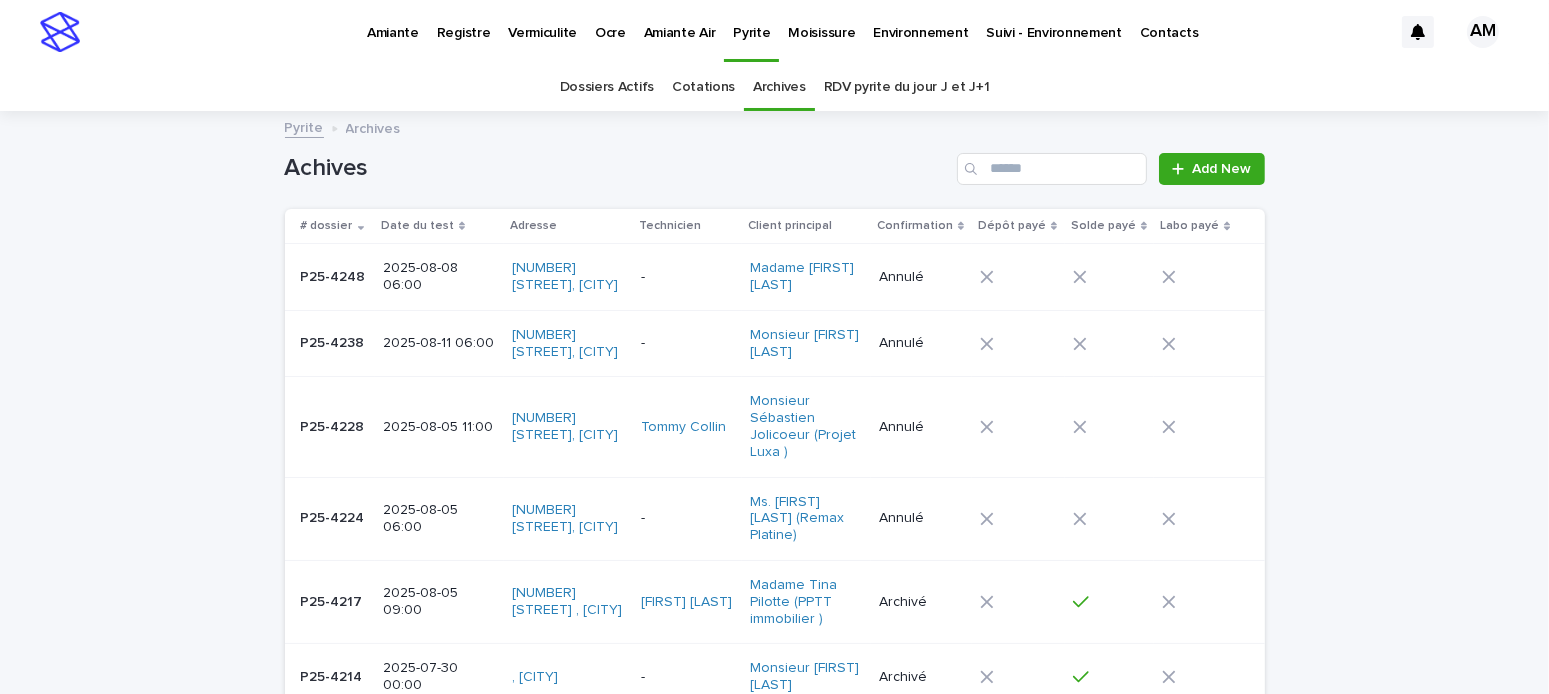 click on "Amiante" at bounding box center [393, 21] 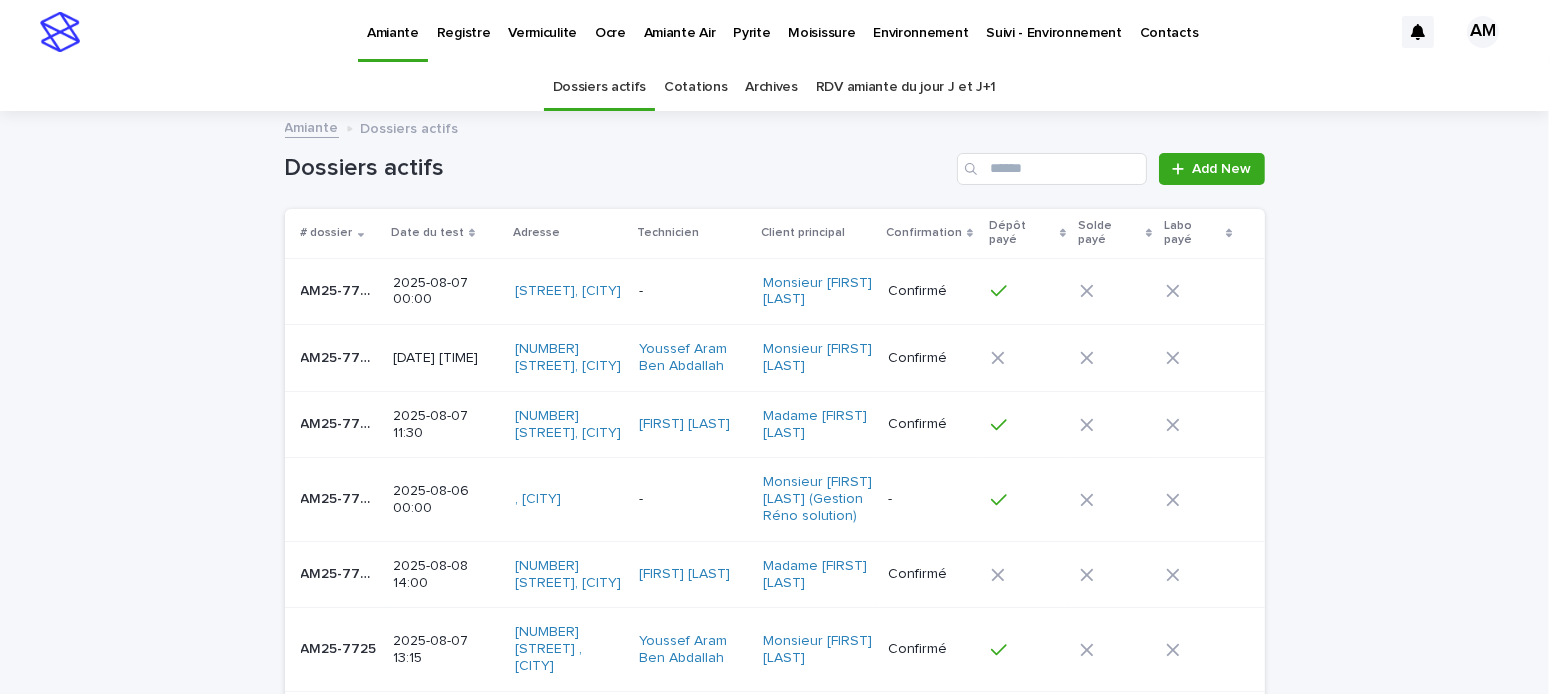 click on "RDV amiante du jour J et J+1" at bounding box center [906, 87] 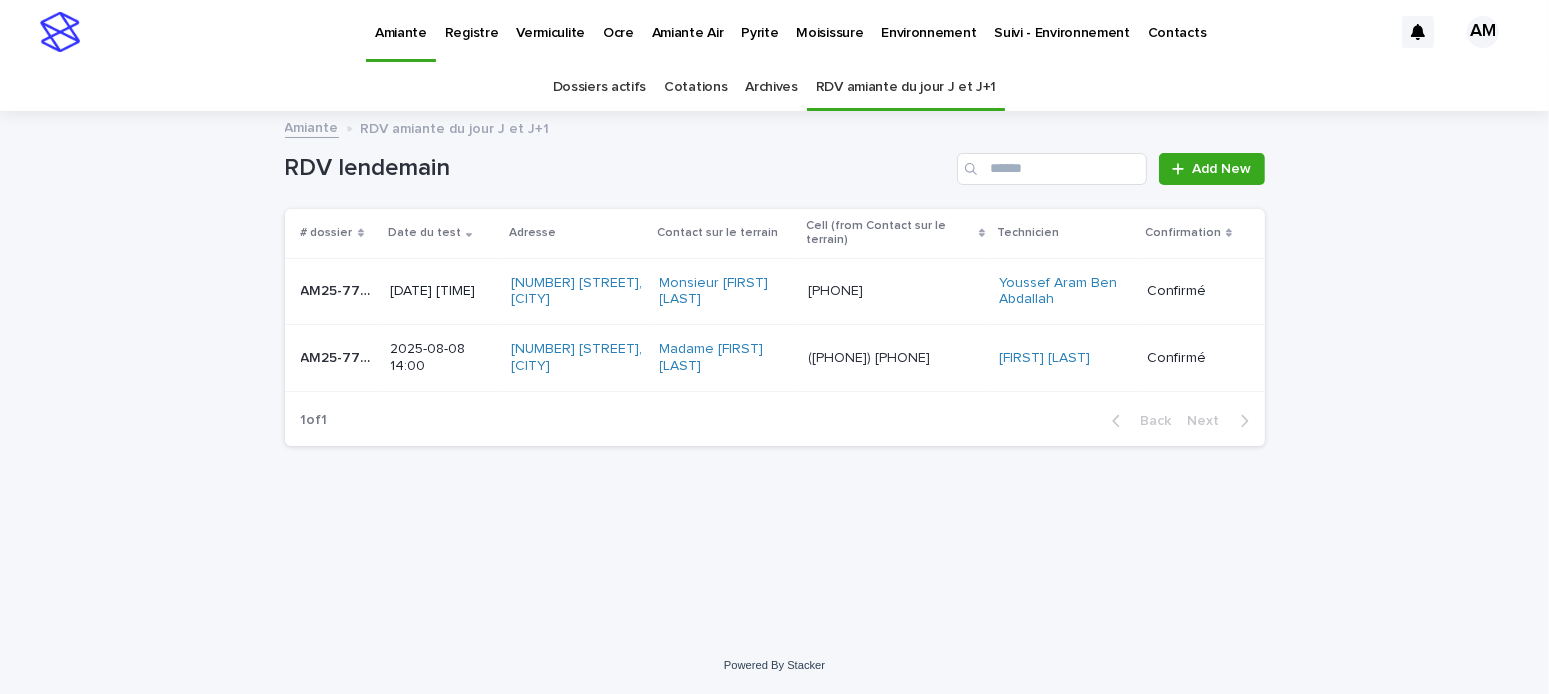 click on "Pyrite" at bounding box center [759, 21] 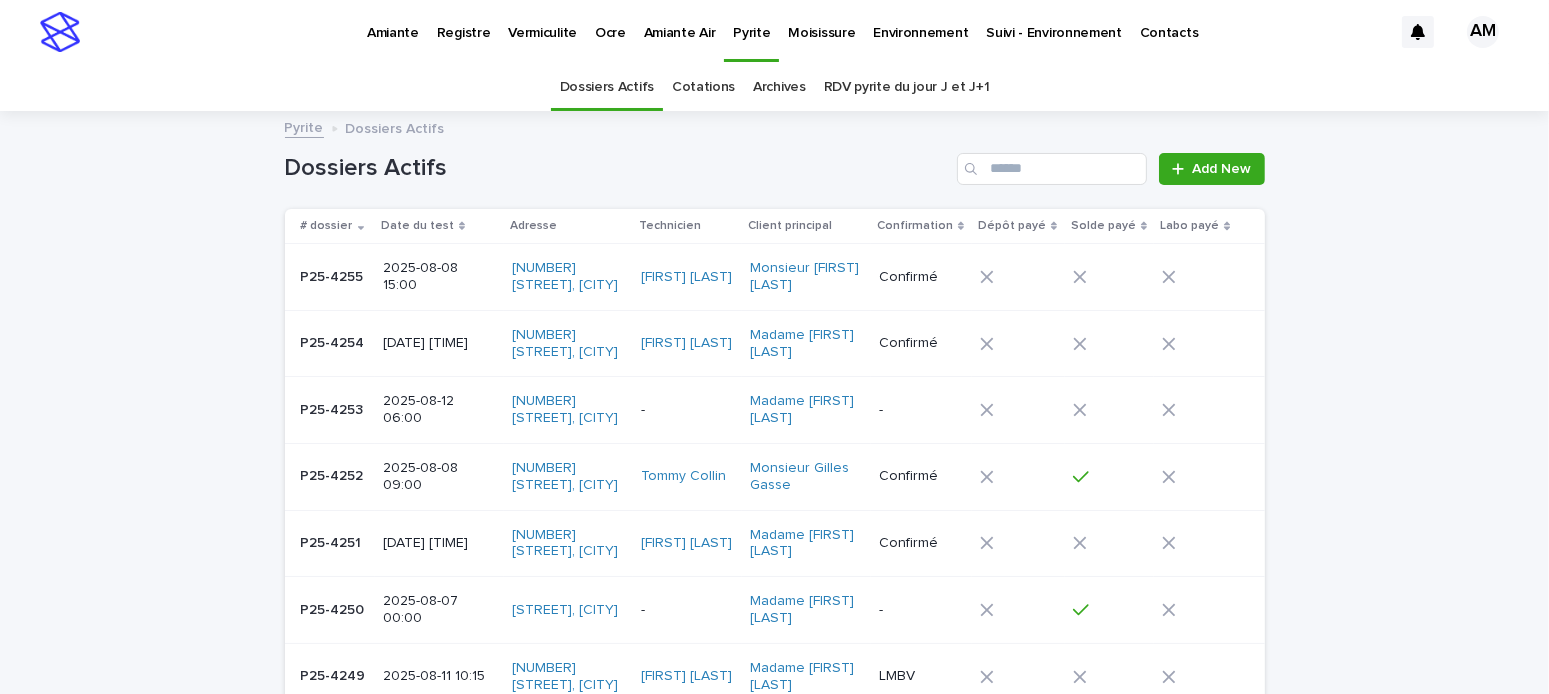 click on "RDV pyrite du jour J et J+1" at bounding box center [907, 87] 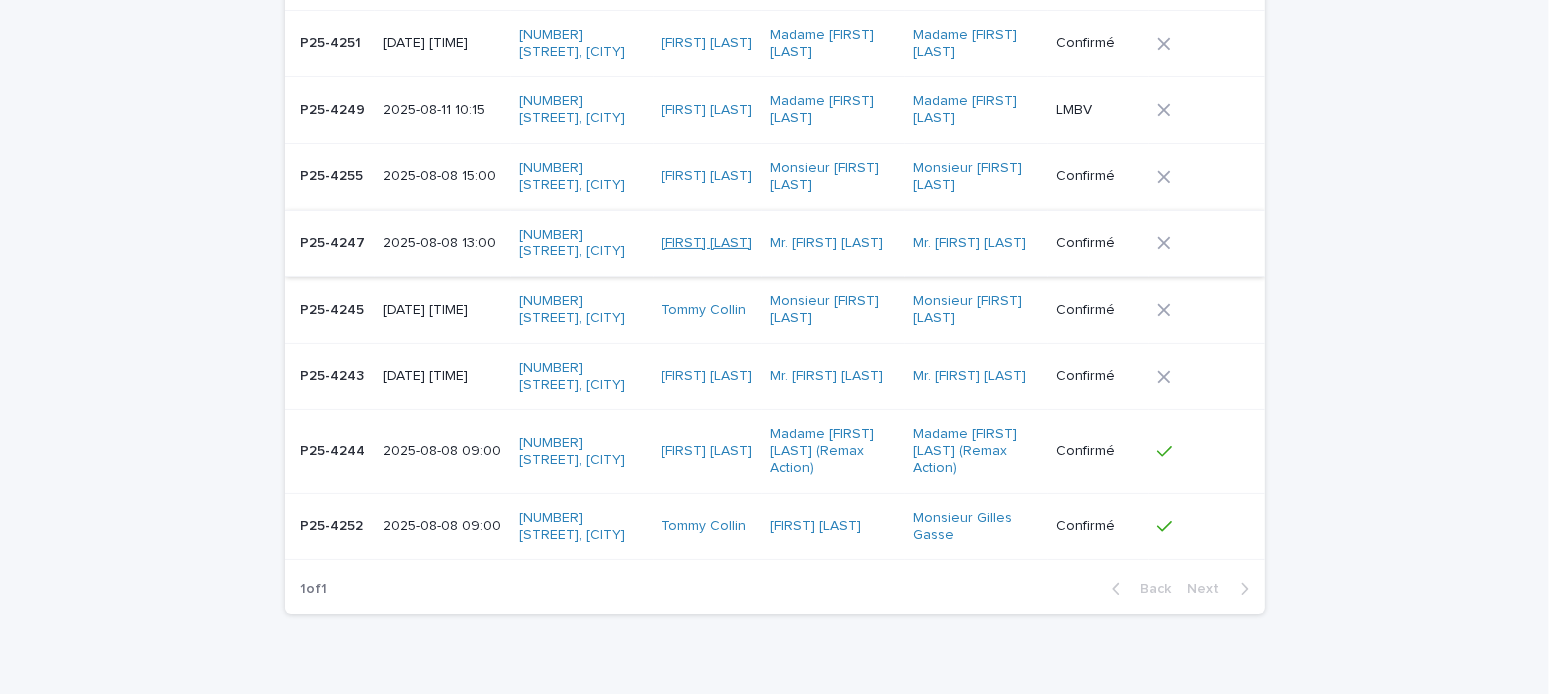 scroll, scrollTop: 0, scrollLeft: 0, axis: both 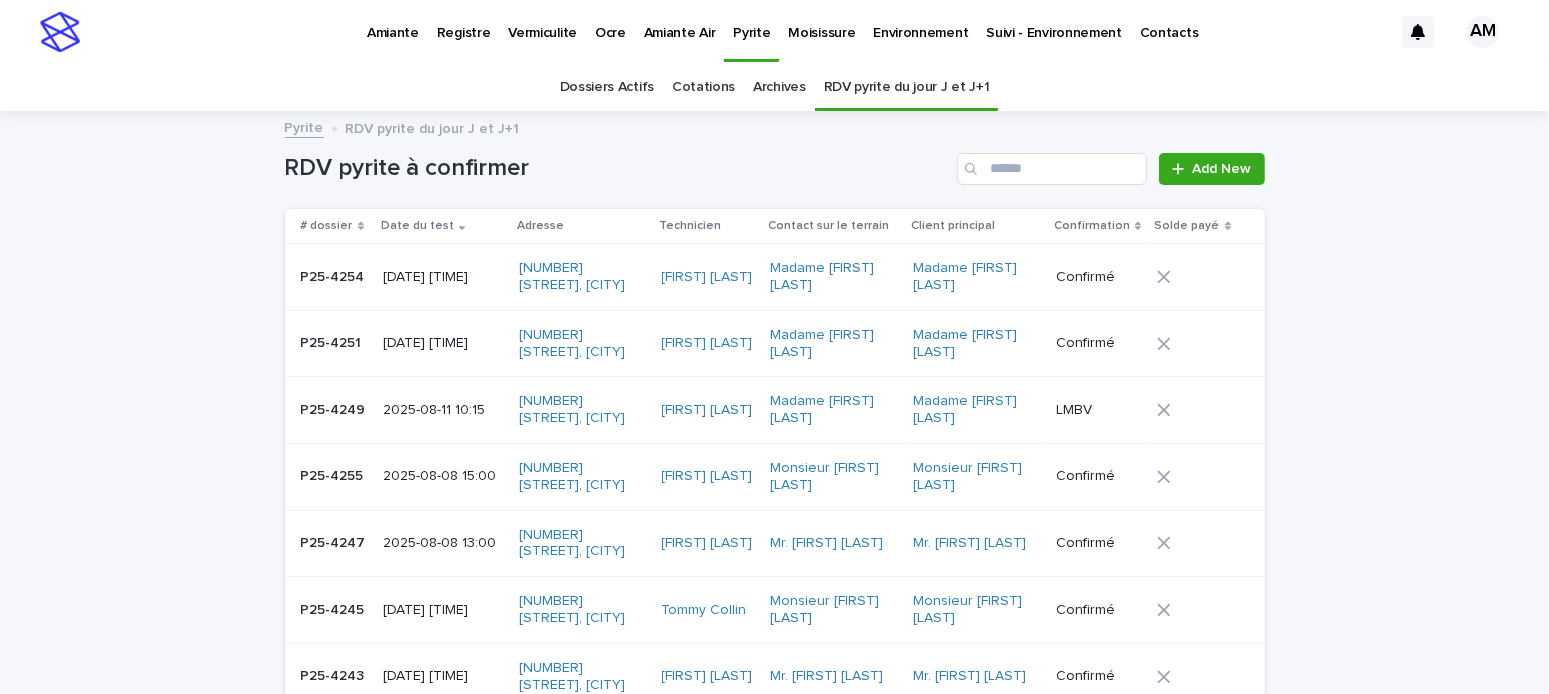 click on "[DATE] [TIME]" at bounding box center (443, 343) 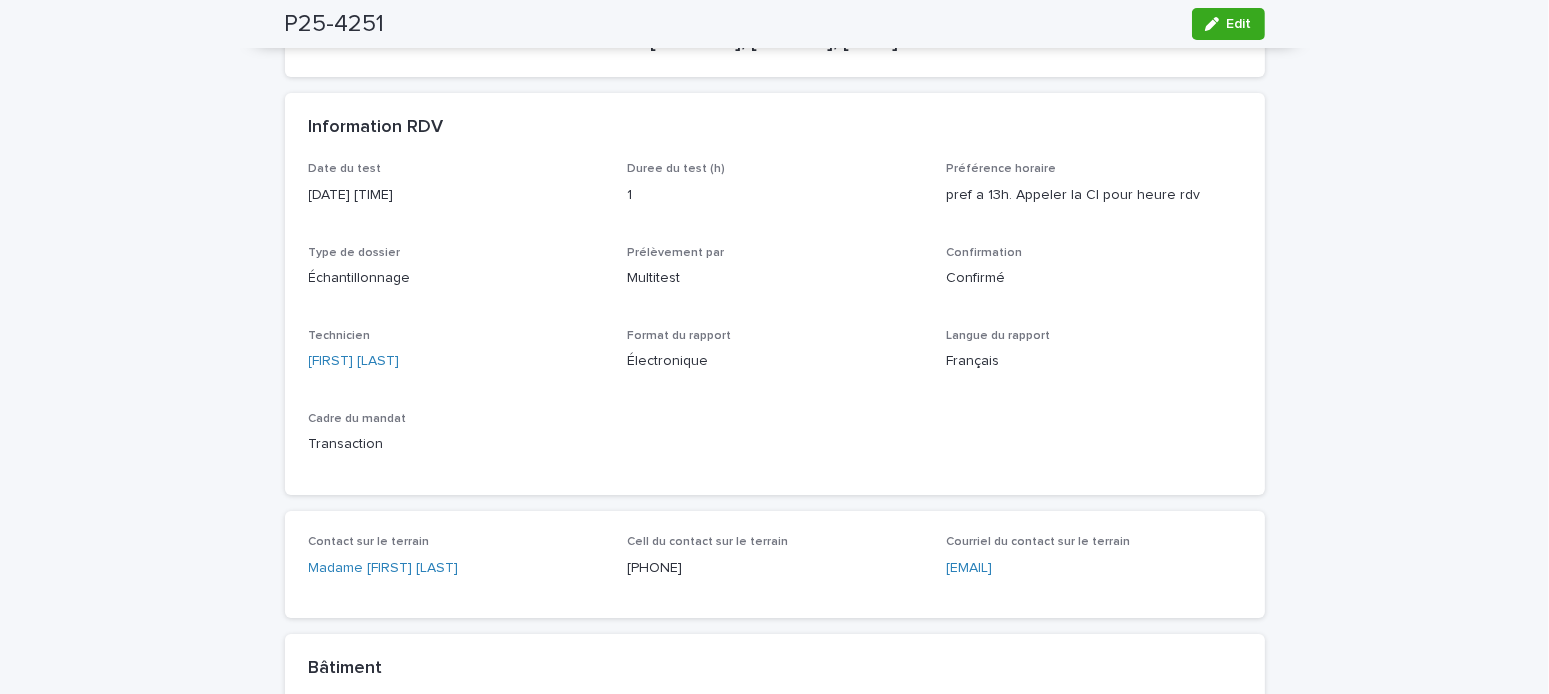 scroll, scrollTop: 0, scrollLeft: 0, axis: both 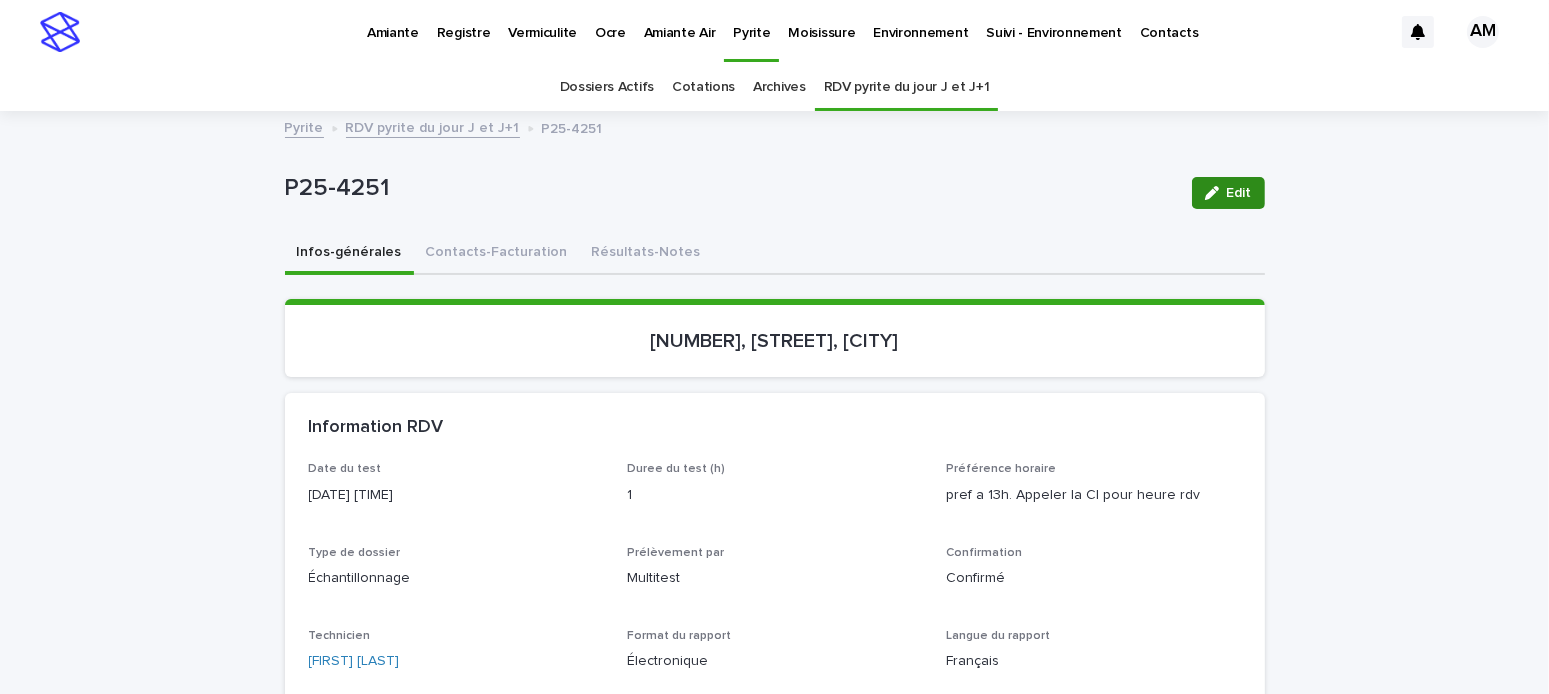 click on "Edit" at bounding box center [1239, 193] 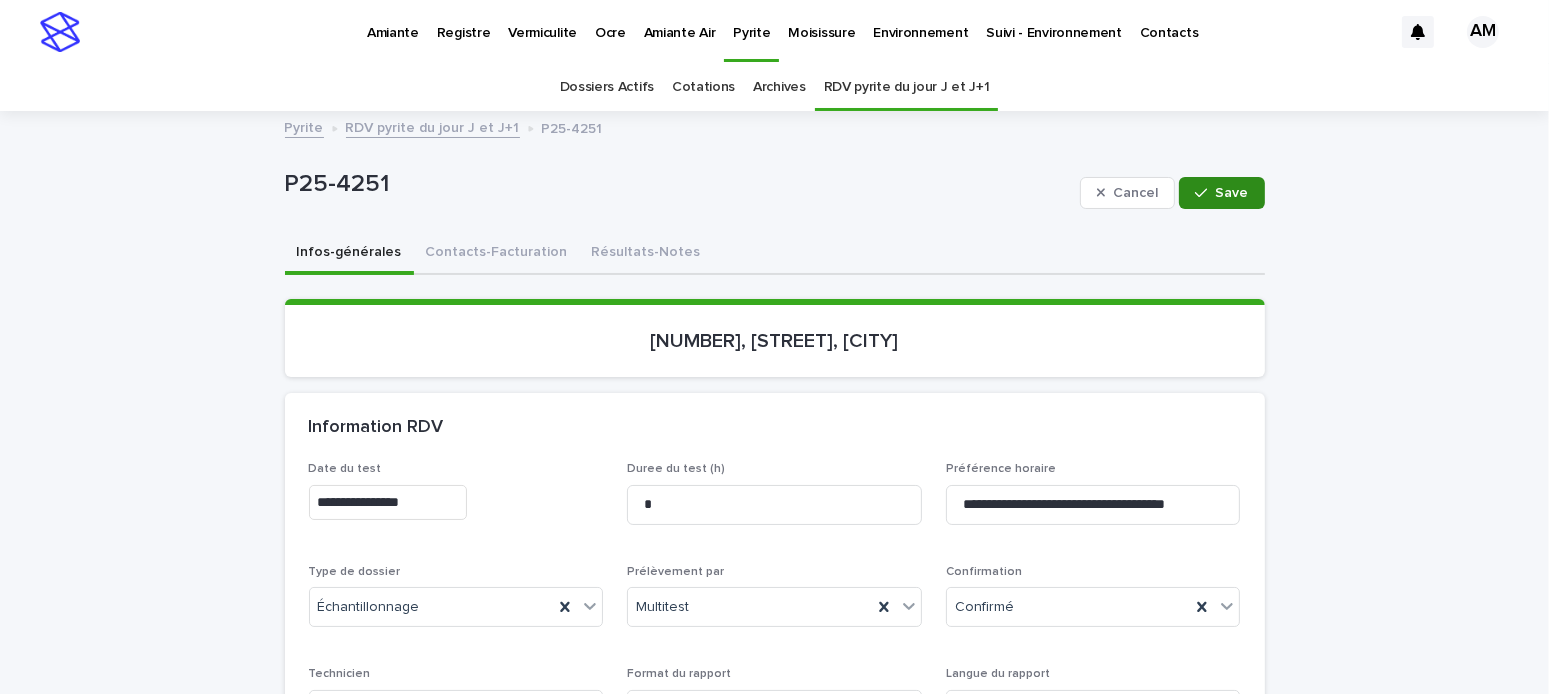 click on "Save" at bounding box center [1232, 193] 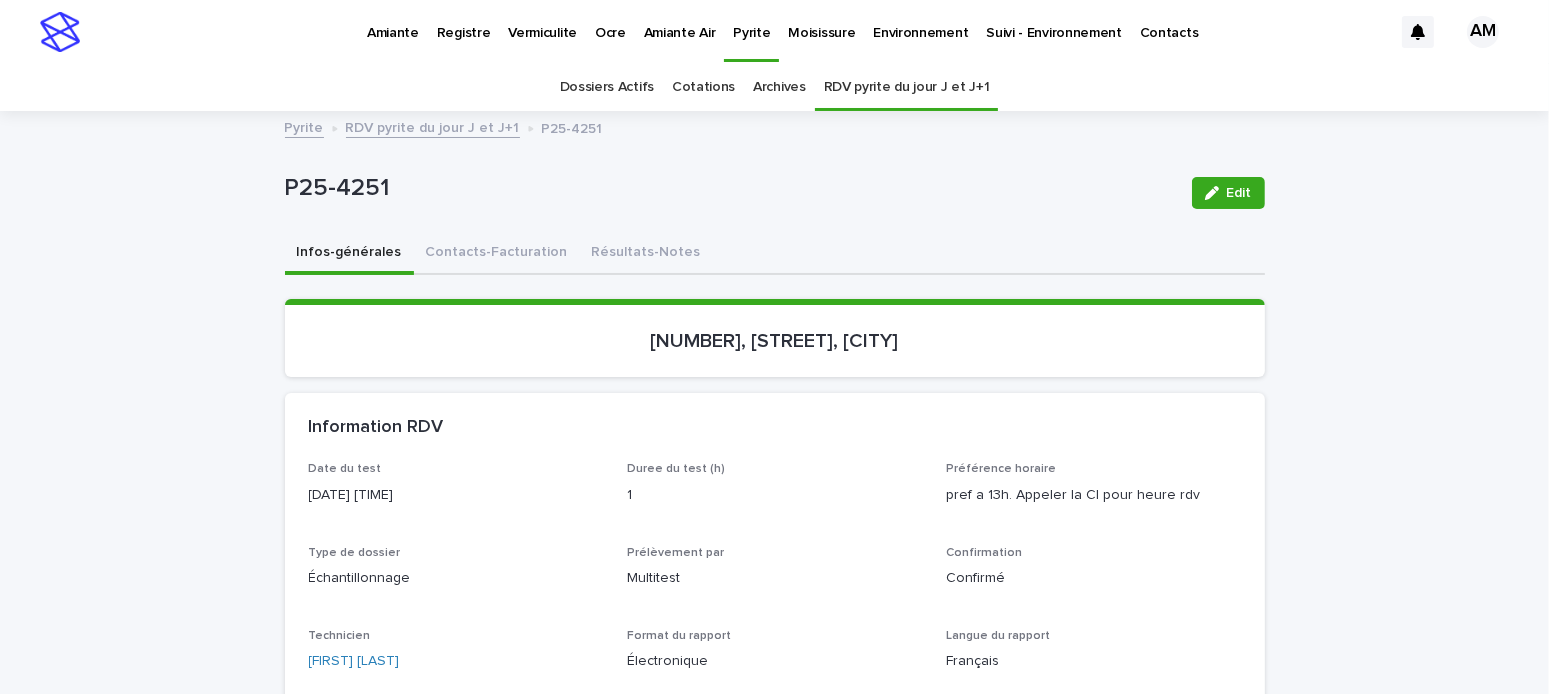 click on "RDV pyrite du jour J et J+1" at bounding box center [433, 126] 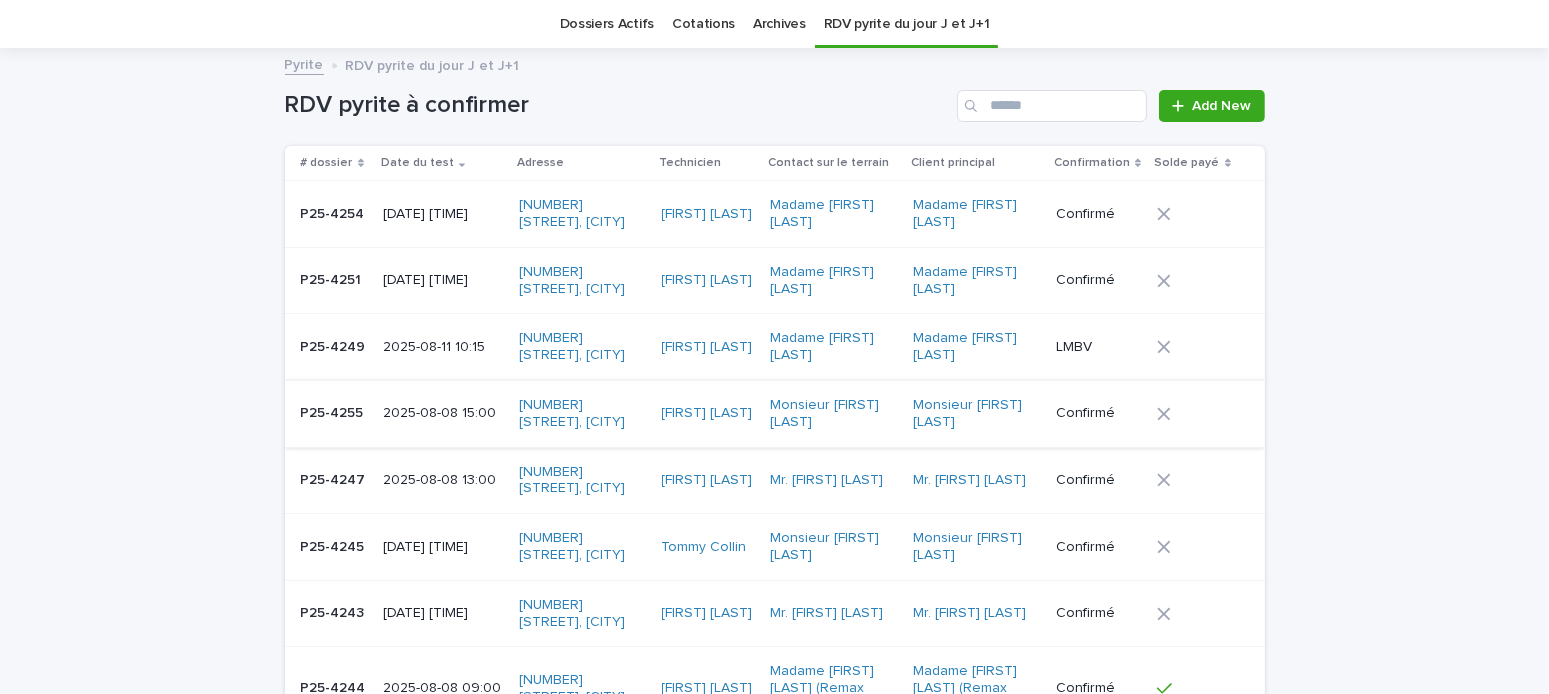 scroll, scrollTop: 0, scrollLeft: 0, axis: both 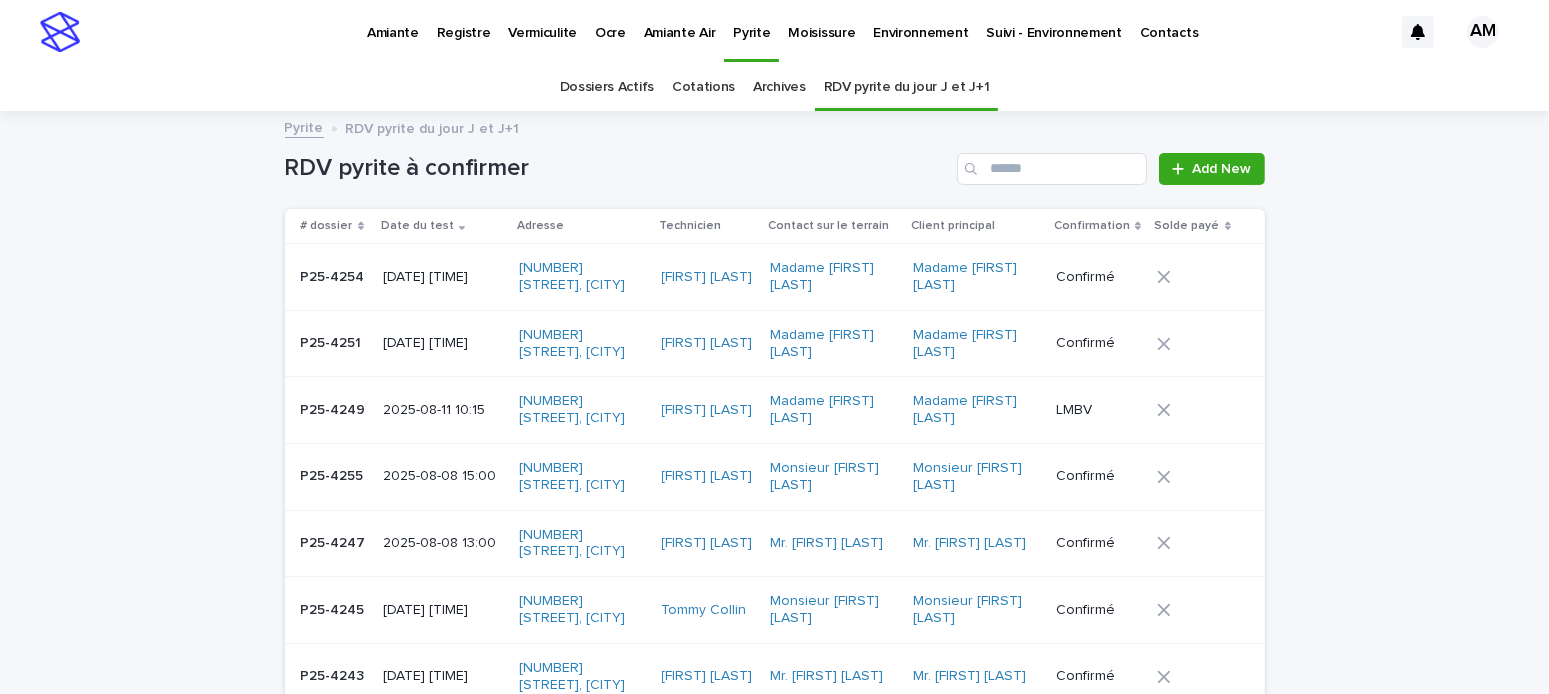 click on "Amiante" at bounding box center [393, 21] 